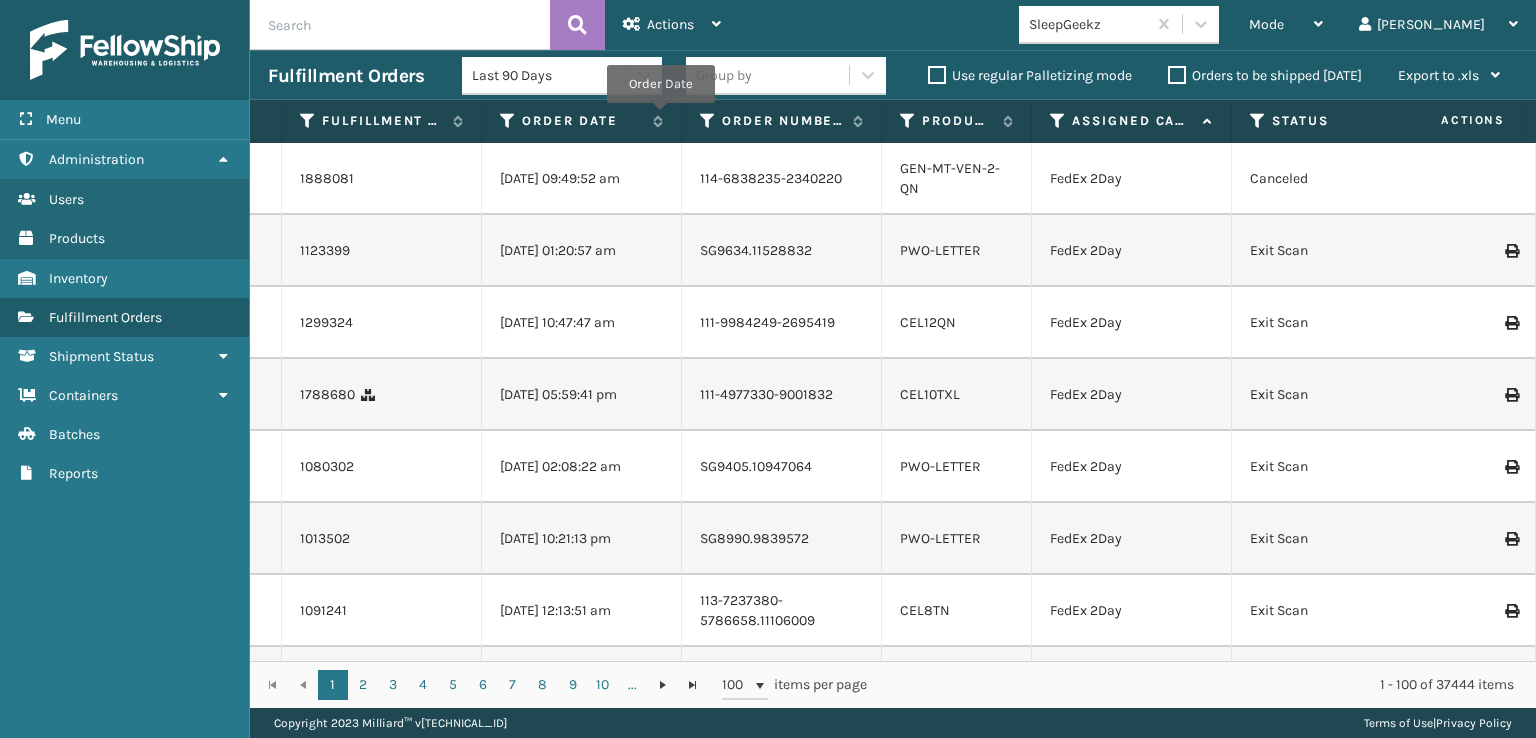 scroll, scrollTop: 0, scrollLeft: 0, axis: both 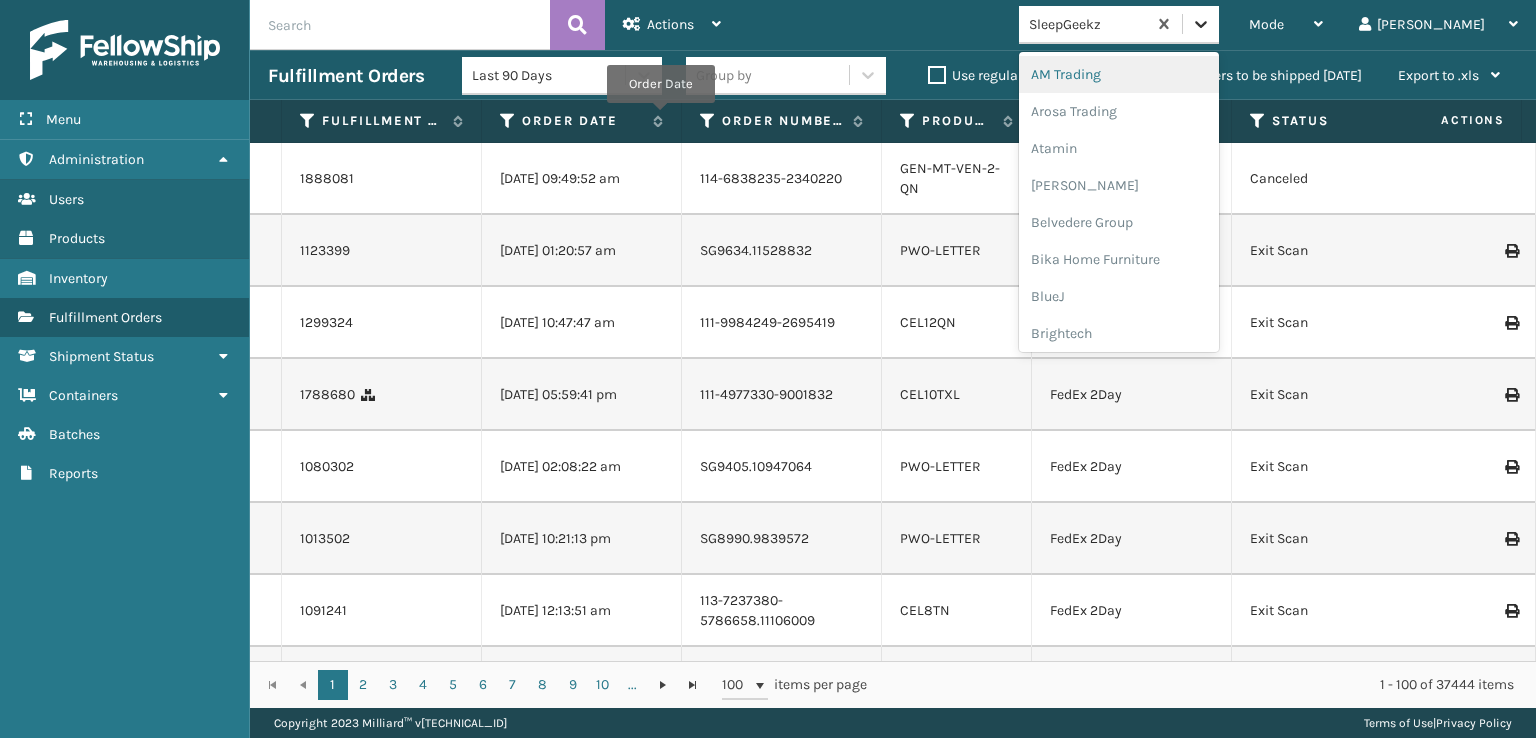 click 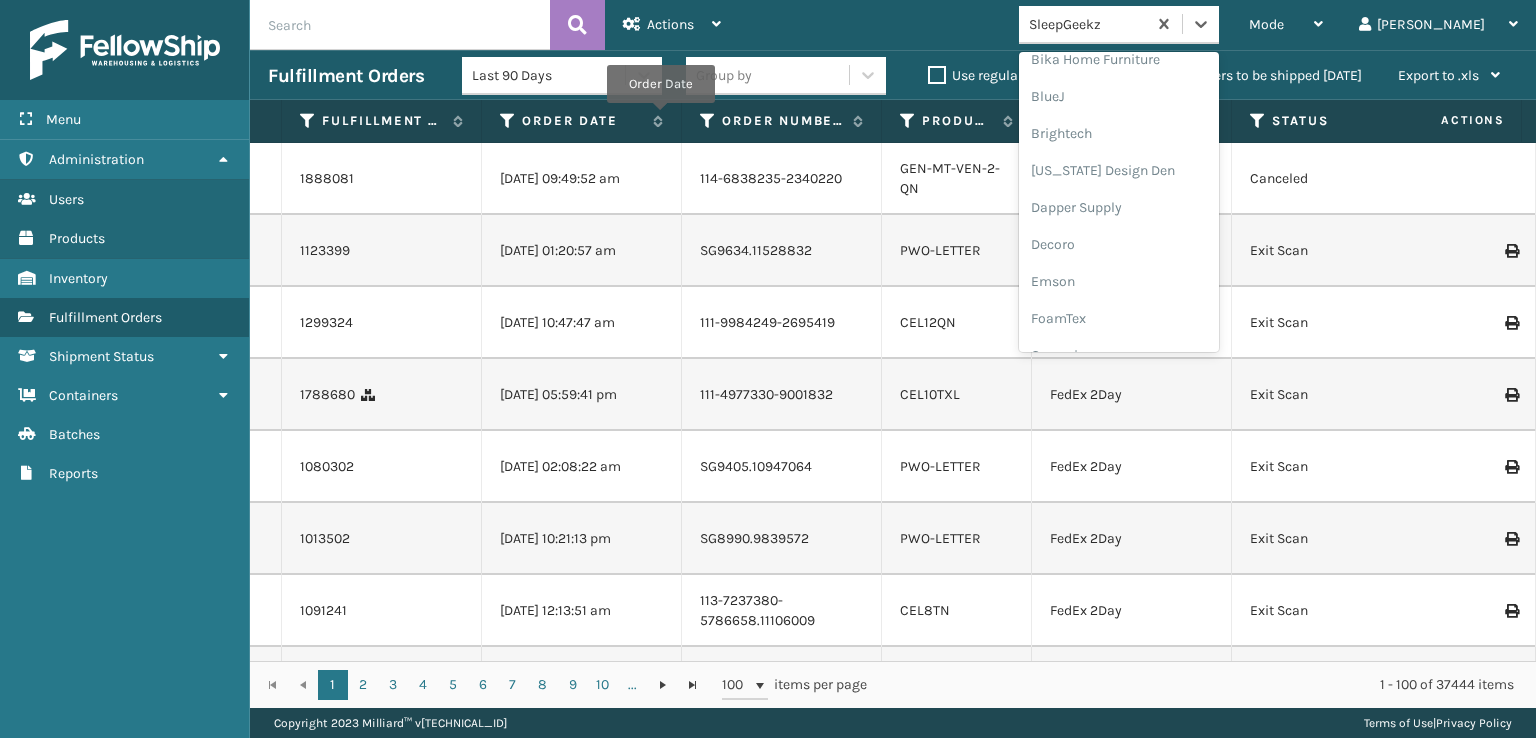 scroll, scrollTop: 300, scrollLeft: 0, axis: vertical 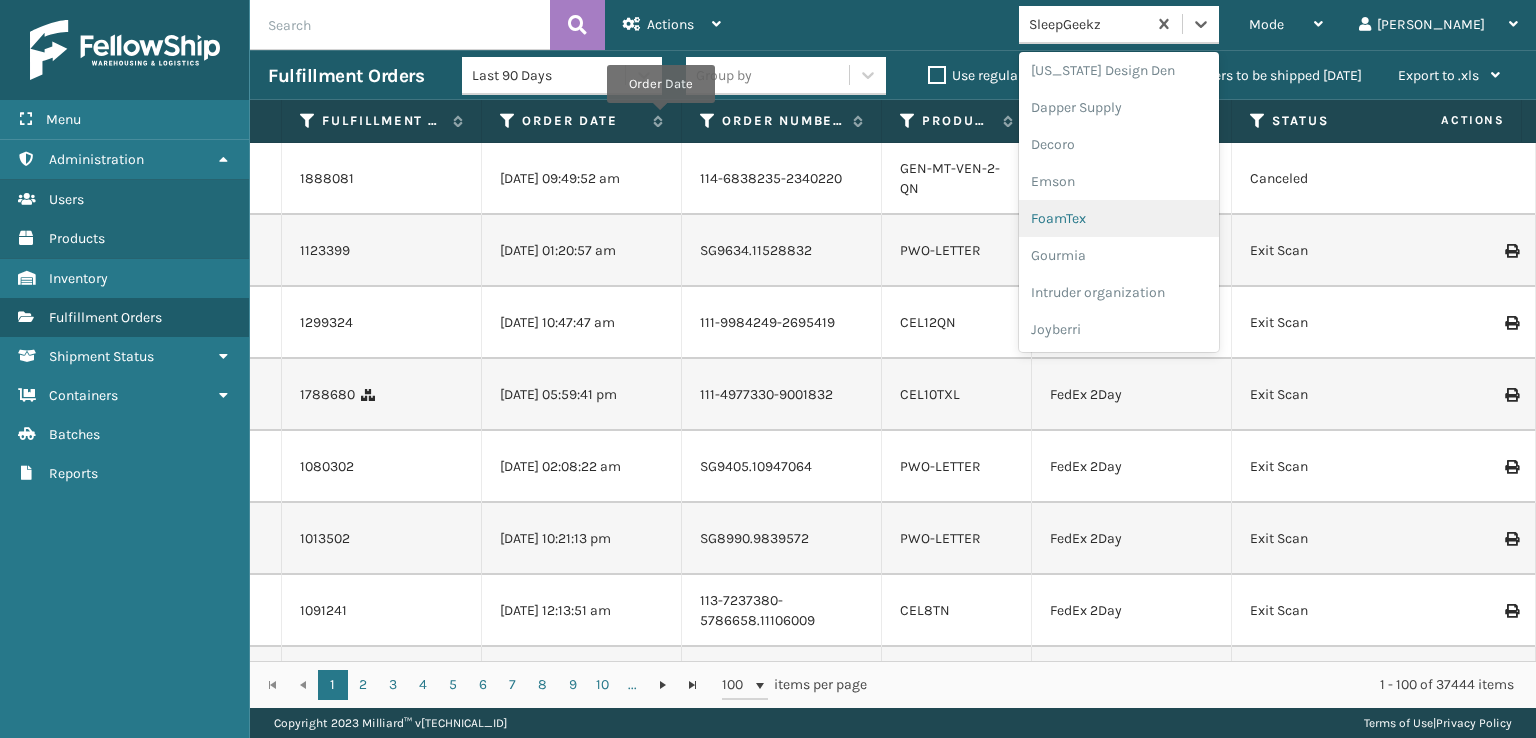 click on "FoamTex" at bounding box center [1119, 218] 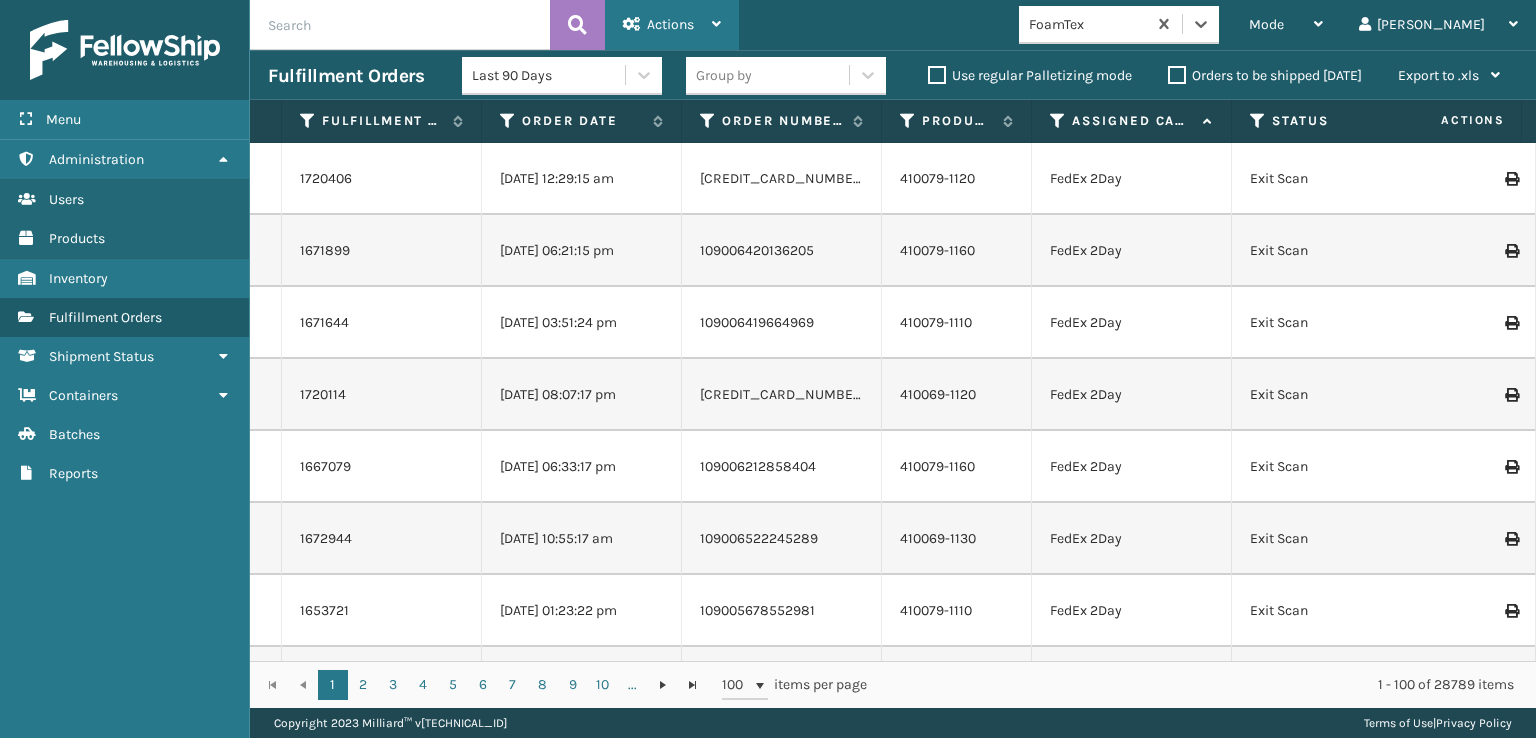 click on "Actions" at bounding box center [672, 25] 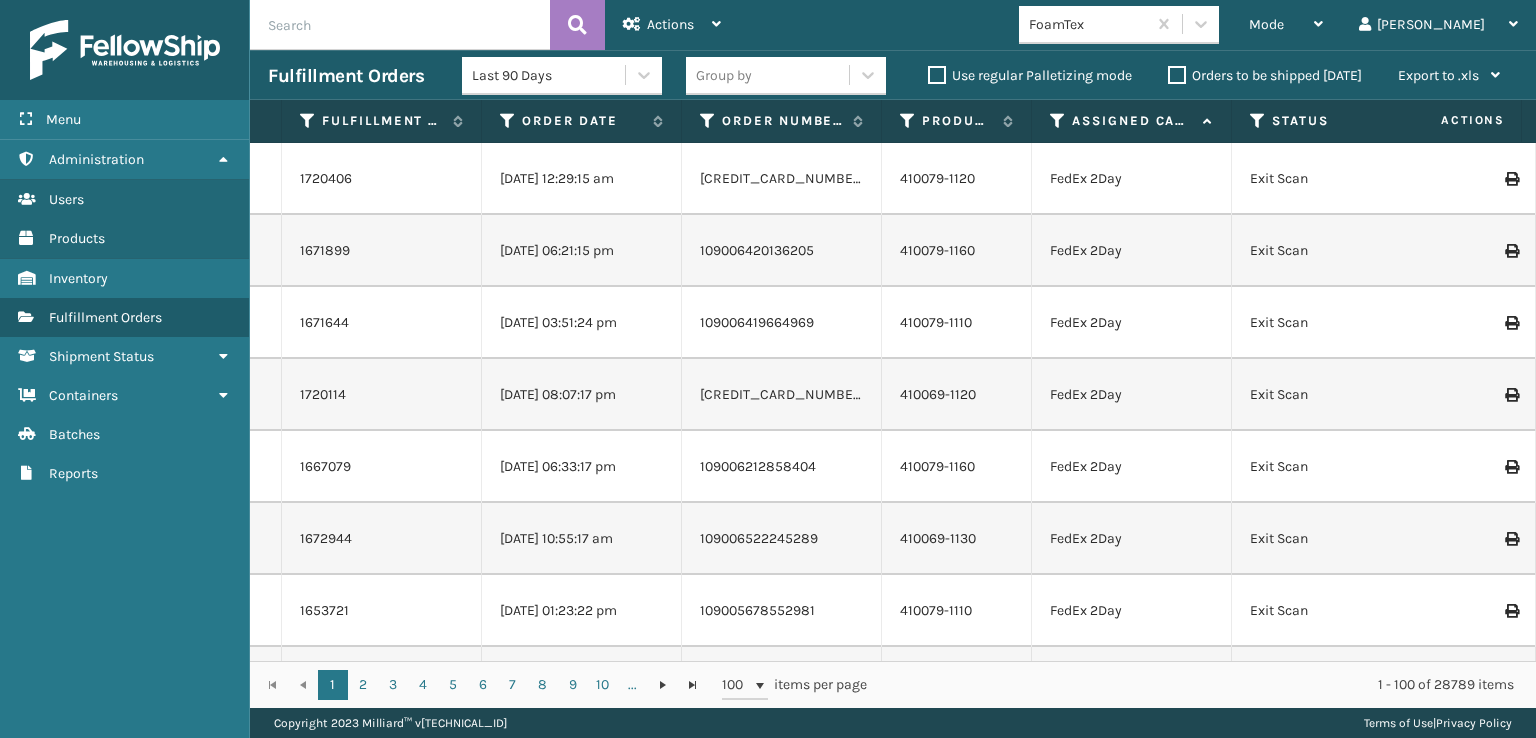 click on "Mode Regular Mode Picking Mode Labeling Mode Exit Scan Mode   FoamTex [PERSON_NAME] Log Out" at bounding box center [1137, 25] 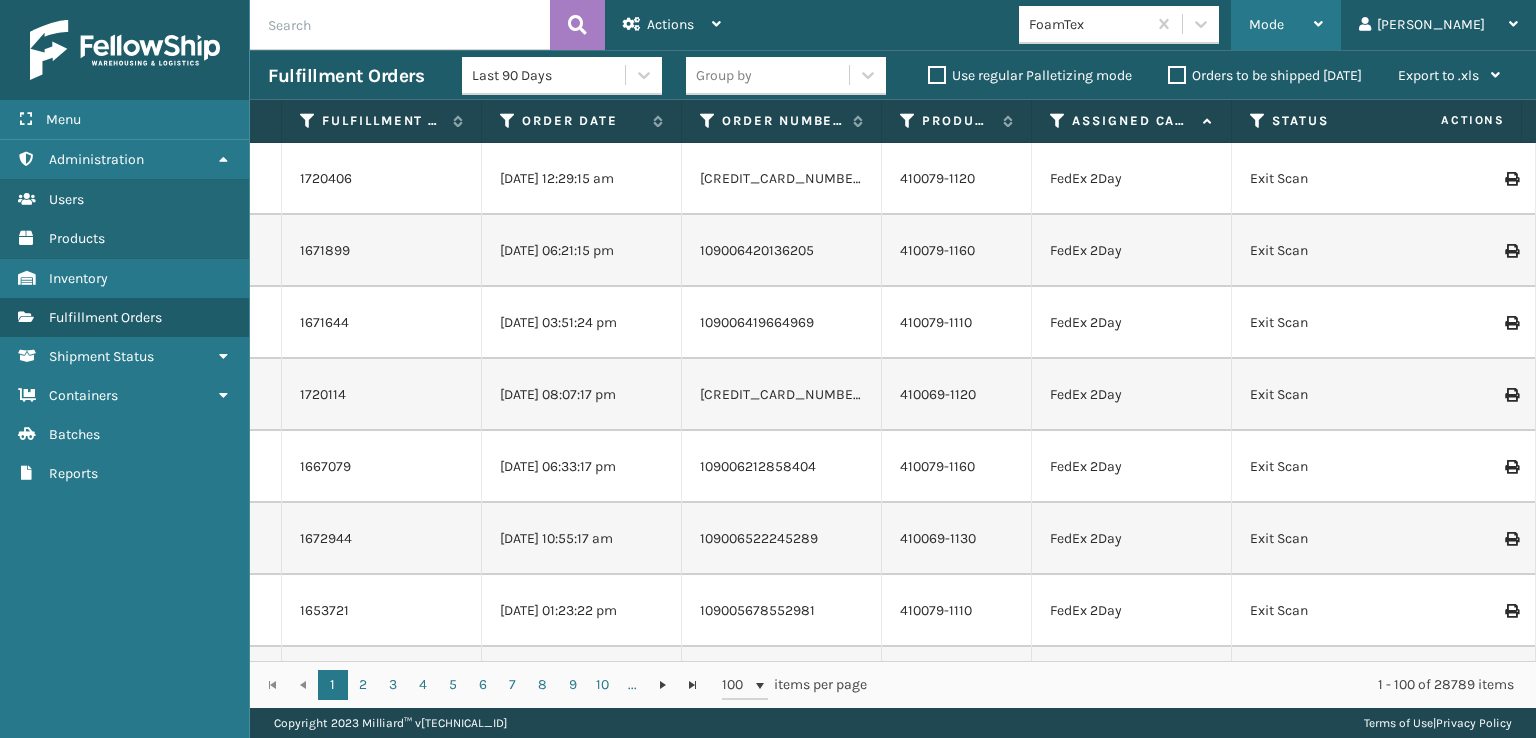 click on "Mode" at bounding box center (1266, 24) 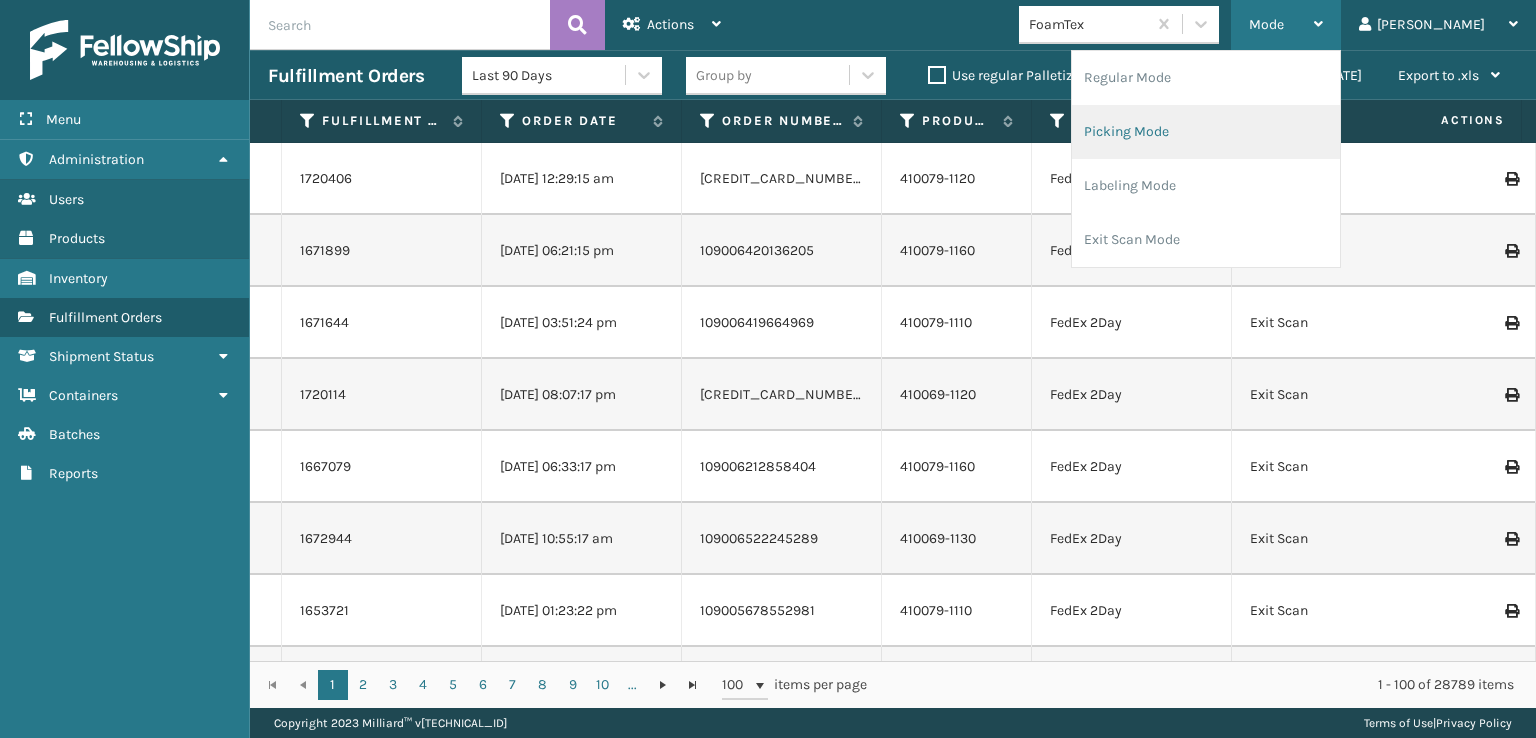 click on "Picking Mode" at bounding box center (1206, 132) 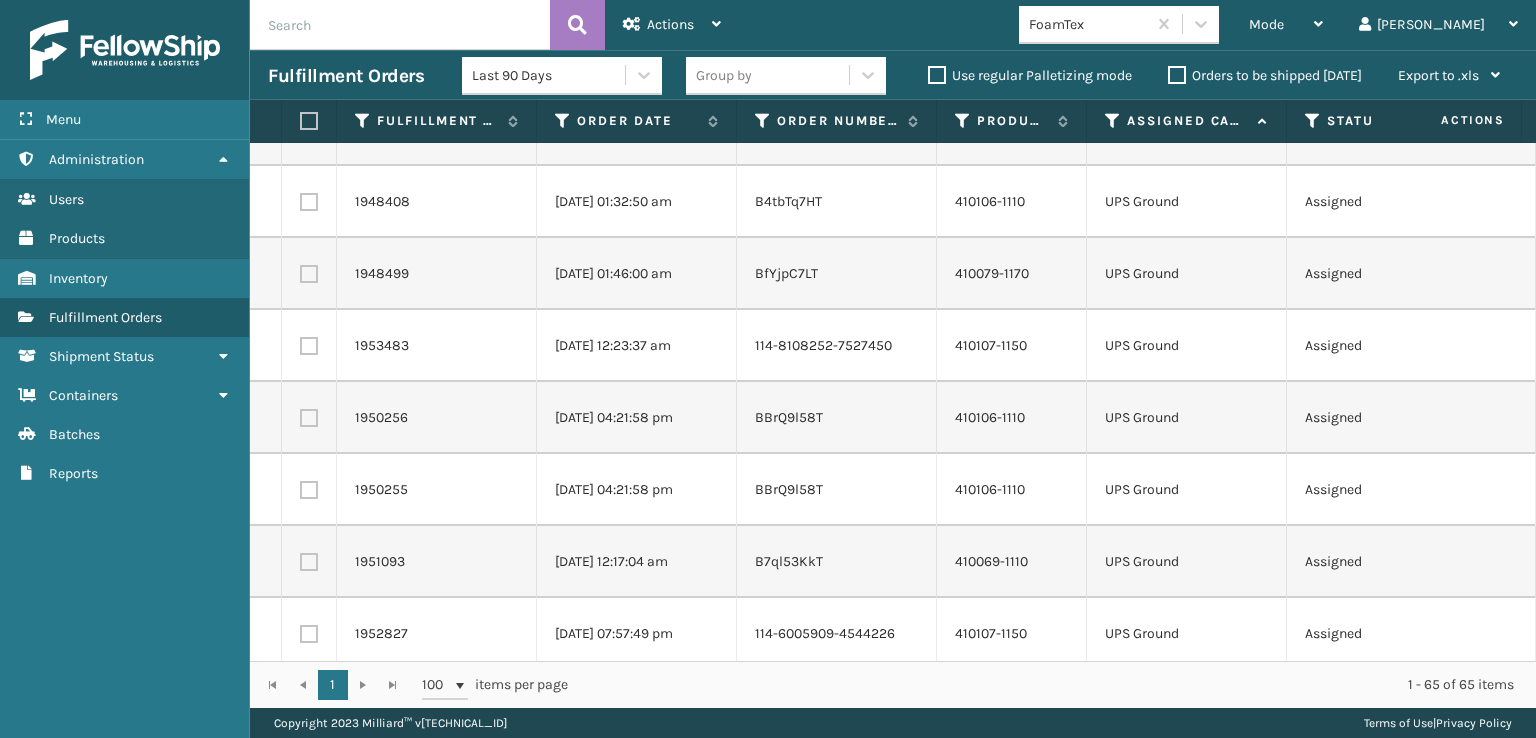 scroll, scrollTop: 4176, scrollLeft: 0, axis: vertical 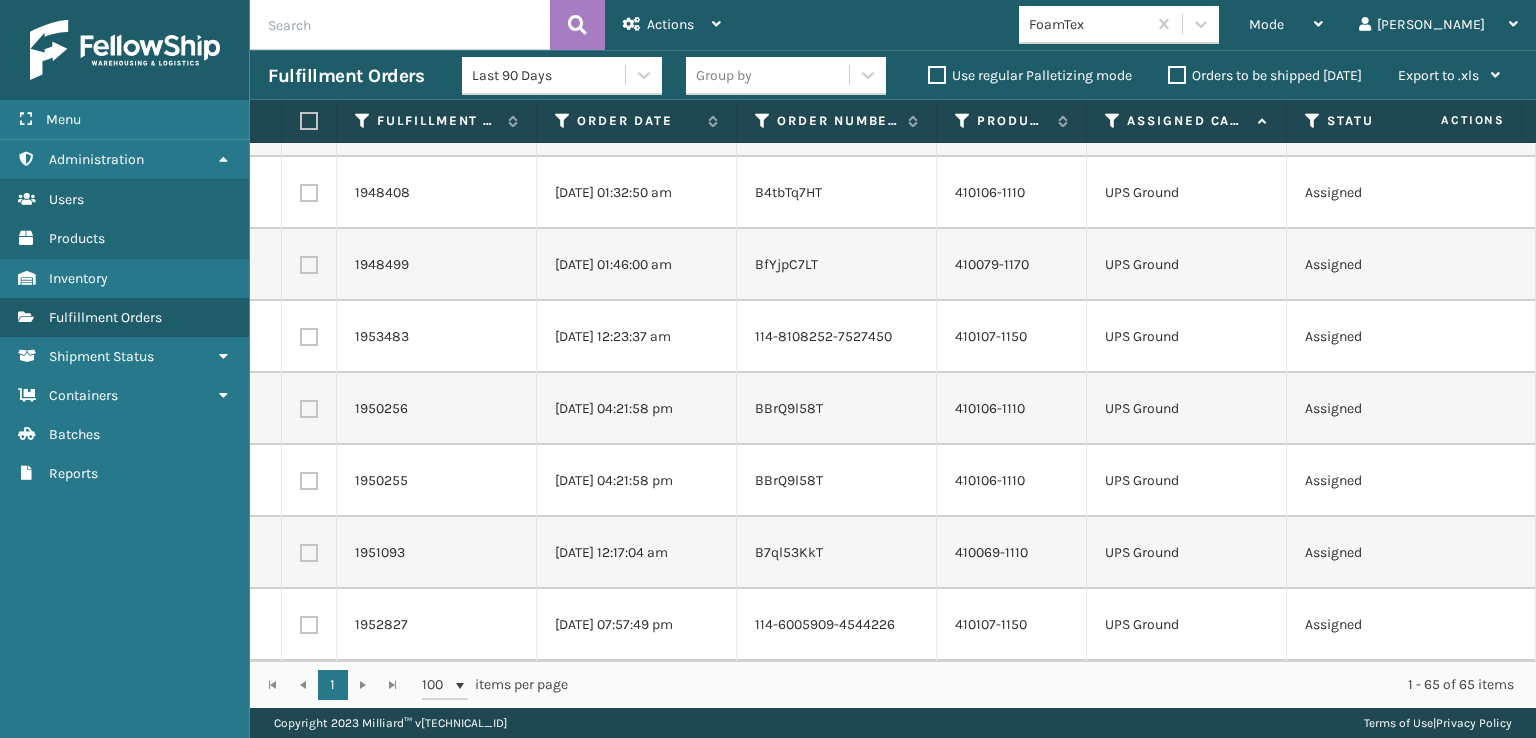drag, startPoint x: 314, startPoint y: 609, endPoint x: 324, endPoint y: 500, distance: 109.457756 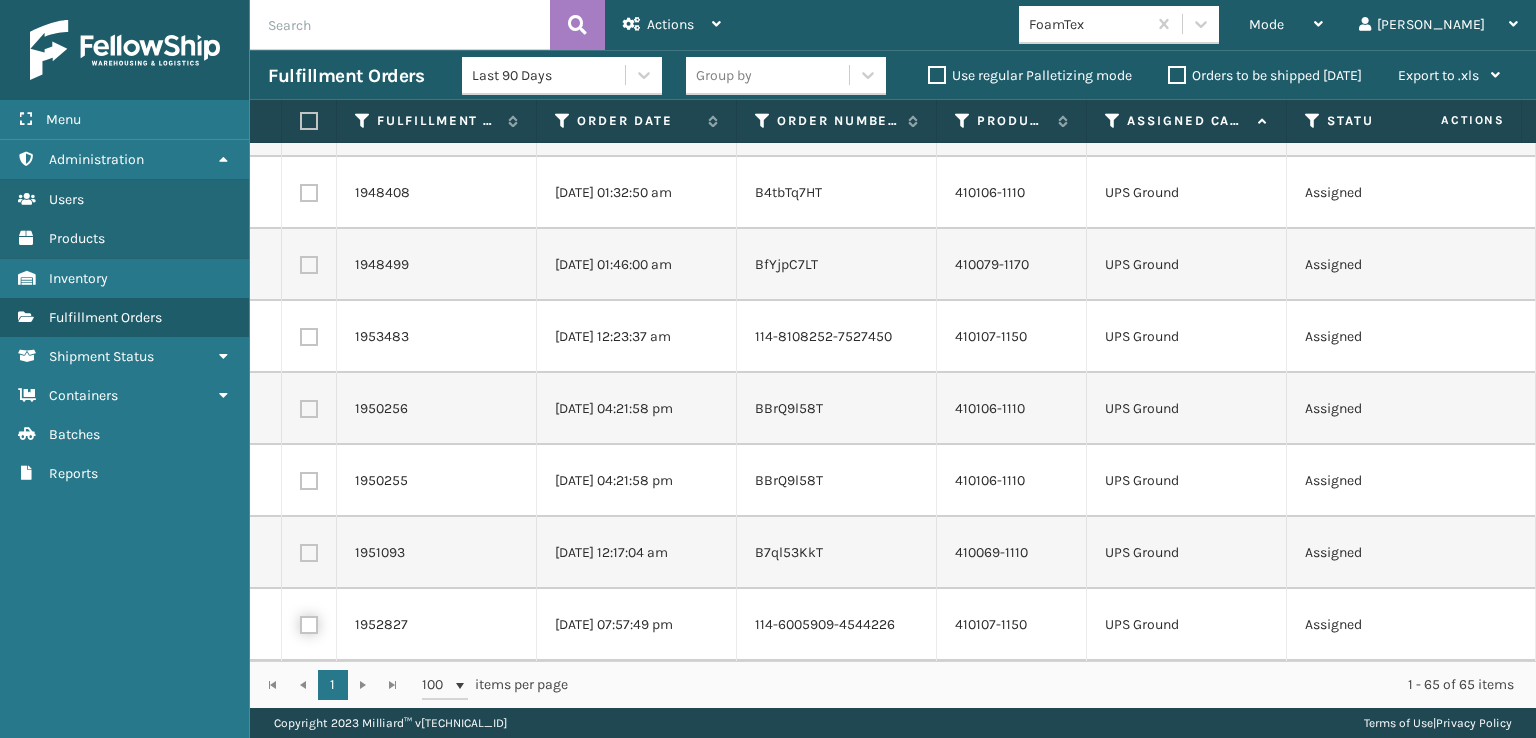 click at bounding box center (300, 622) 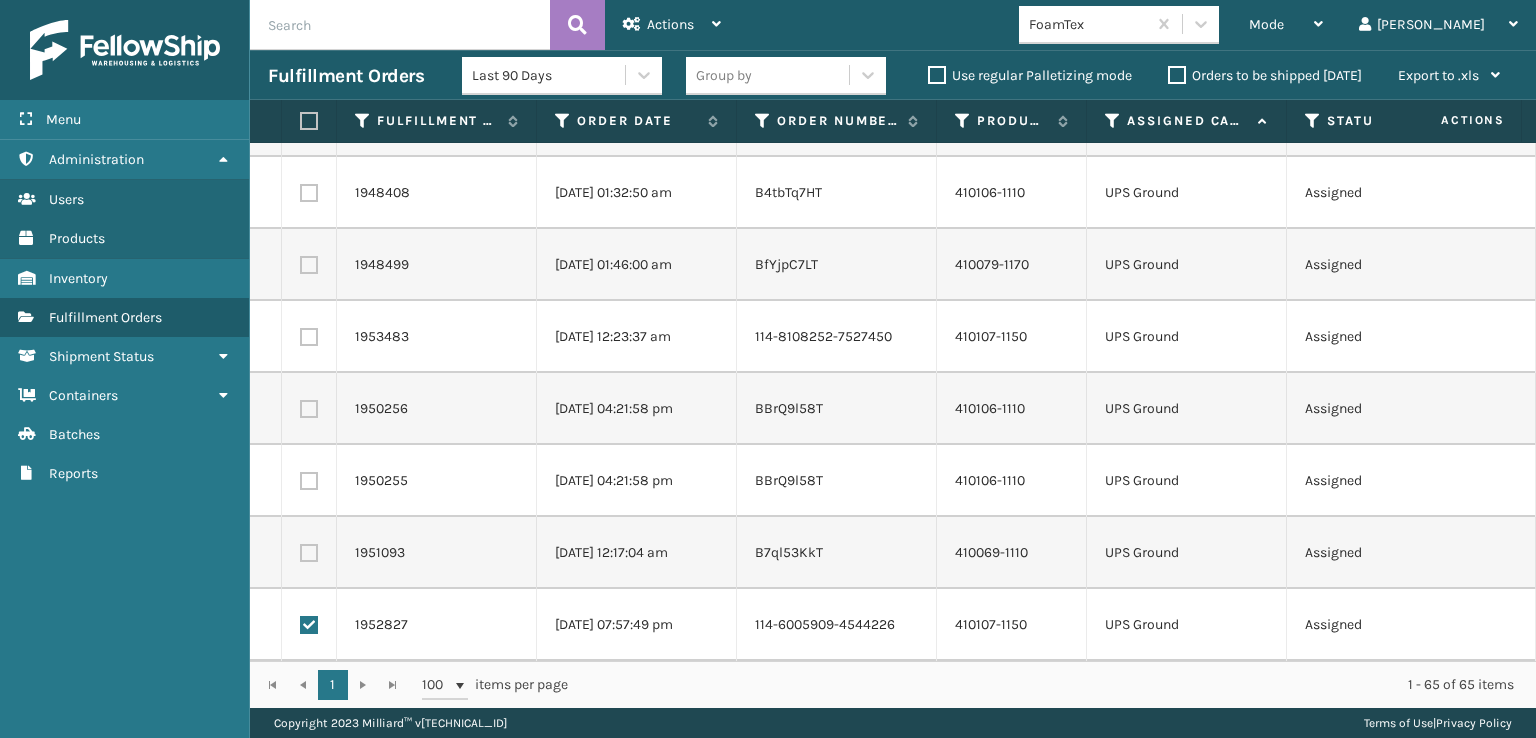 click at bounding box center [309, 625] 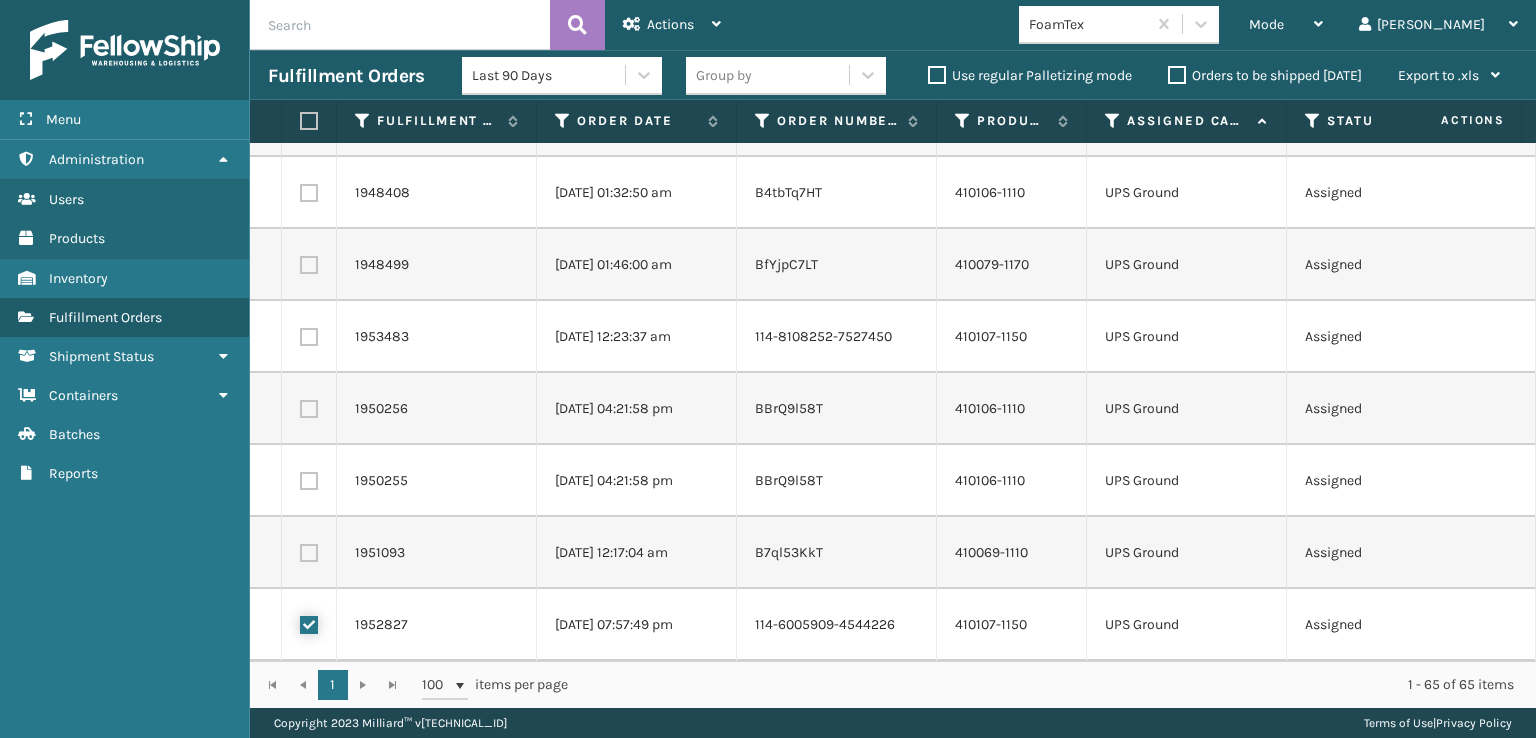 click at bounding box center [300, 622] 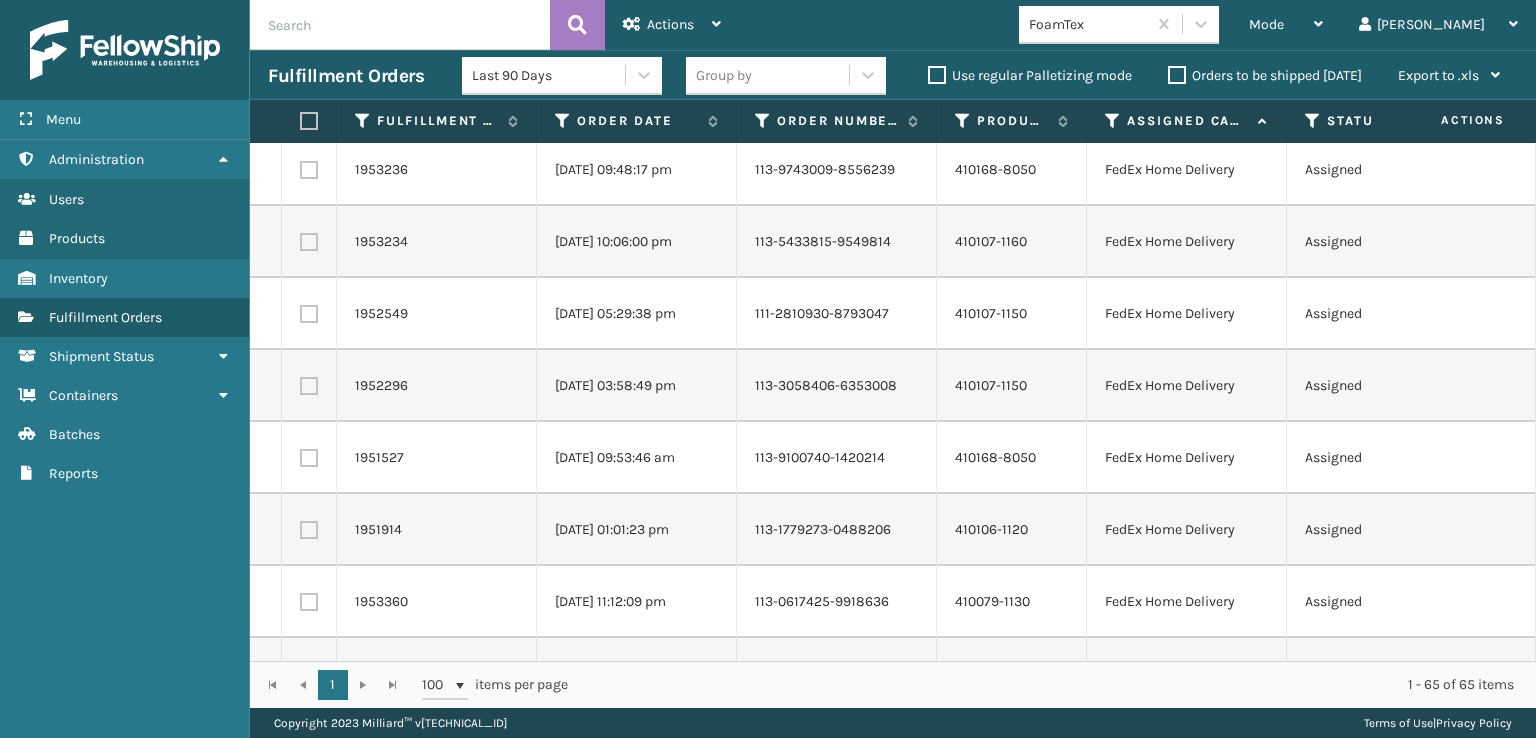 scroll, scrollTop: 0, scrollLeft: 0, axis: both 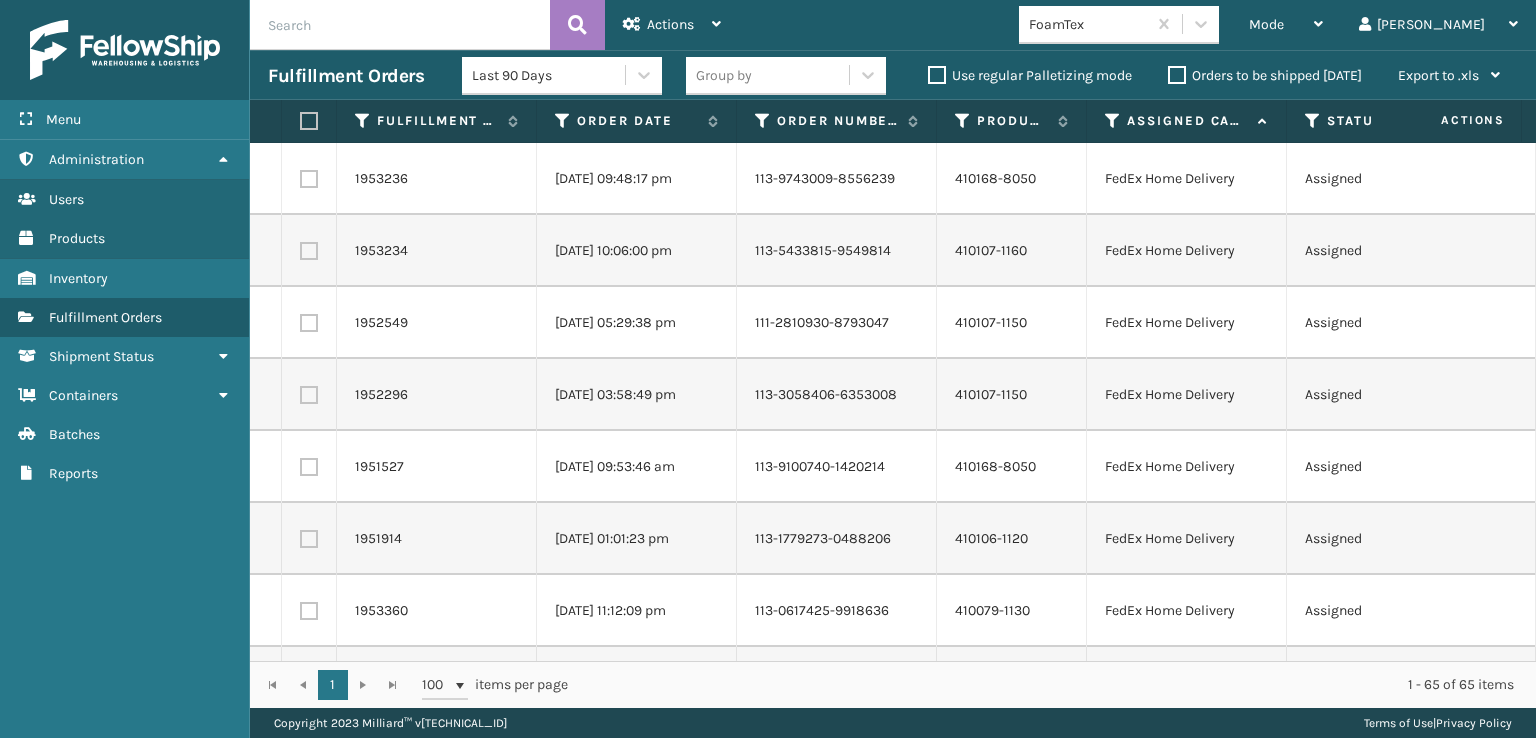 click at bounding box center (309, 179) 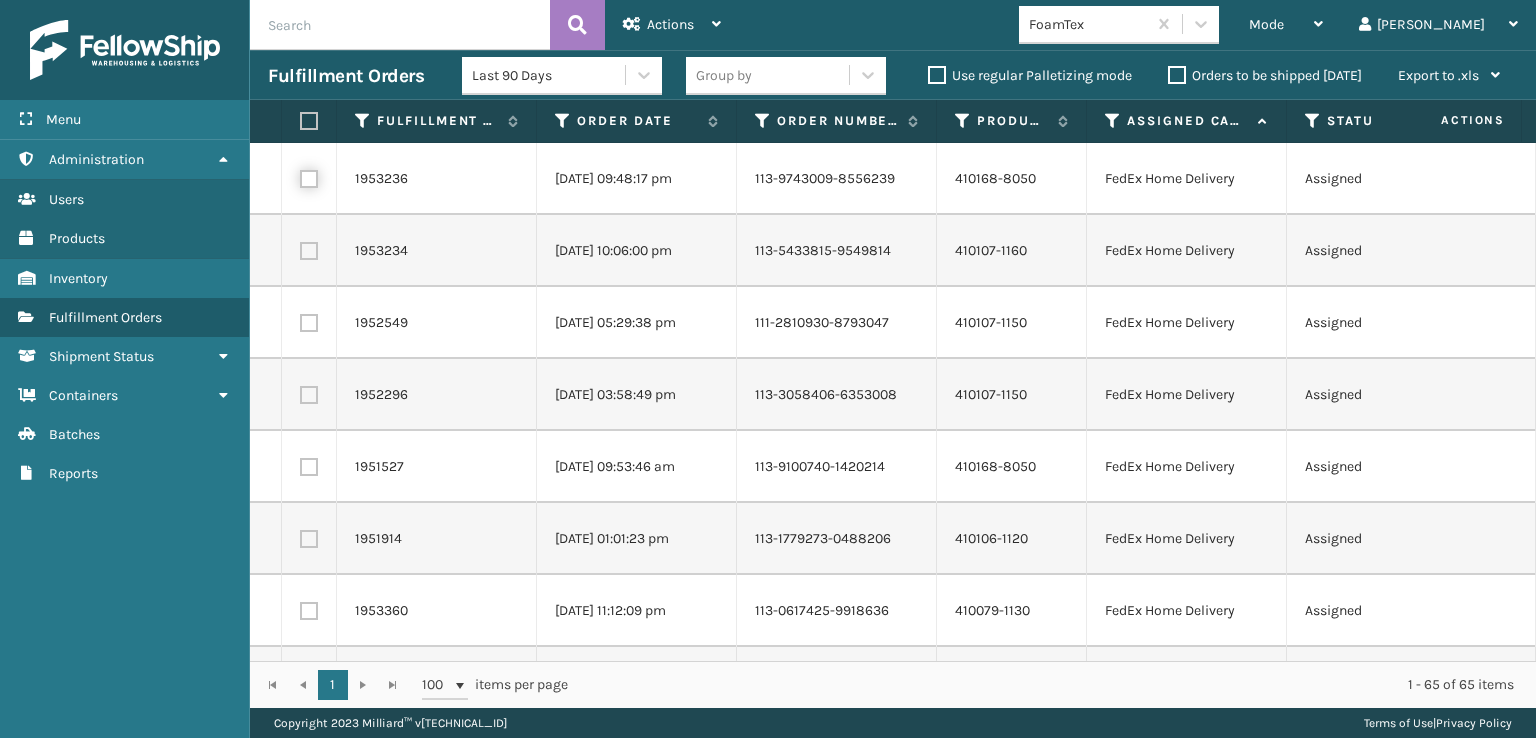 click at bounding box center [300, 176] 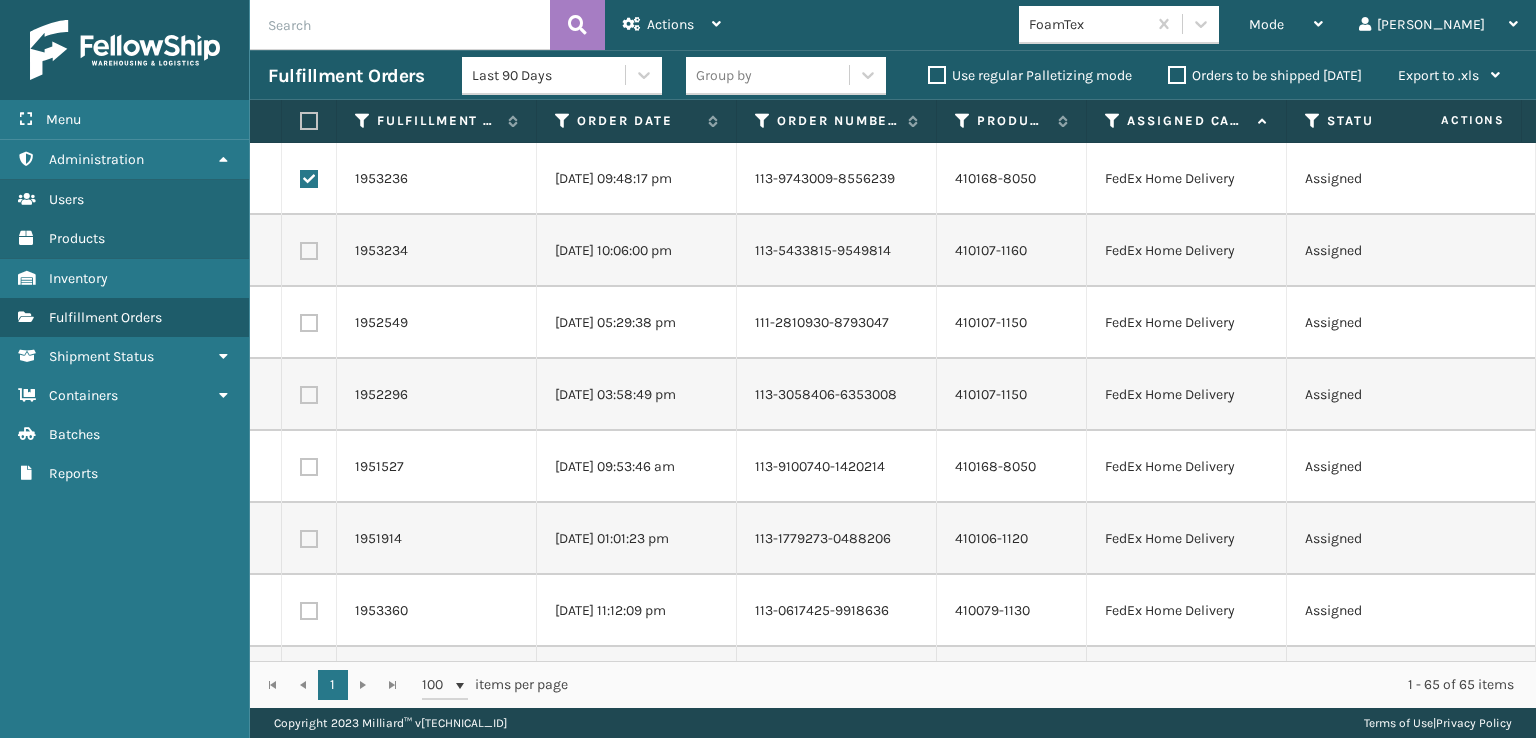 click at bounding box center [309, 251] 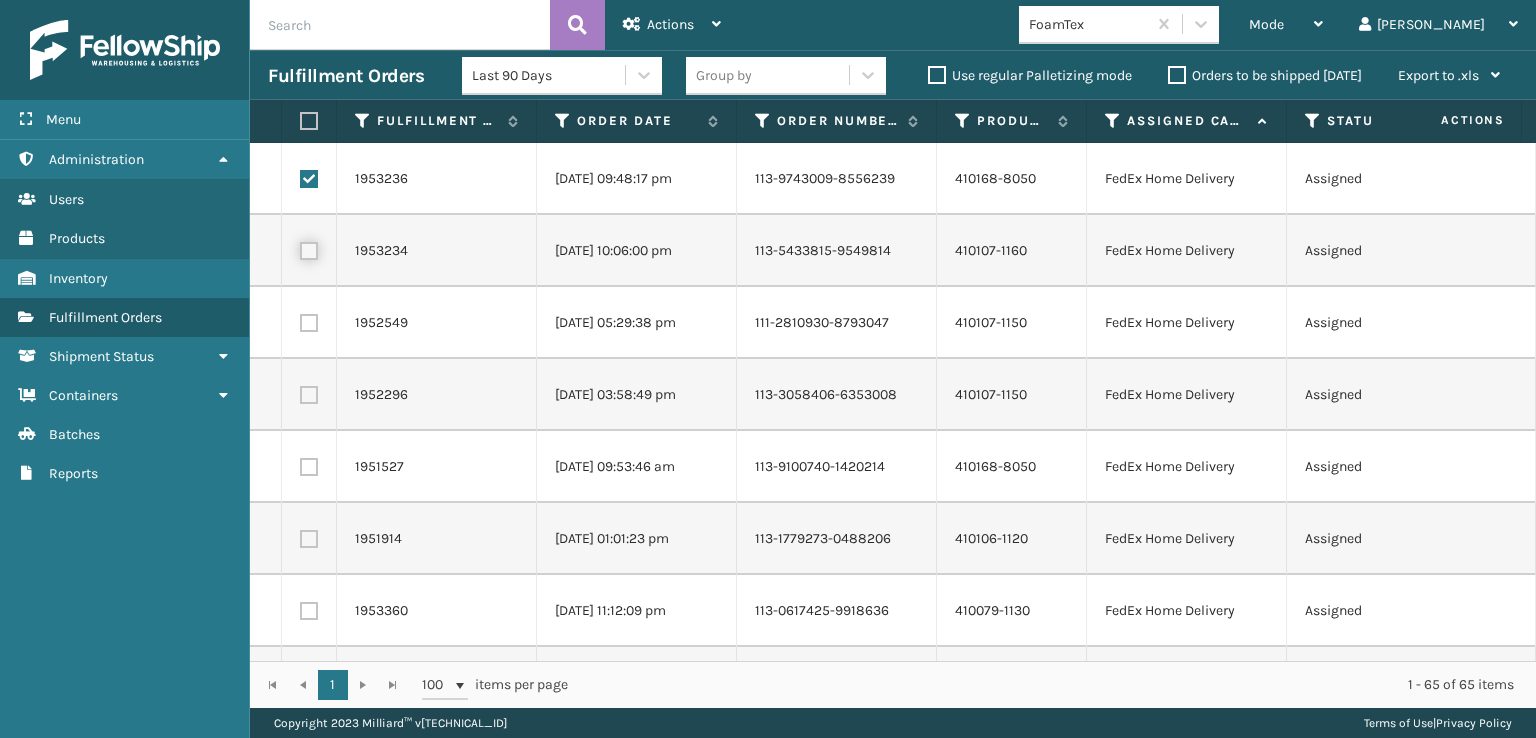 click at bounding box center [300, 248] 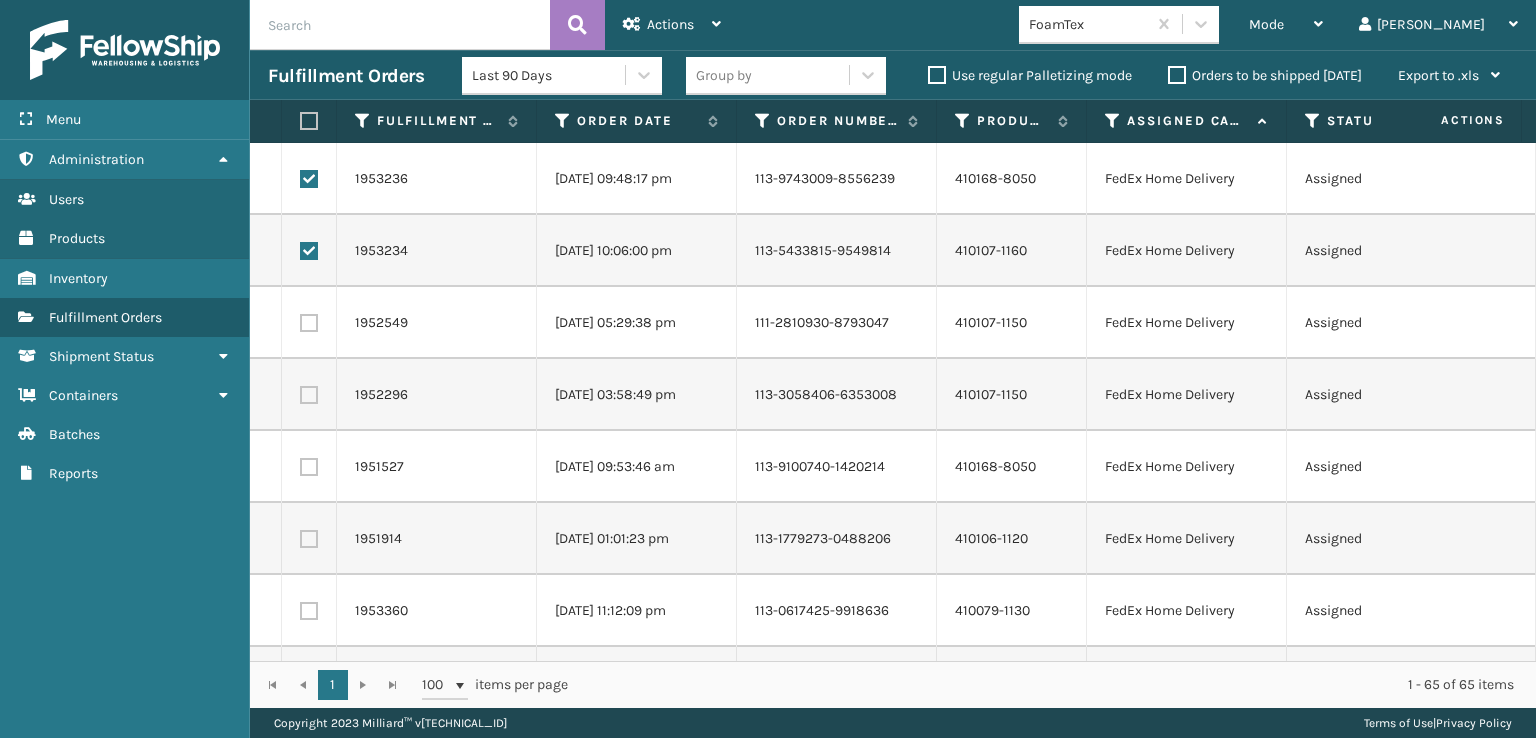 click at bounding box center [309, 323] 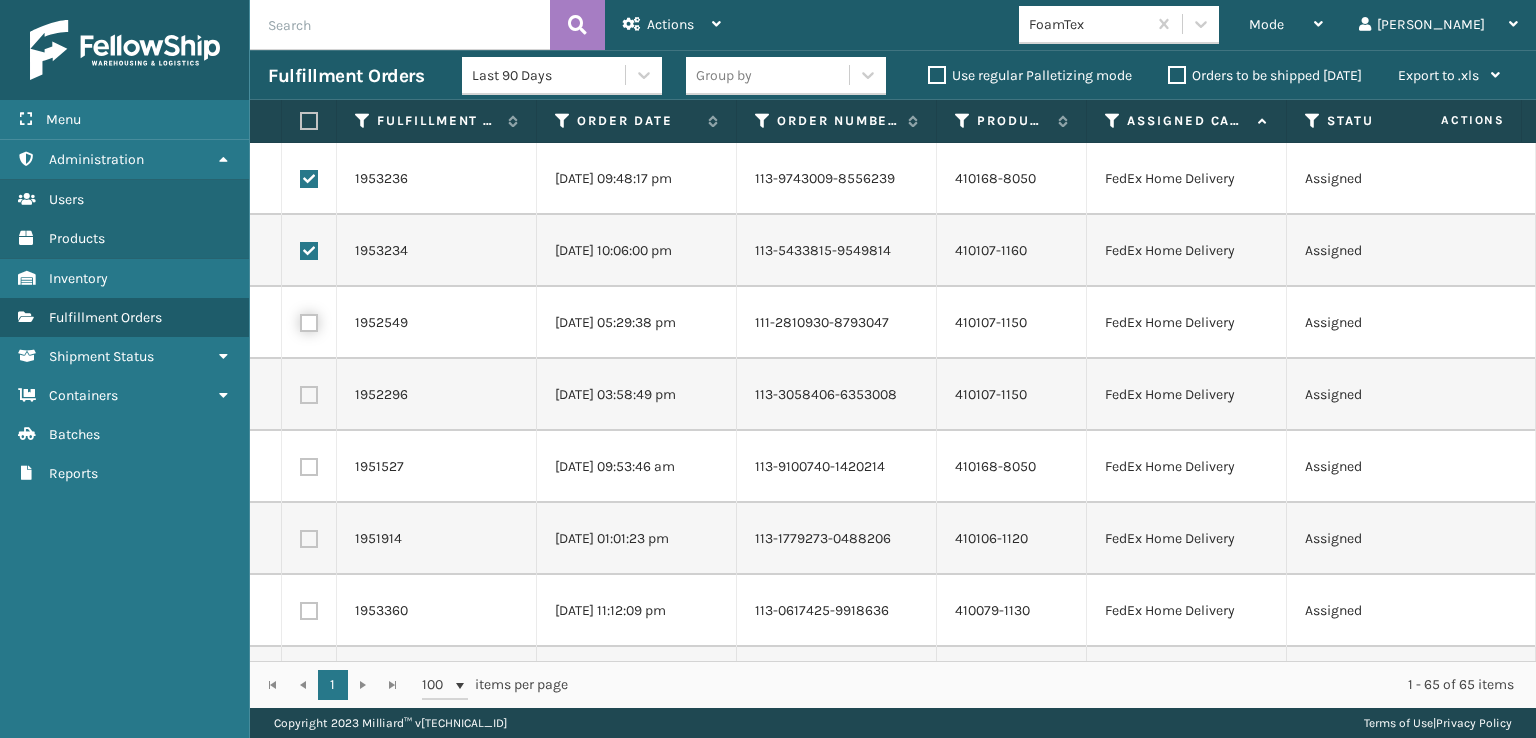click at bounding box center [300, 320] 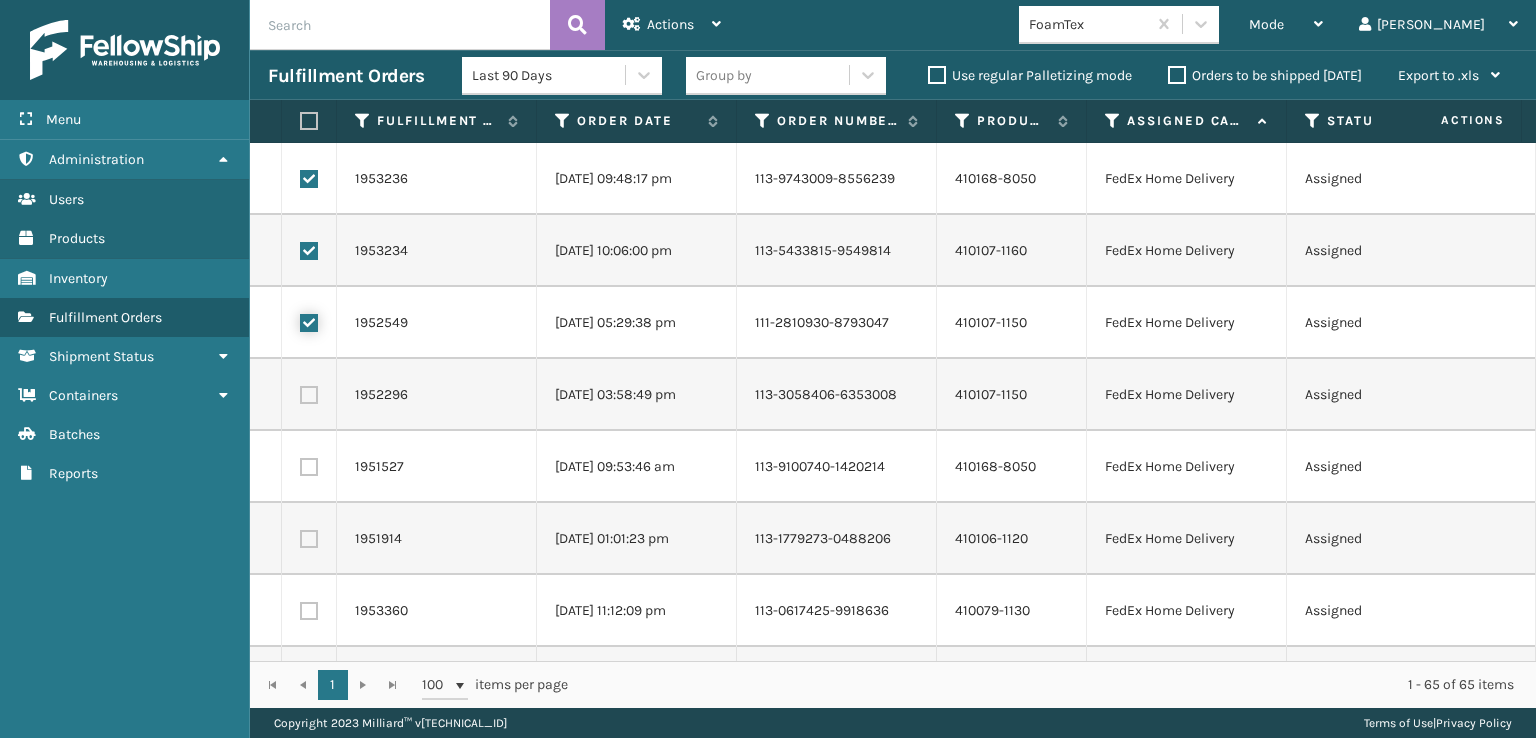checkbox on "true" 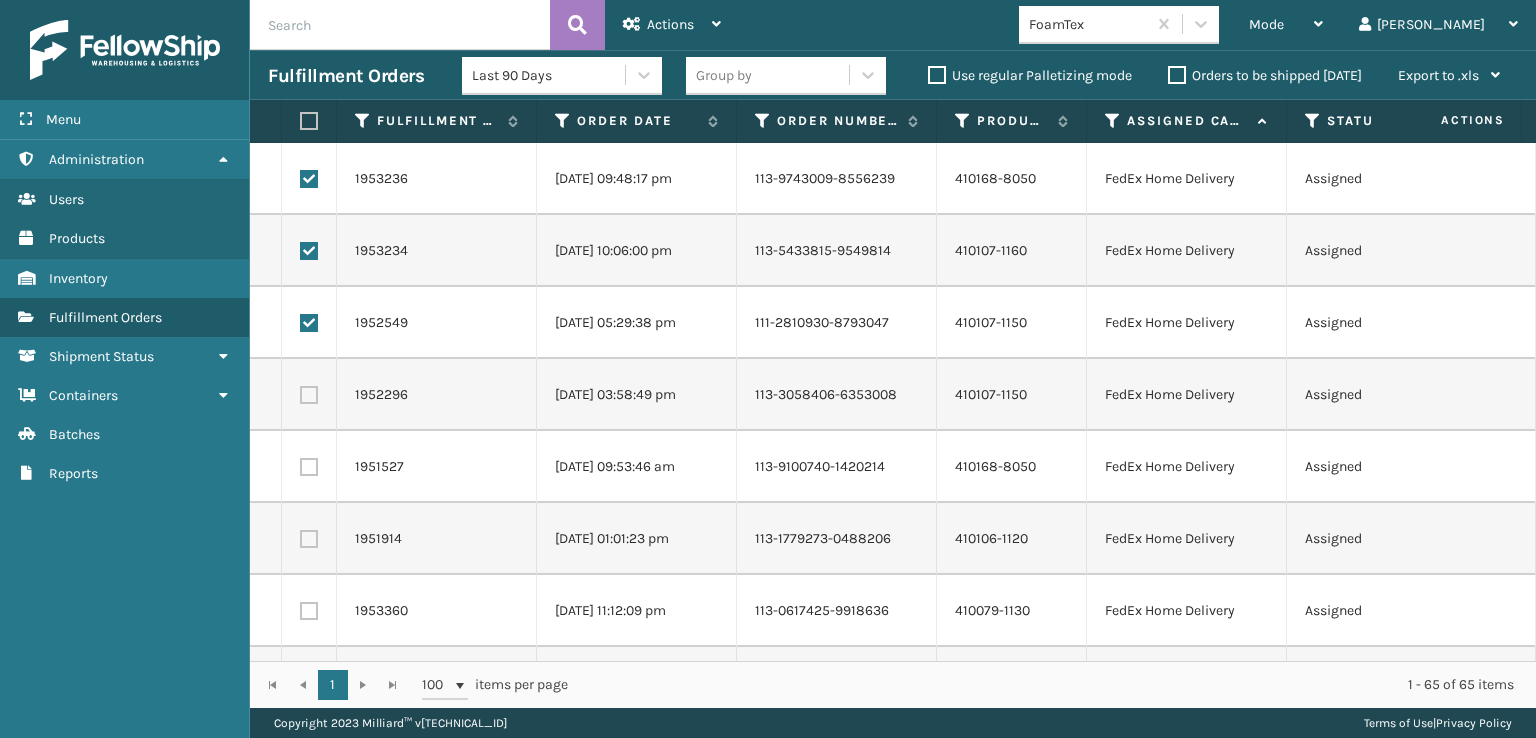 click at bounding box center (309, 395) 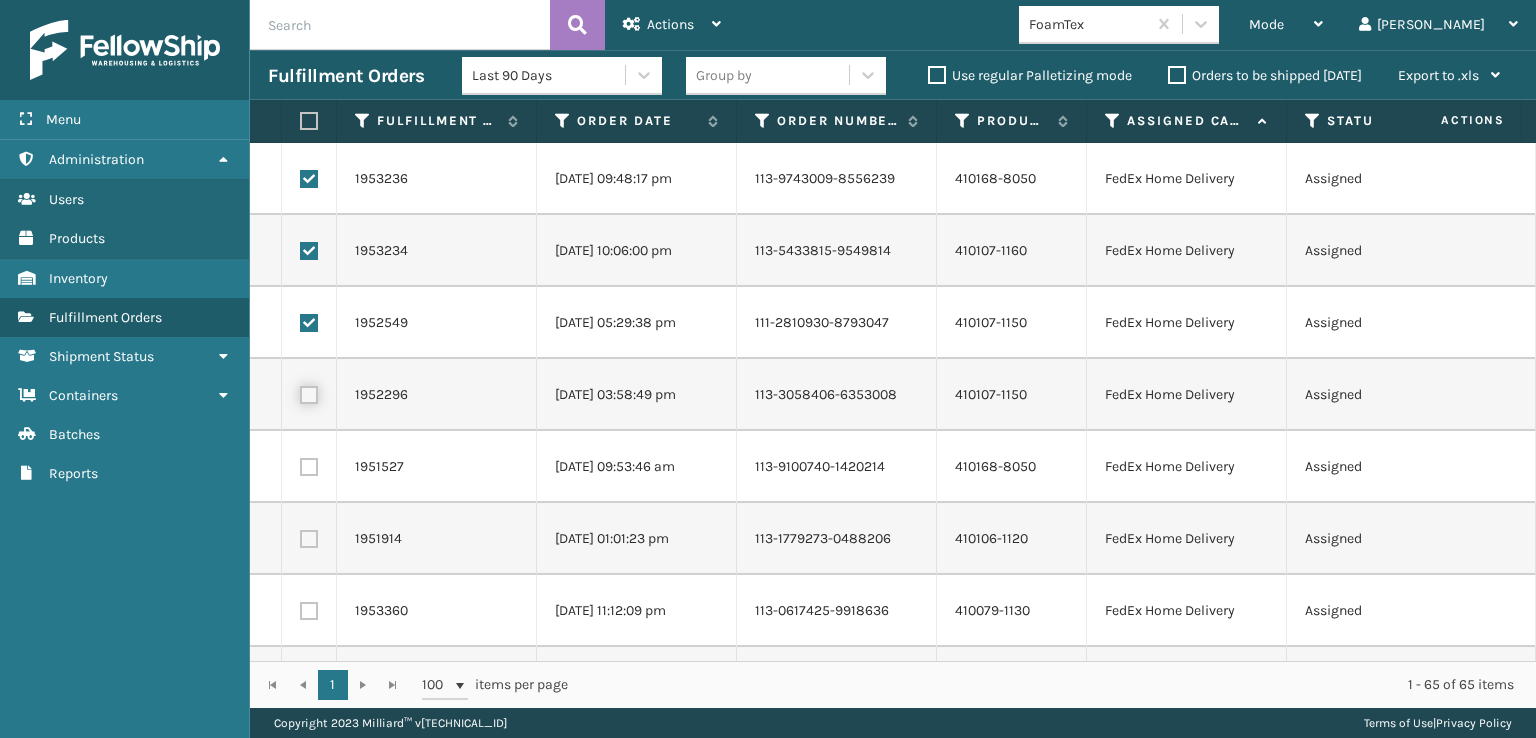 click at bounding box center [300, 392] 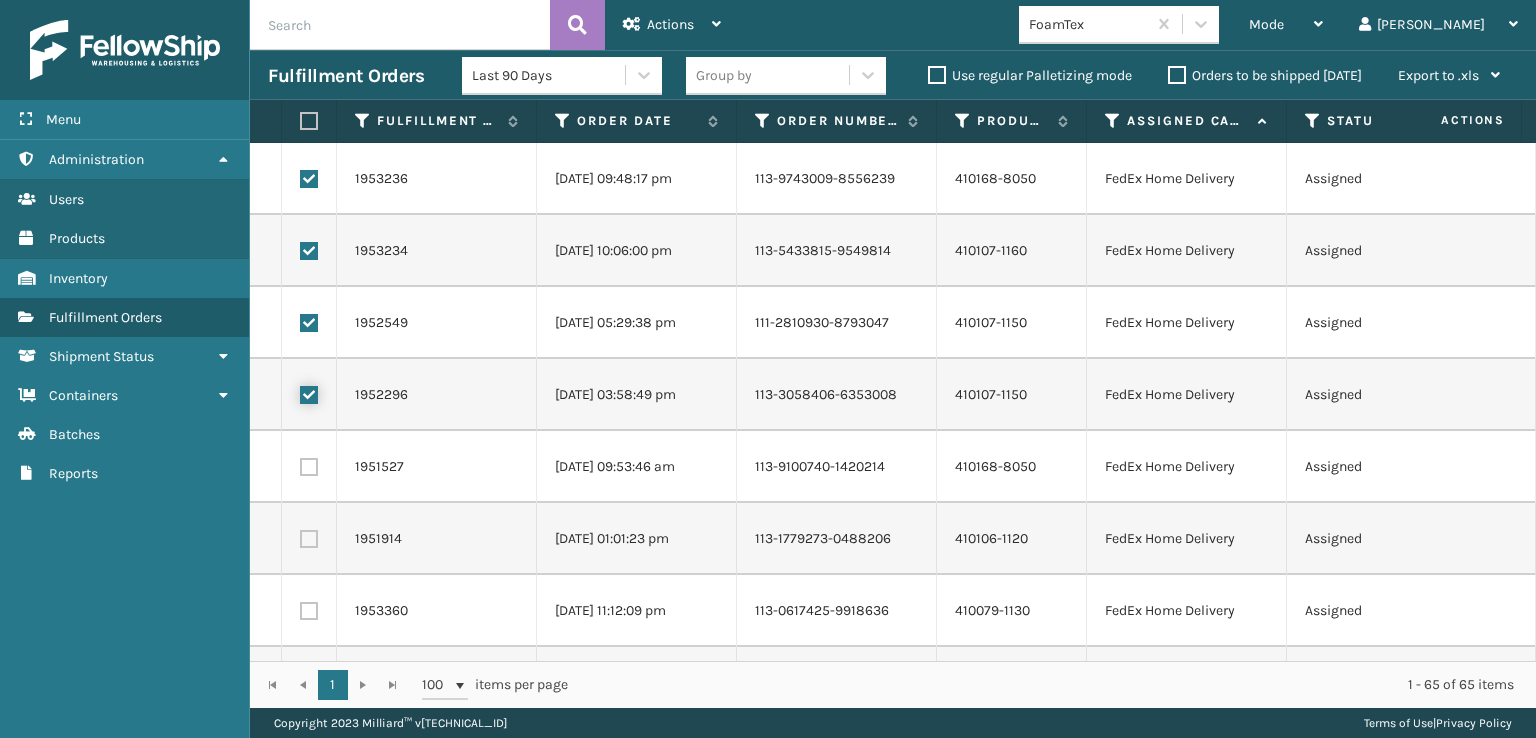 checkbox on "true" 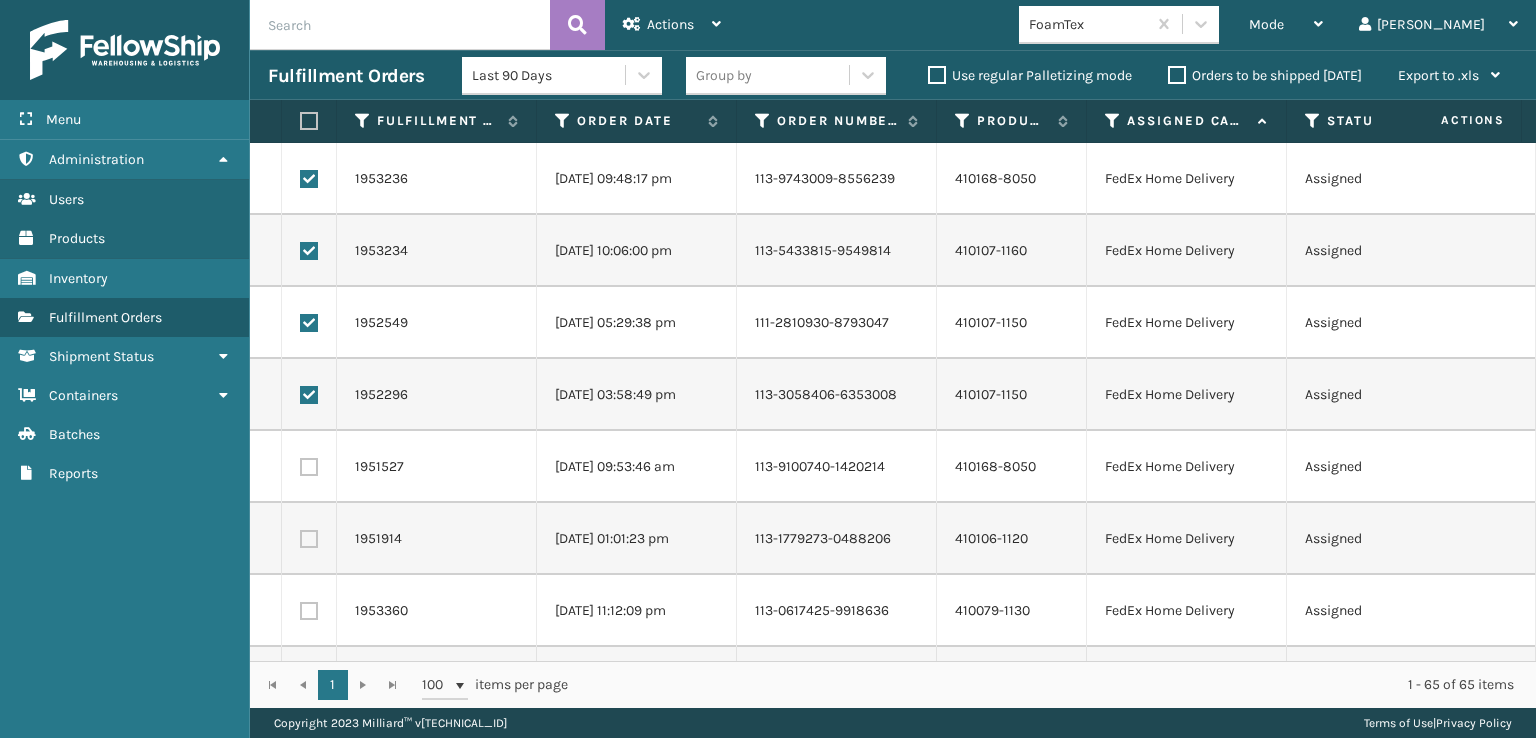 click at bounding box center [309, 467] 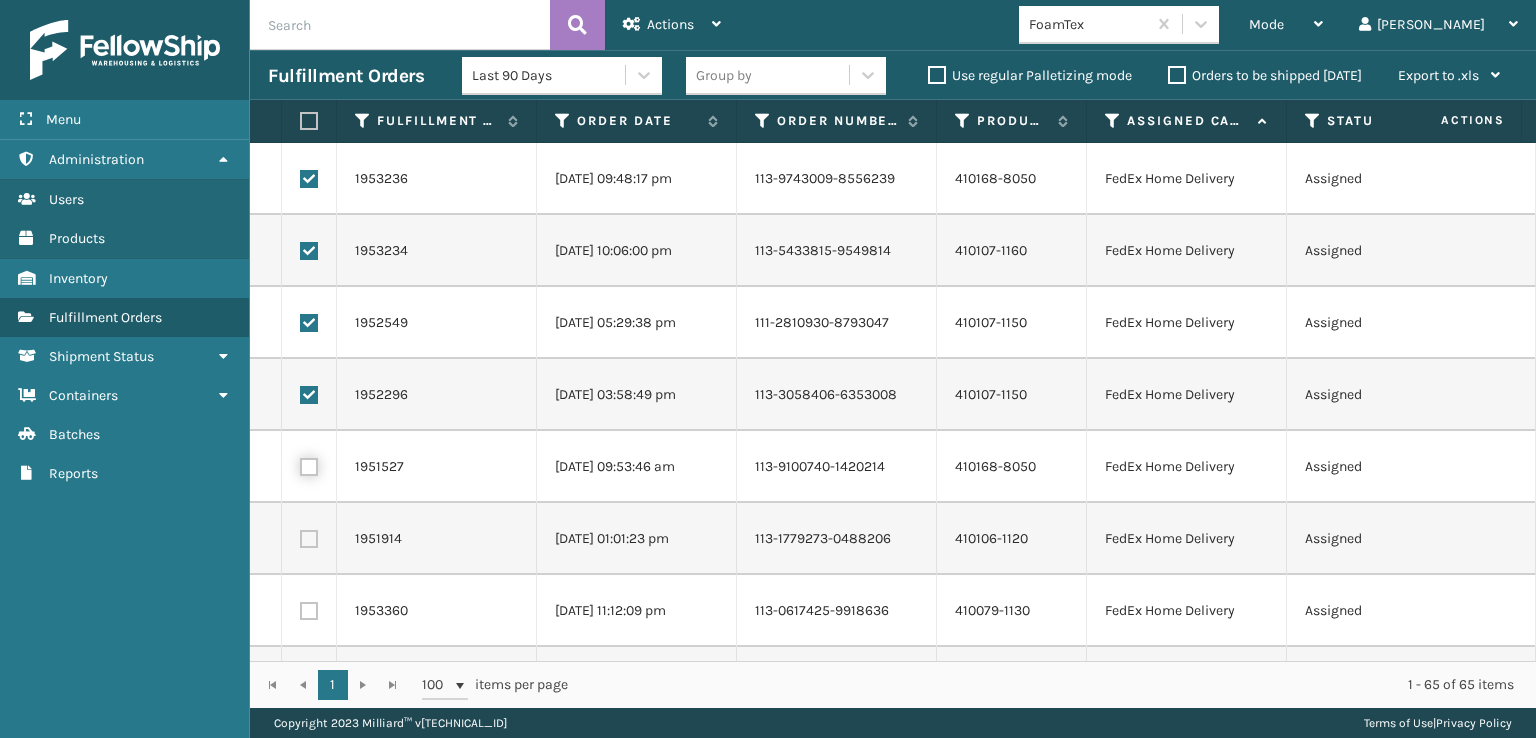 click at bounding box center [300, 464] 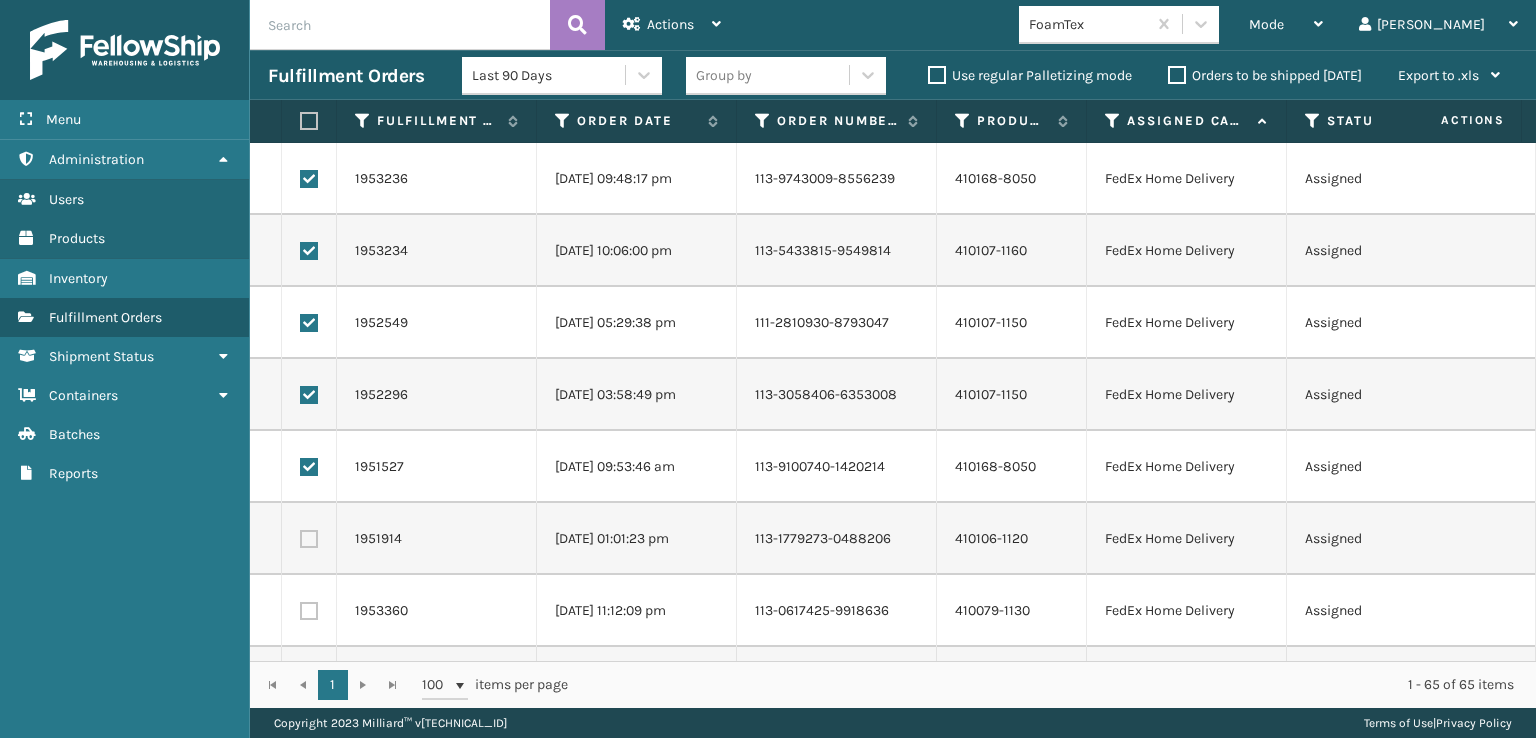 click at bounding box center [309, 539] 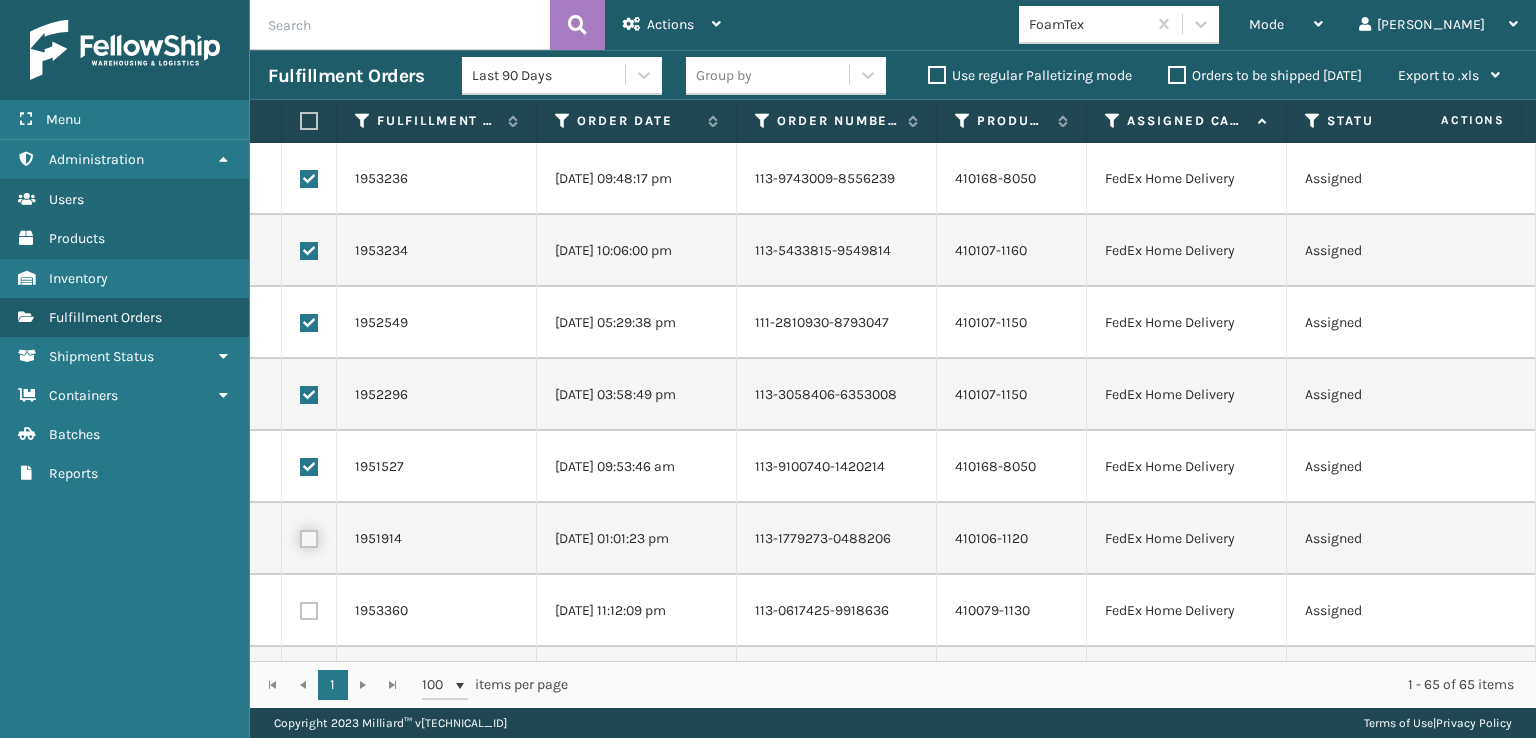click at bounding box center (300, 536) 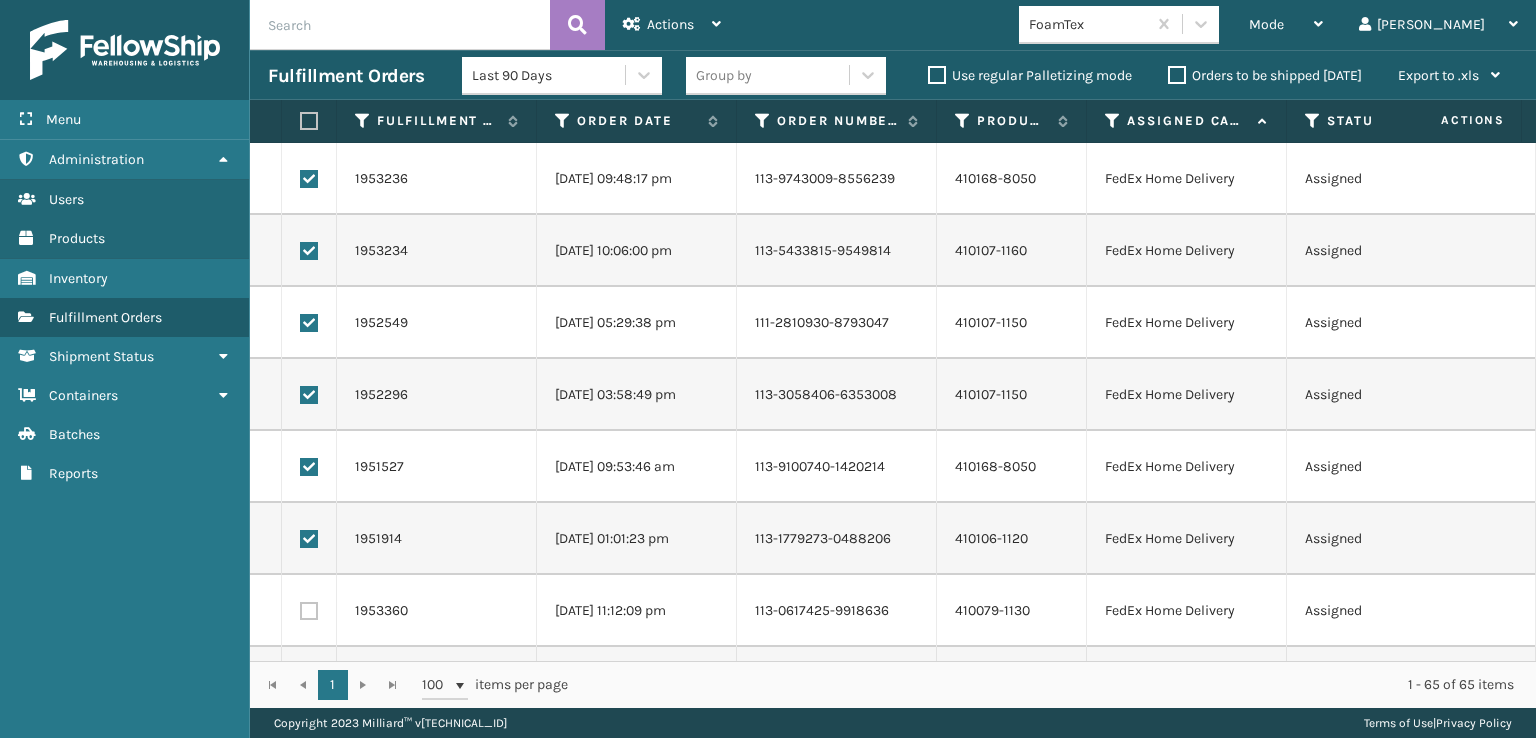 click at bounding box center (309, 611) 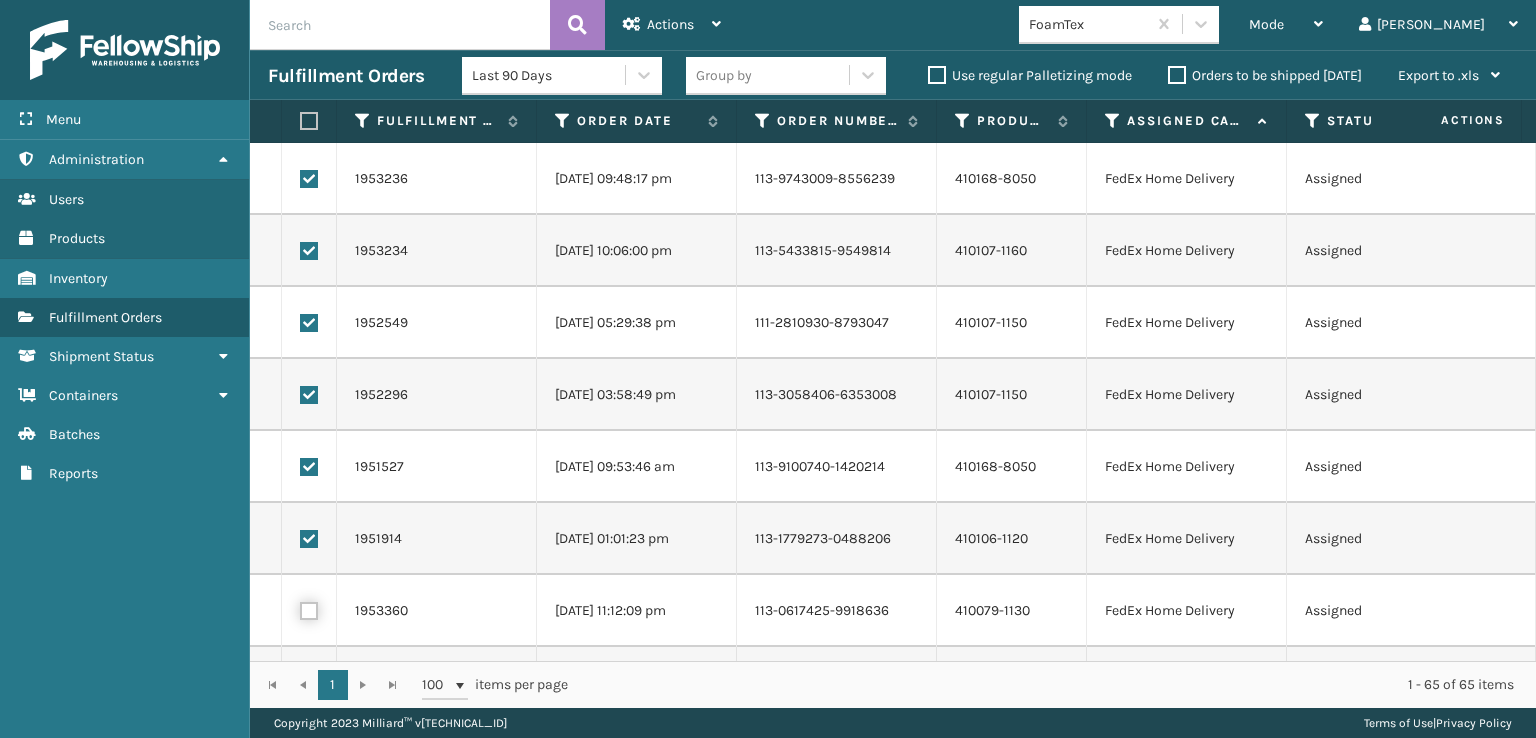click at bounding box center [300, 608] 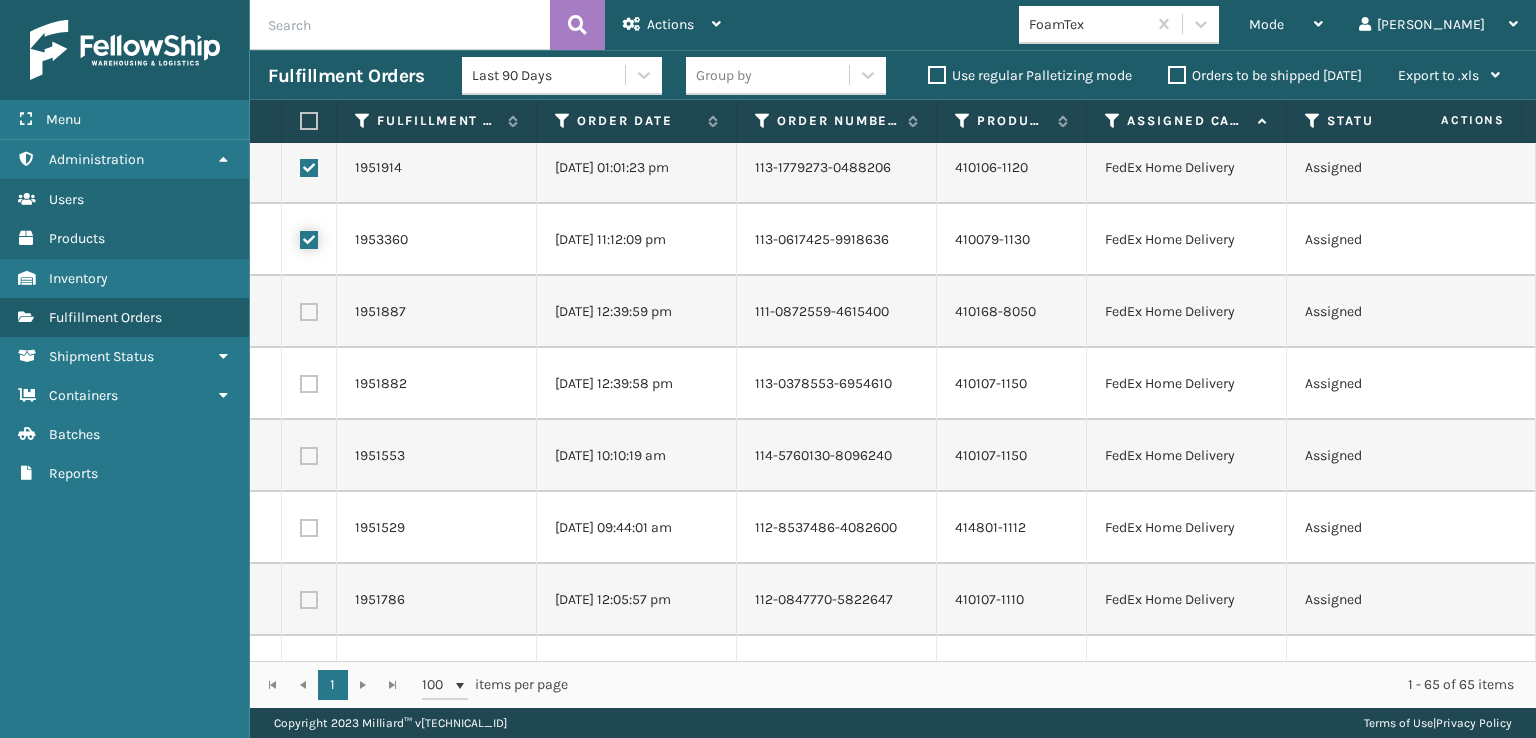 scroll, scrollTop: 400, scrollLeft: 0, axis: vertical 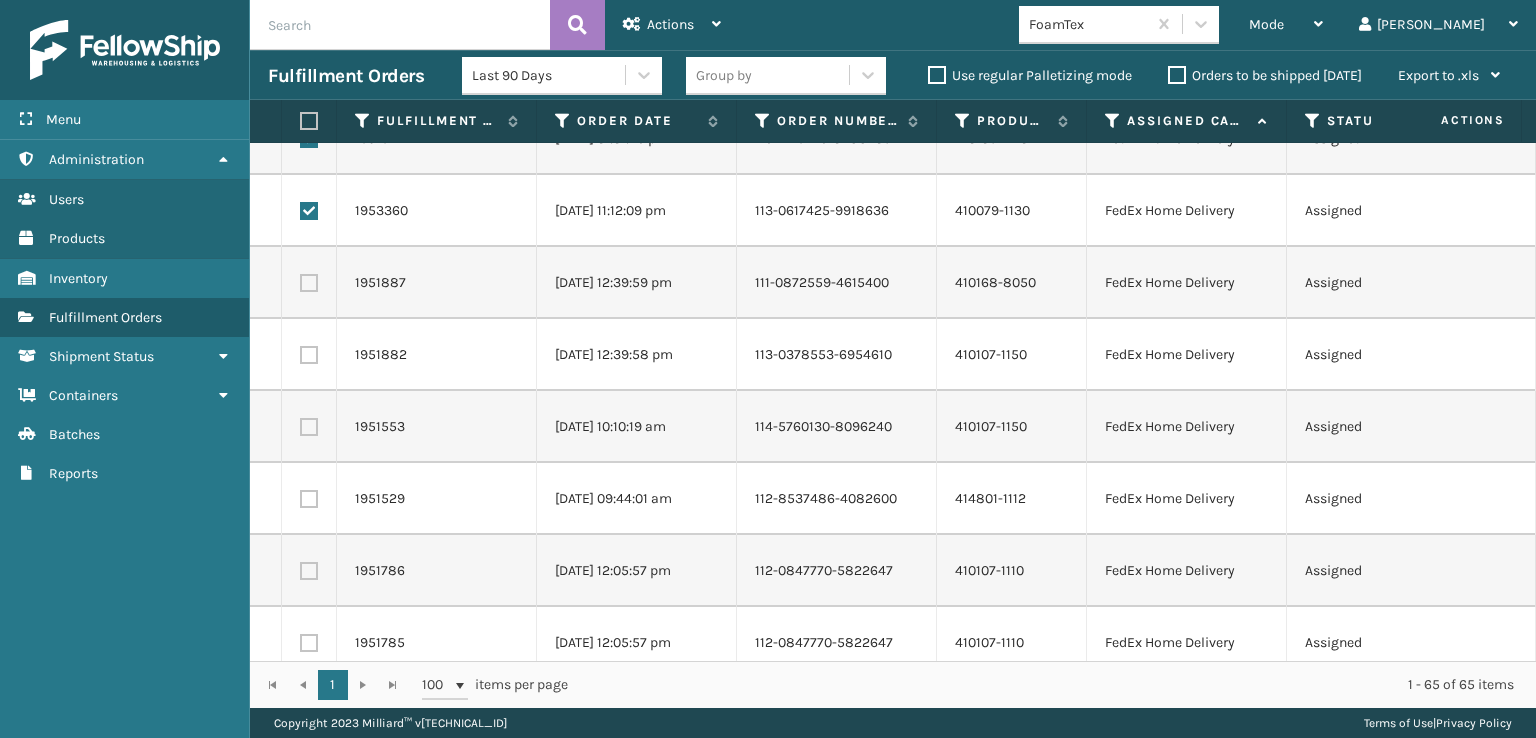 click at bounding box center (309, 283) 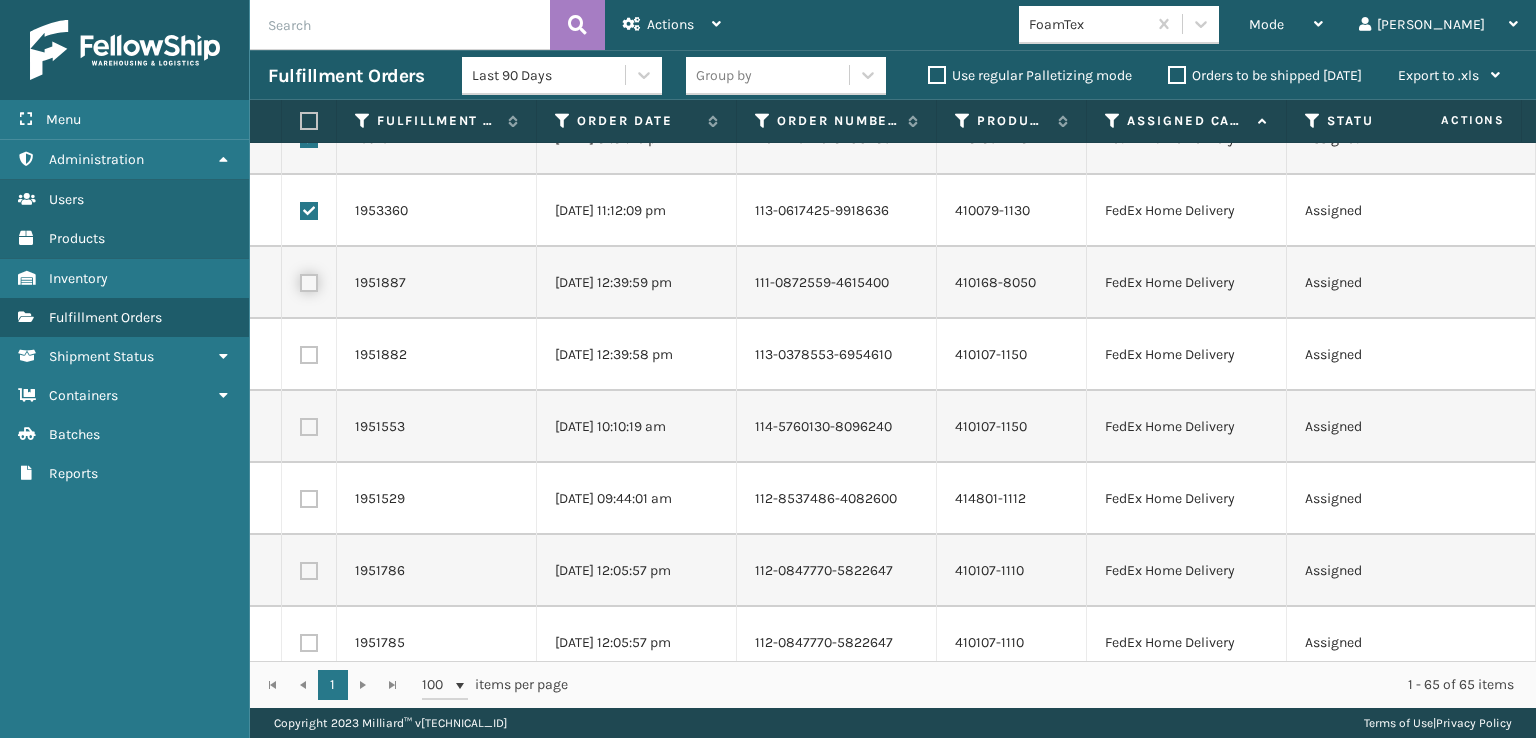 click at bounding box center [300, 280] 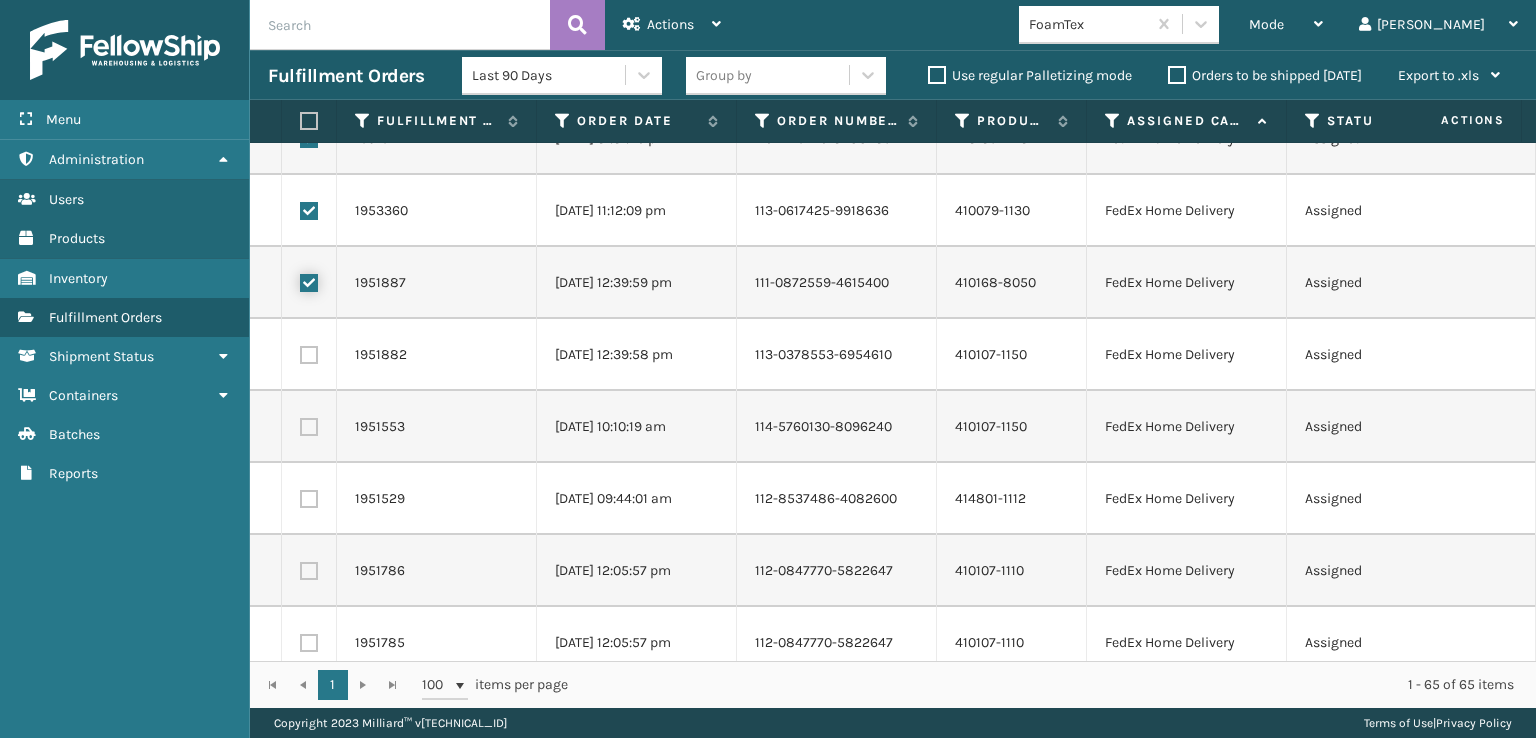 checkbox on "true" 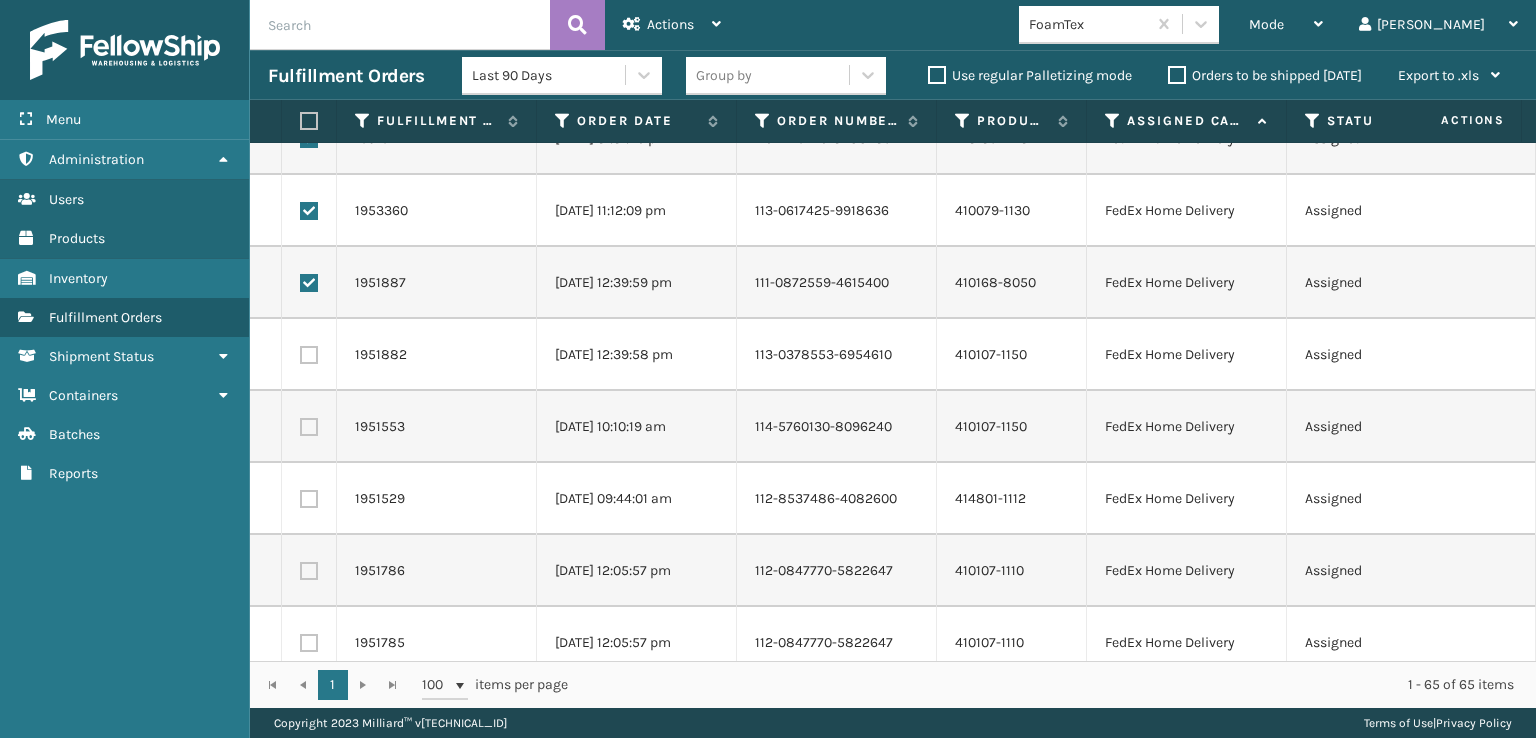 click at bounding box center (309, 355) 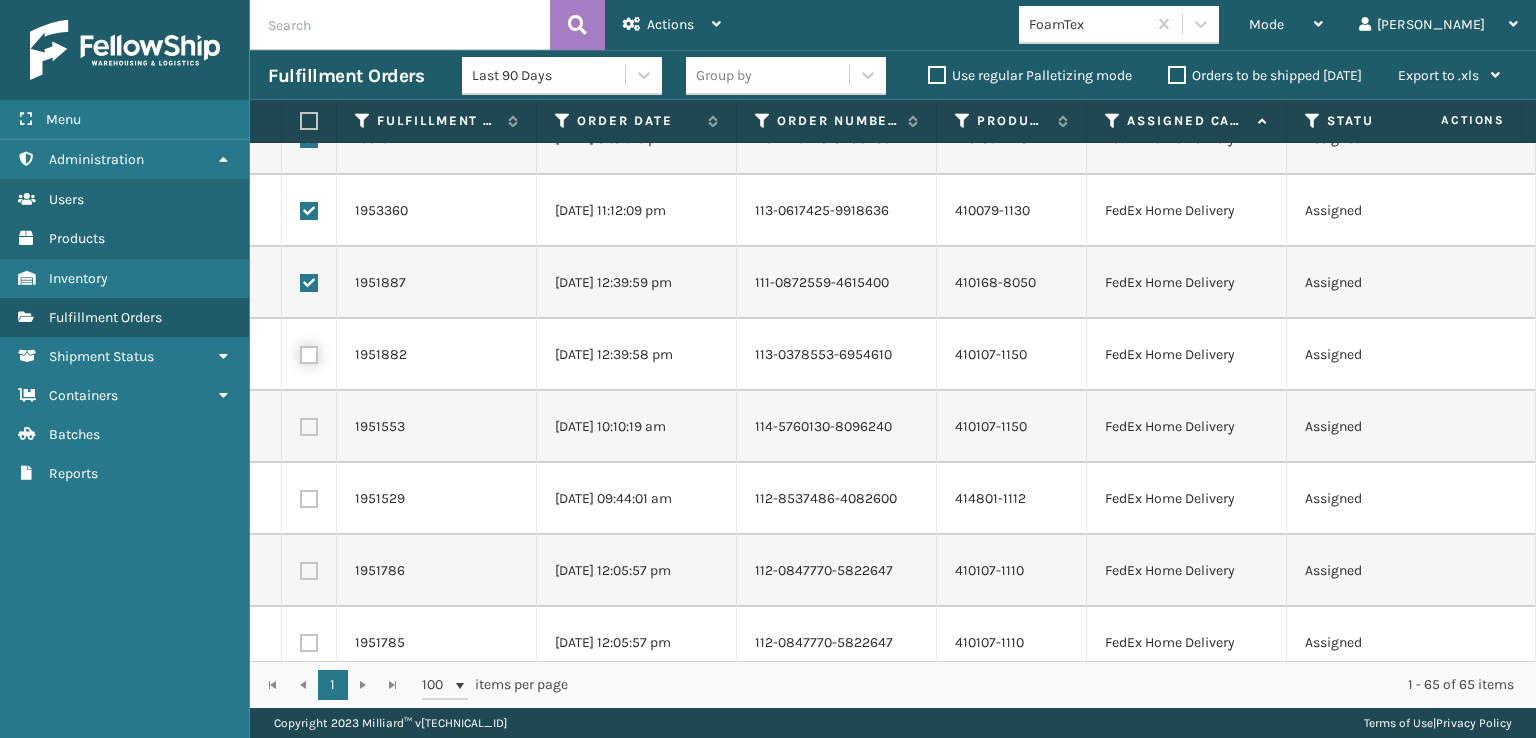 click at bounding box center [300, 352] 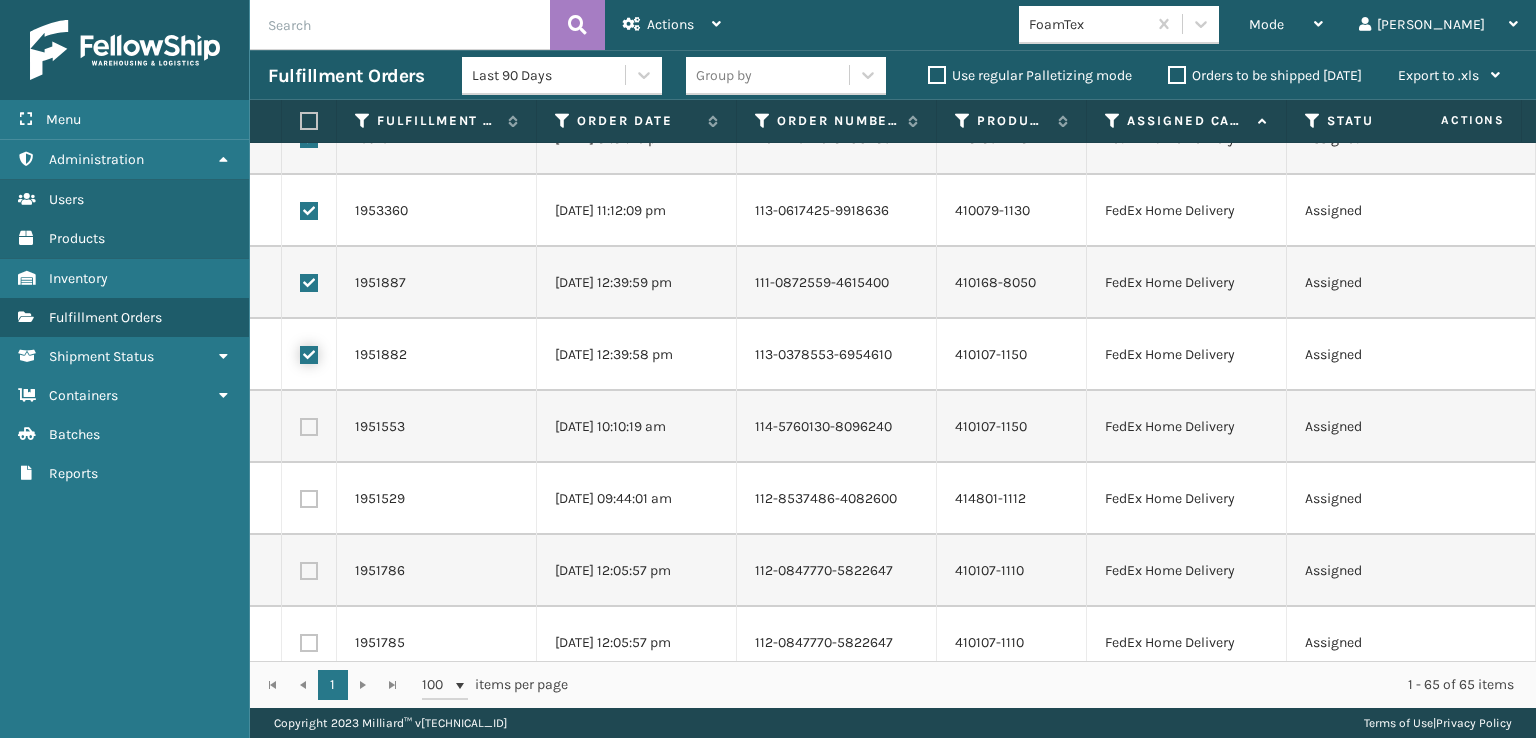 checkbox on "true" 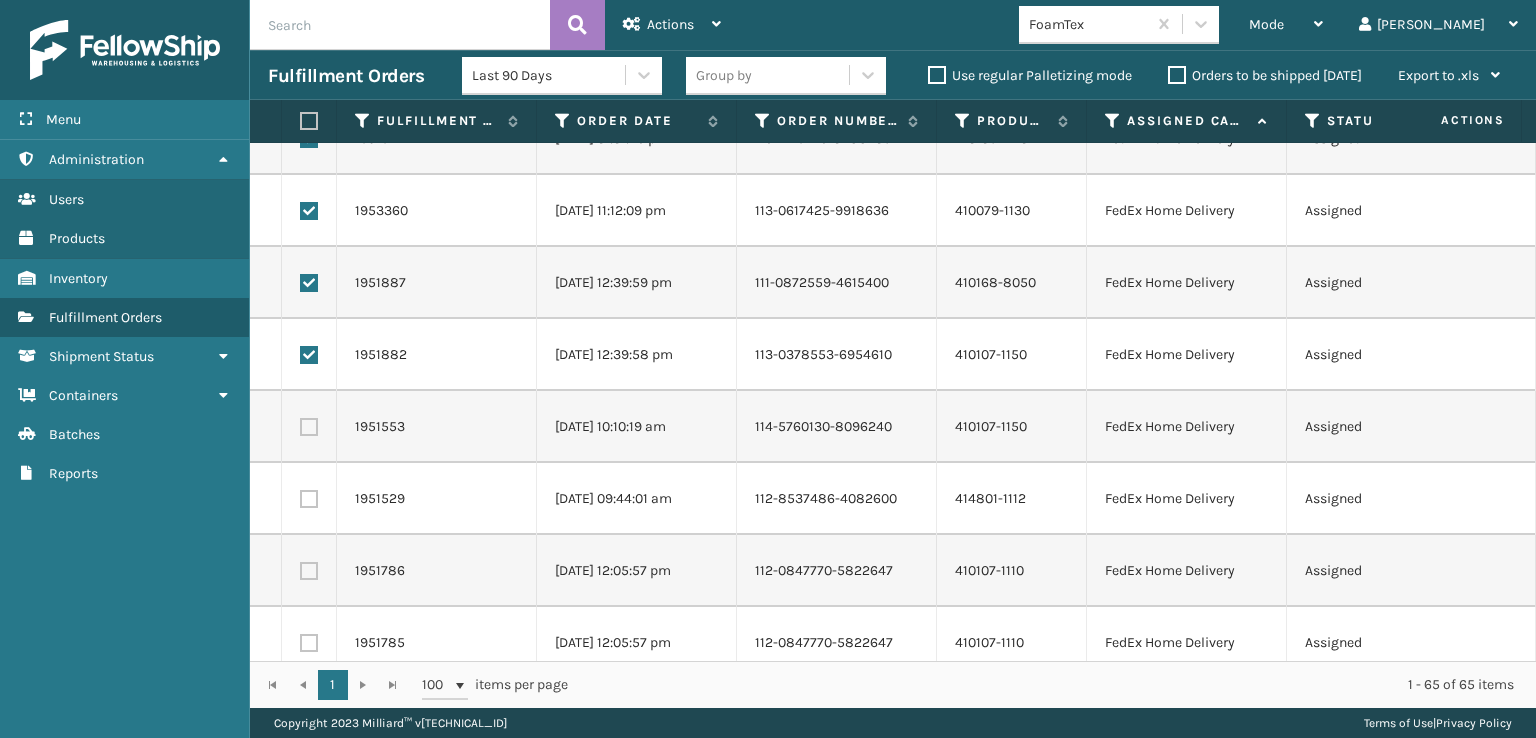 click at bounding box center [309, 427] 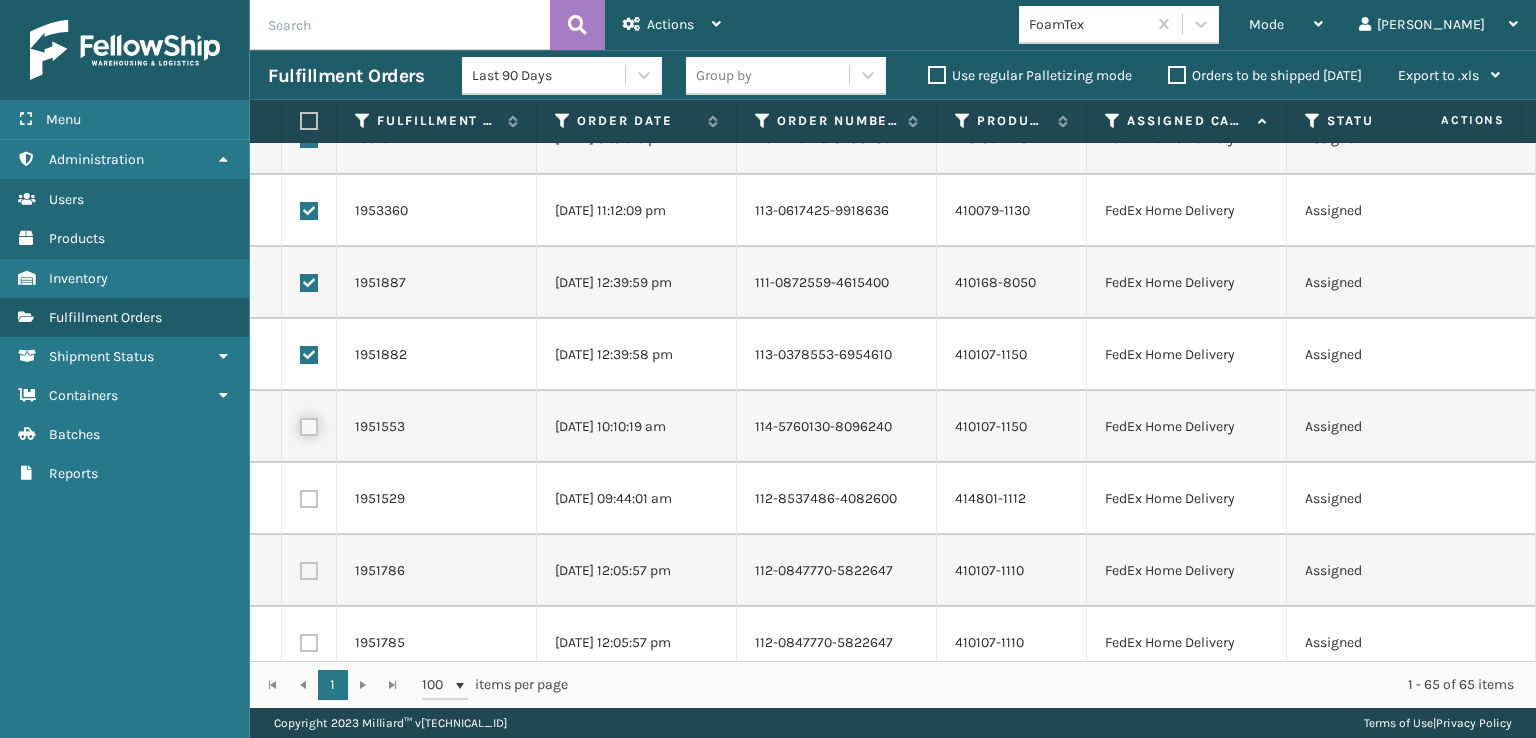 click at bounding box center (300, 424) 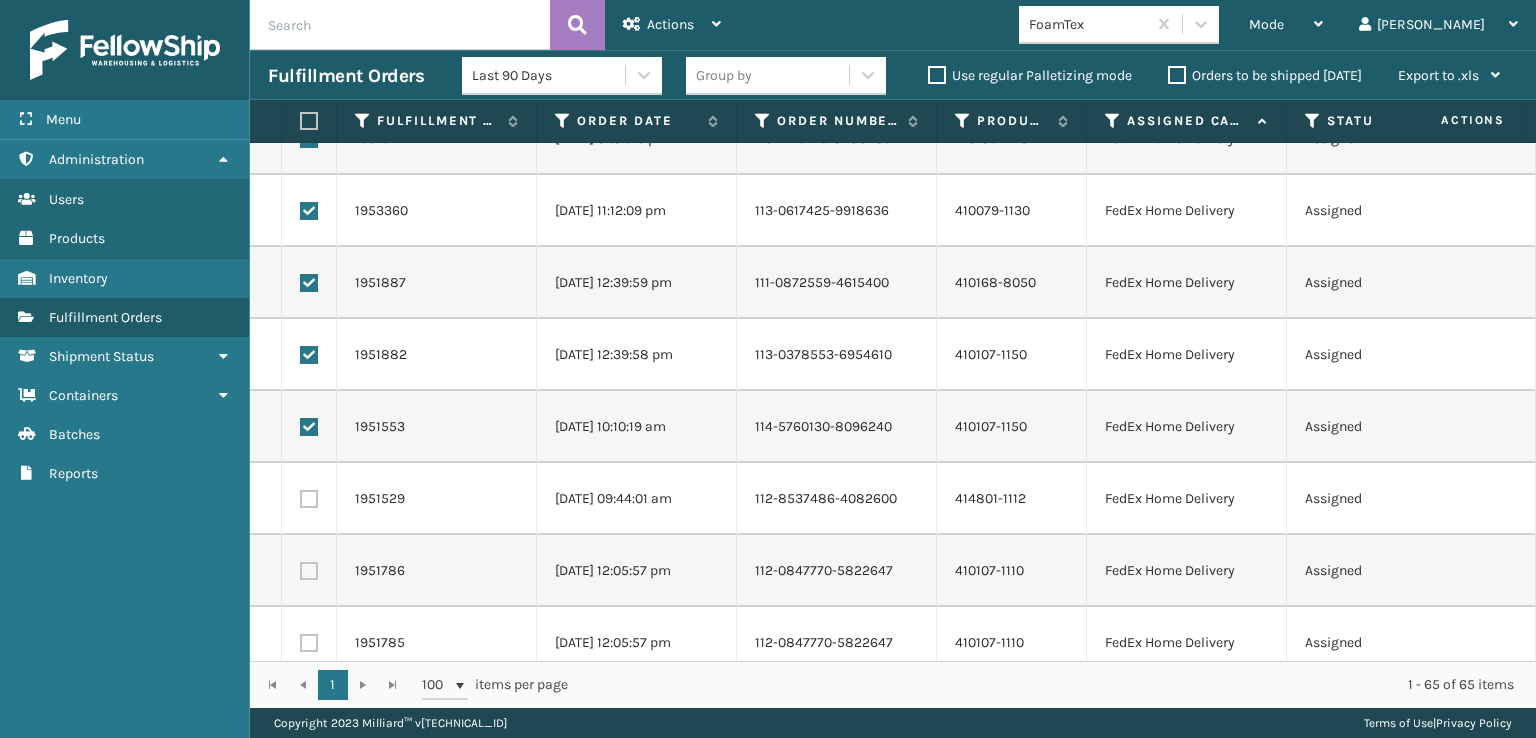 click at bounding box center [309, 499] 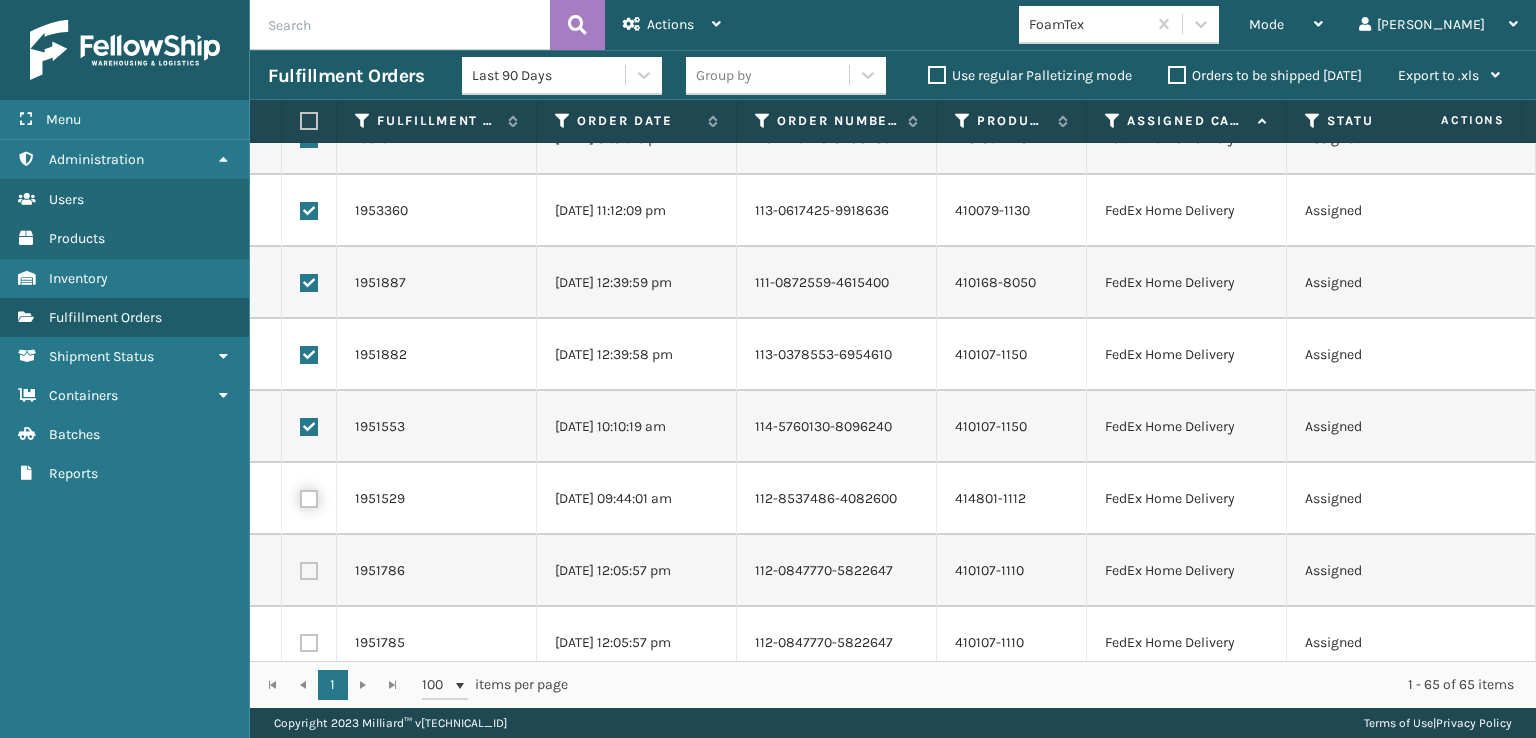 click at bounding box center [300, 496] 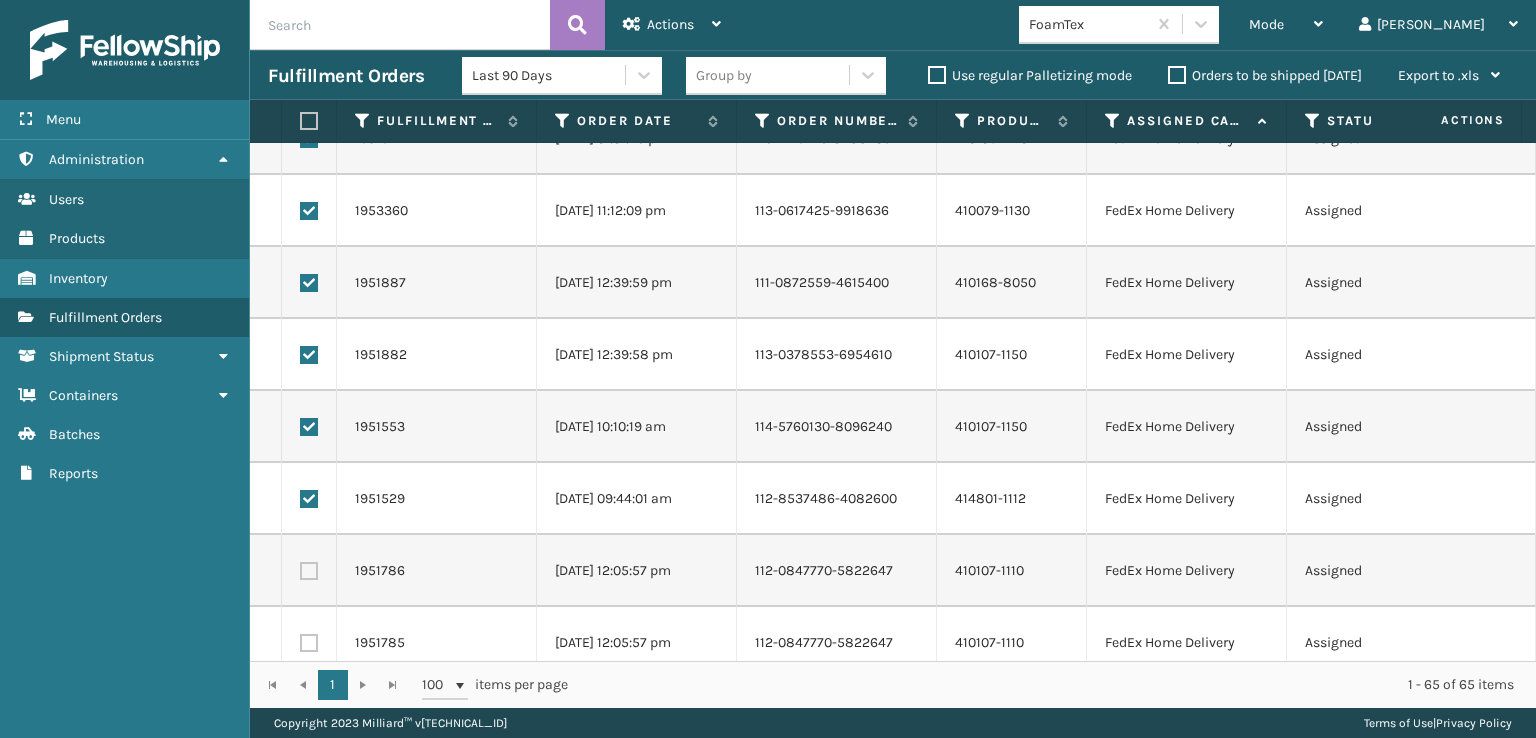 click at bounding box center (309, 571) 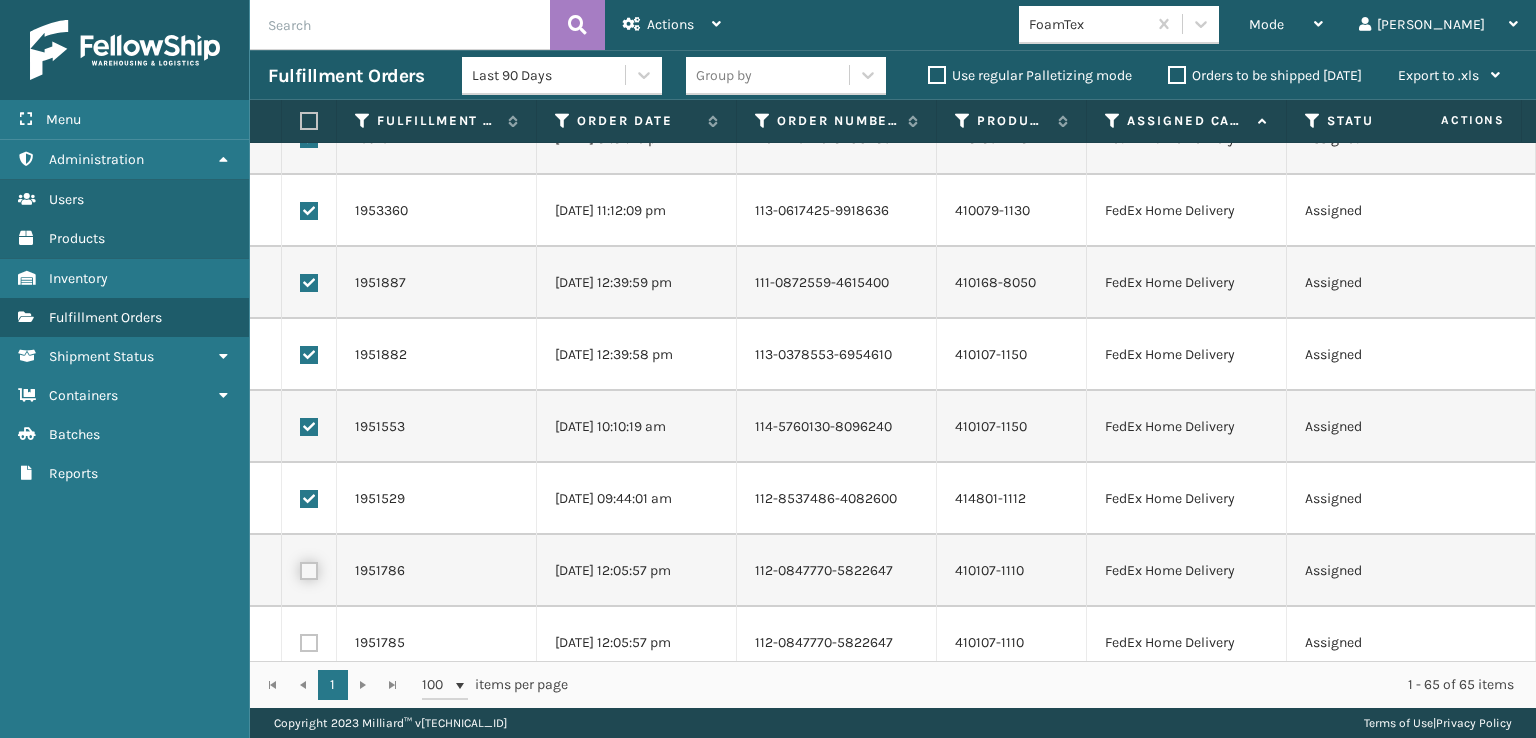 click at bounding box center (300, 568) 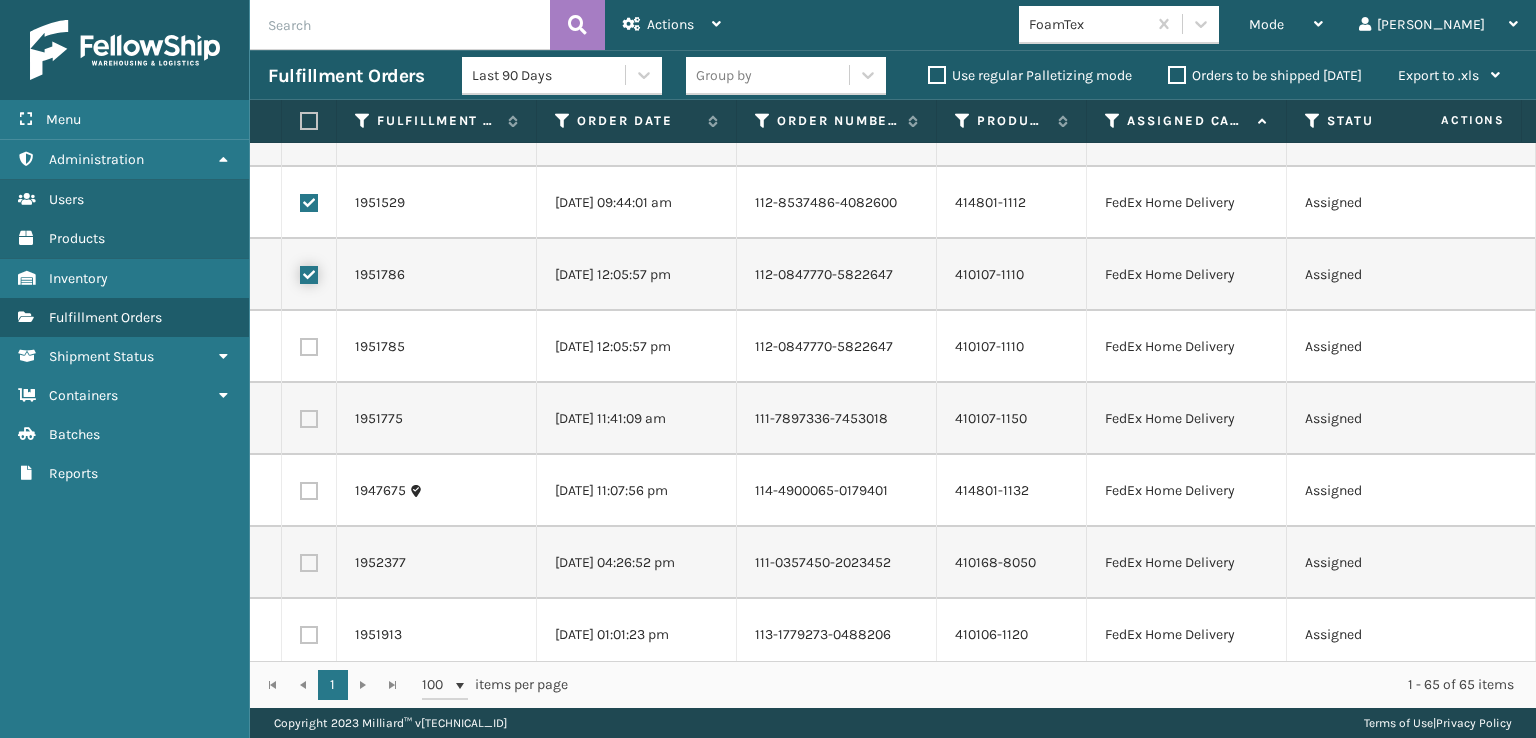 scroll, scrollTop: 700, scrollLeft: 0, axis: vertical 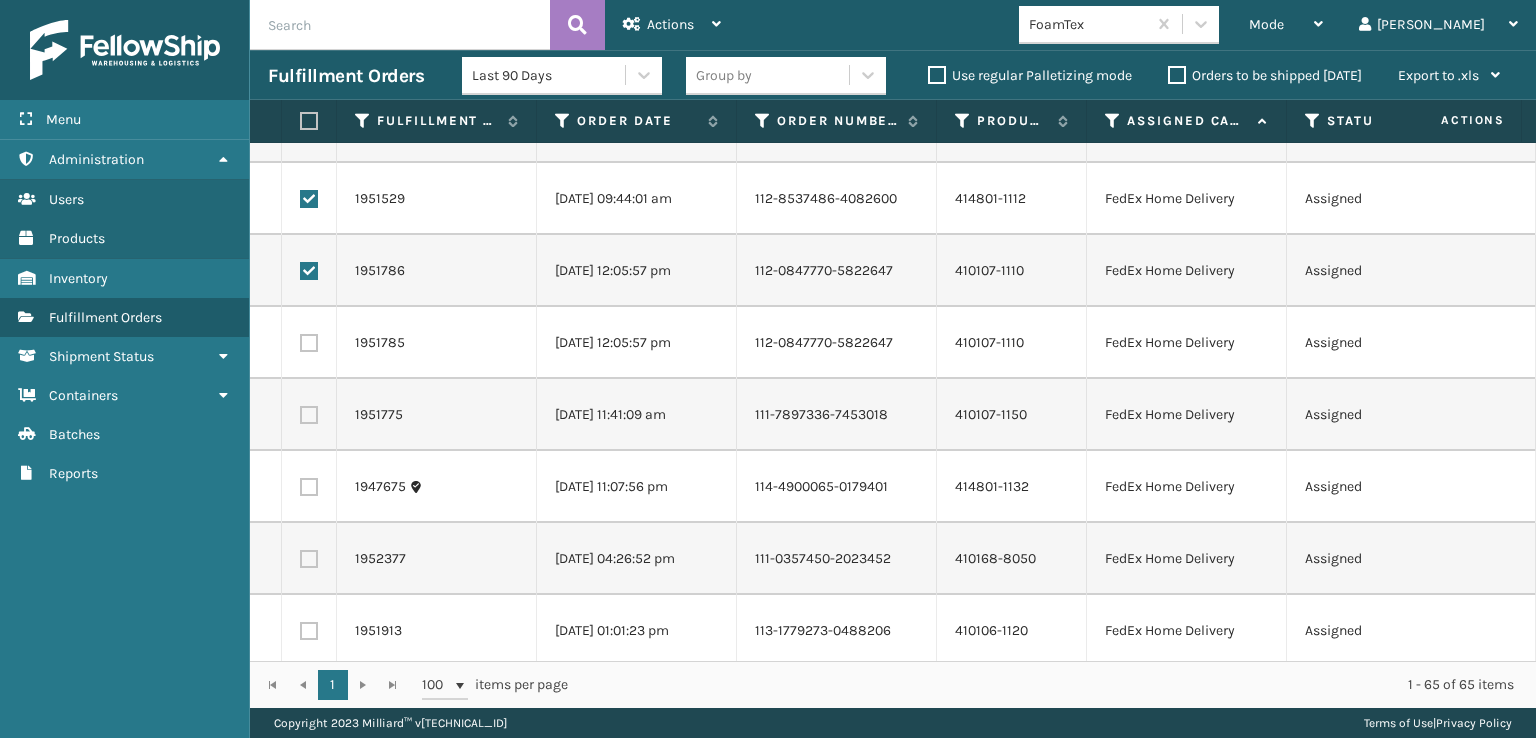 click at bounding box center (309, 343) 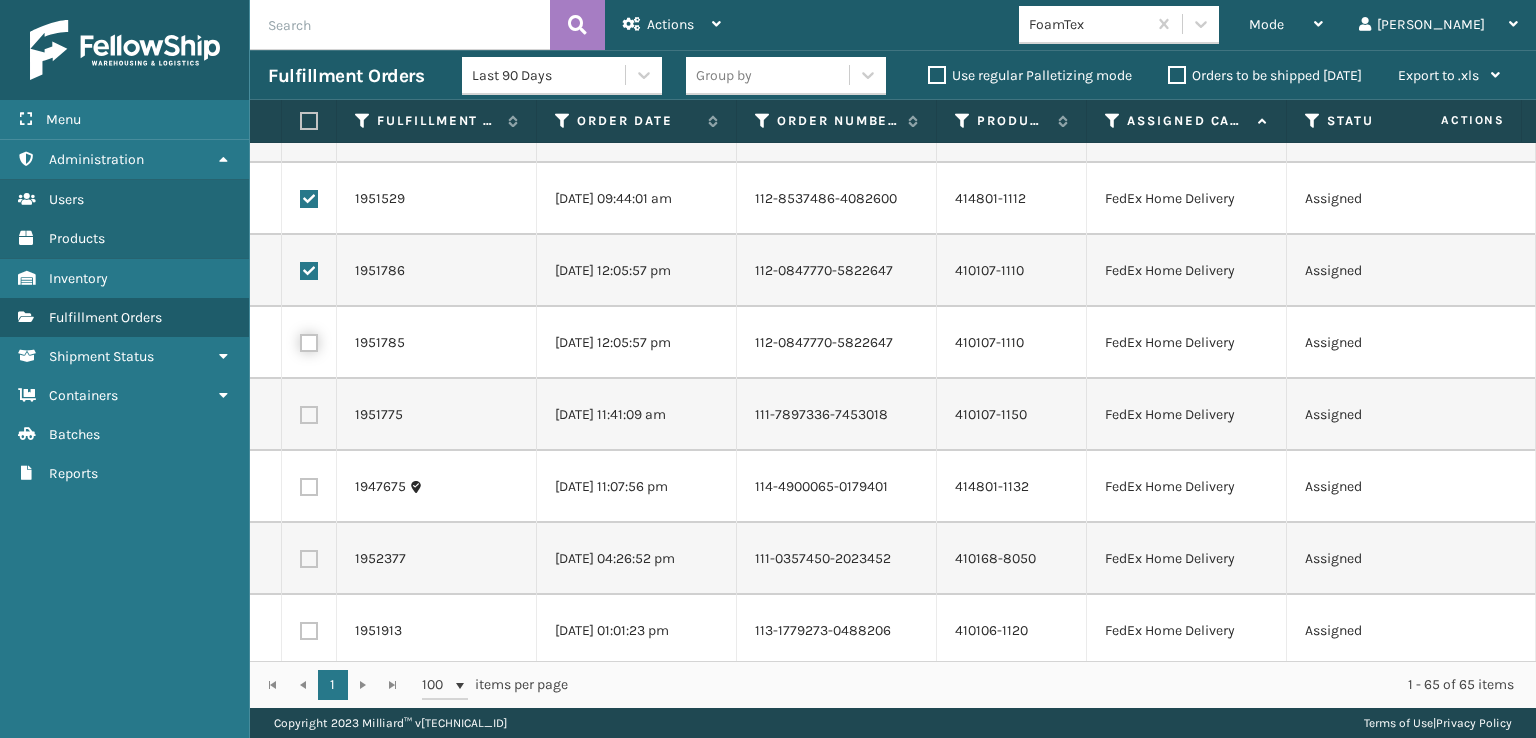 click at bounding box center [300, 340] 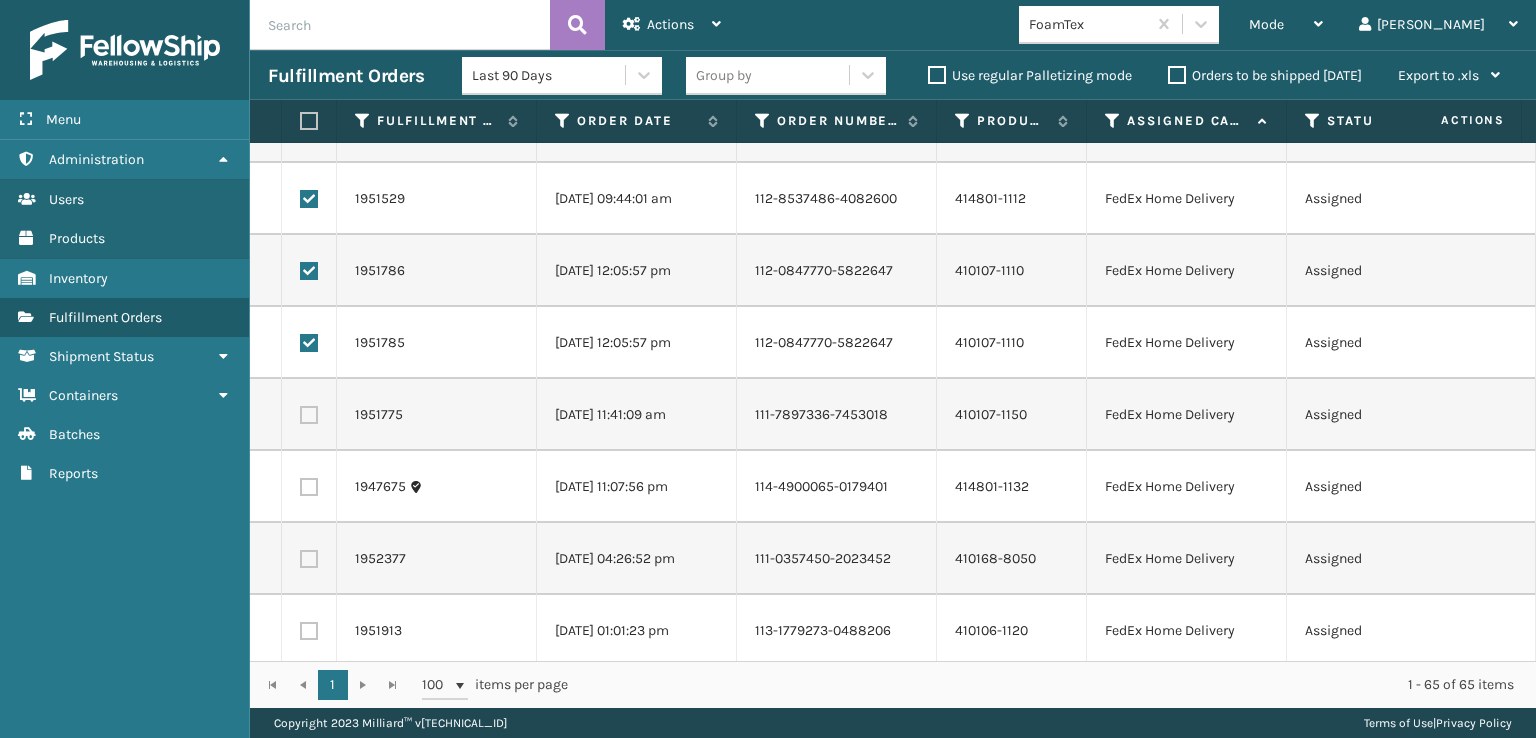 click at bounding box center [309, 415] 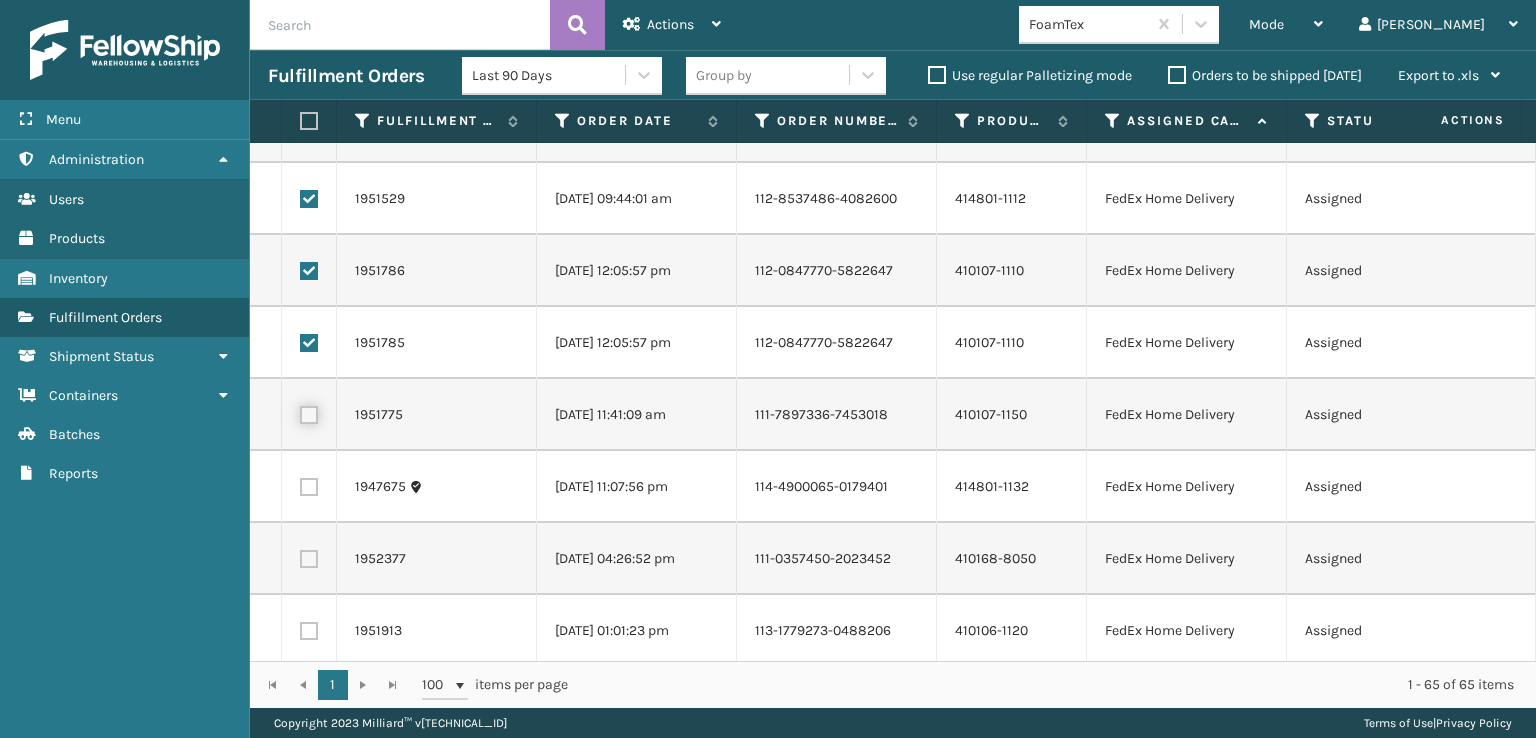 click at bounding box center (300, 412) 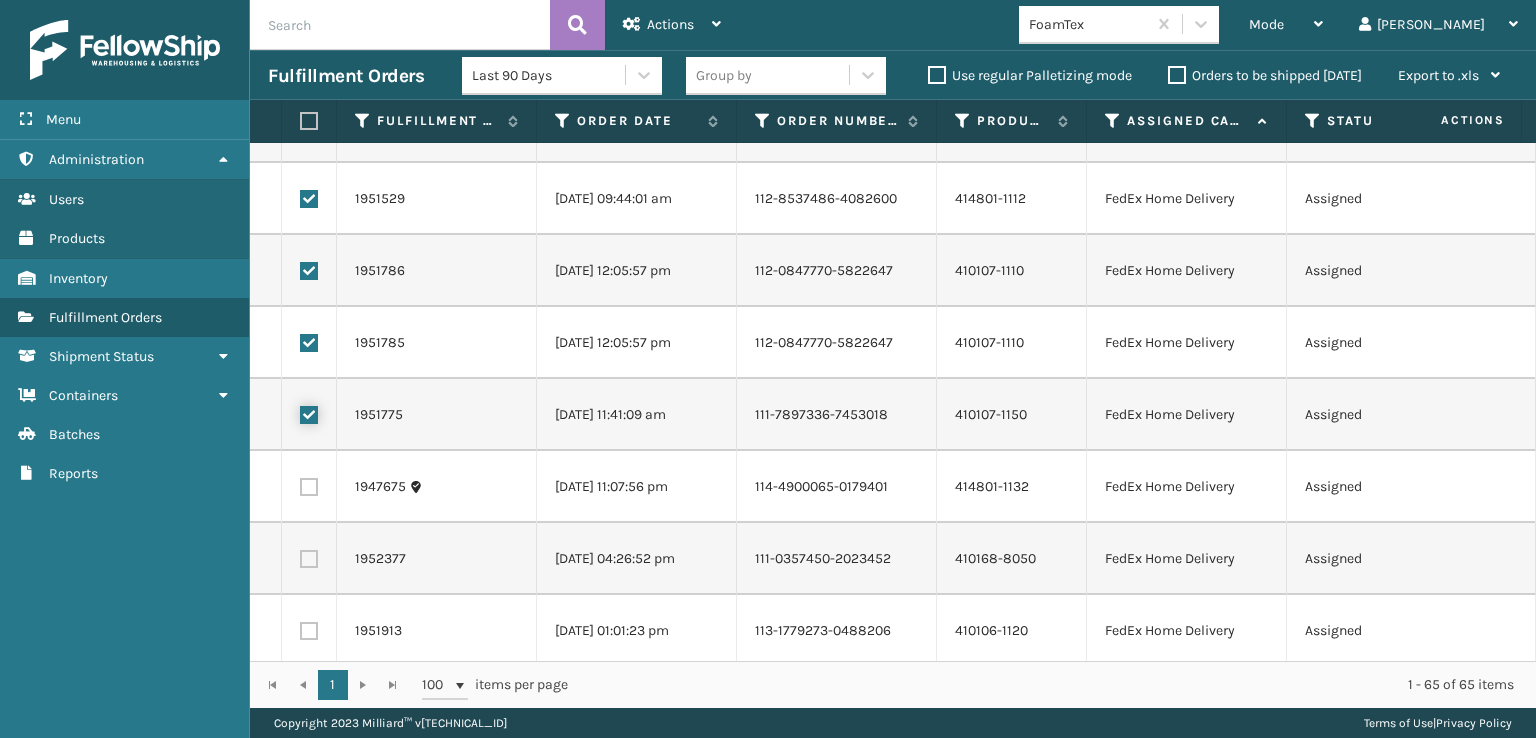 checkbox on "true" 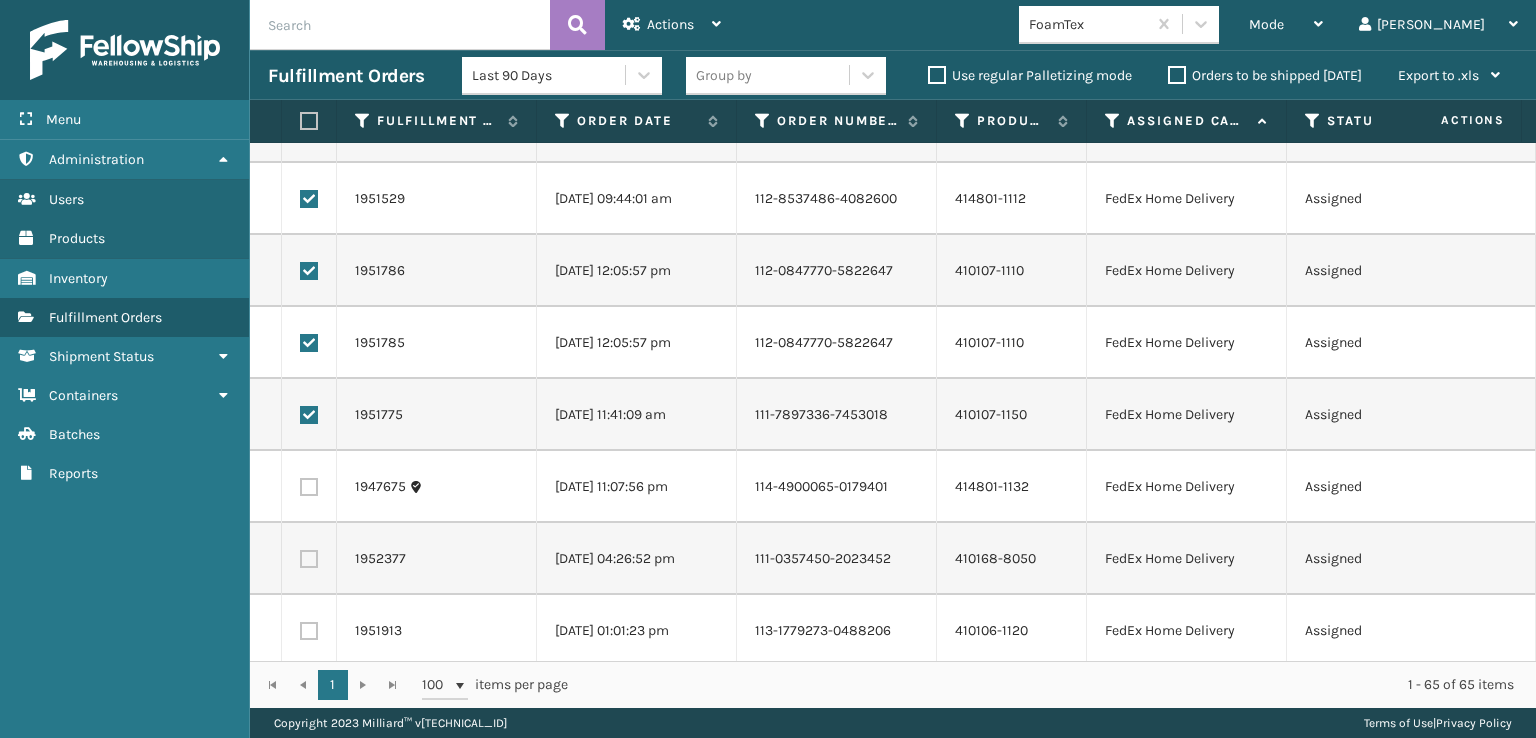 click at bounding box center [309, 487] 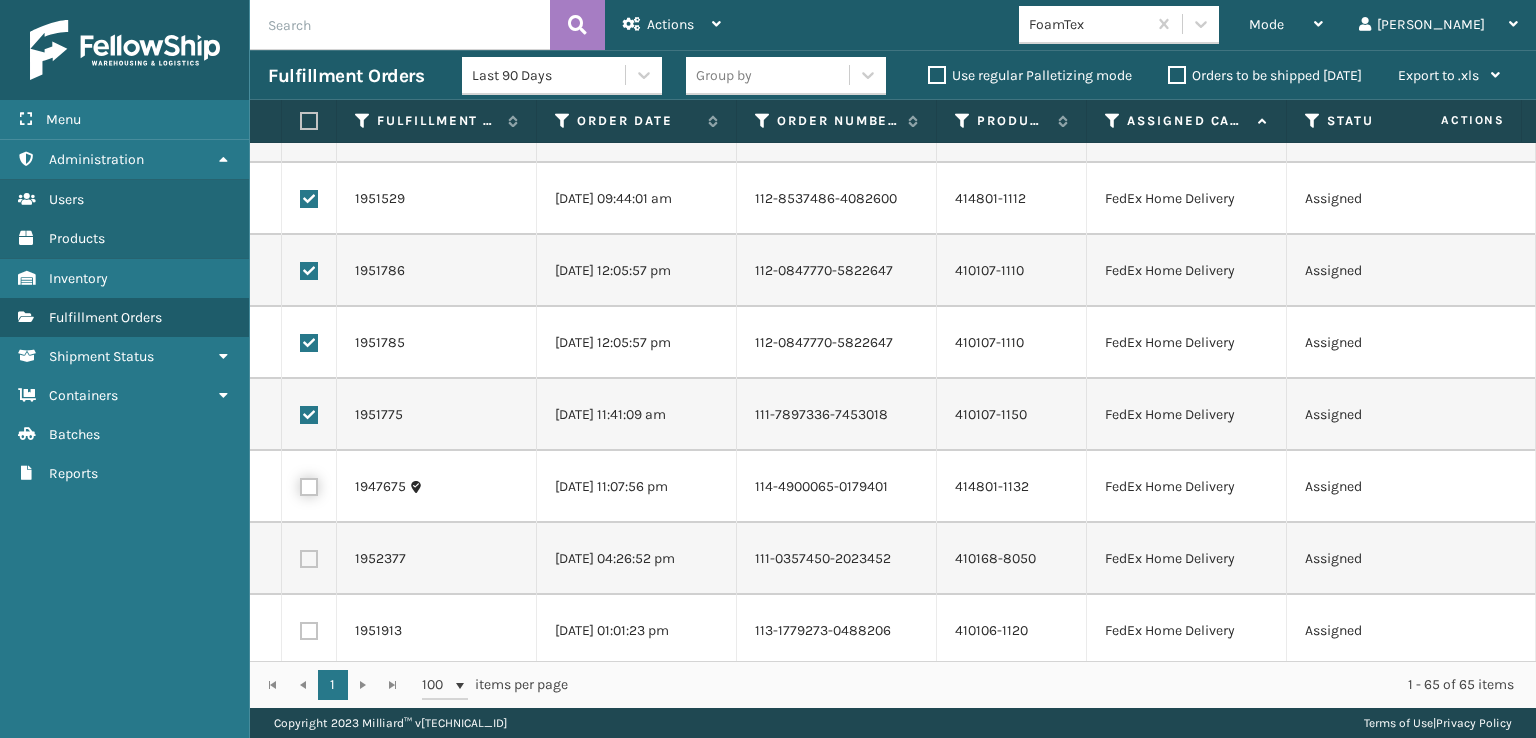 click at bounding box center (300, 484) 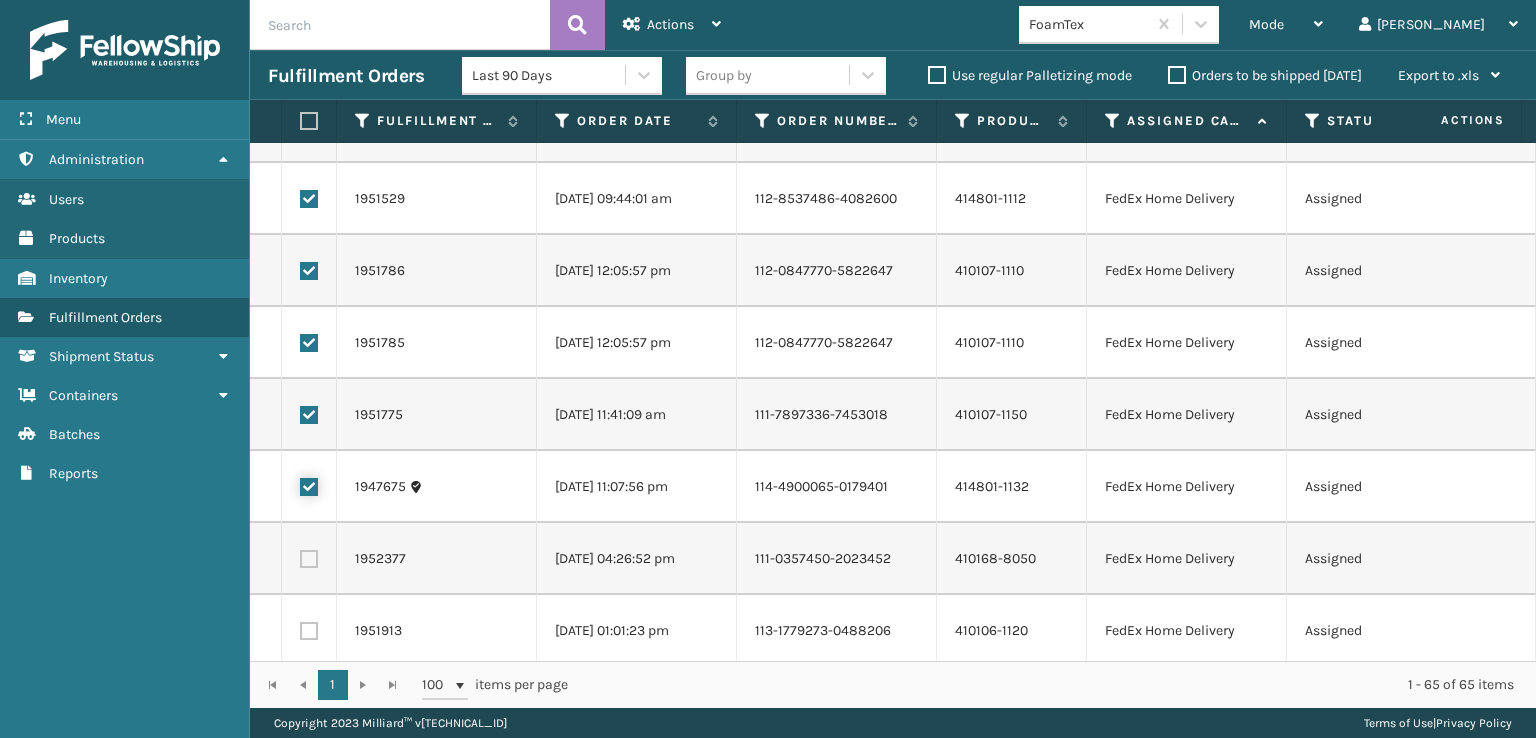 checkbox on "true" 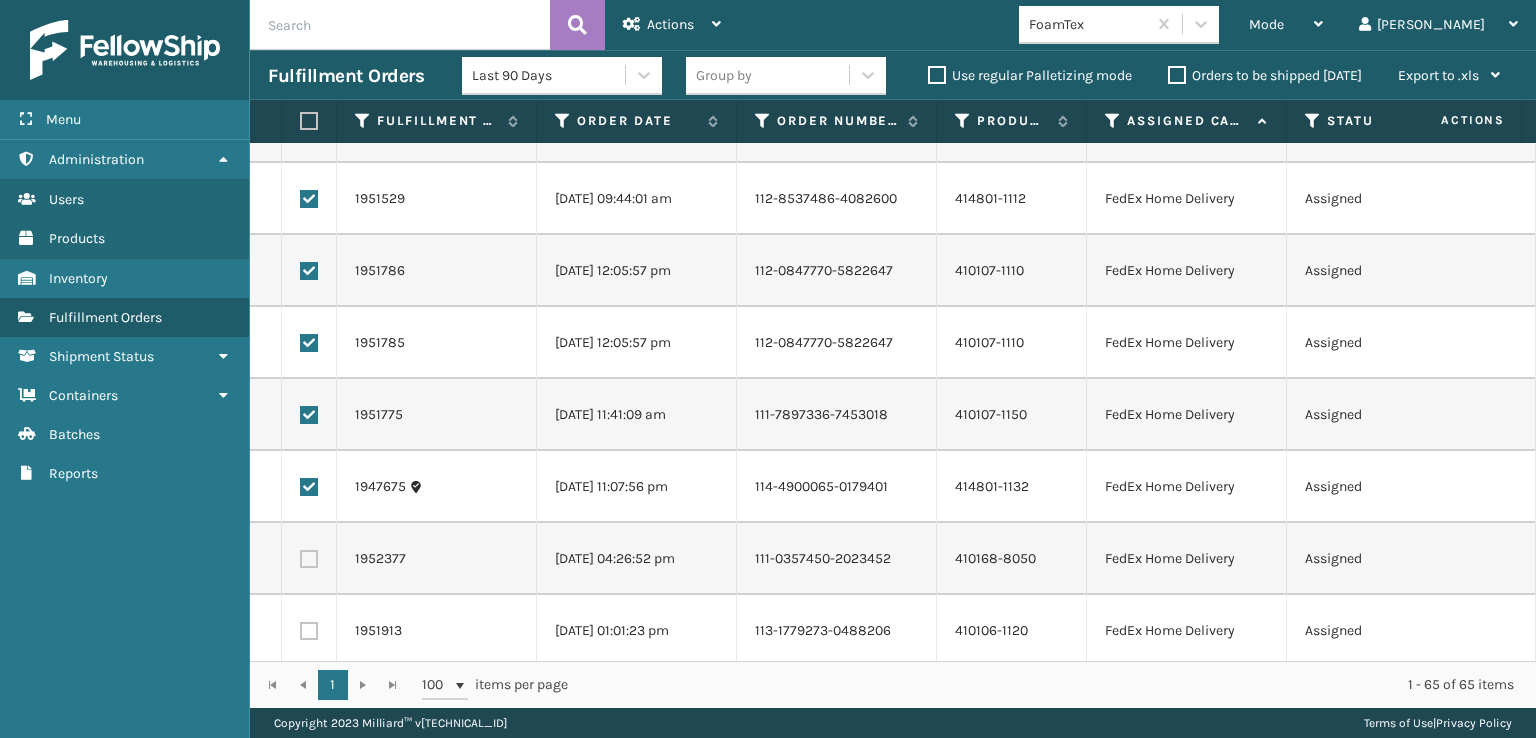 click at bounding box center (309, 559) 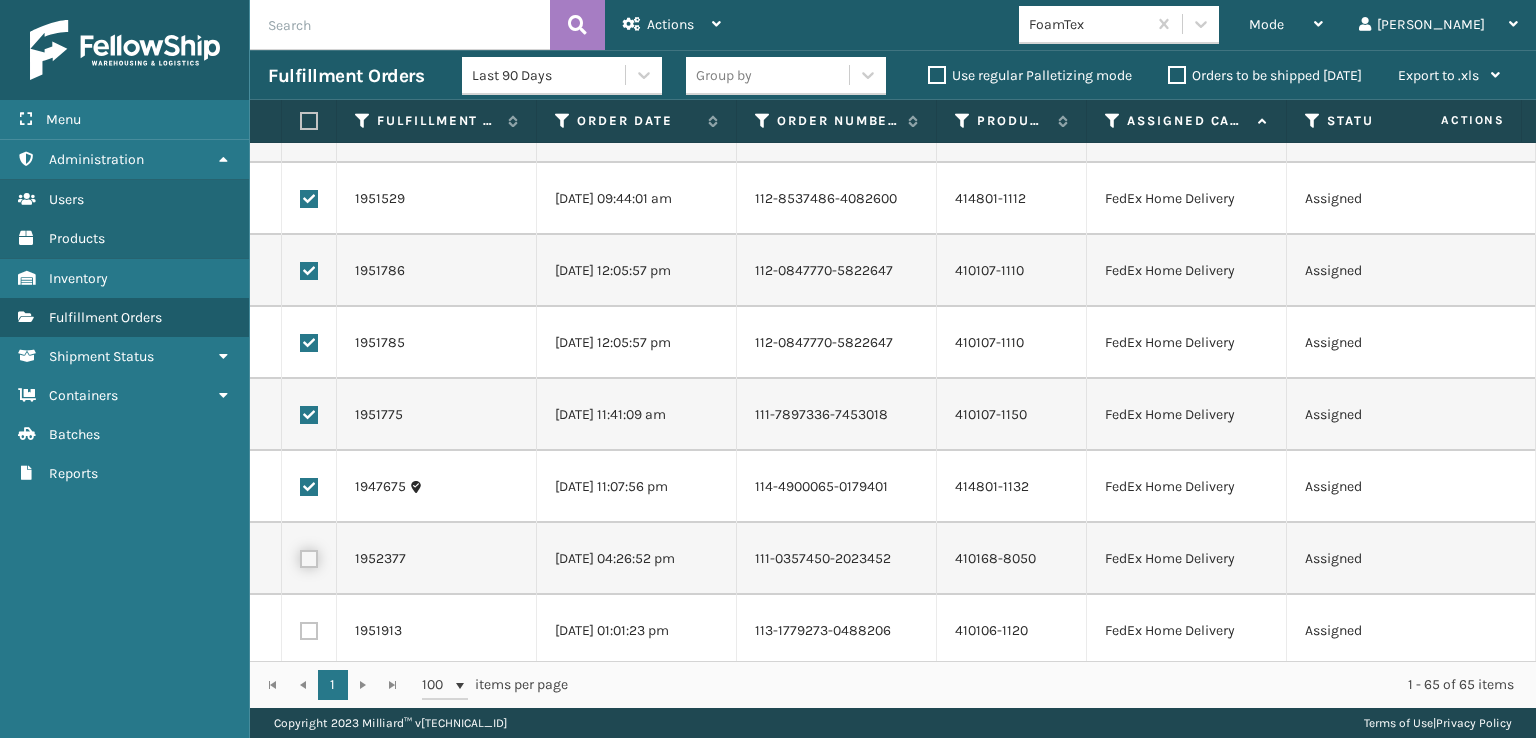 click at bounding box center [300, 556] 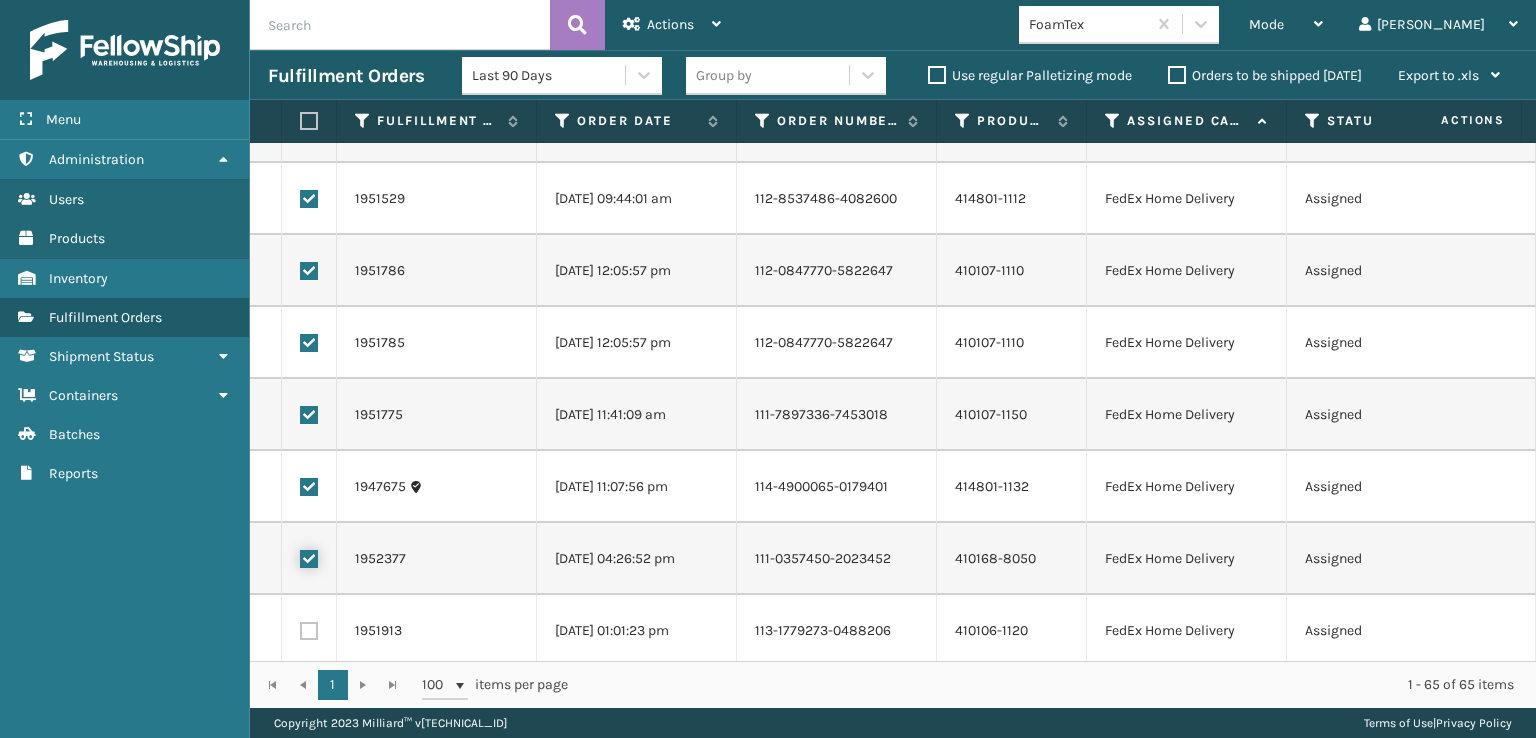 checkbox on "true" 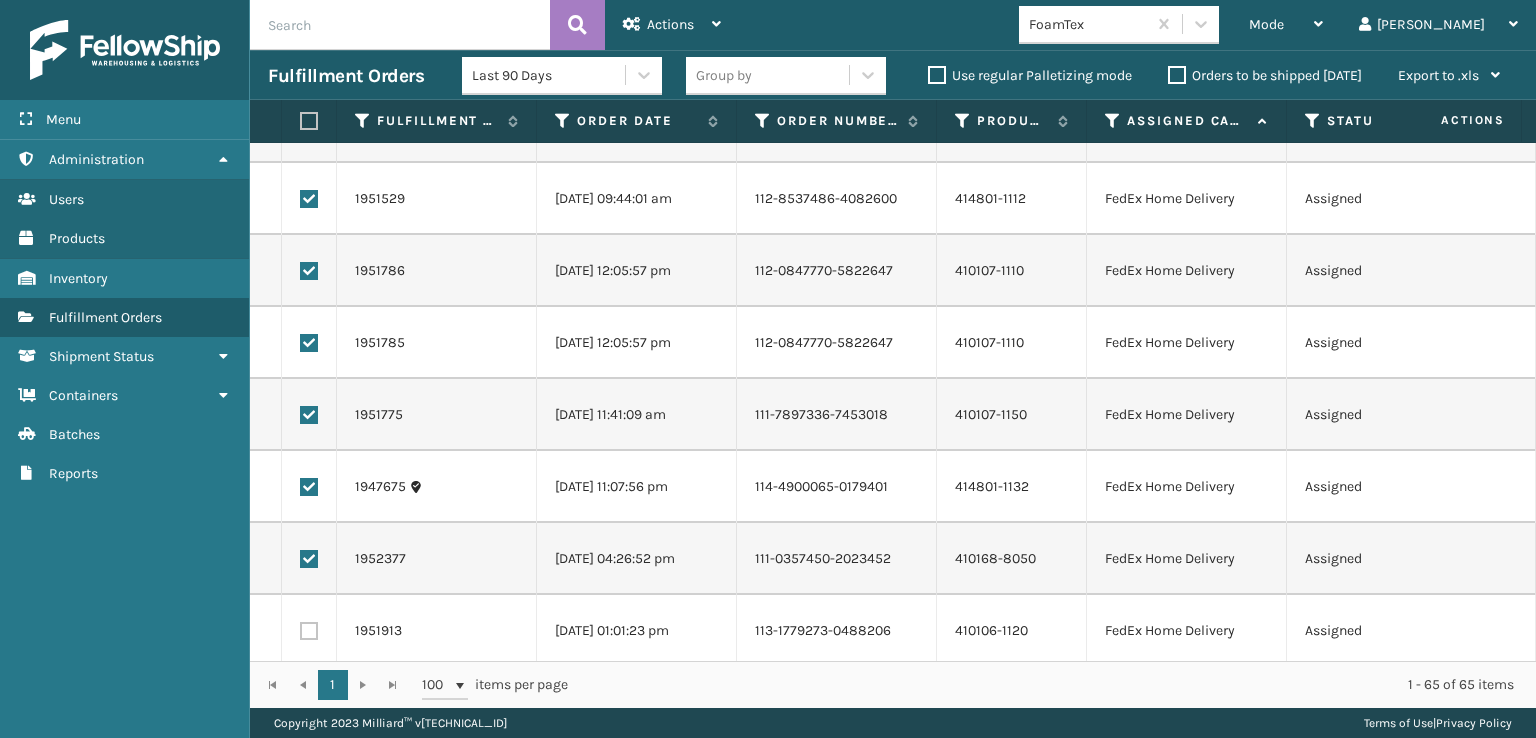 click at bounding box center (309, 631) 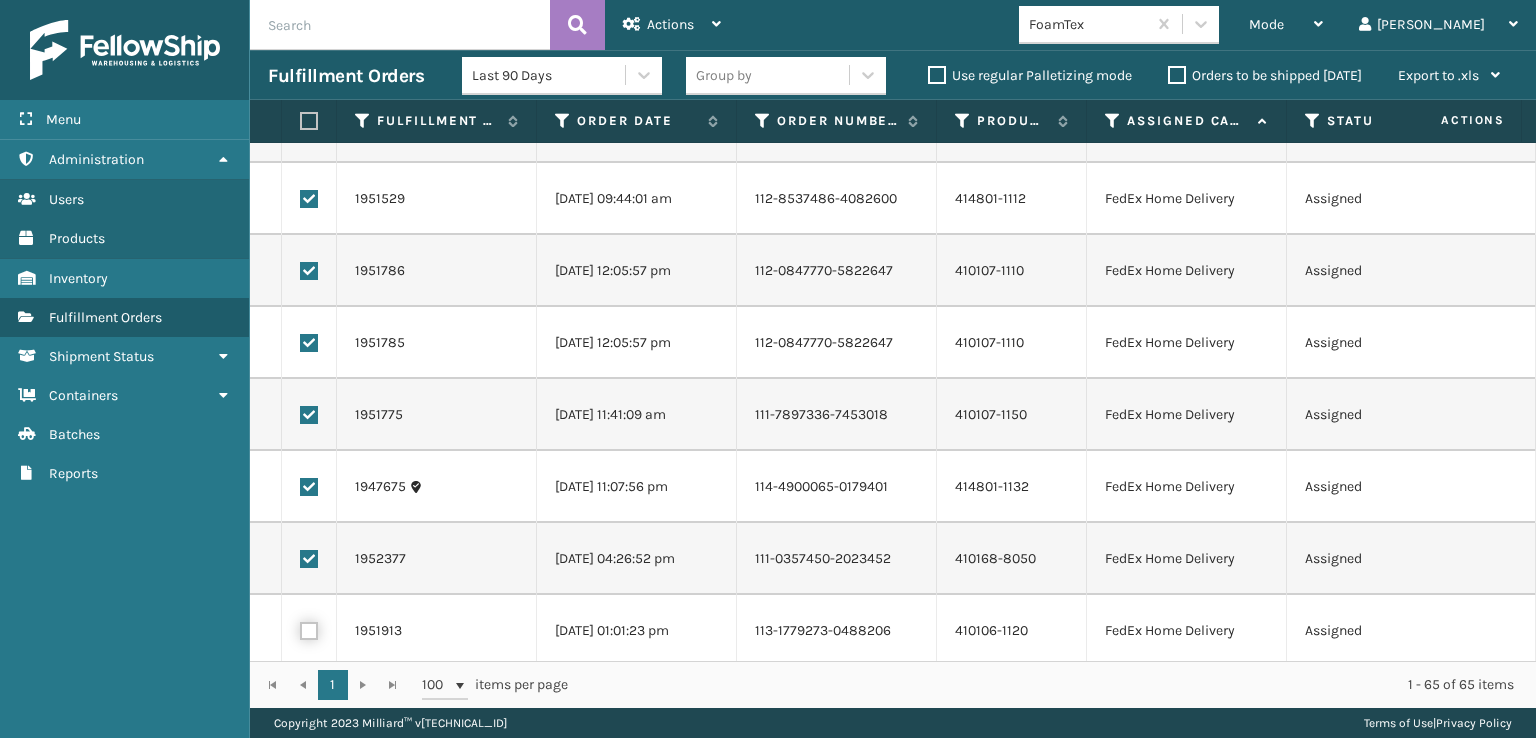 click at bounding box center [300, 628] 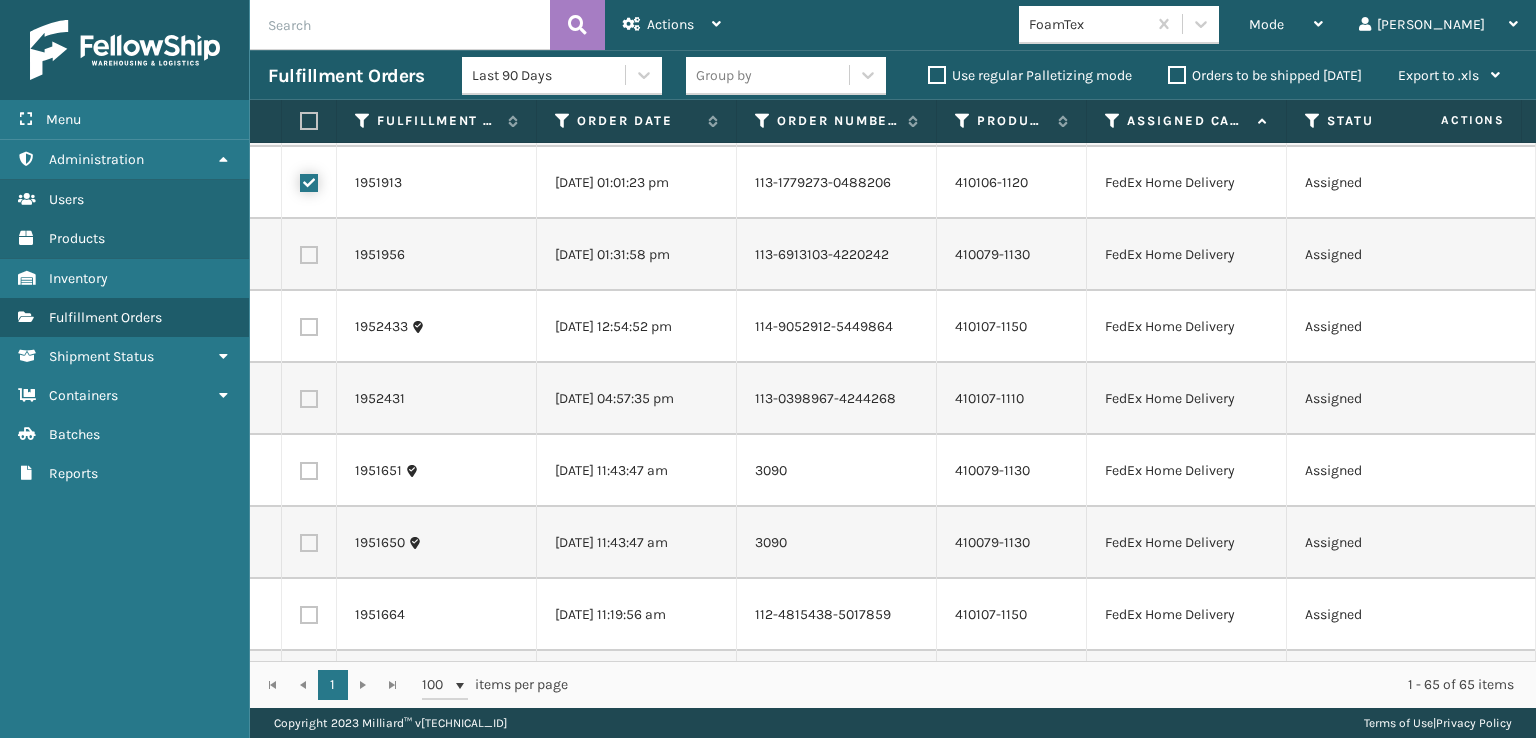 scroll, scrollTop: 1100, scrollLeft: 0, axis: vertical 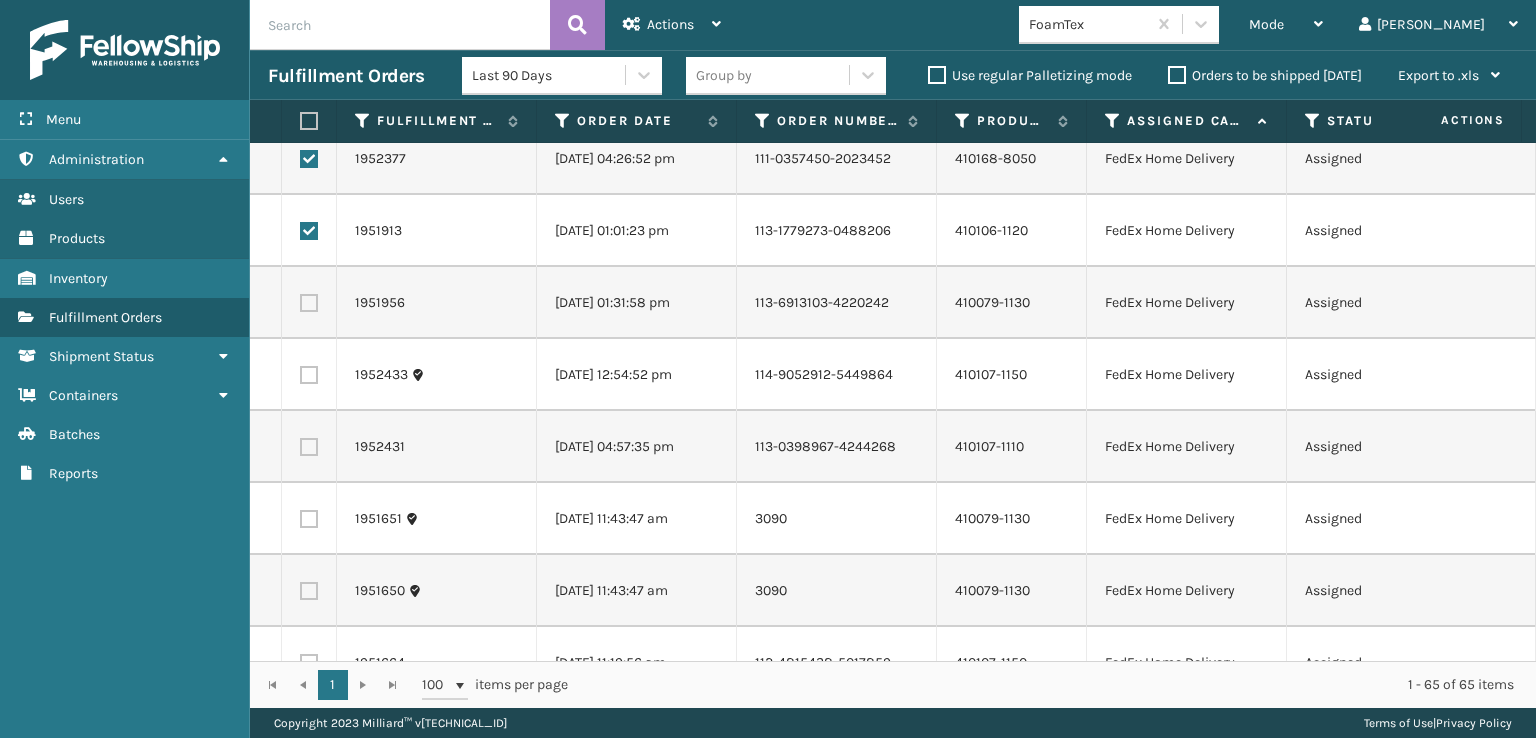 click at bounding box center [309, 303] 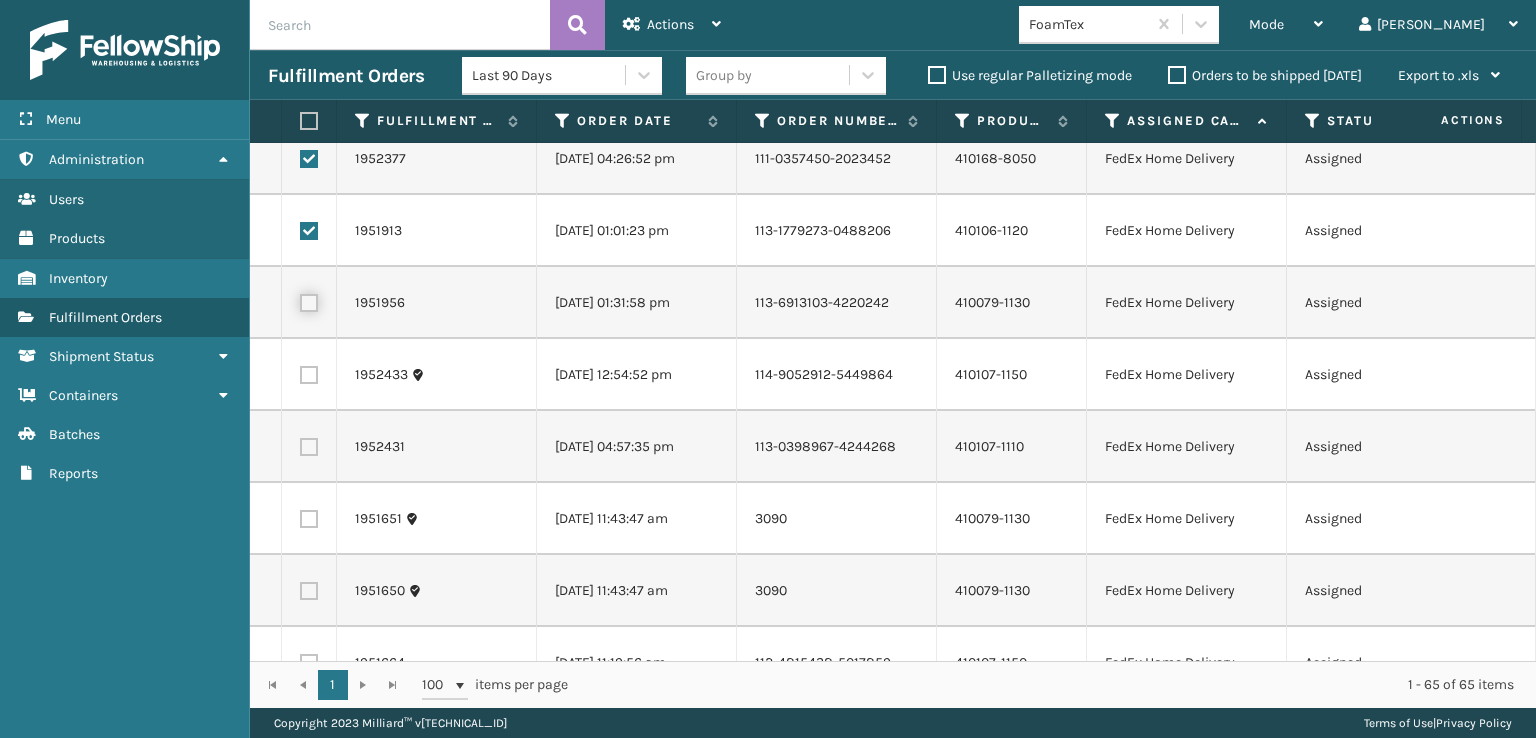 click at bounding box center (300, 300) 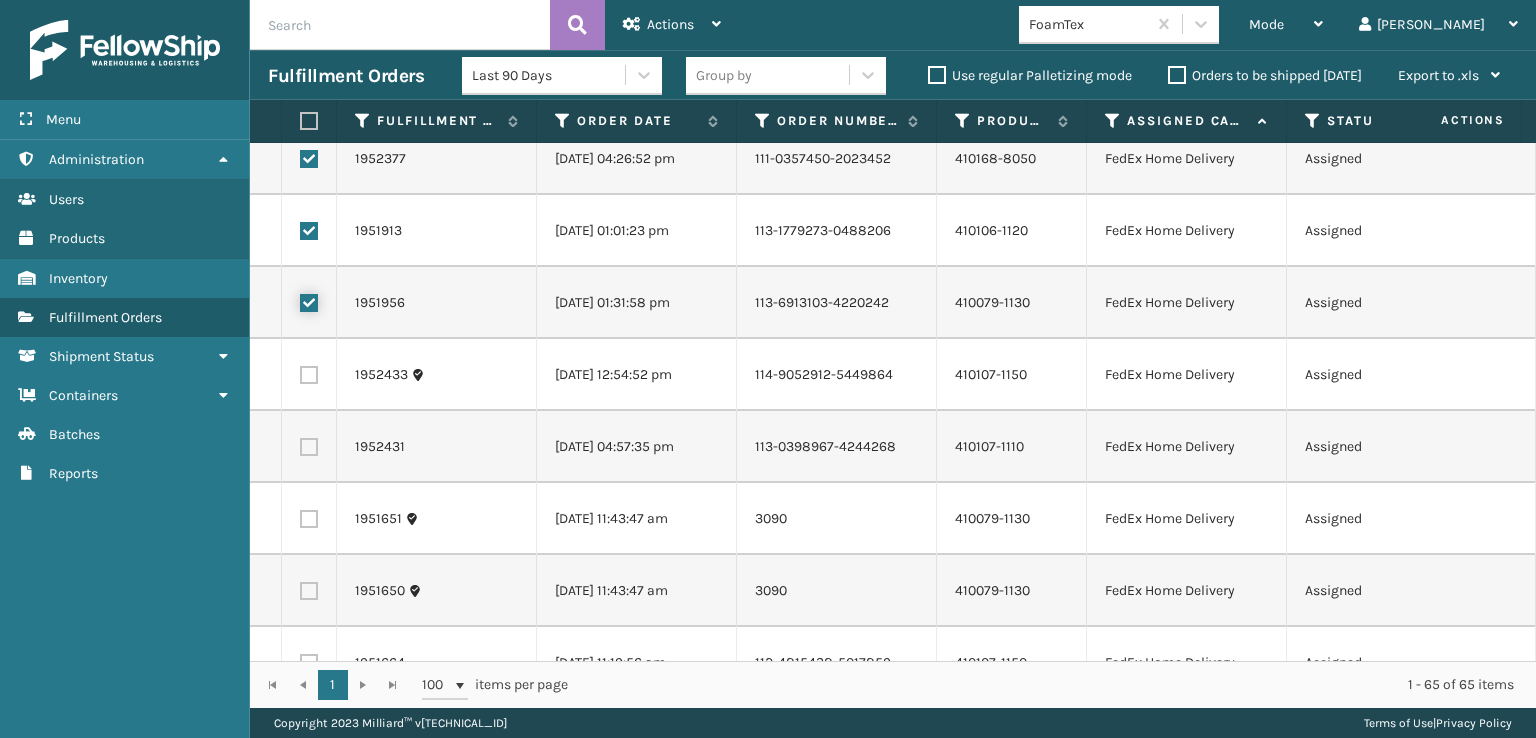 checkbox on "true" 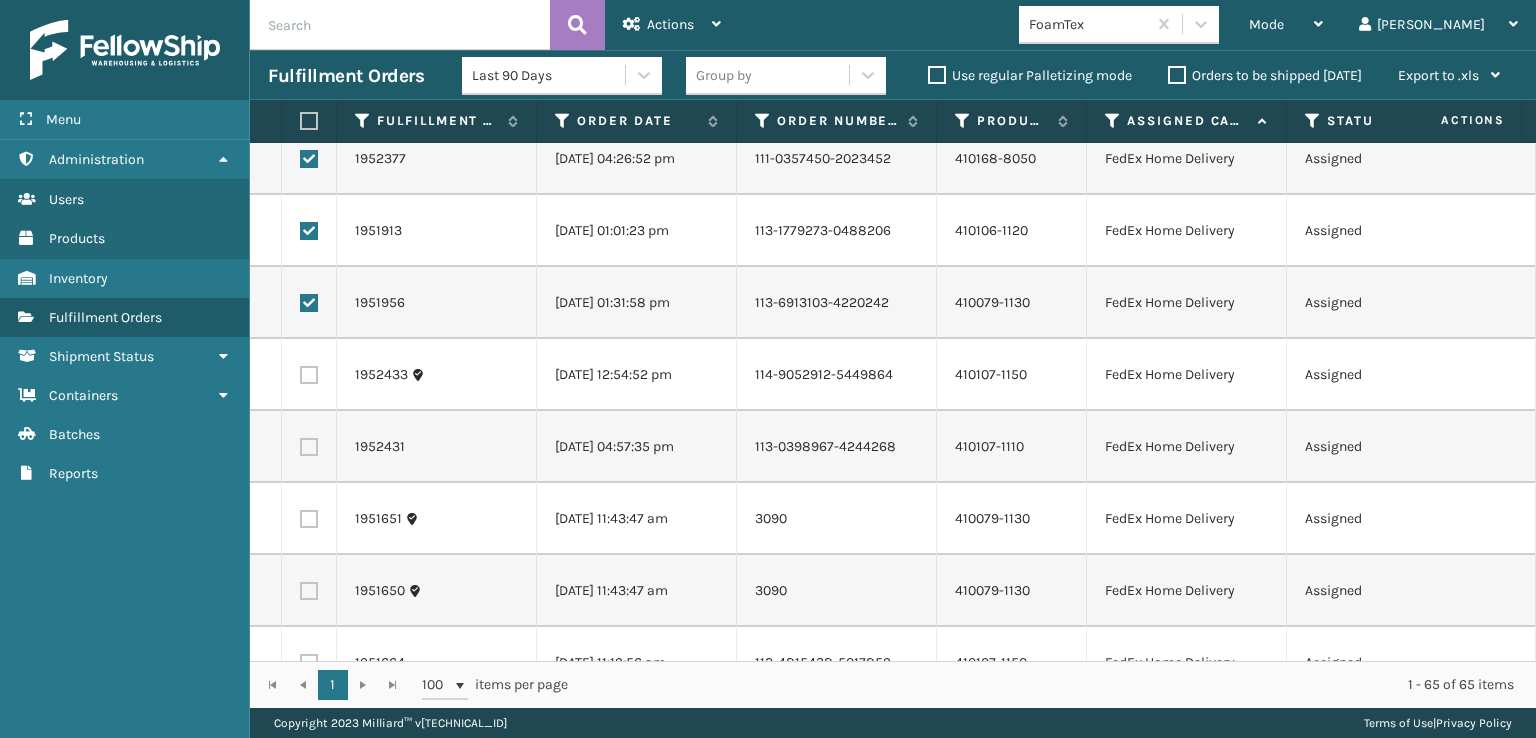click at bounding box center [309, 375] 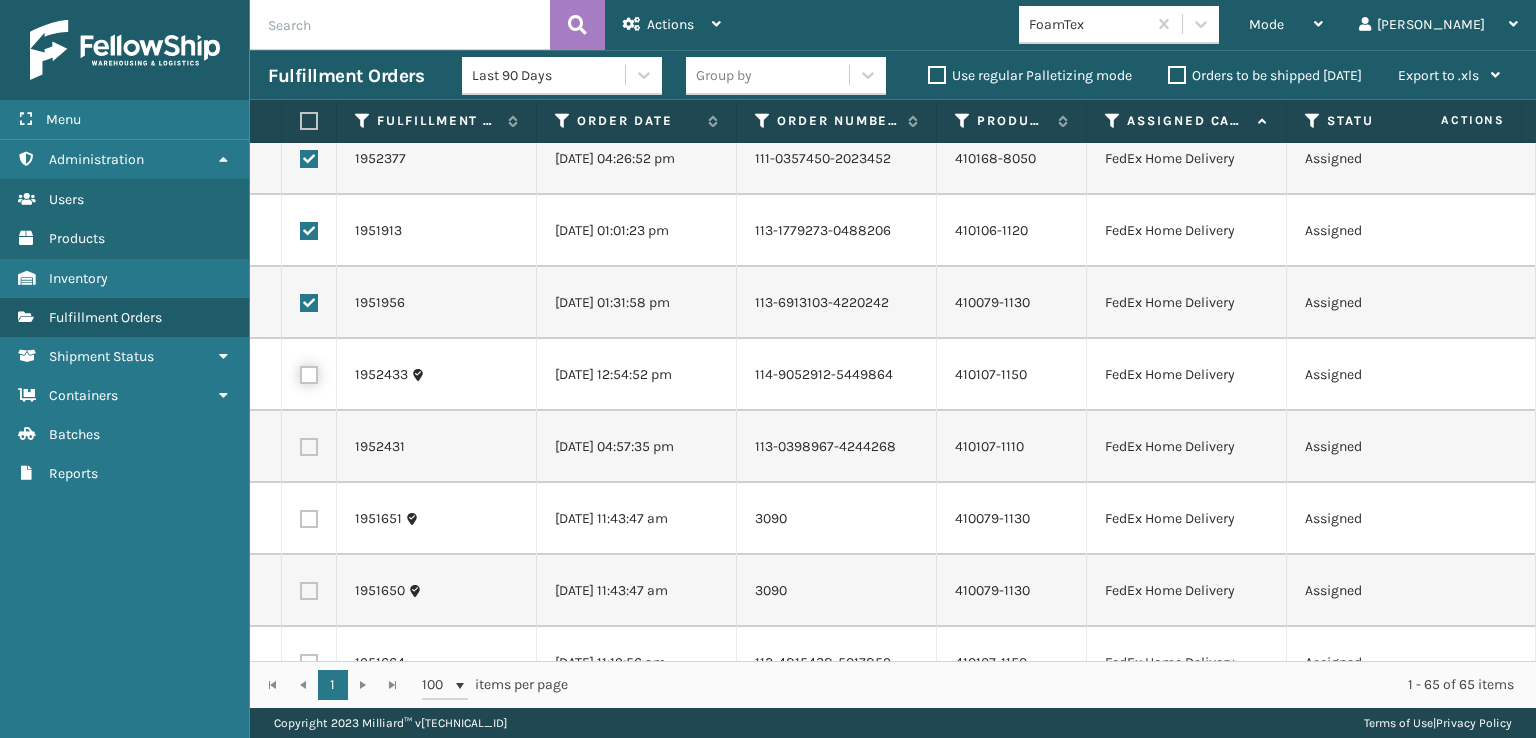 click at bounding box center (300, 372) 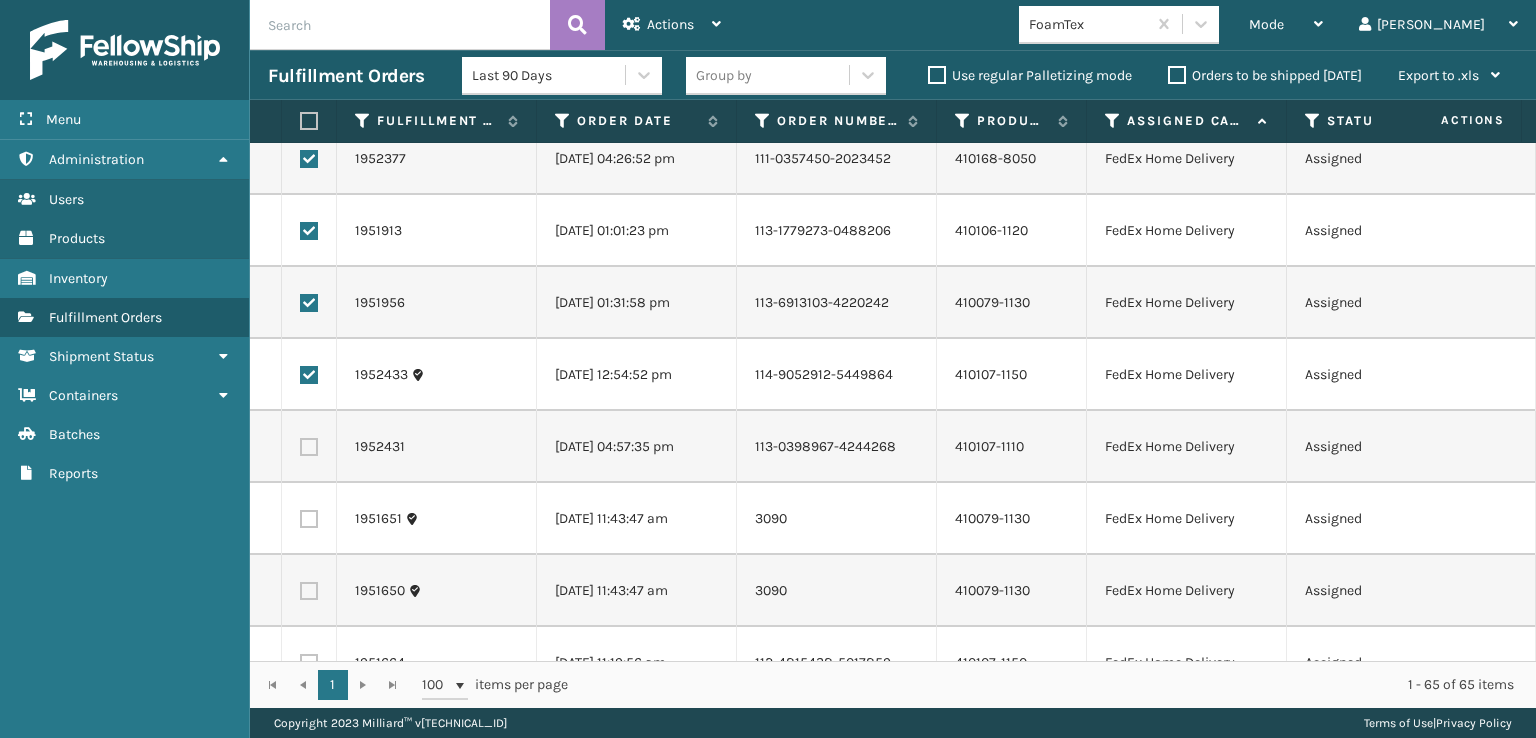 click at bounding box center [309, 447] 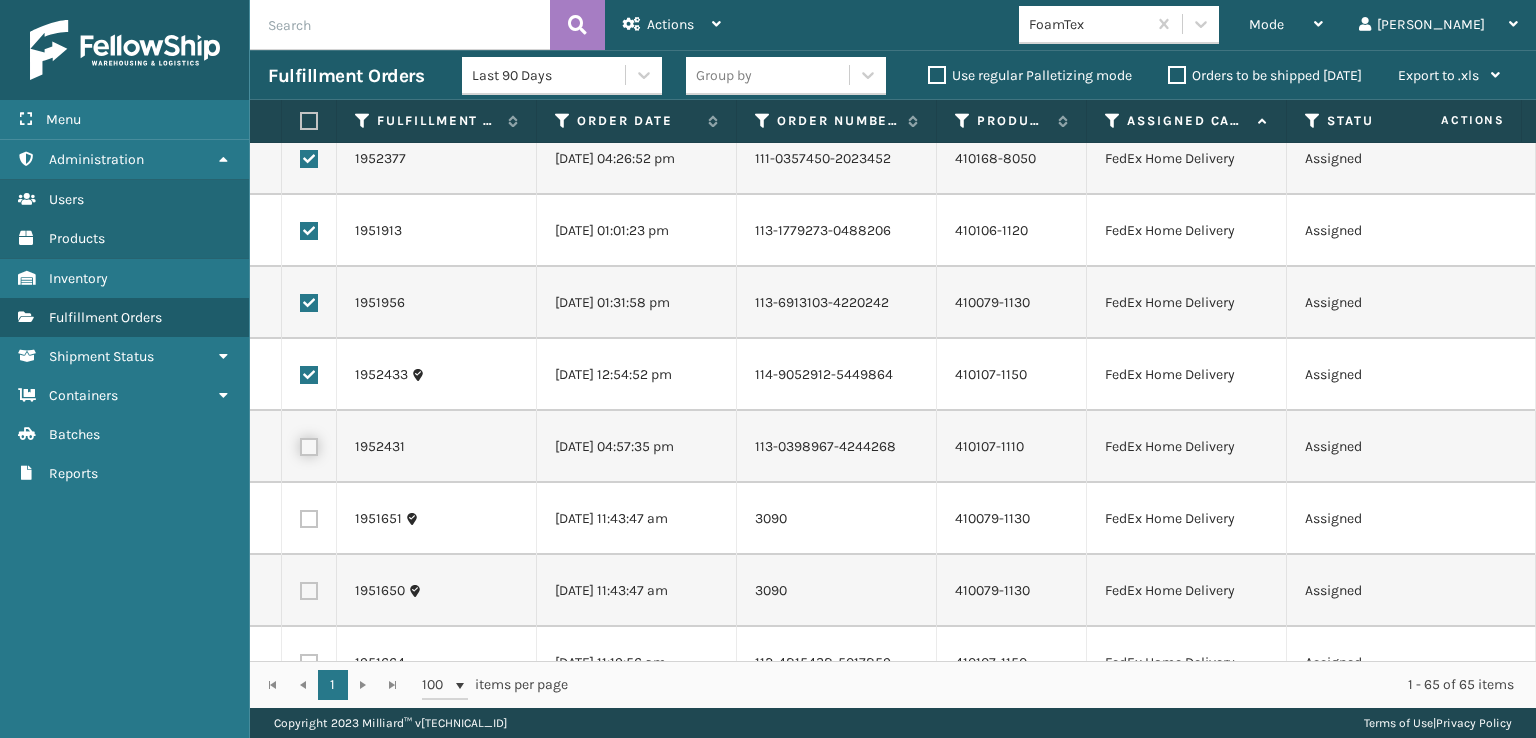 click at bounding box center (300, 444) 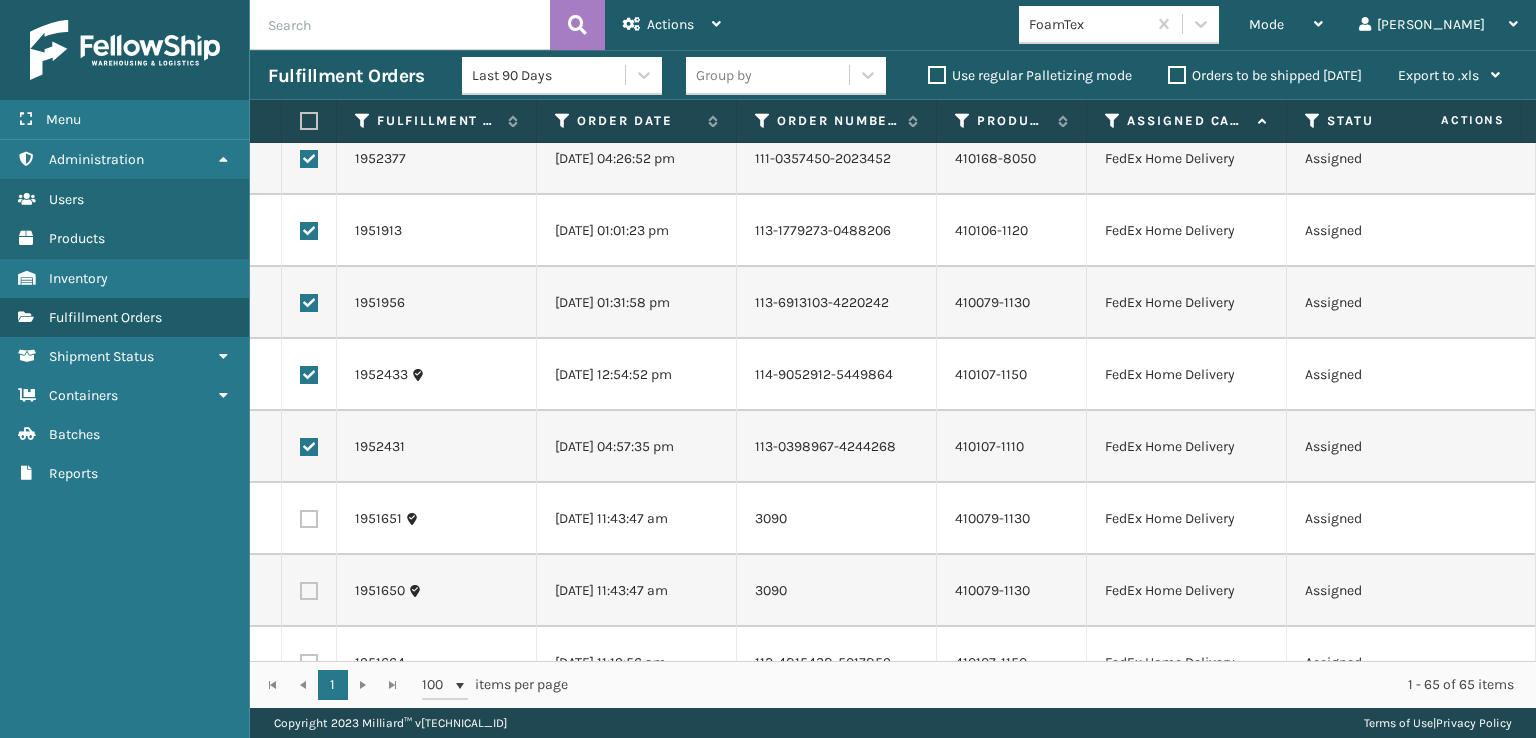 click at bounding box center [309, 519] 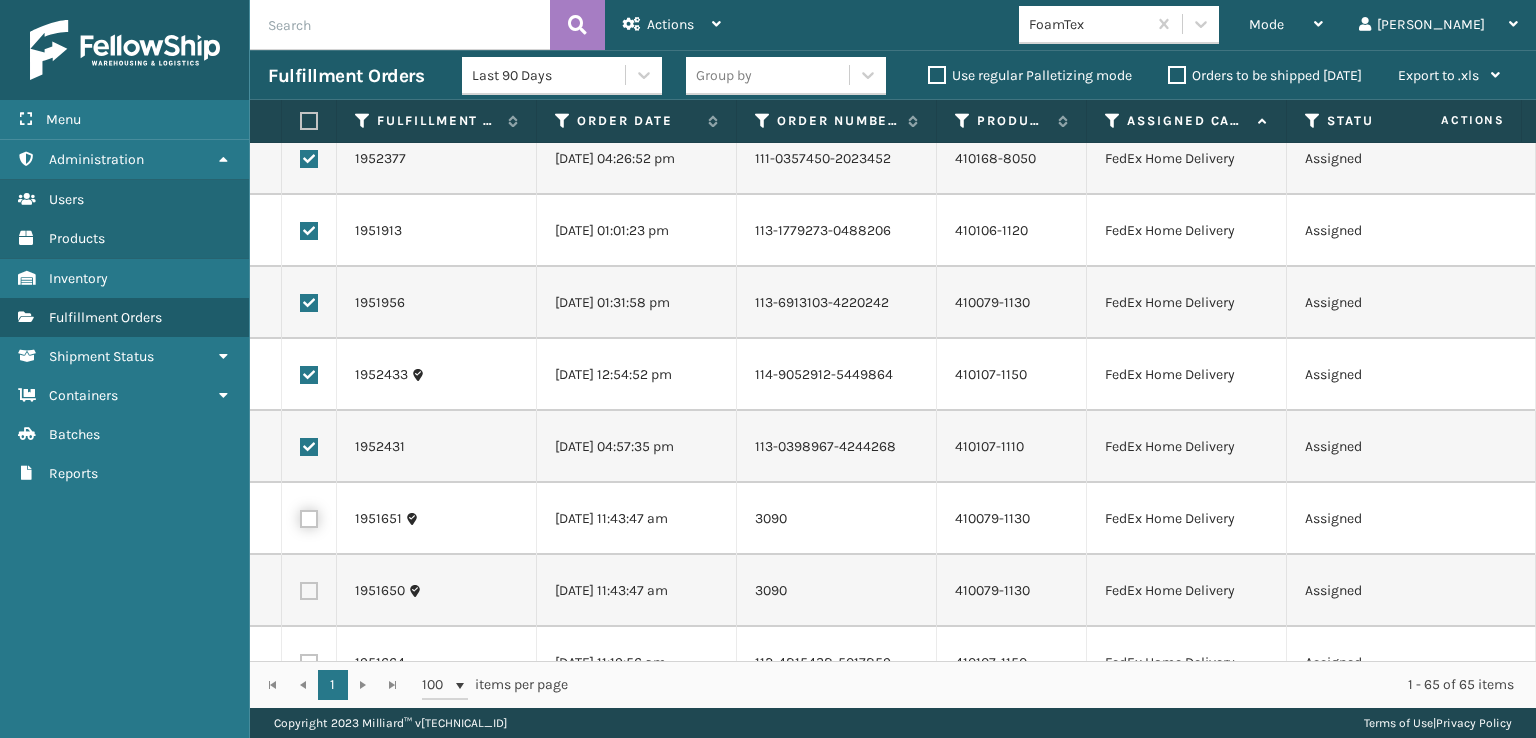 click at bounding box center (300, 516) 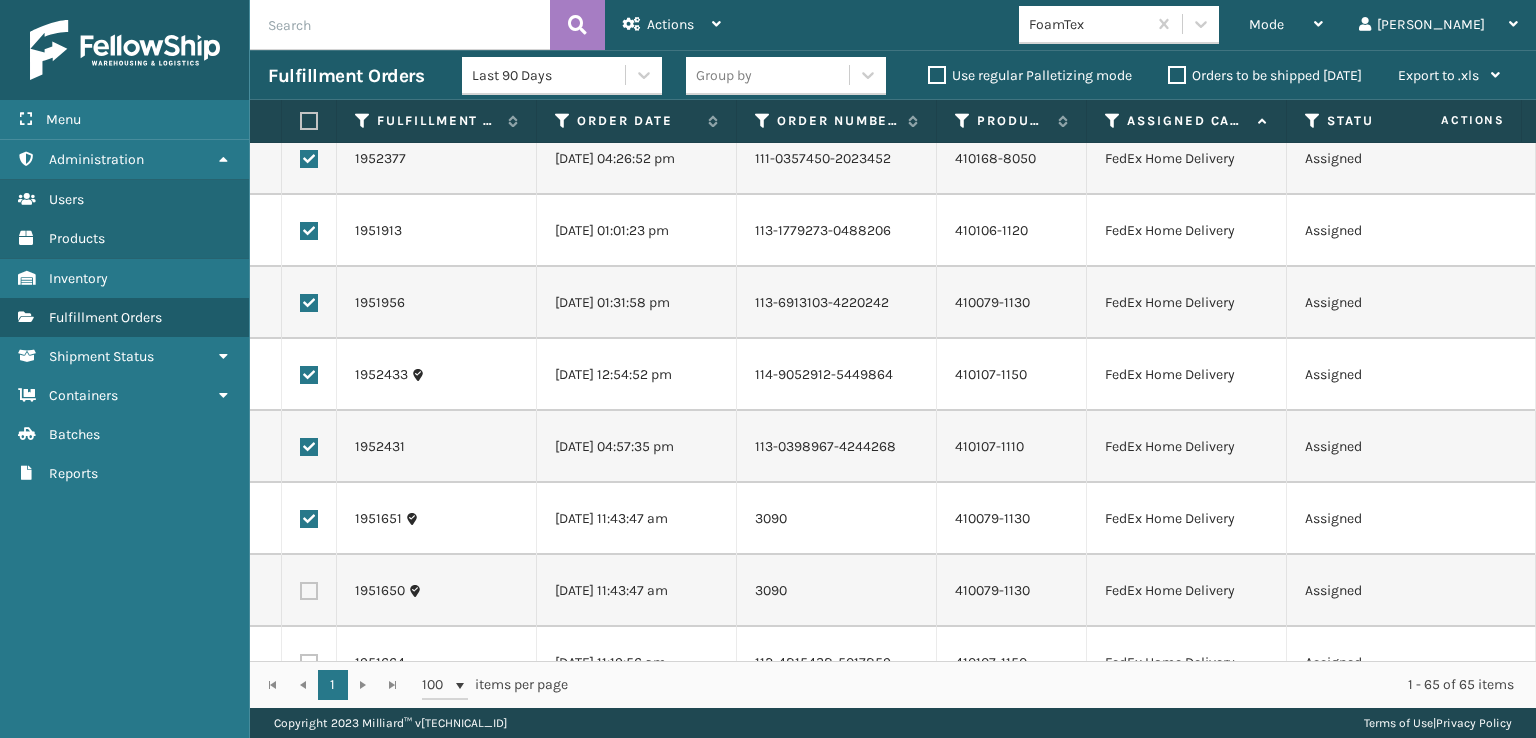 click at bounding box center [309, 591] 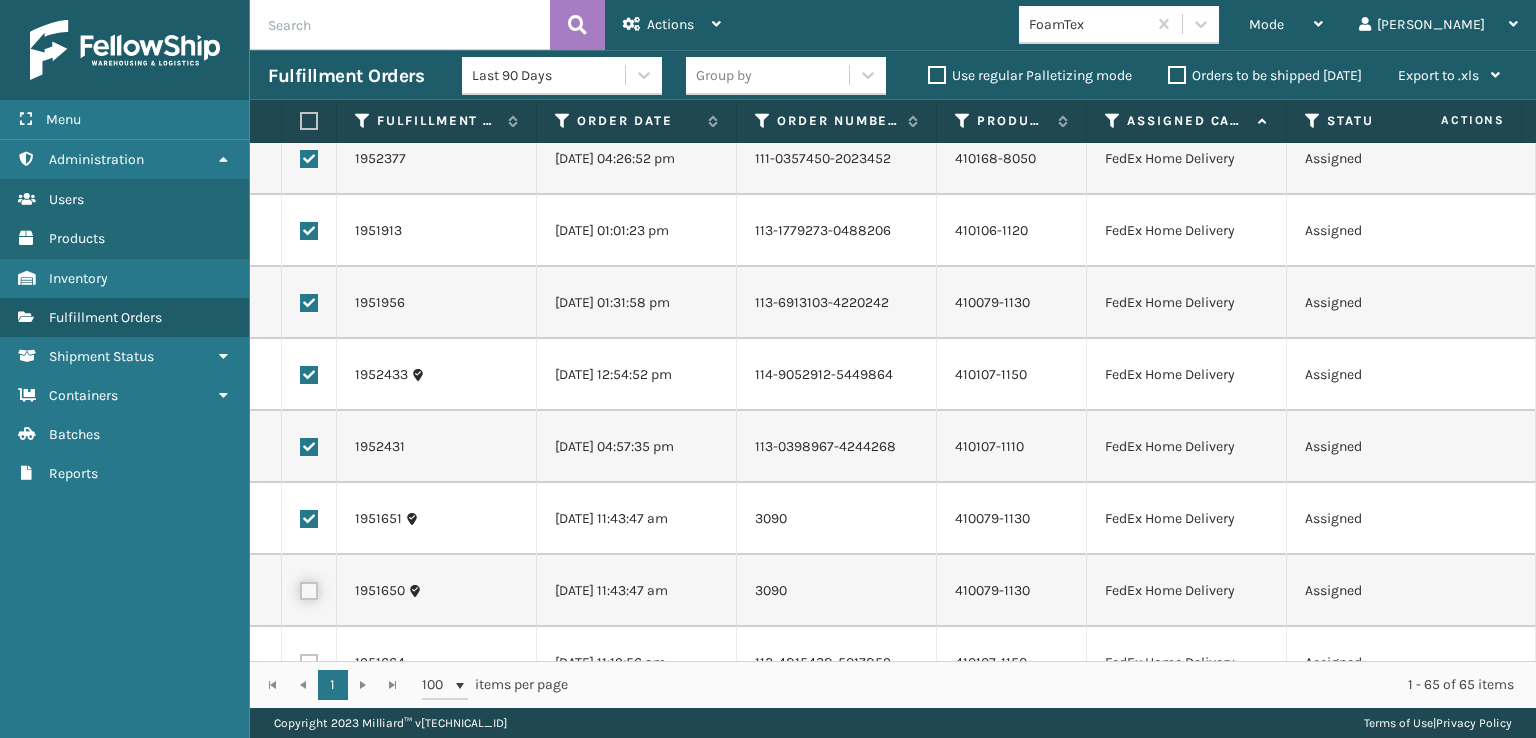 click at bounding box center (300, 588) 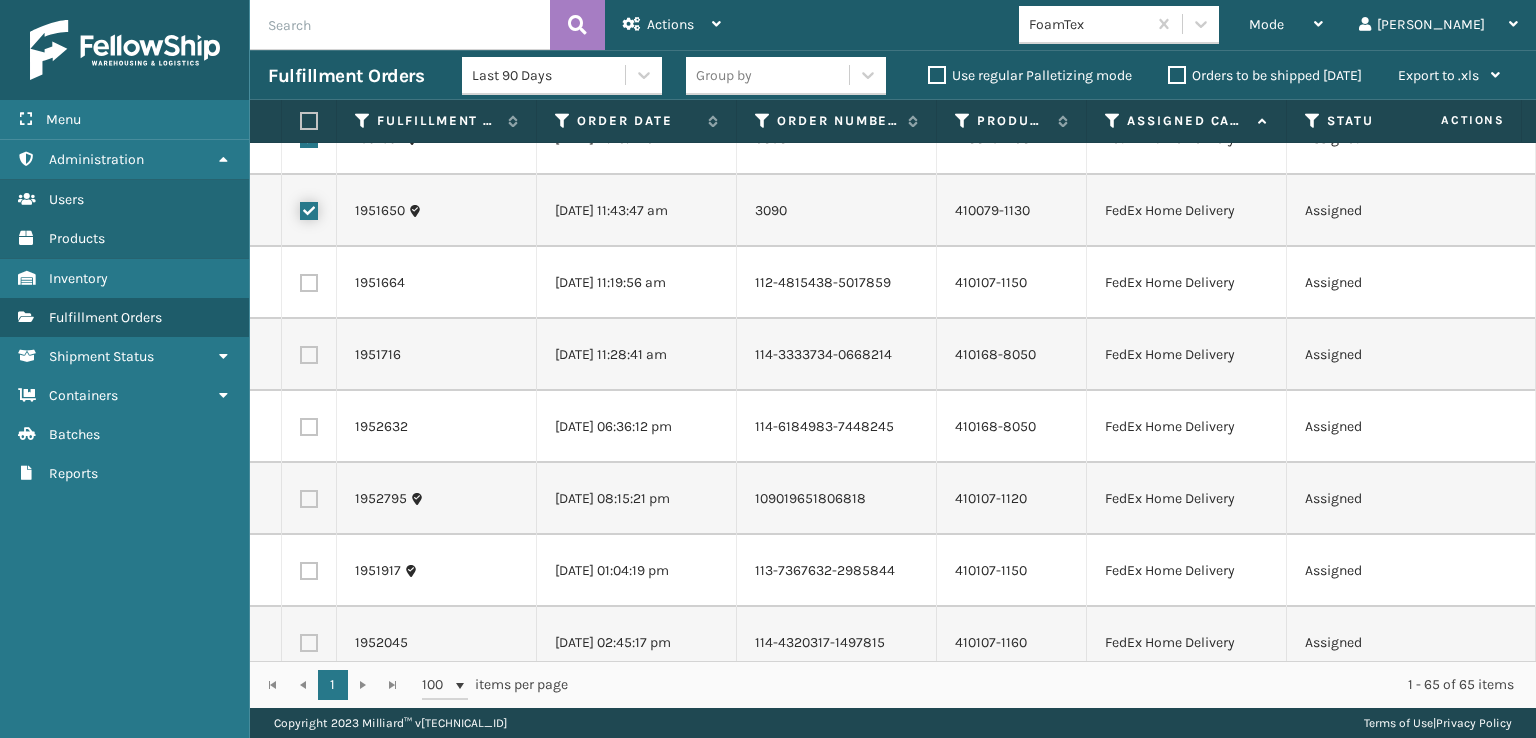 scroll, scrollTop: 1500, scrollLeft: 0, axis: vertical 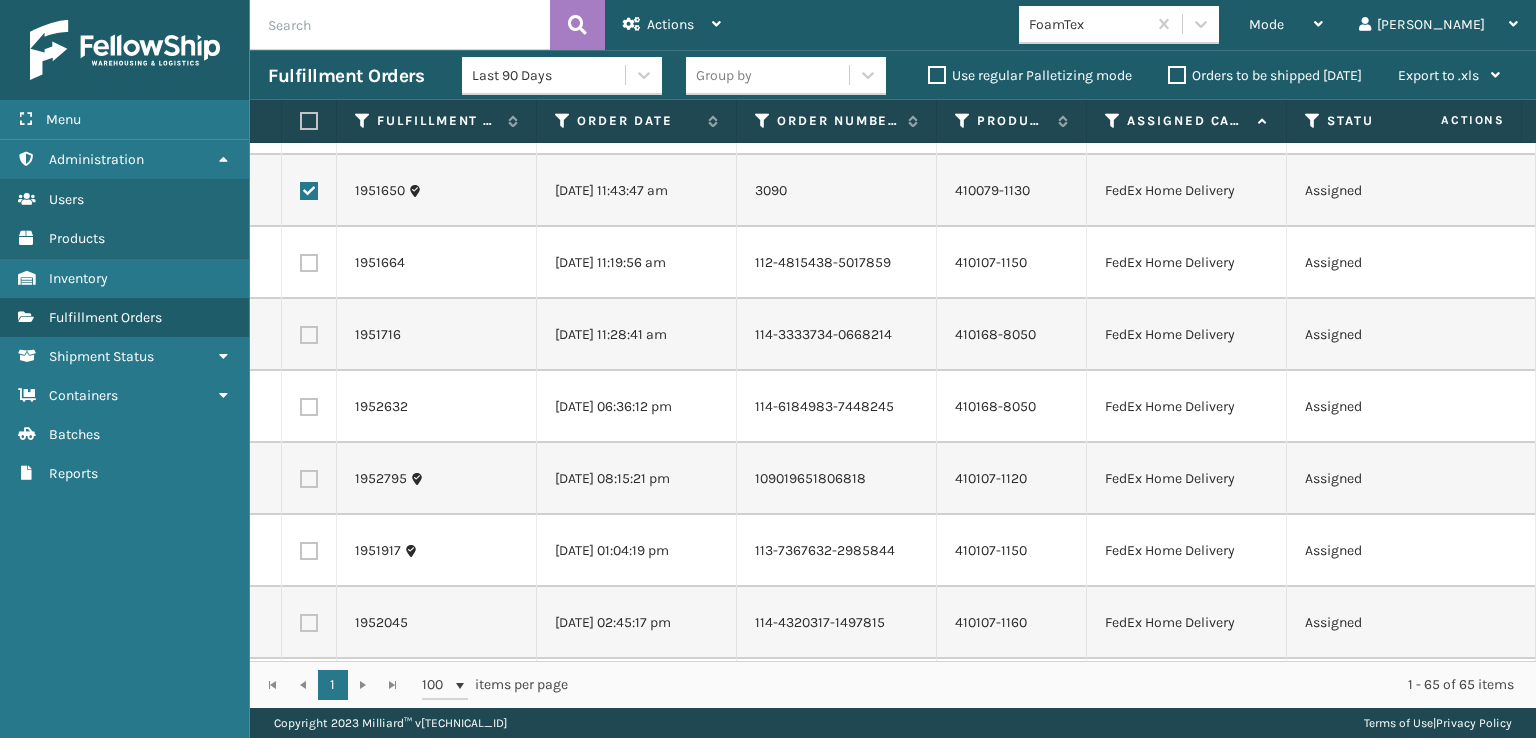 click at bounding box center [309, 263] 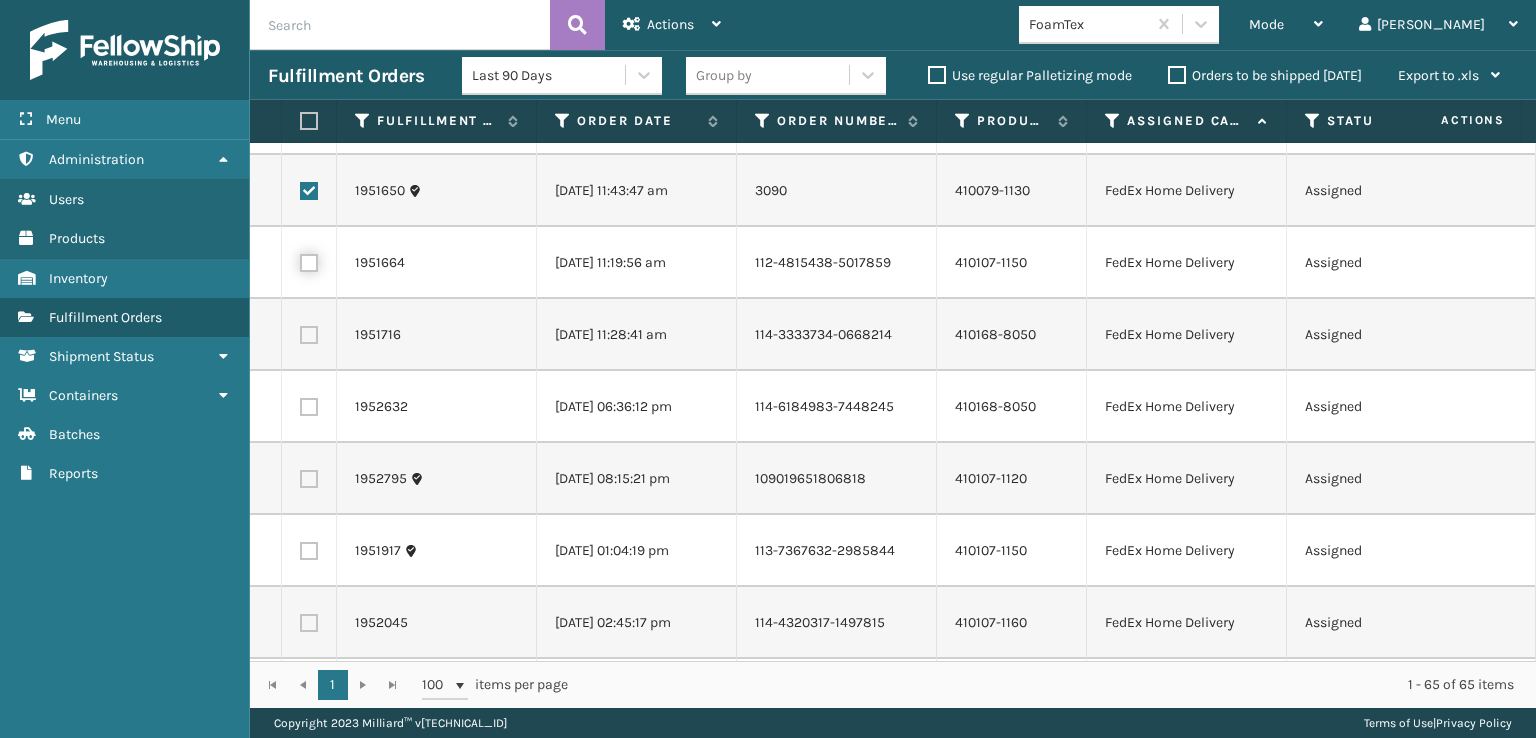 click at bounding box center (300, 260) 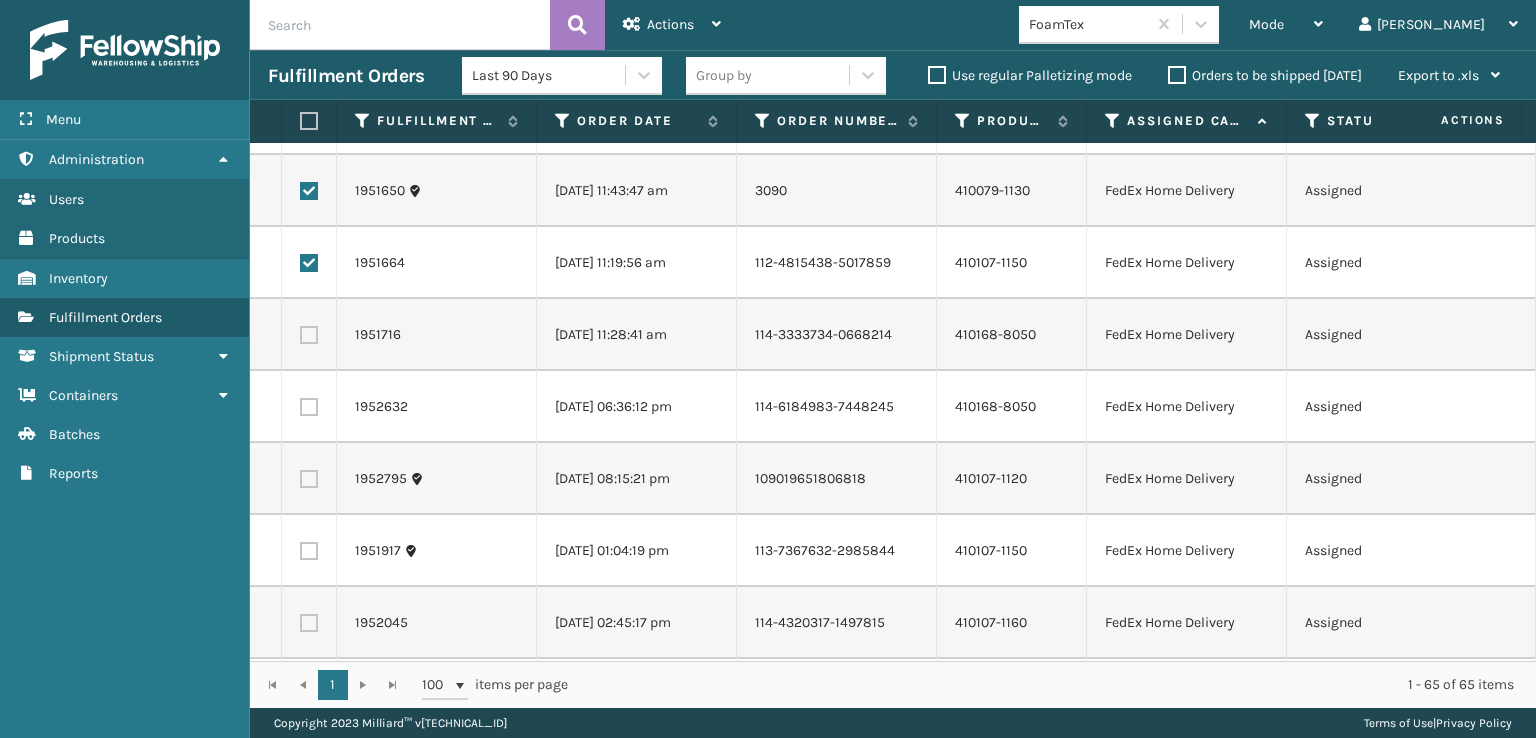 click at bounding box center (309, 335) 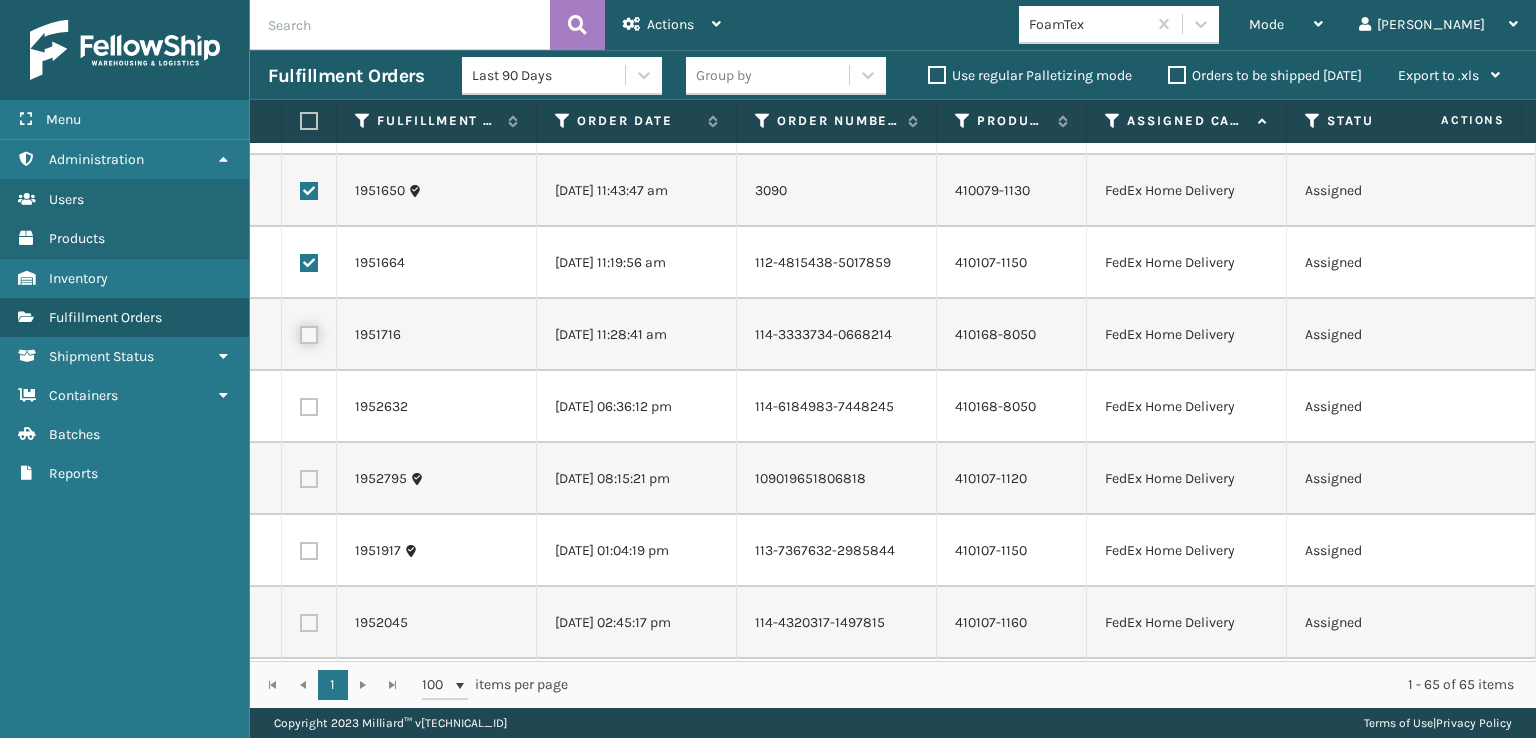 click at bounding box center [300, 332] 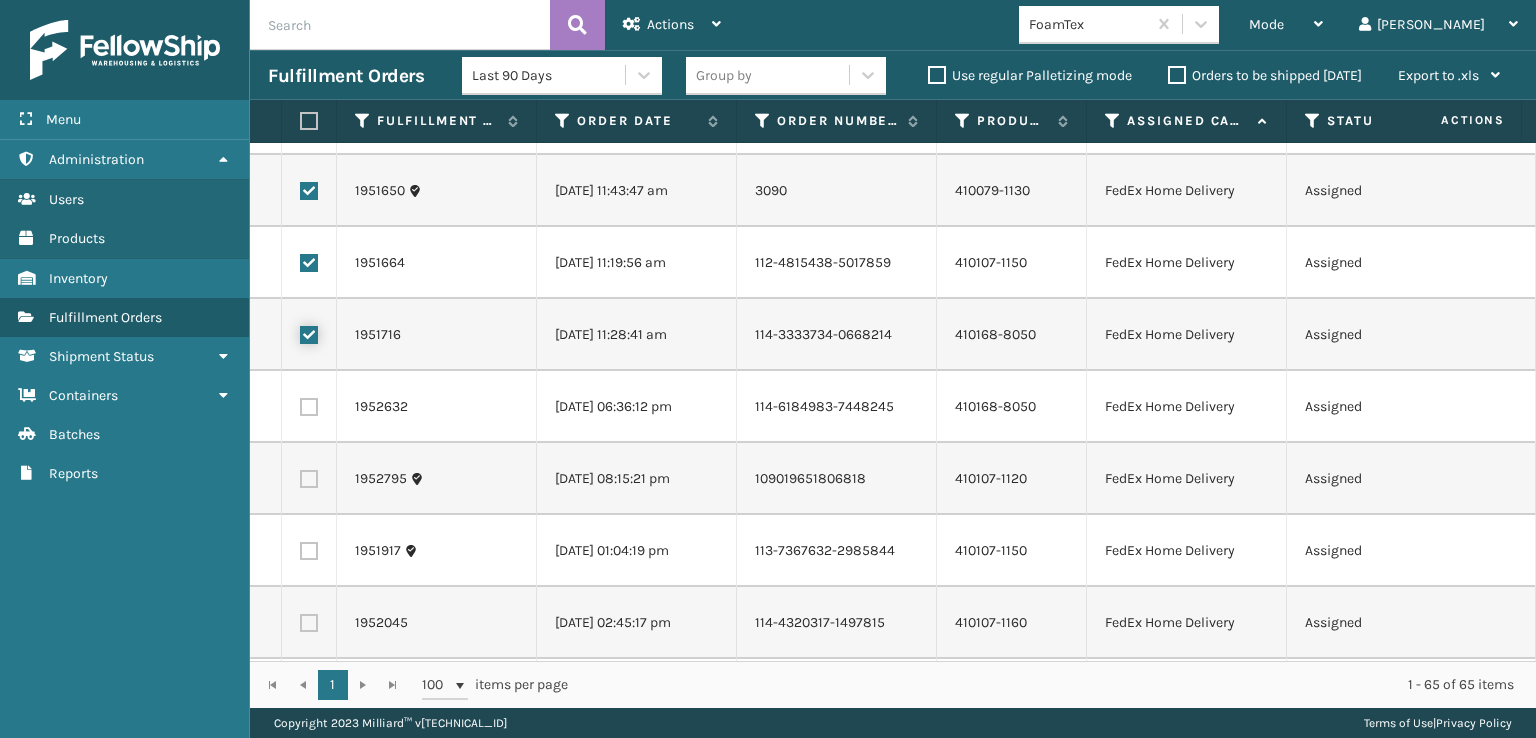 checkbox on "true" 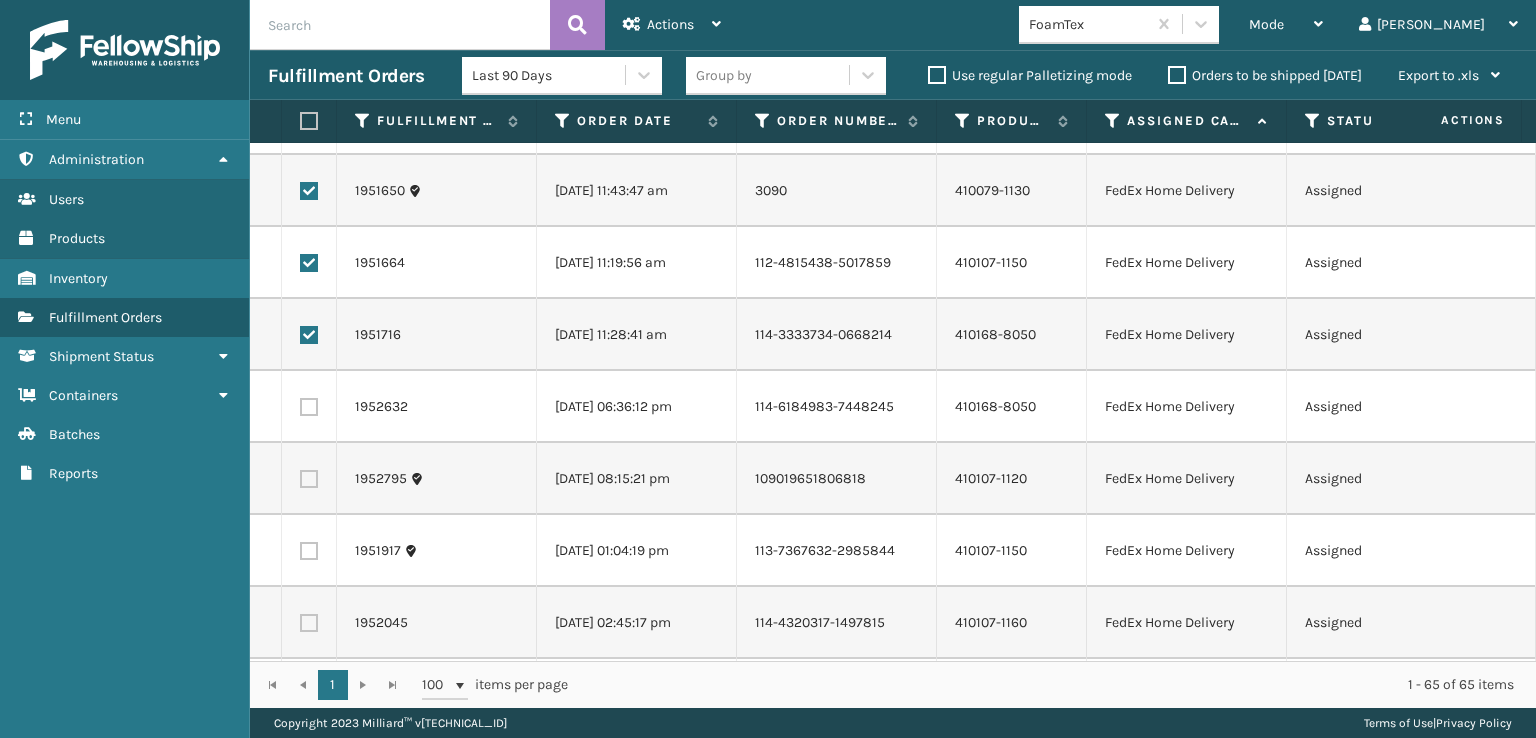 click at bounding box center [309, 407] 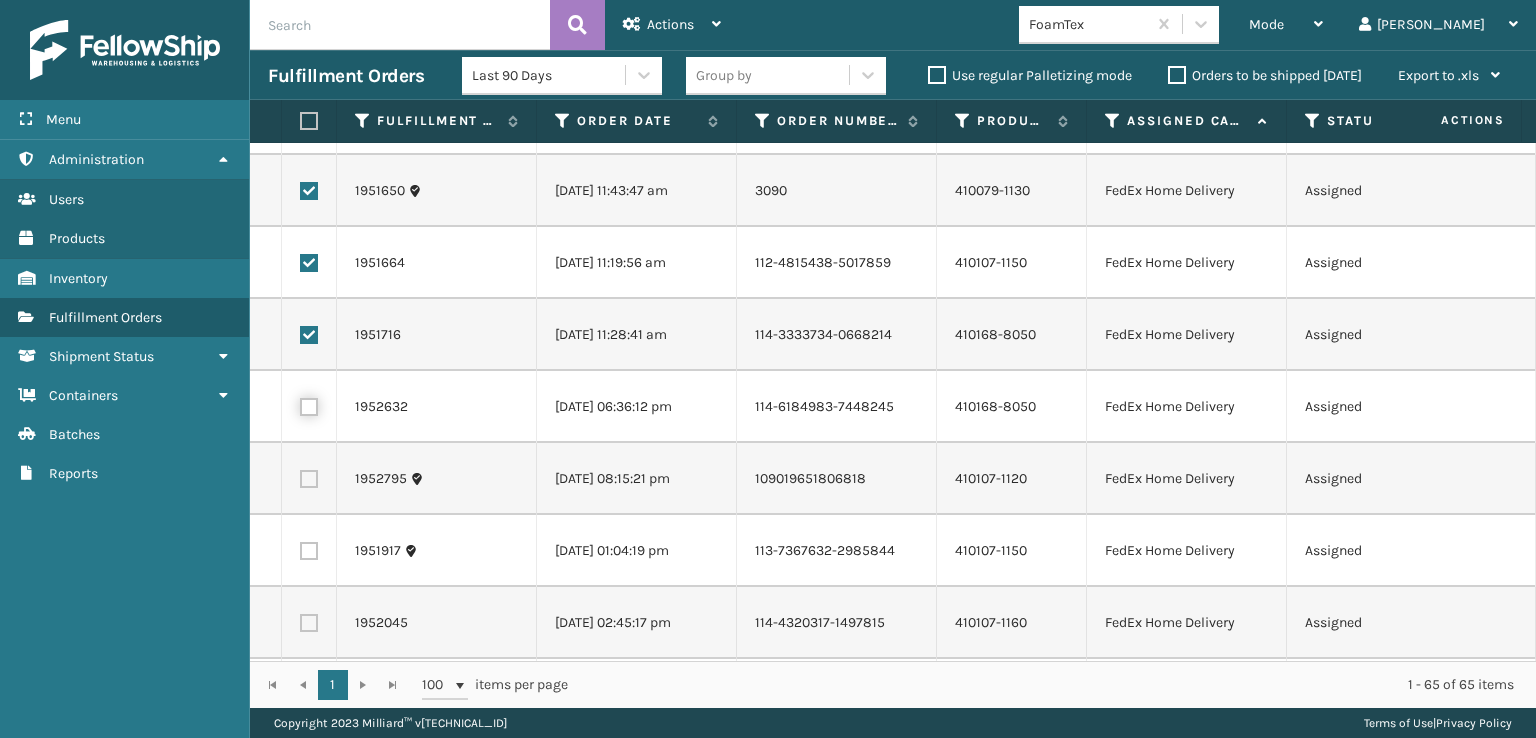 click at bounding box center (300, 404) 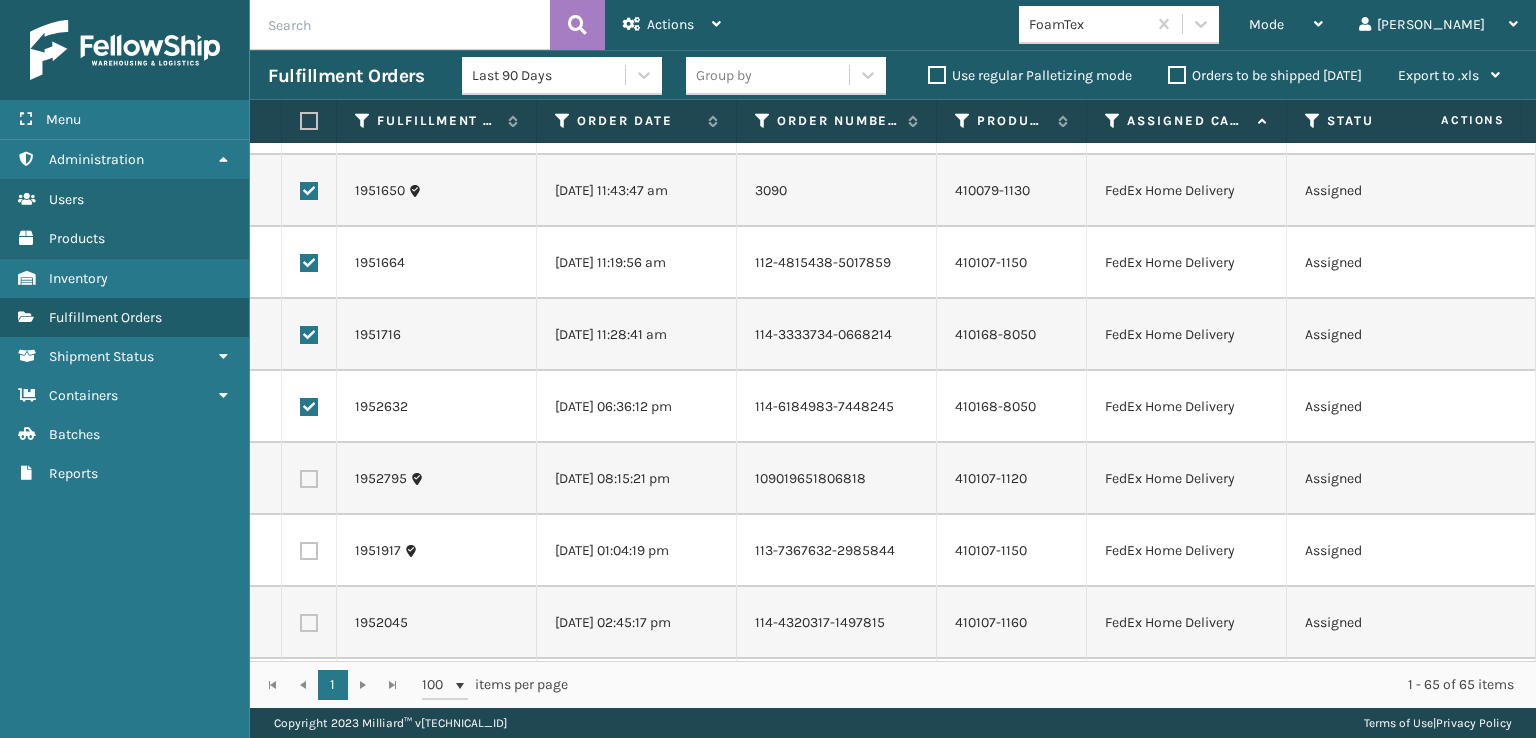 click at bounding box center (309, 479) 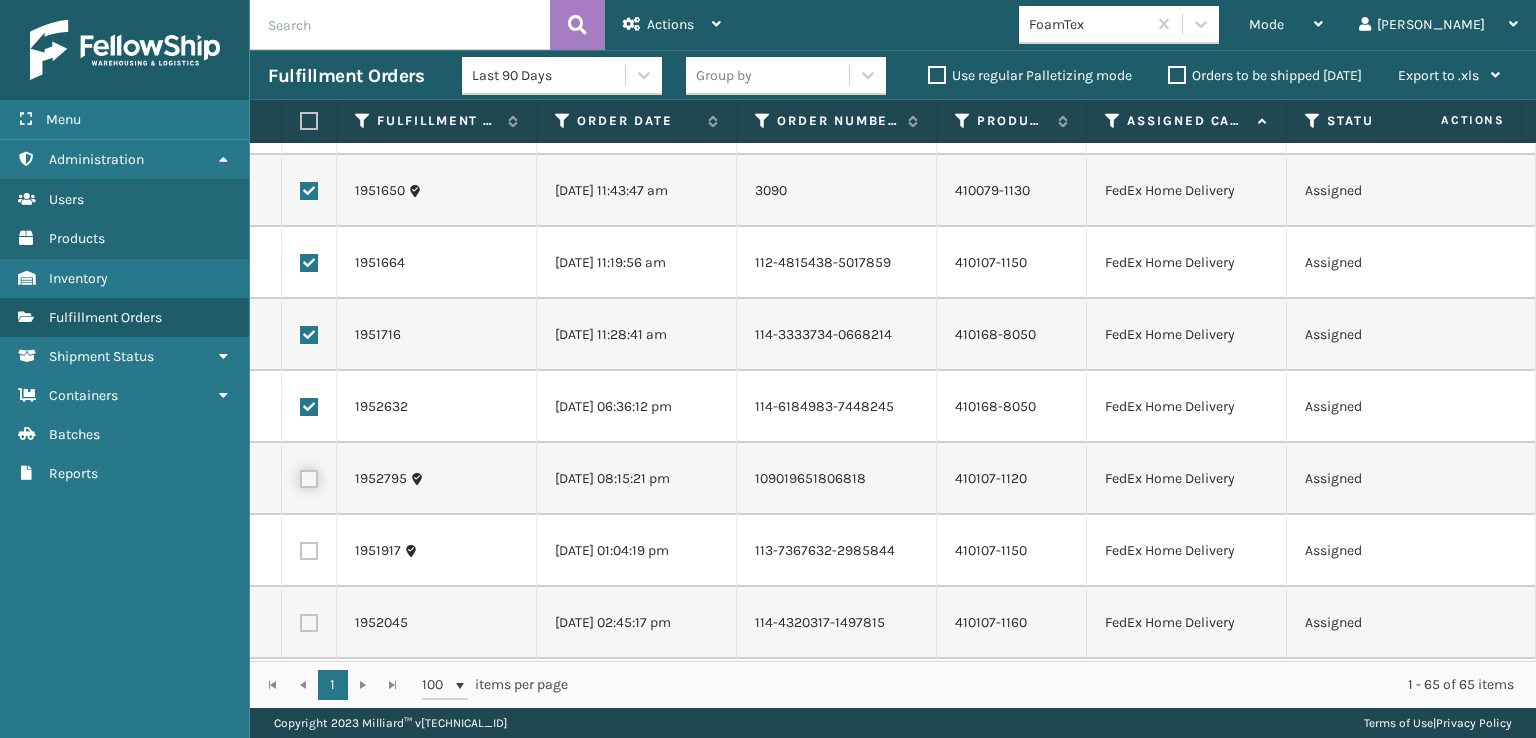 click at bounding box center [300, 476] 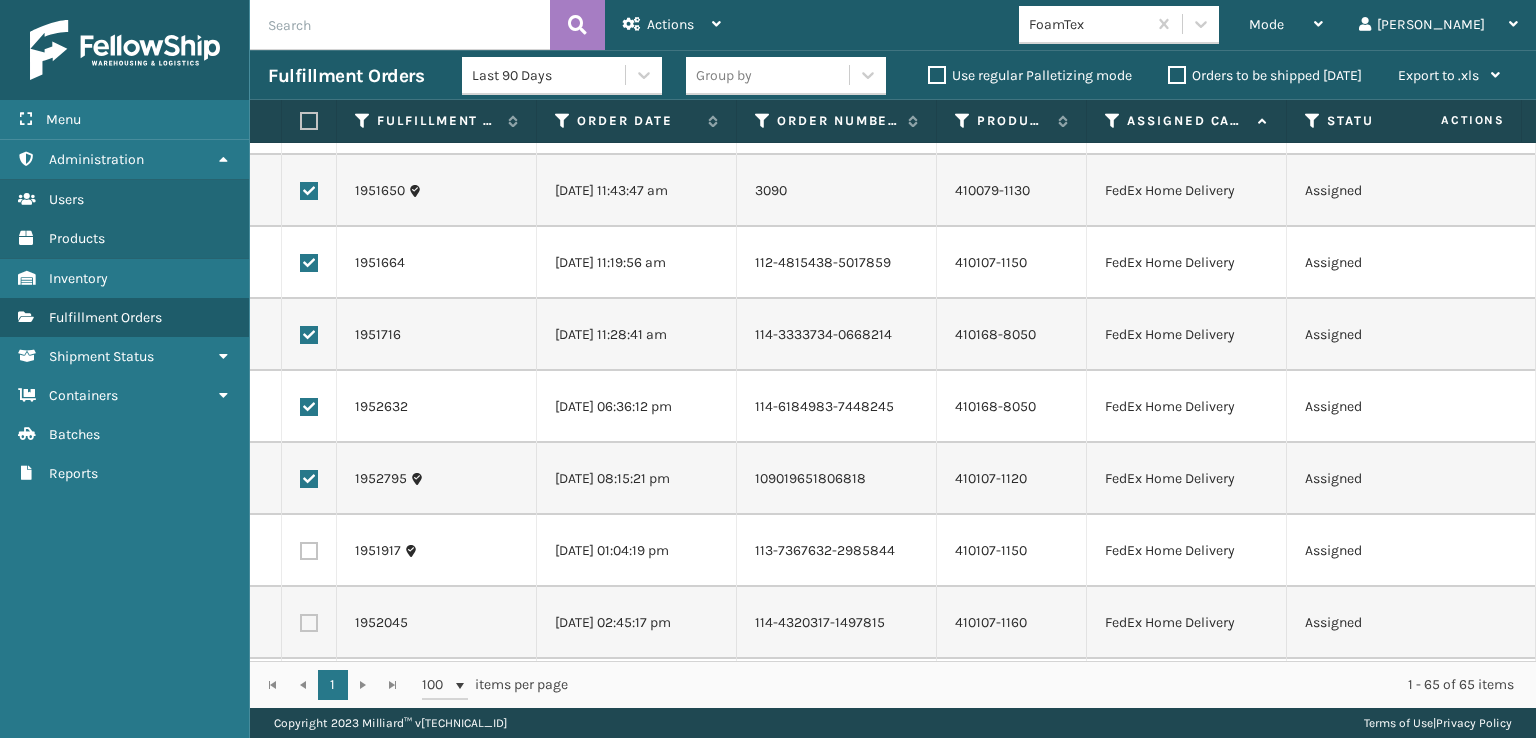 click at bounding box center [309, 551] 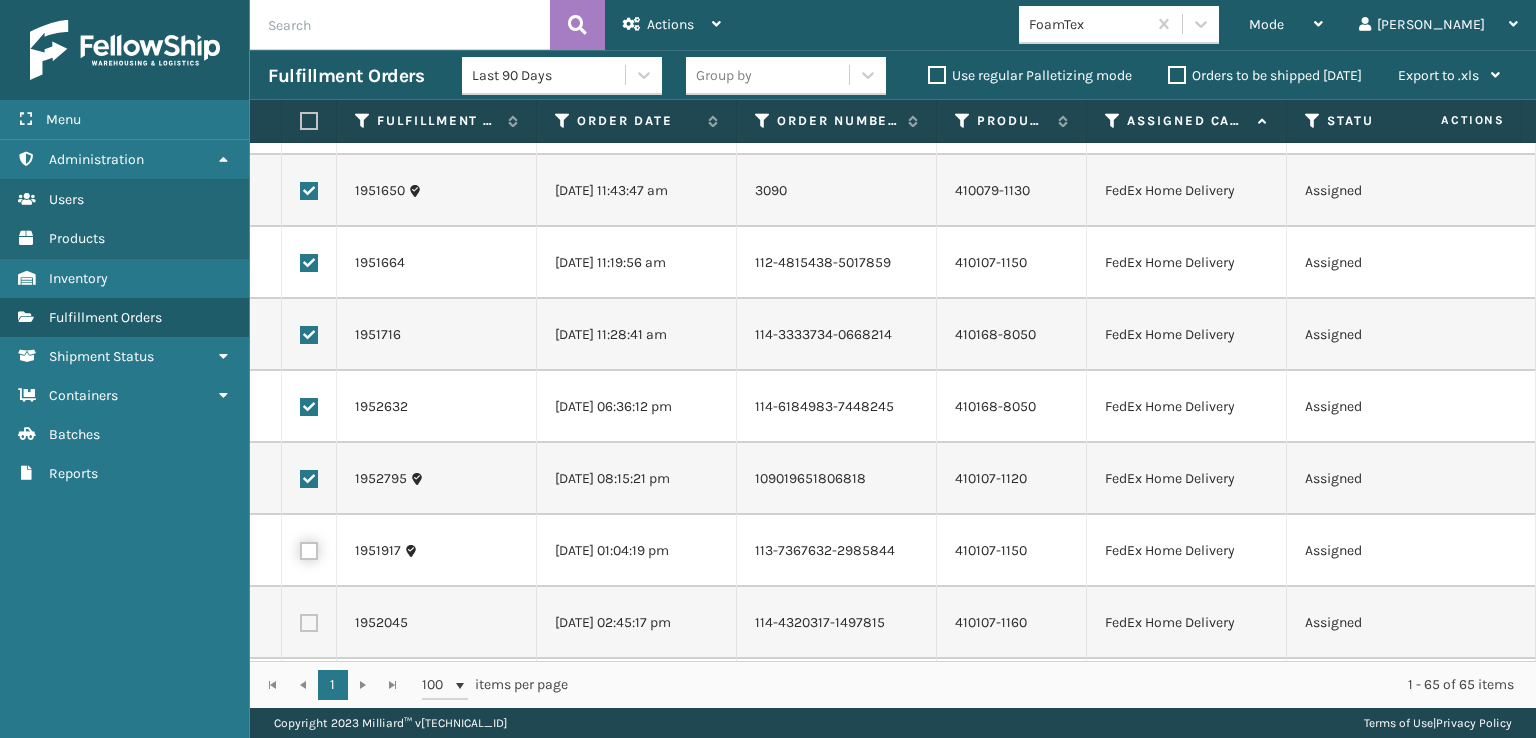 click at bounding box center (300, 548) 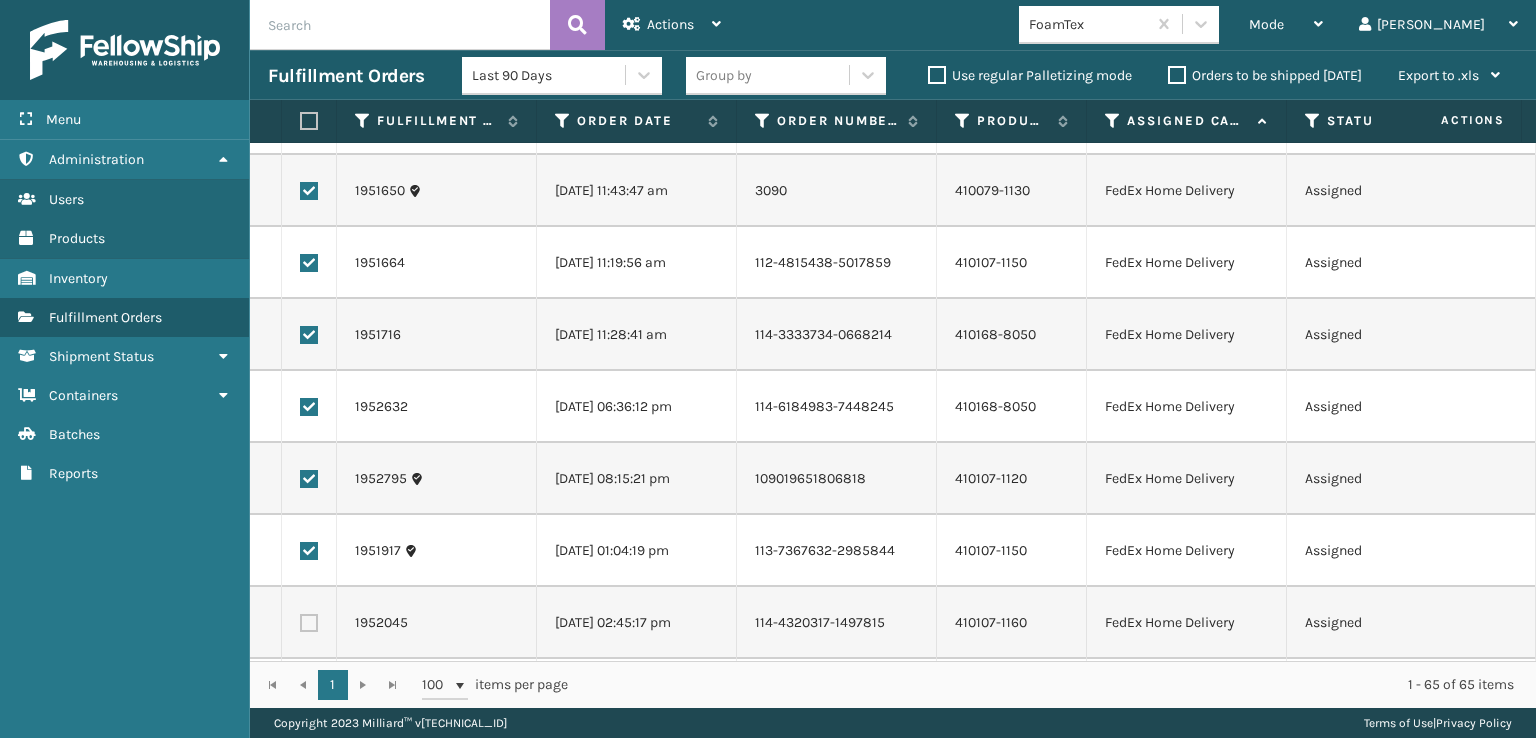 click at bounding box center (309, 623) 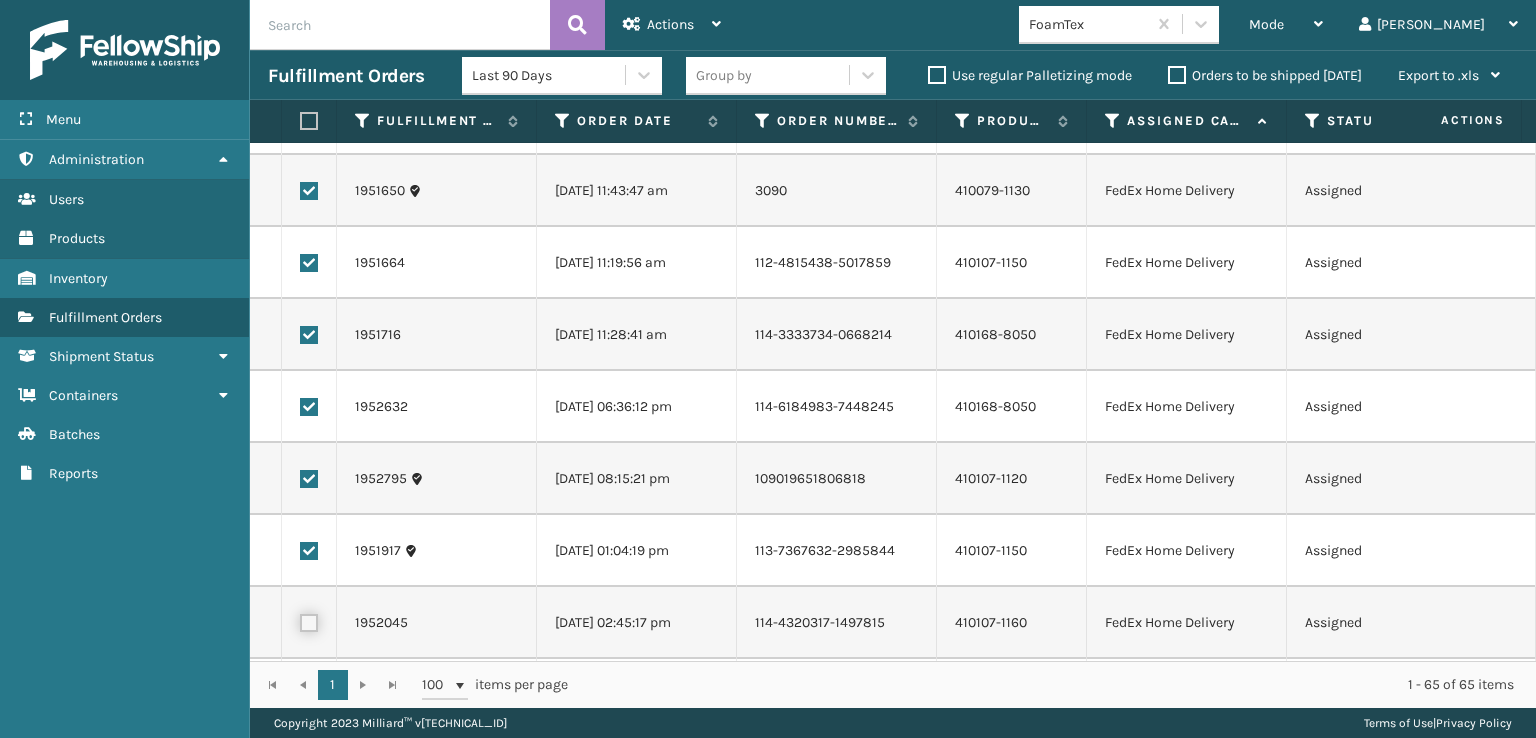 click at bounding box center [300, 620] 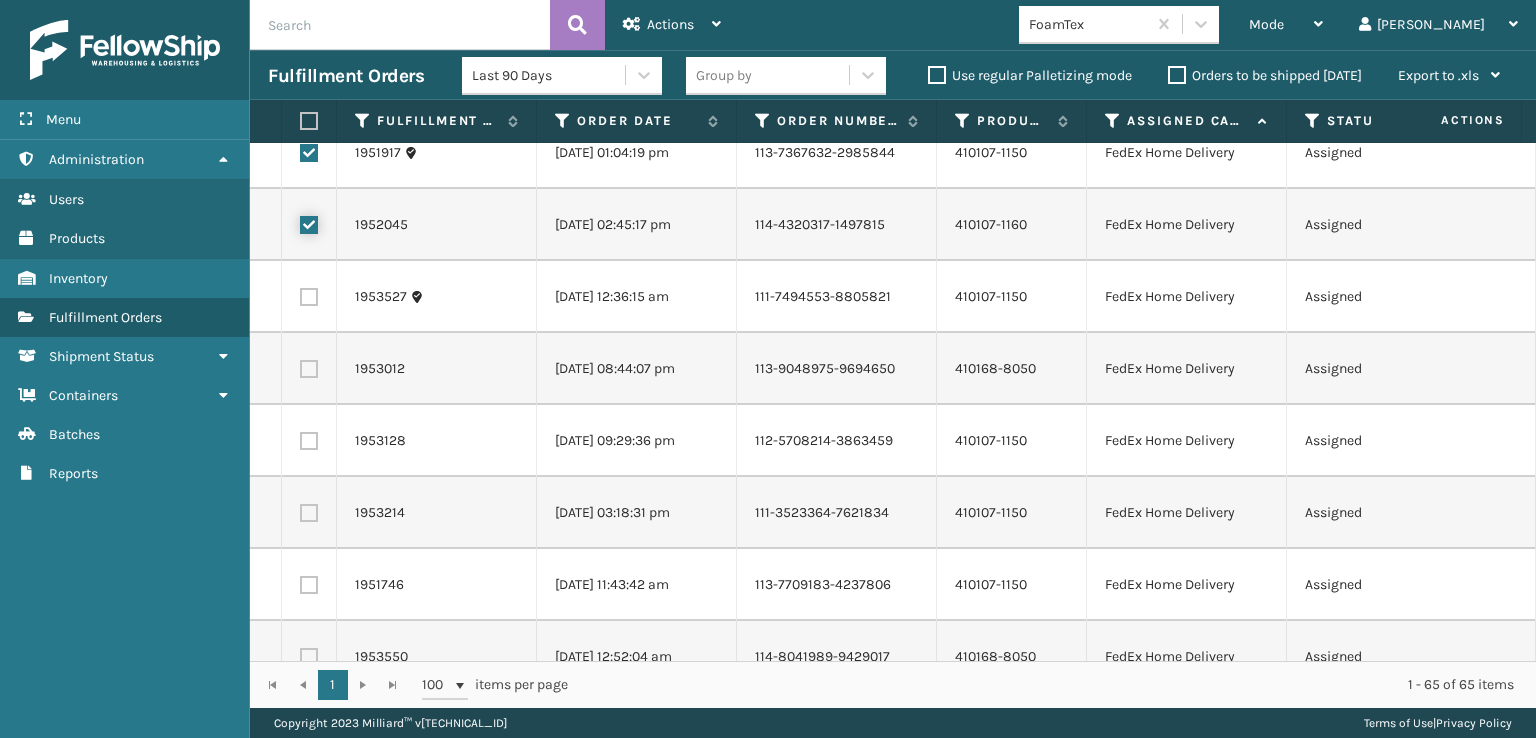 scroll, scrollTop: 1900, scrollLeft: 0, axis: vertical 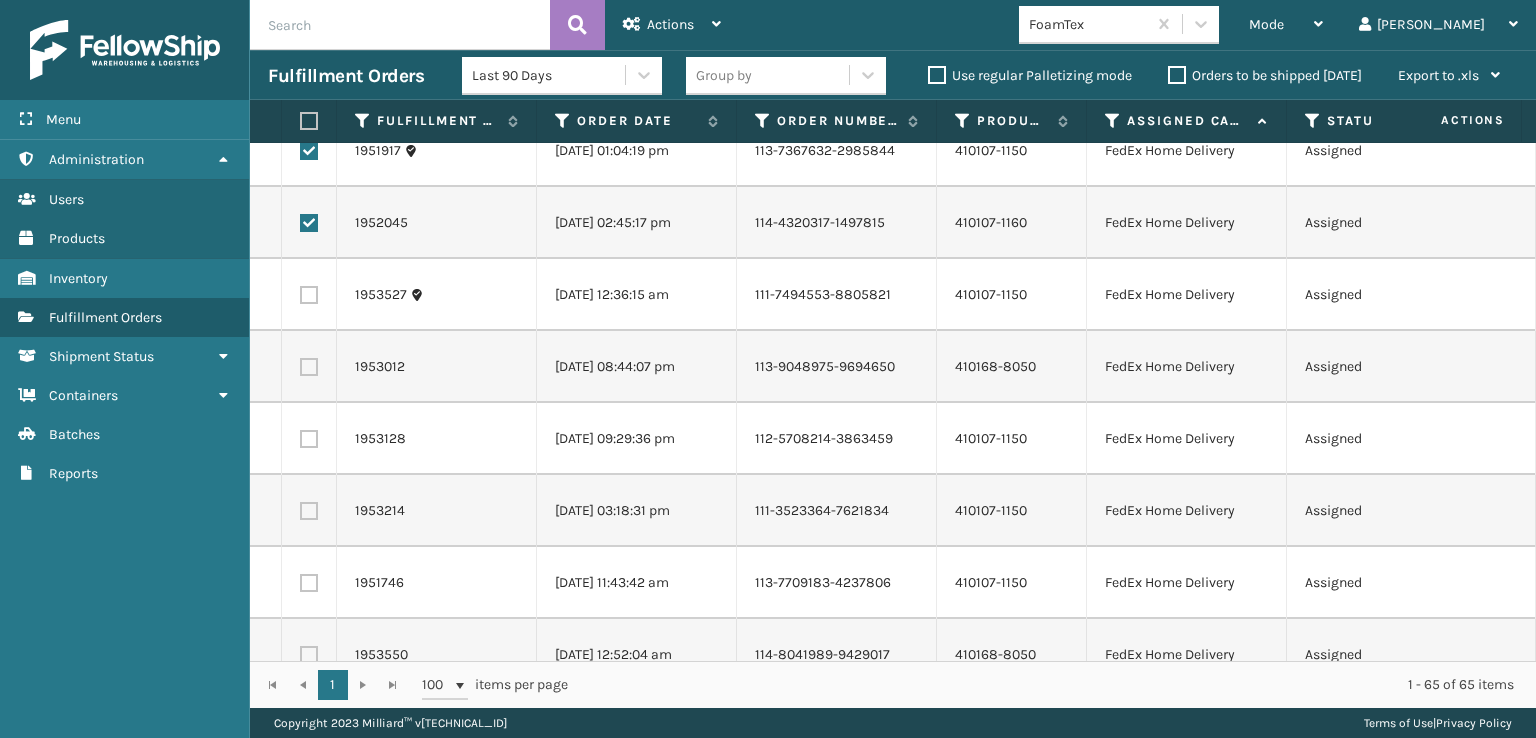 click at bounding box center [309, 295] 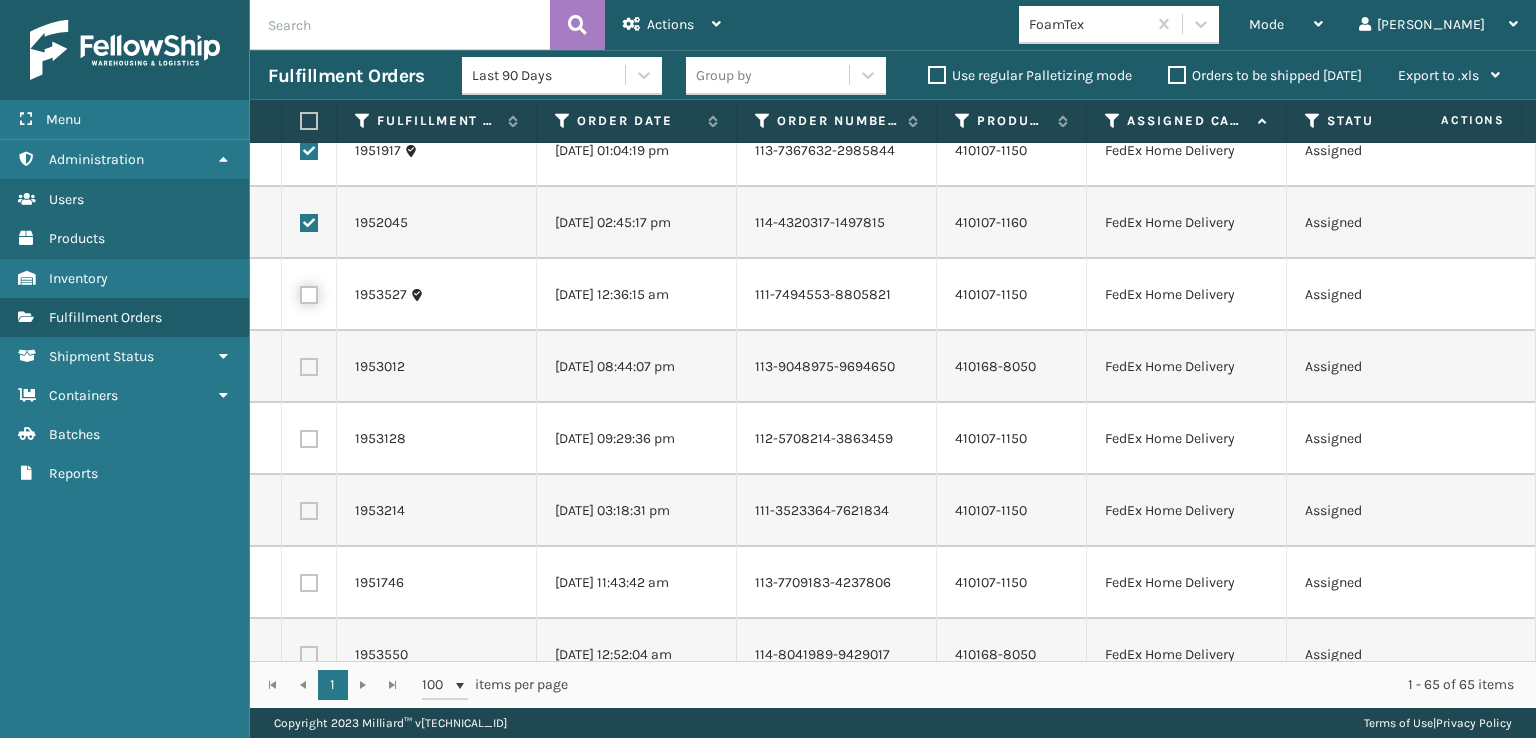 click at bounding box center (300, 292) 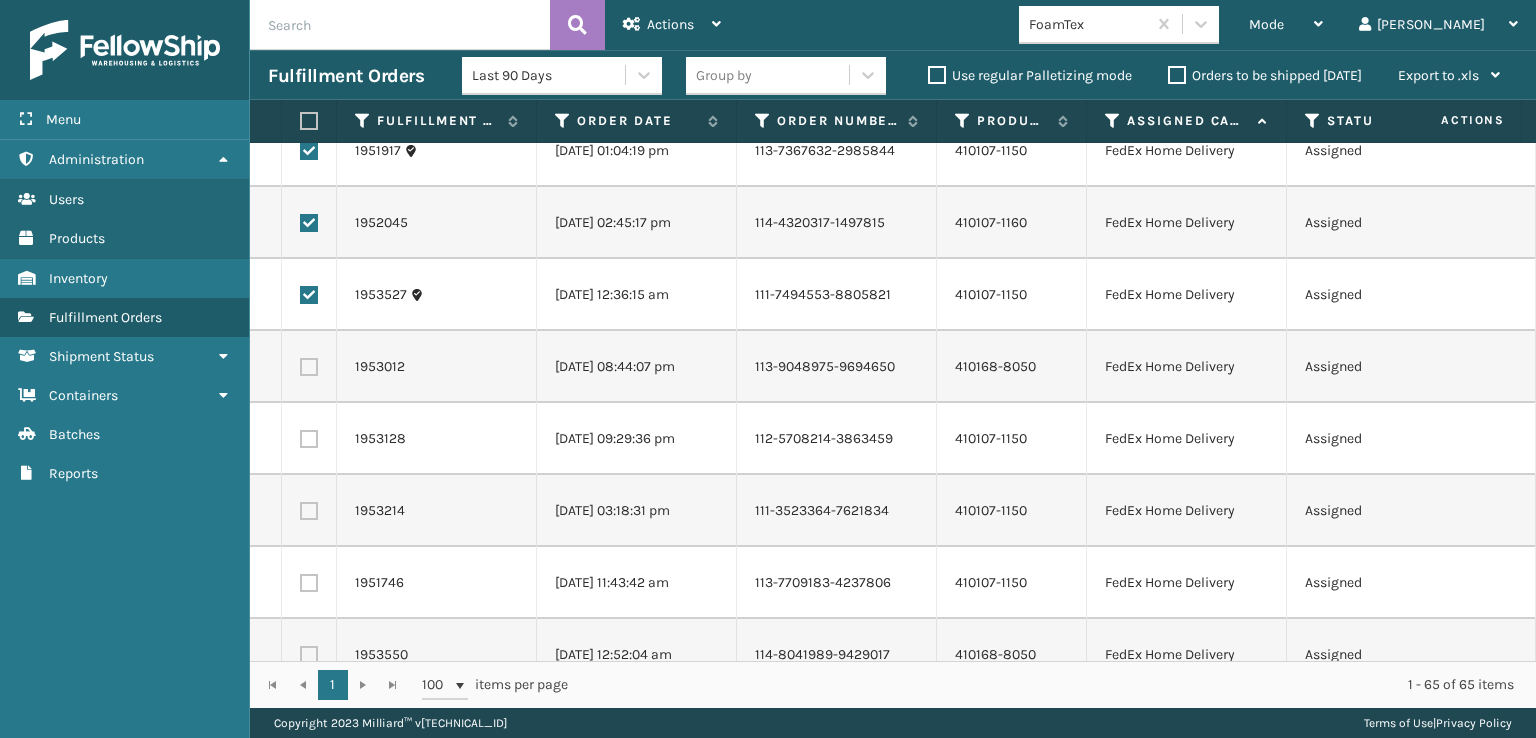 click at bounding box center (309, 367) 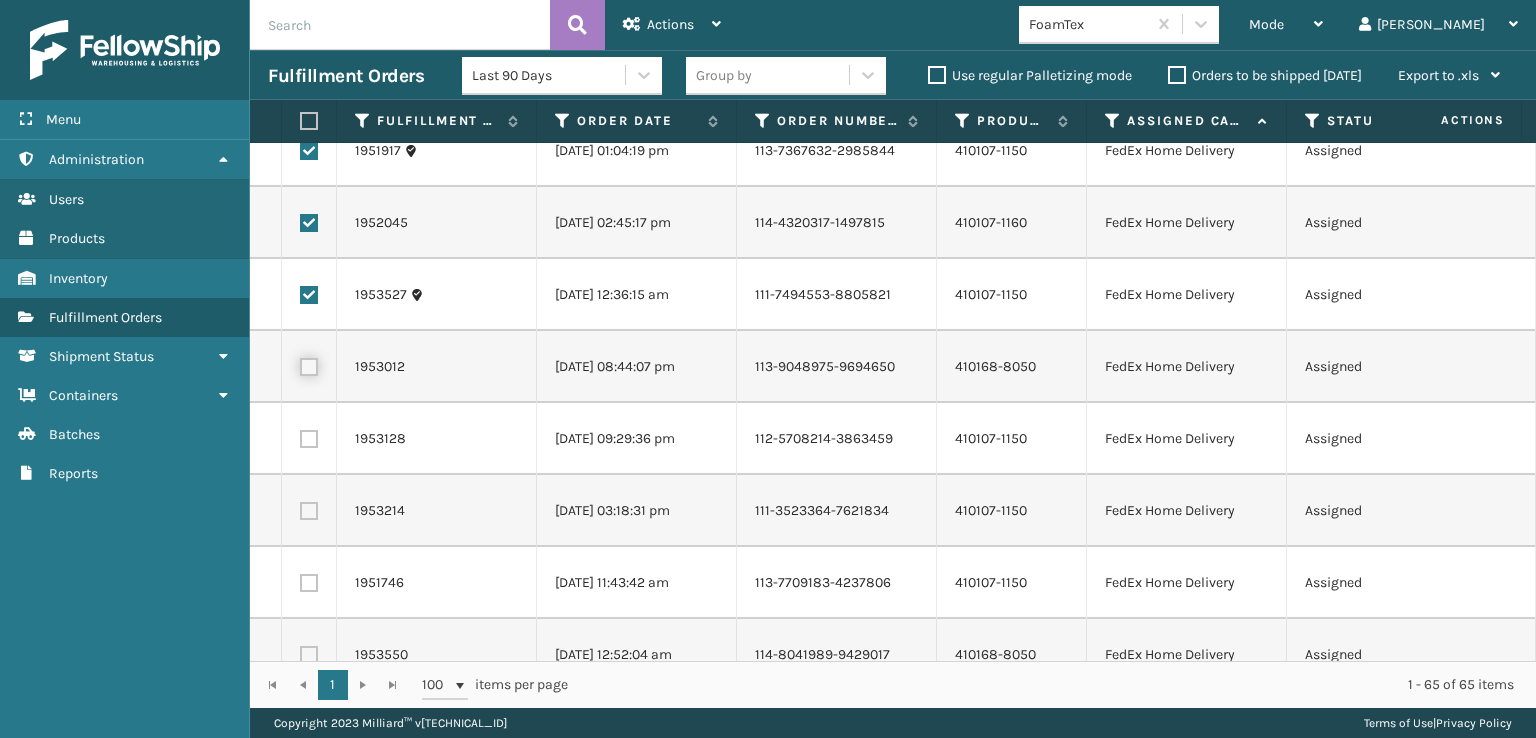 click at bounding box center [300, 364] 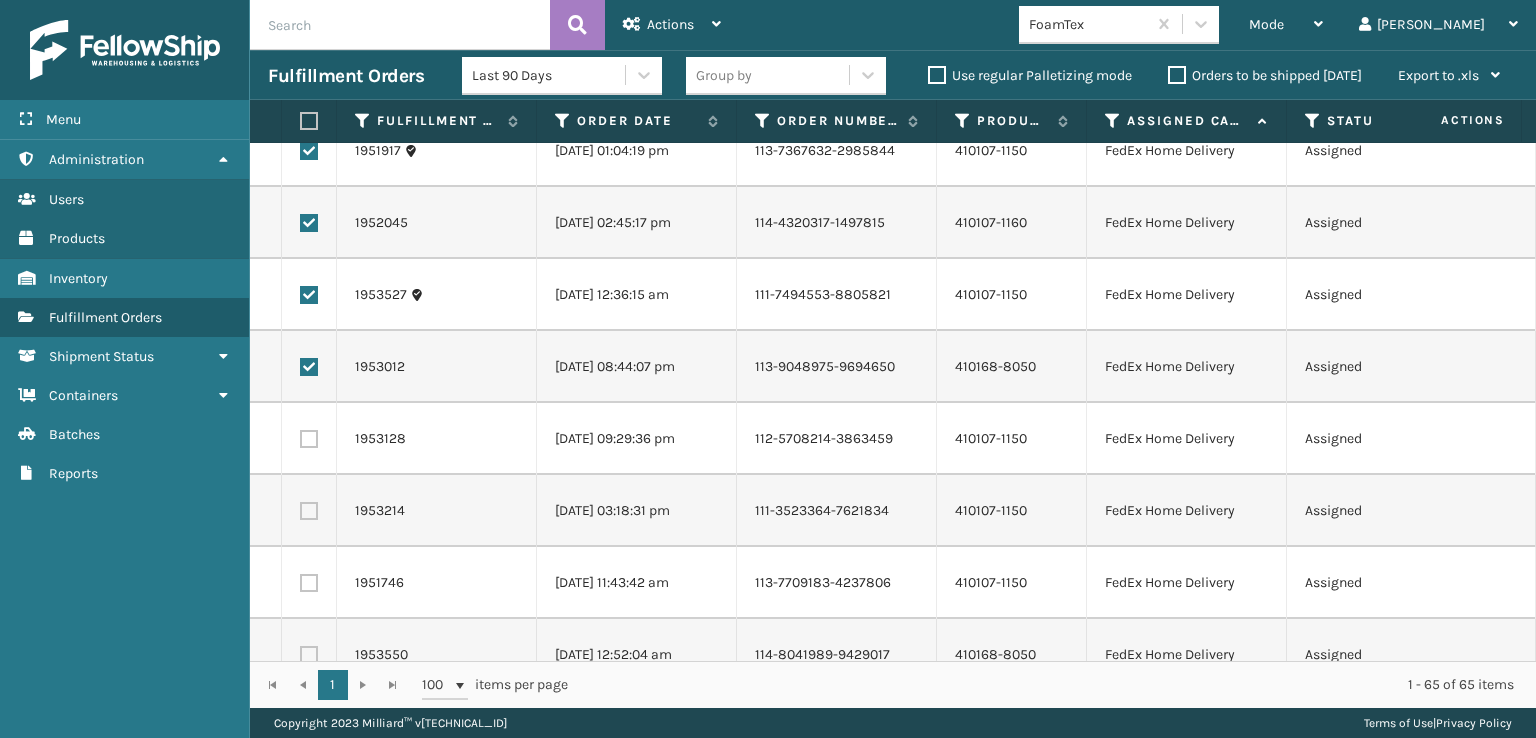 click at bounding box center (309, 439) 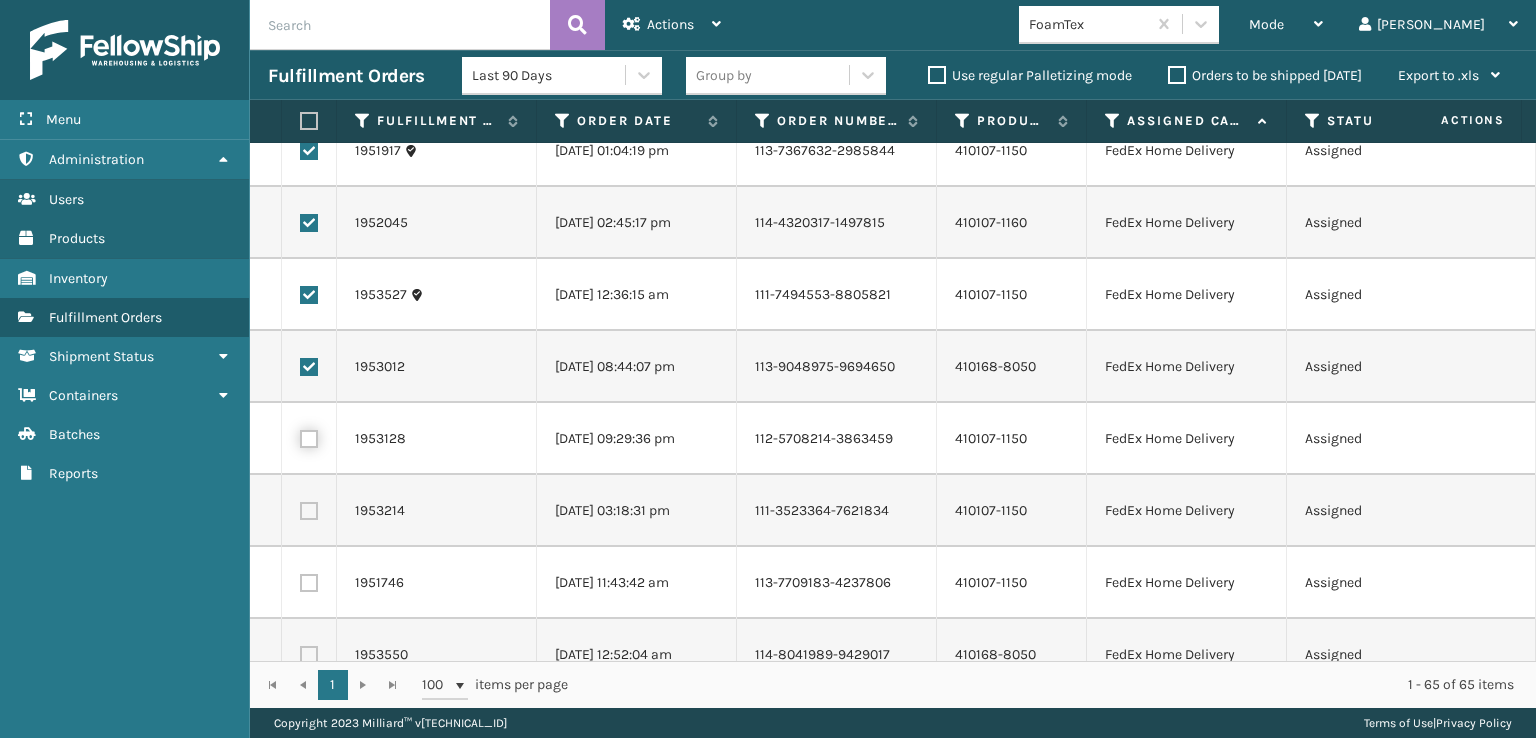 click at bounding box center [300, 436] 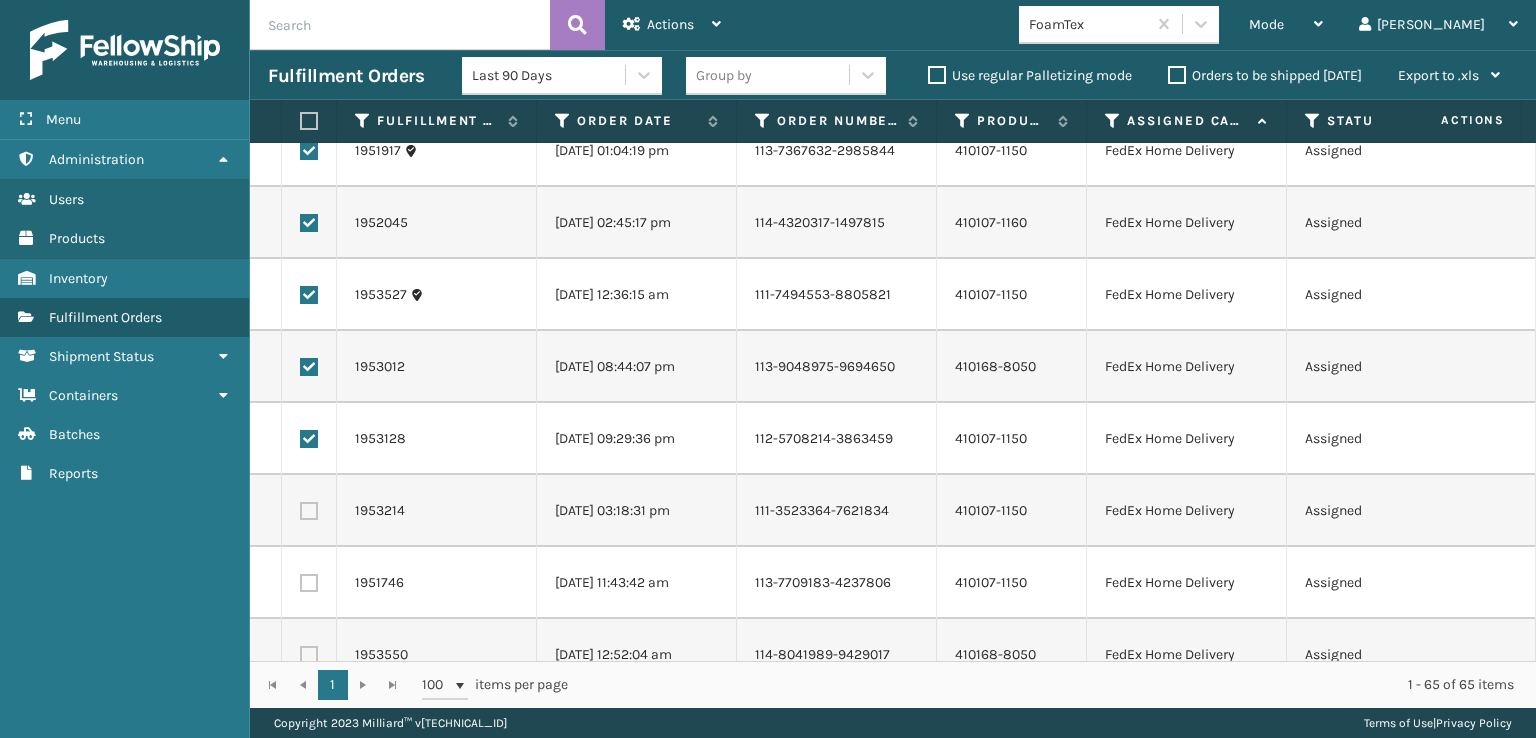 click at bounding box center (309, 511) 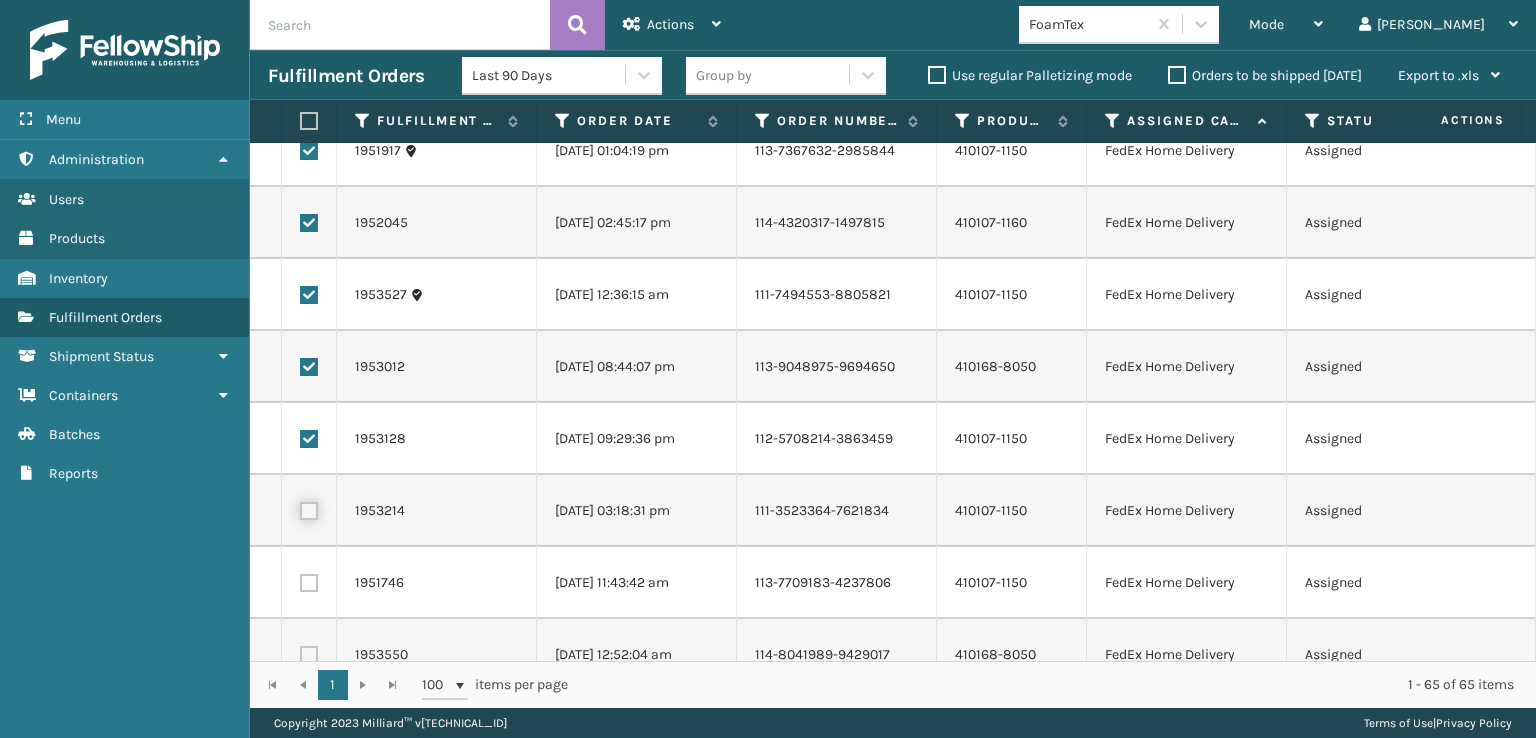 click at bounding box center (300, 508) 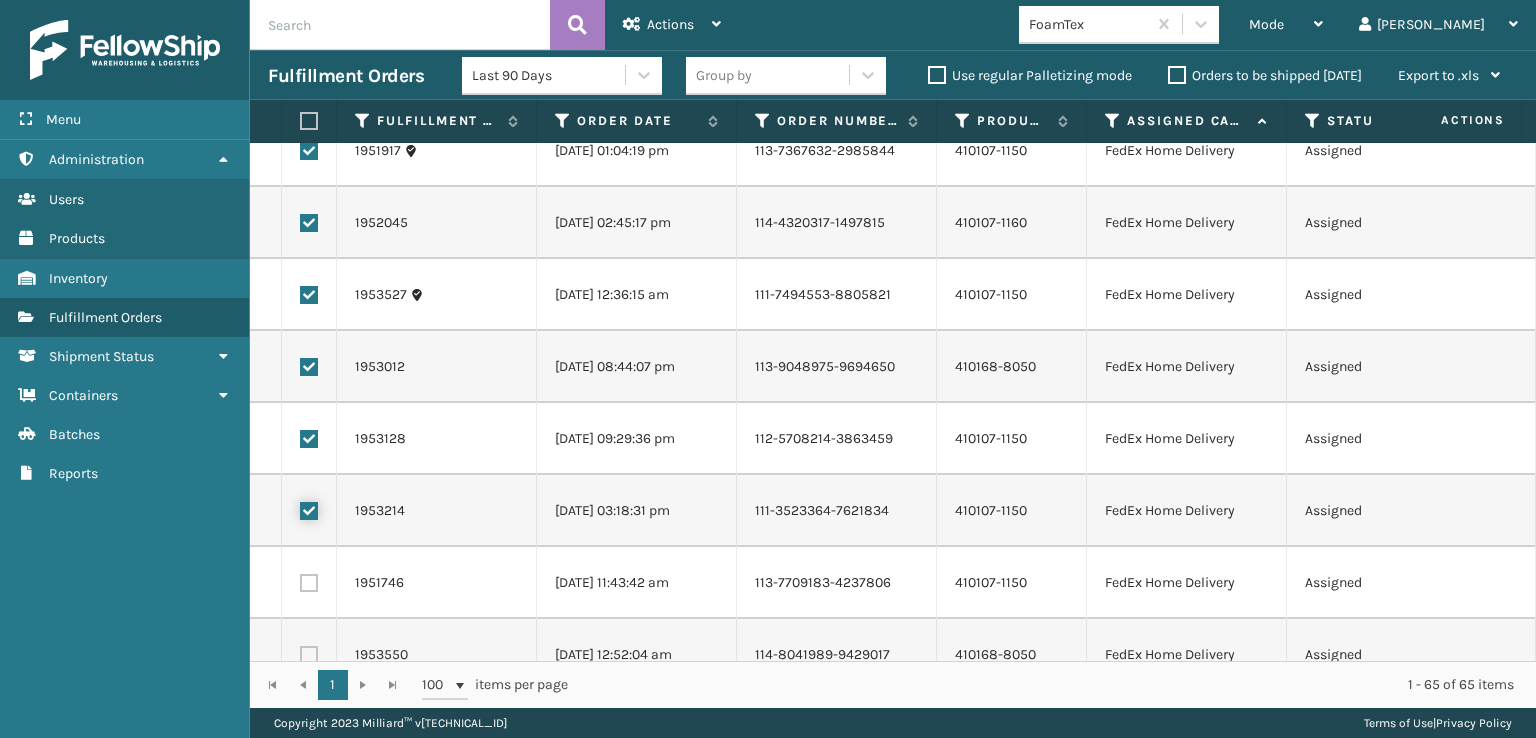 checkbox on "true" 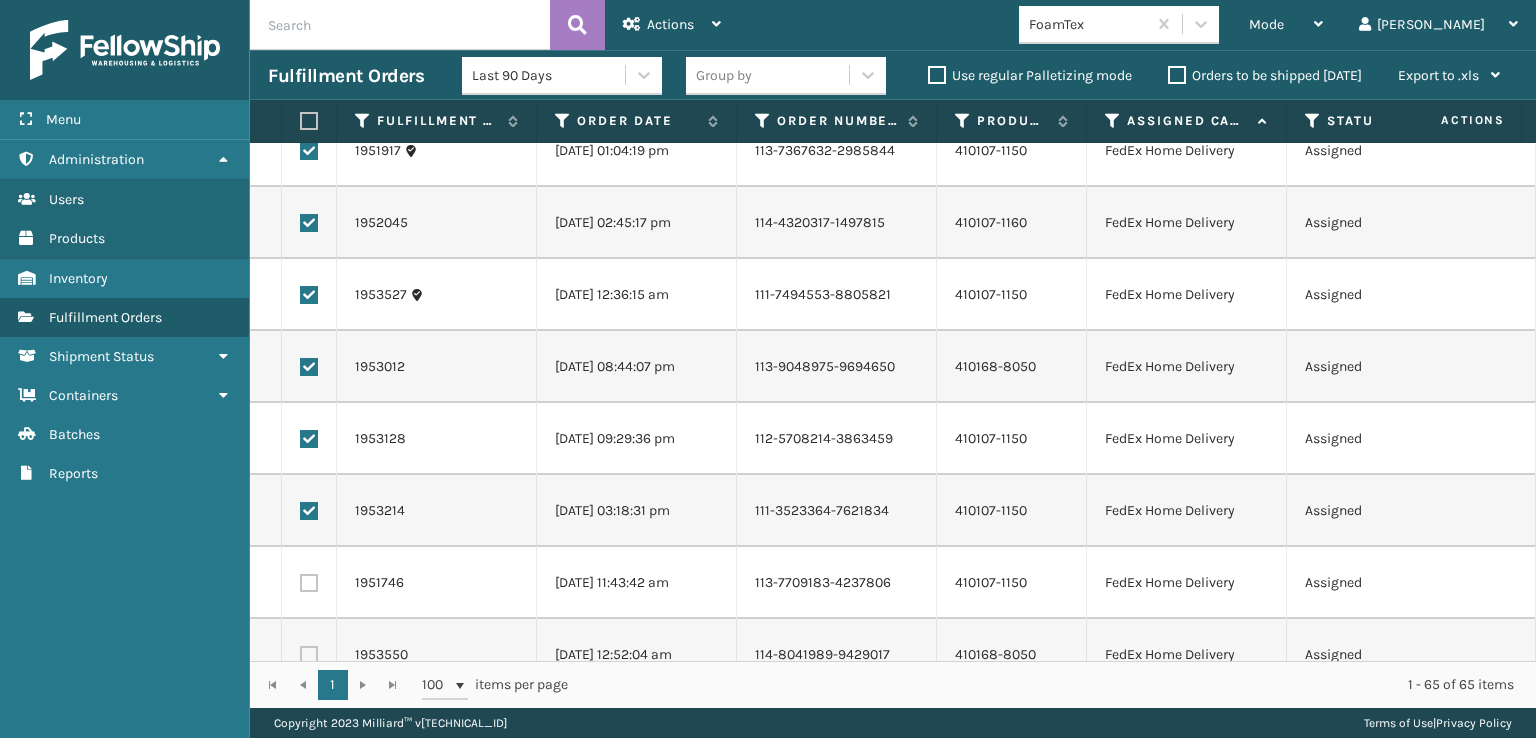 click at bounding box center [309, 583] 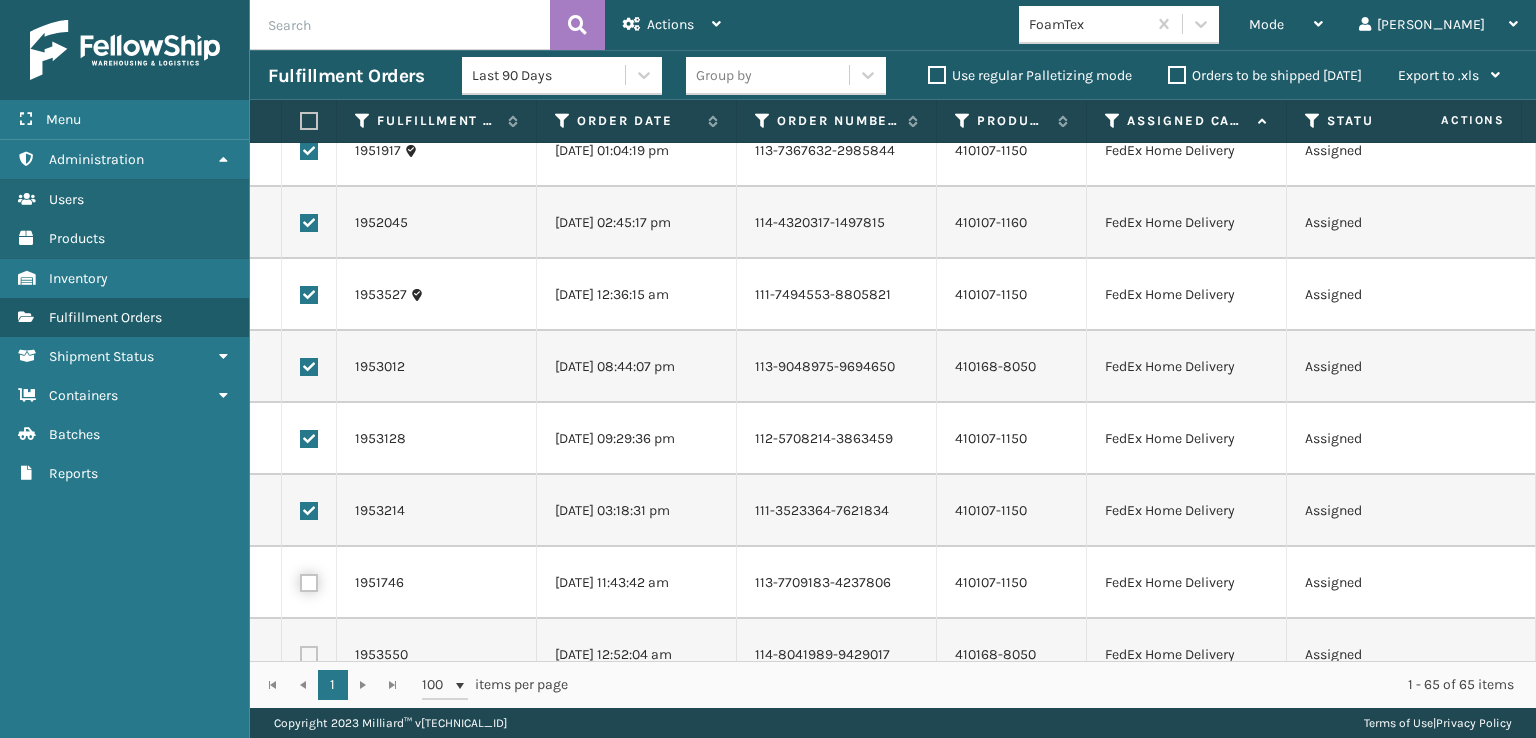 click at bounding box center [300, 580] 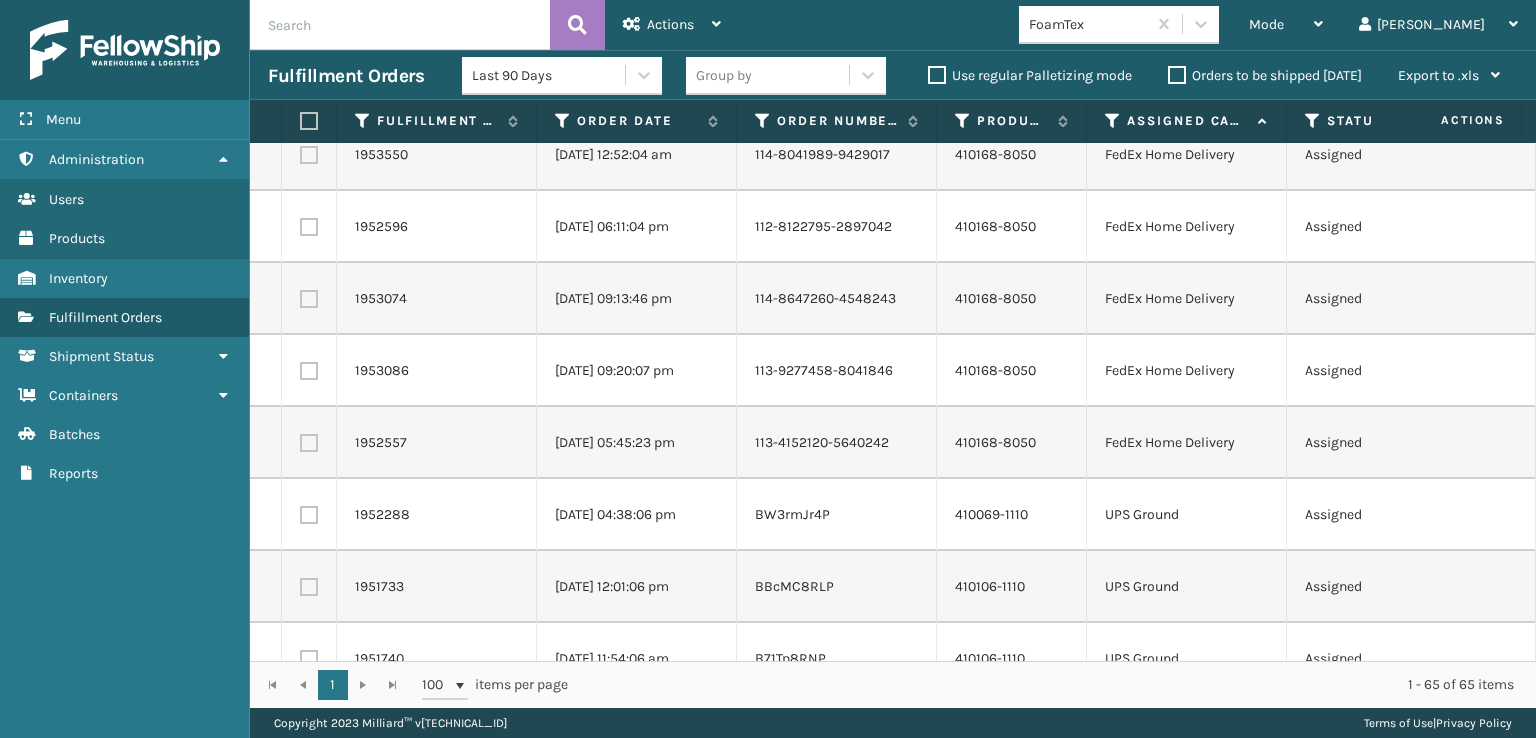 scroll, scrollTop: 2300, scrollLeft: 0, axis: vertical 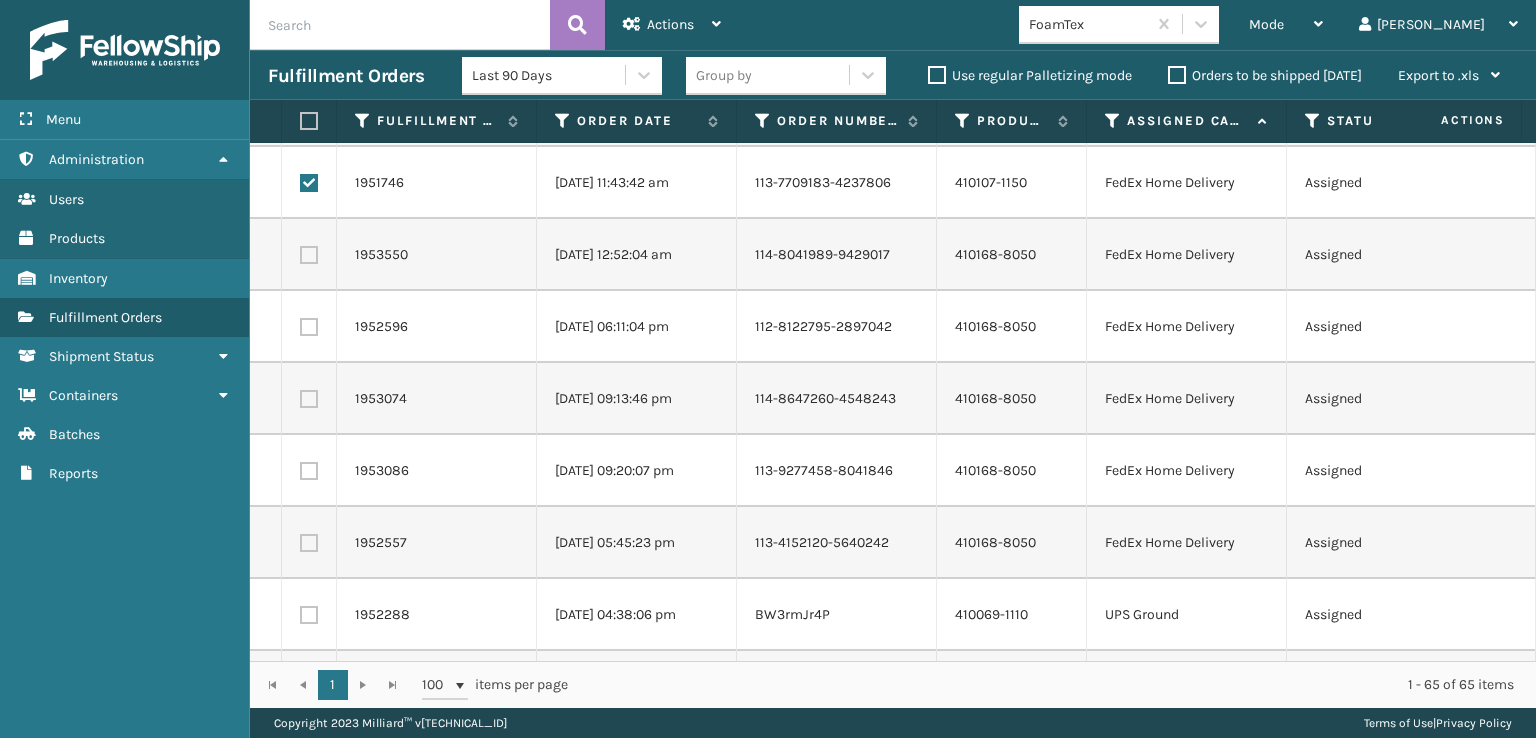 click at bounding box center (309, 255) 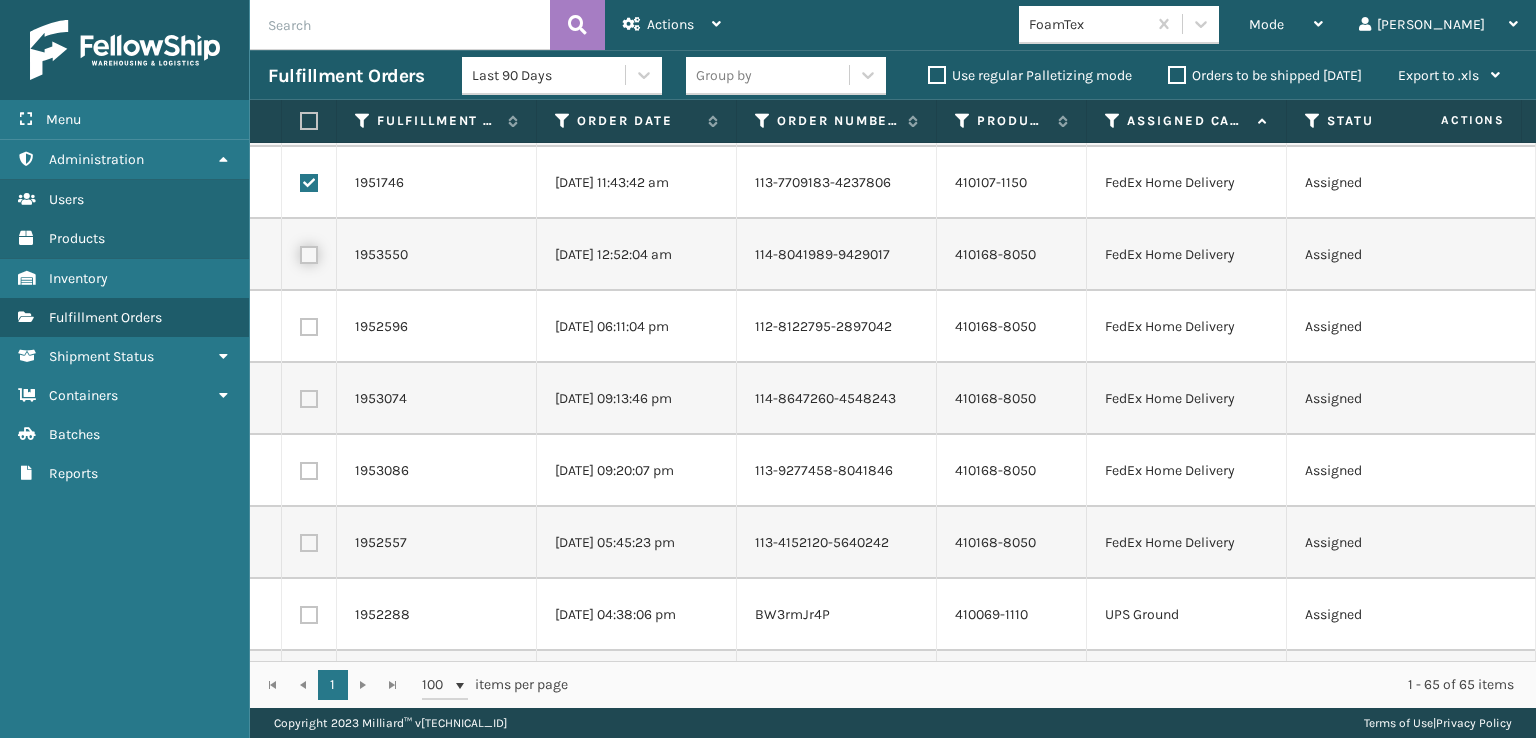 click at bounding box center (300, 252) 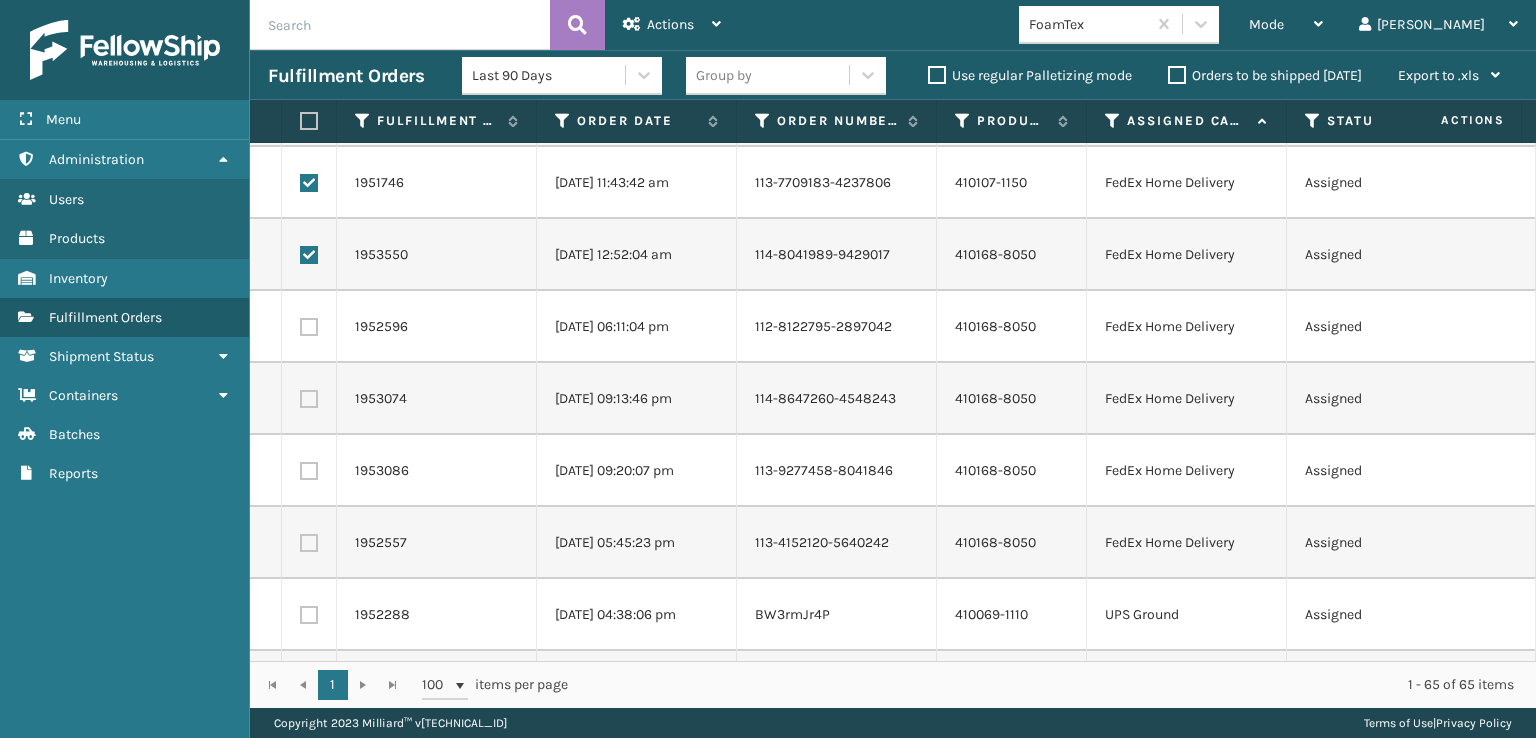 click at bounding box center [309, 327] 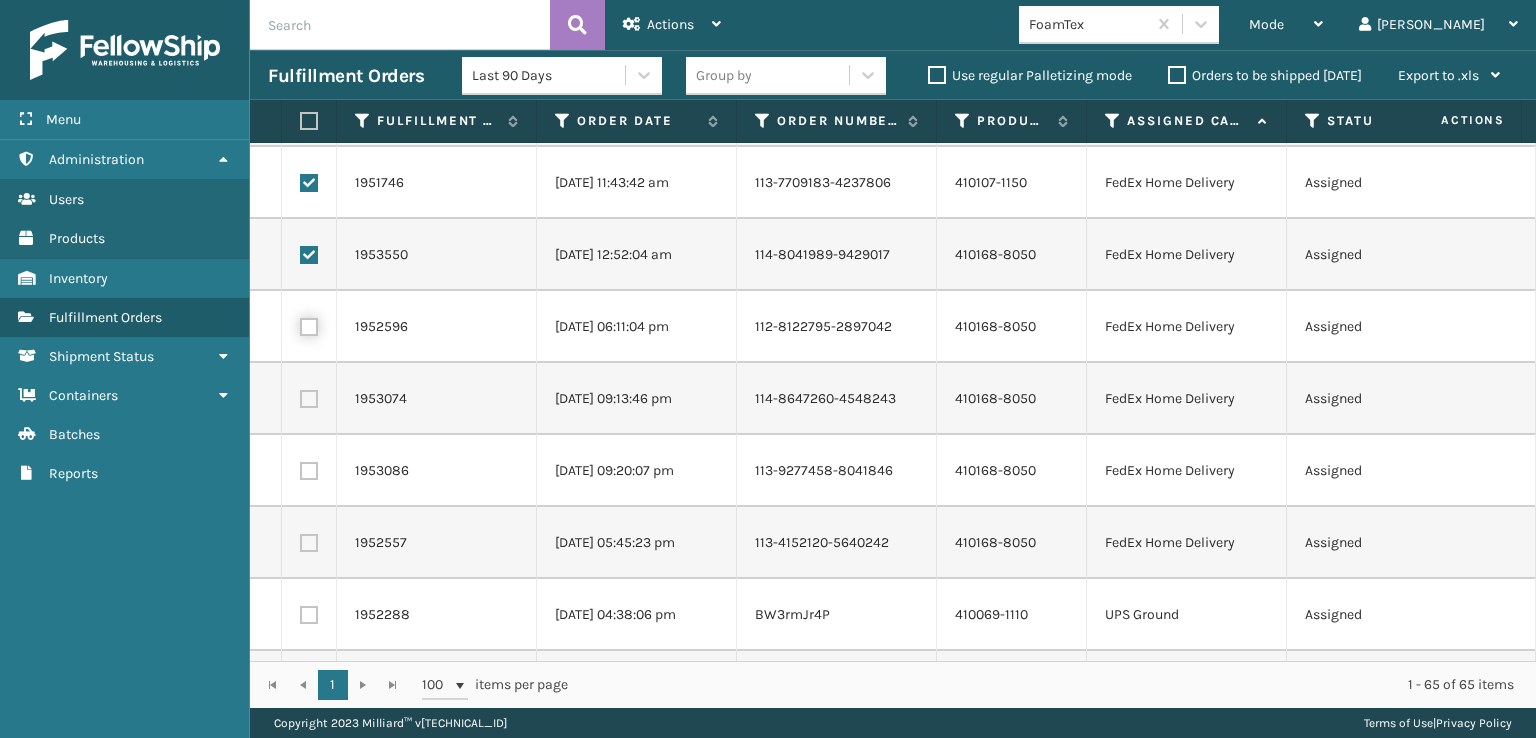 click at bounding box center [300, 324] 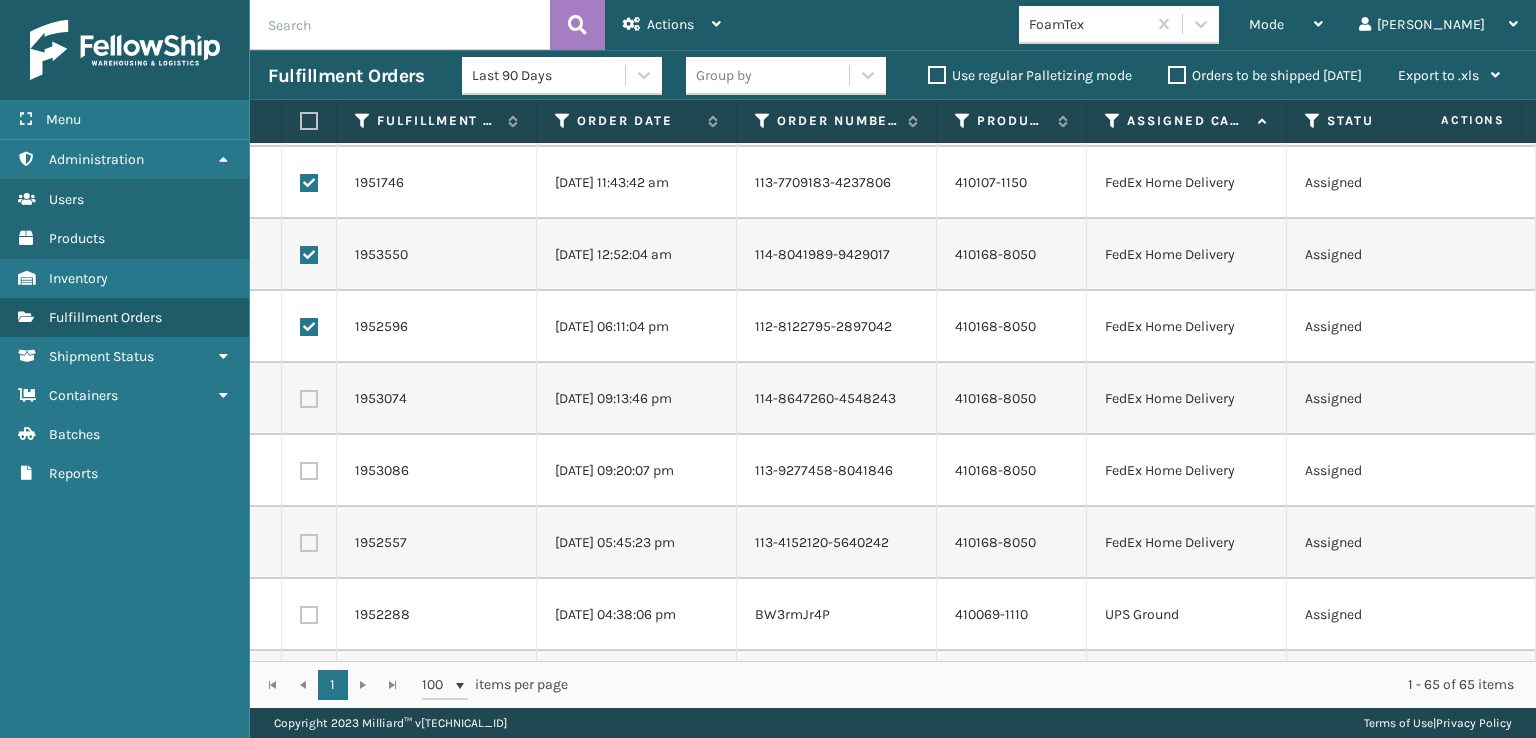 click at bounding box center [309, 399] 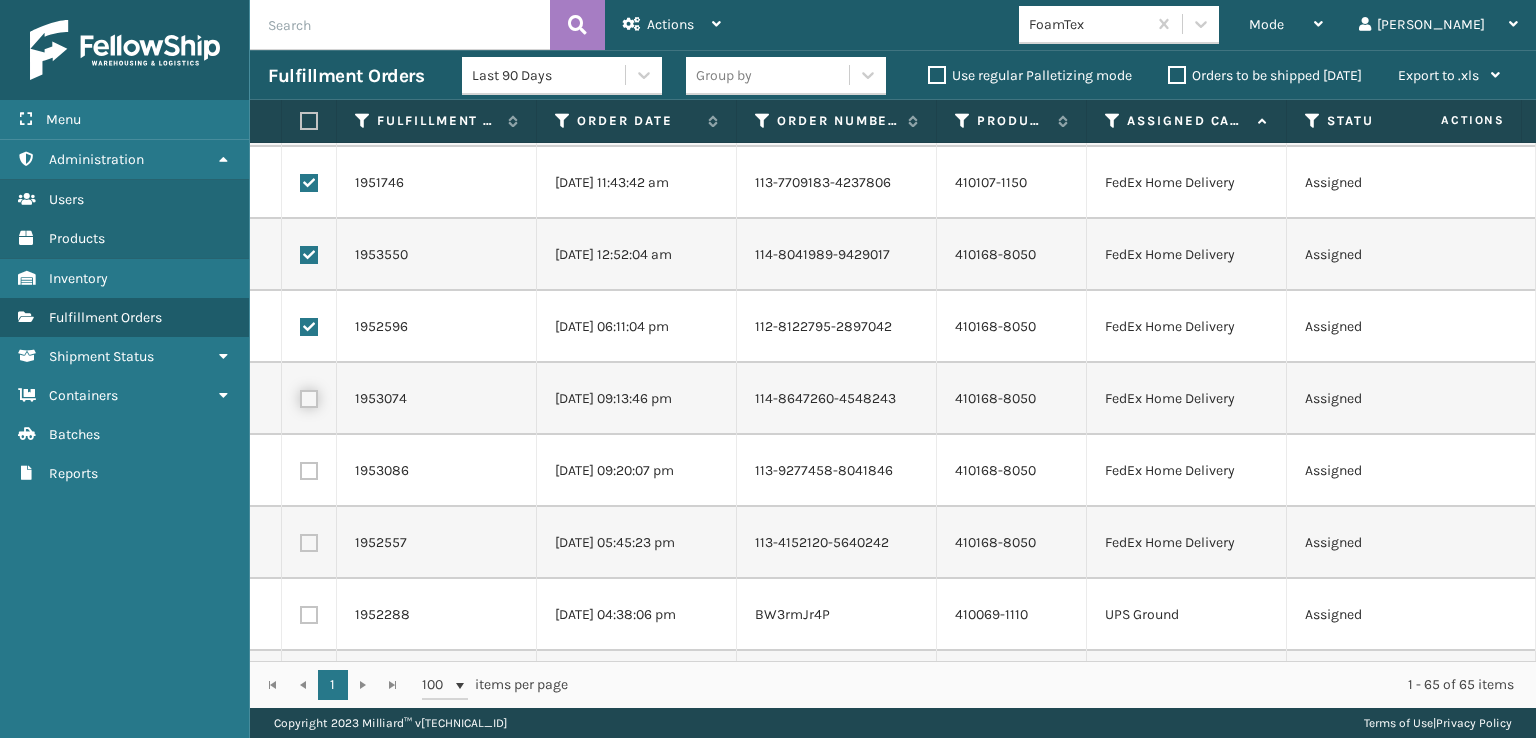 click at bounding box center (300, 396) 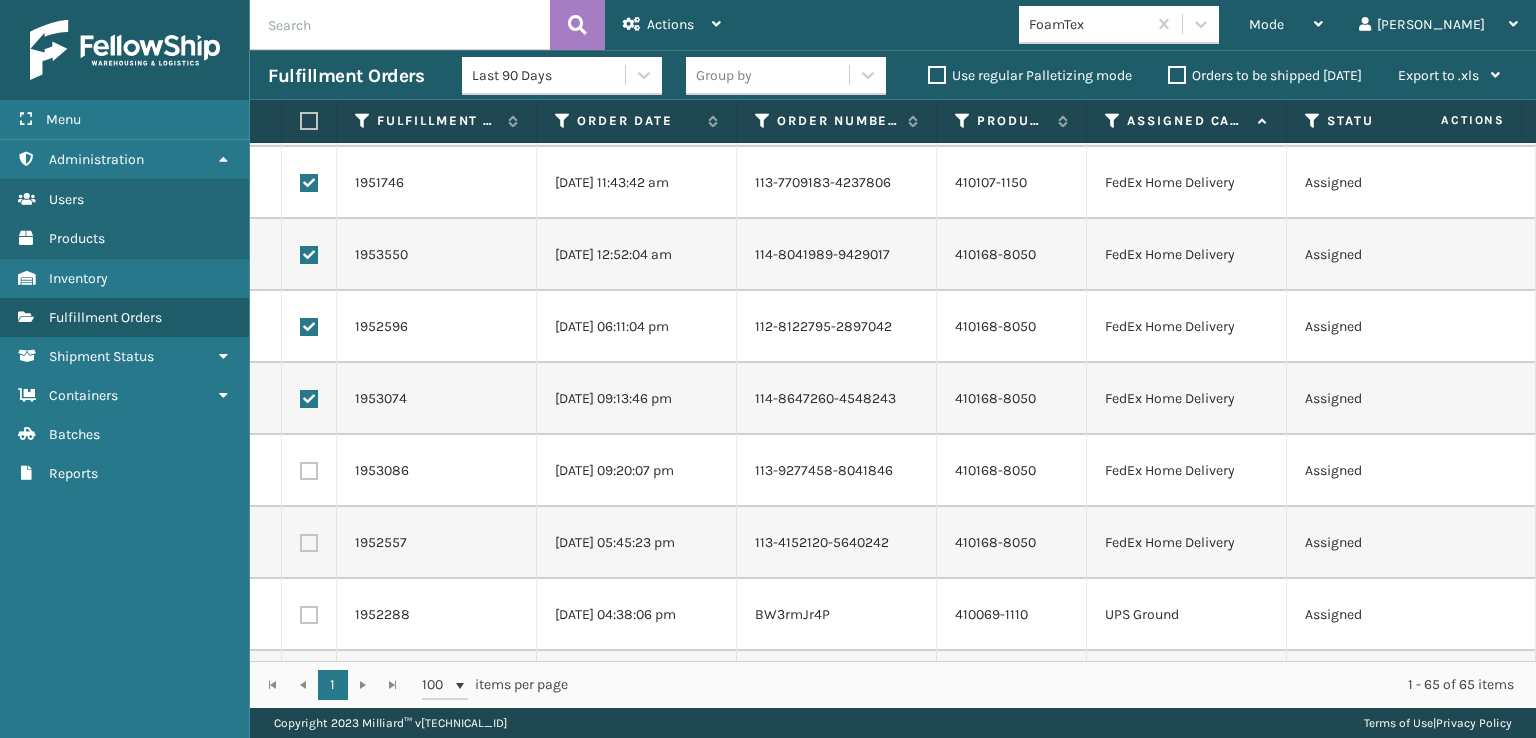 click at bounding box center (309, 471) 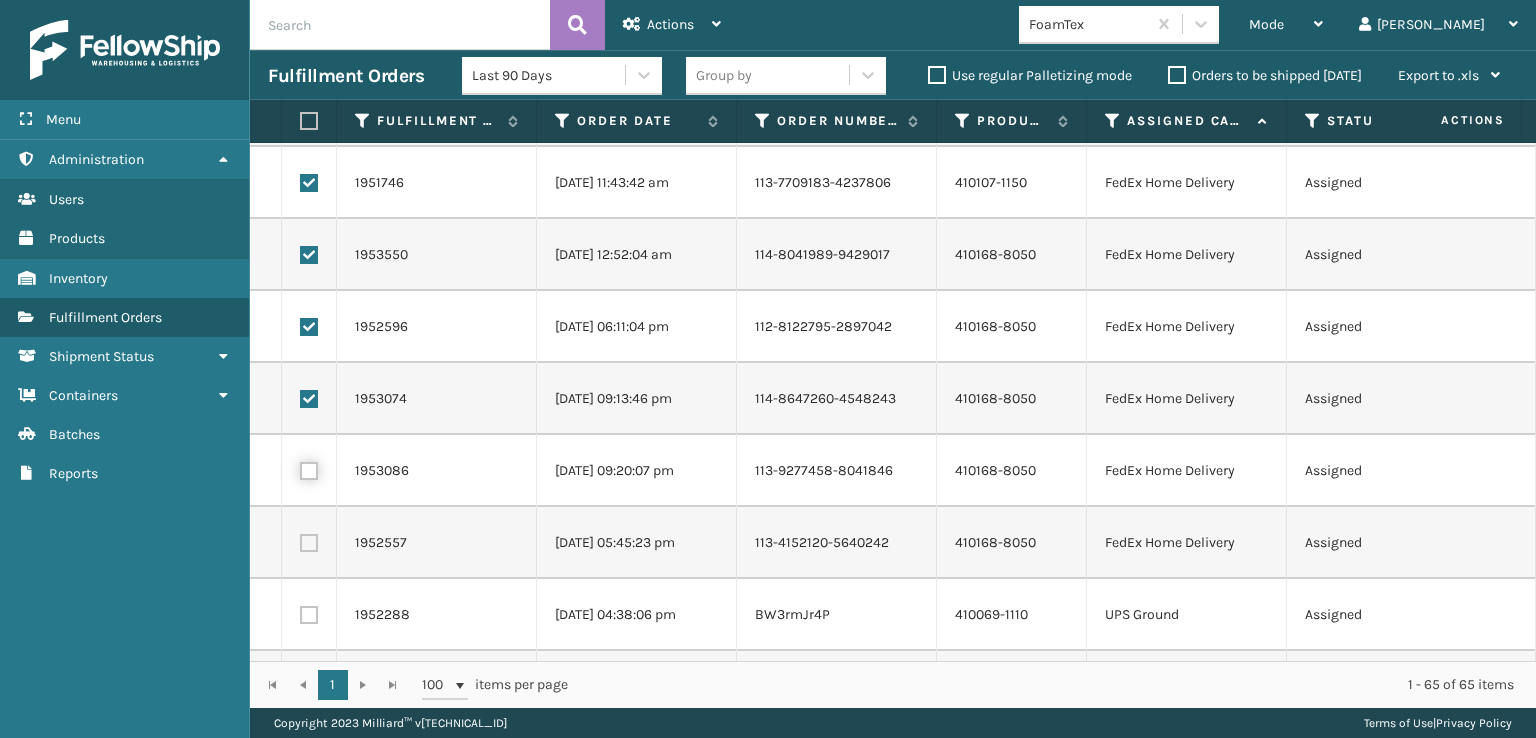 click at bounding box center [300, 468] 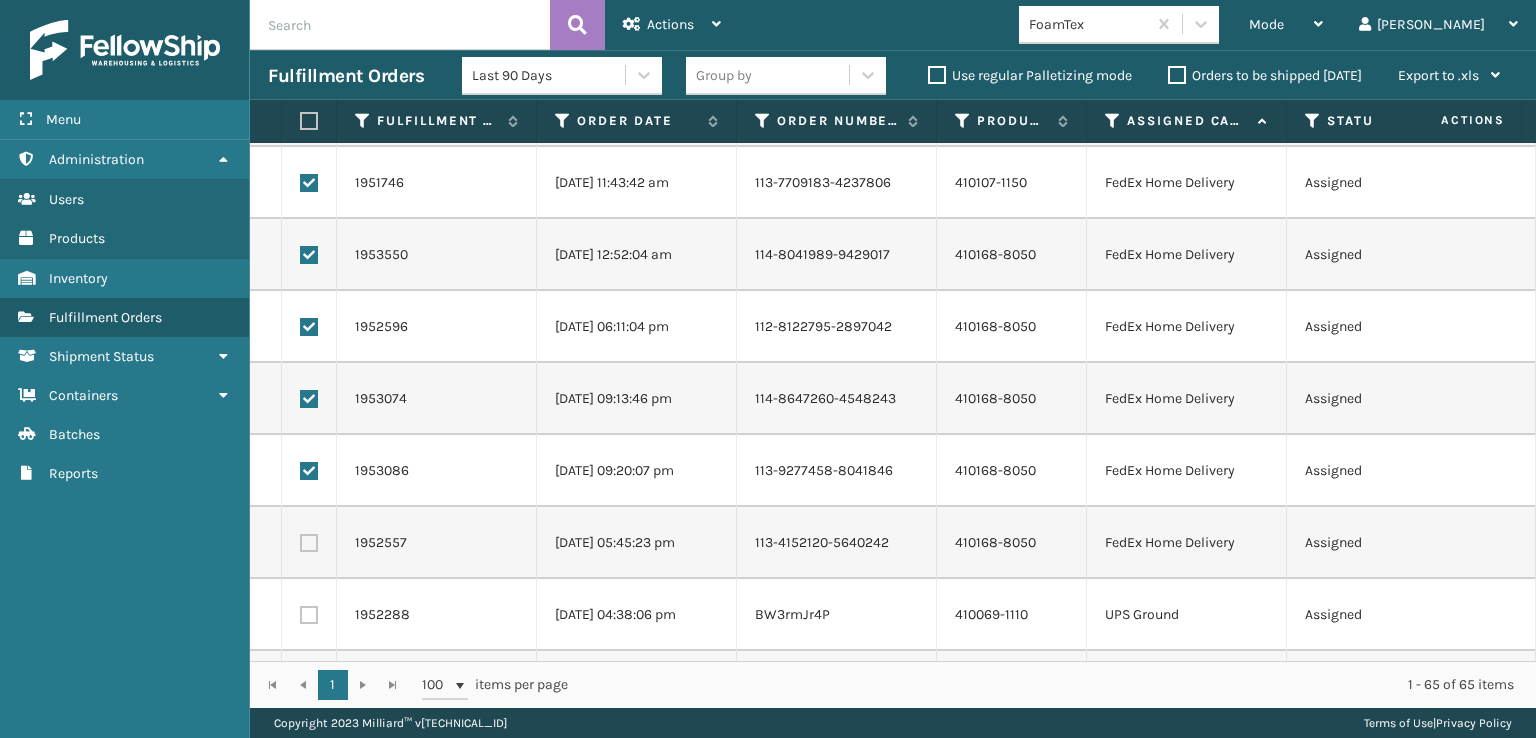 click at bounding box center [309, 543] 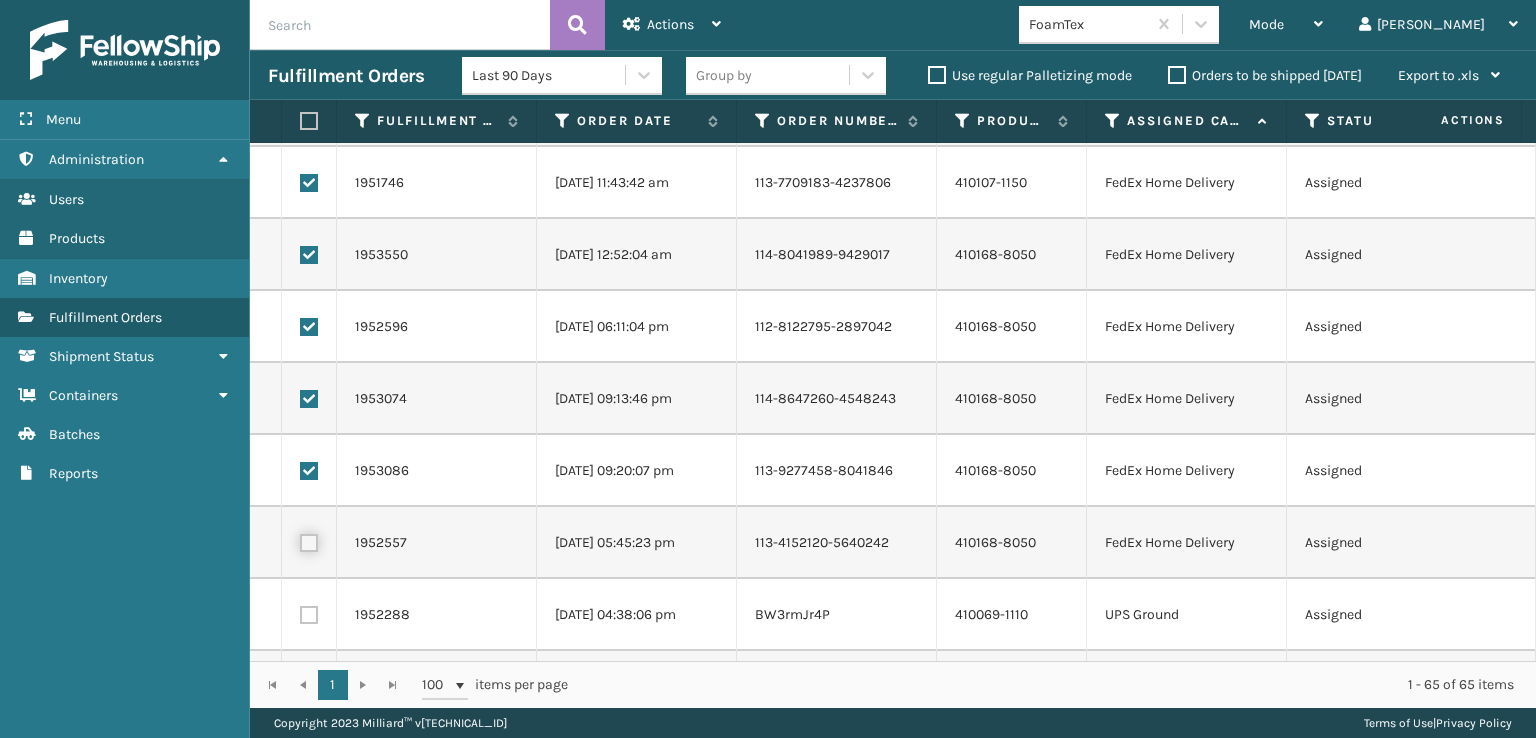 click at bounding box center (300, 540) 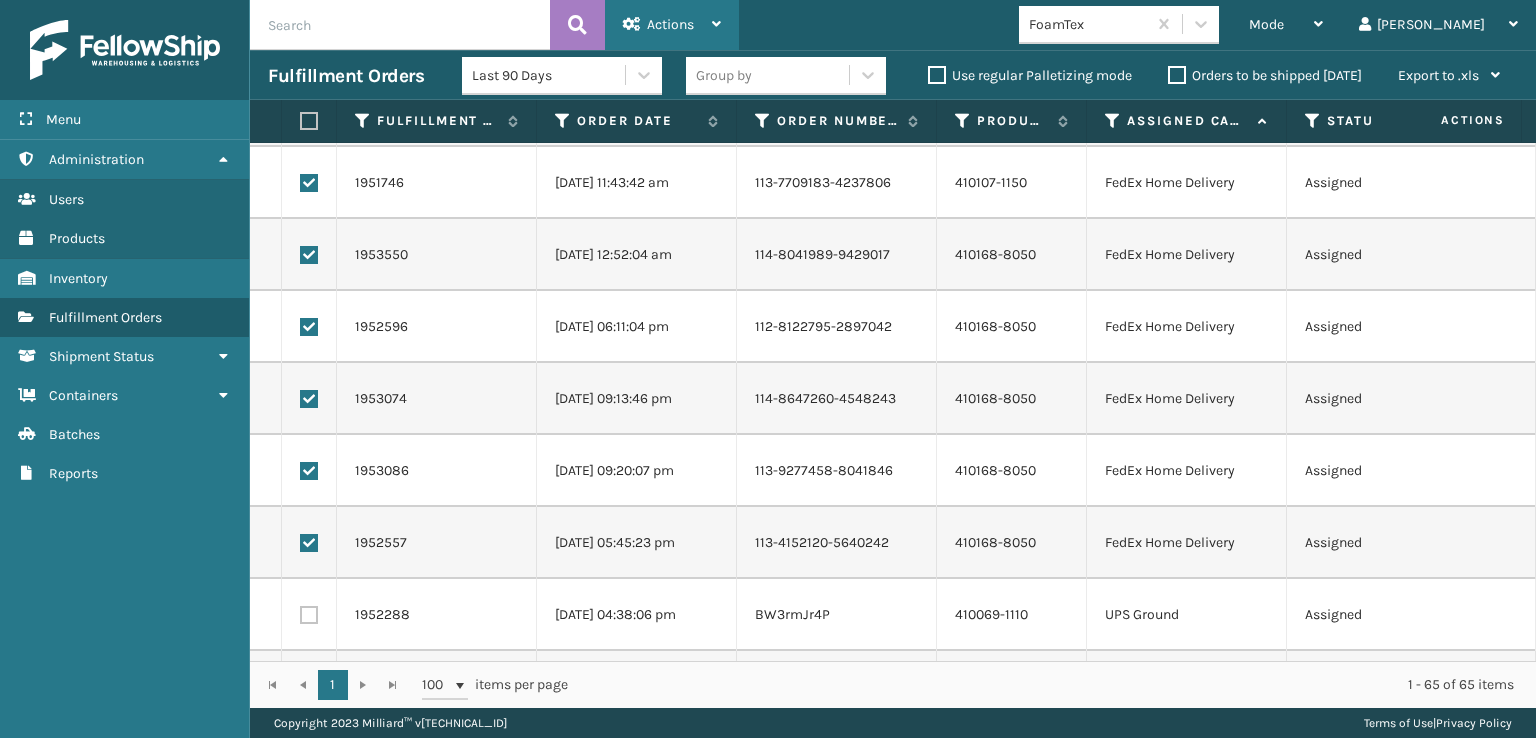 click on "Actions" at bounding box center (670, 24) 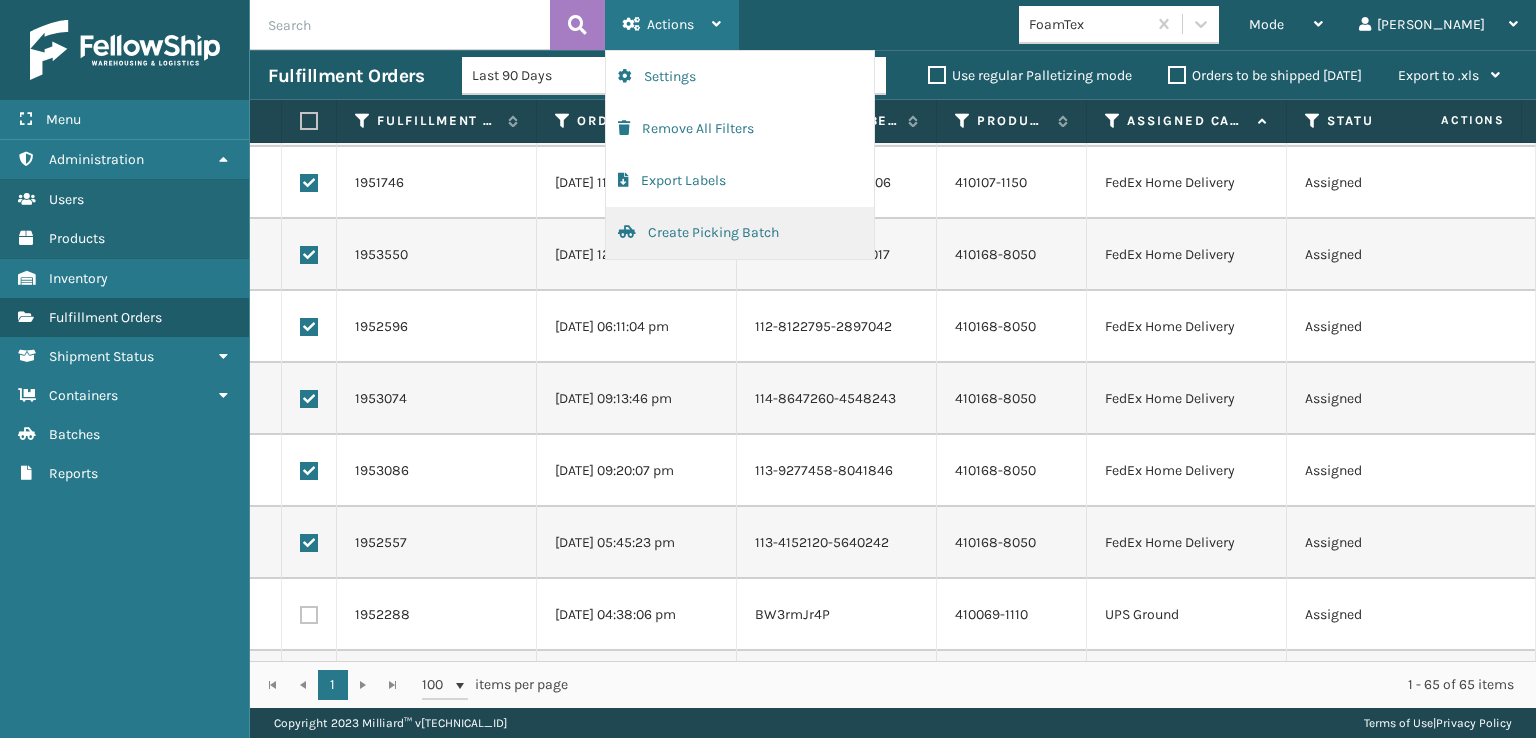 click on "Create Picking Batch" at bounding box center [740, 233] 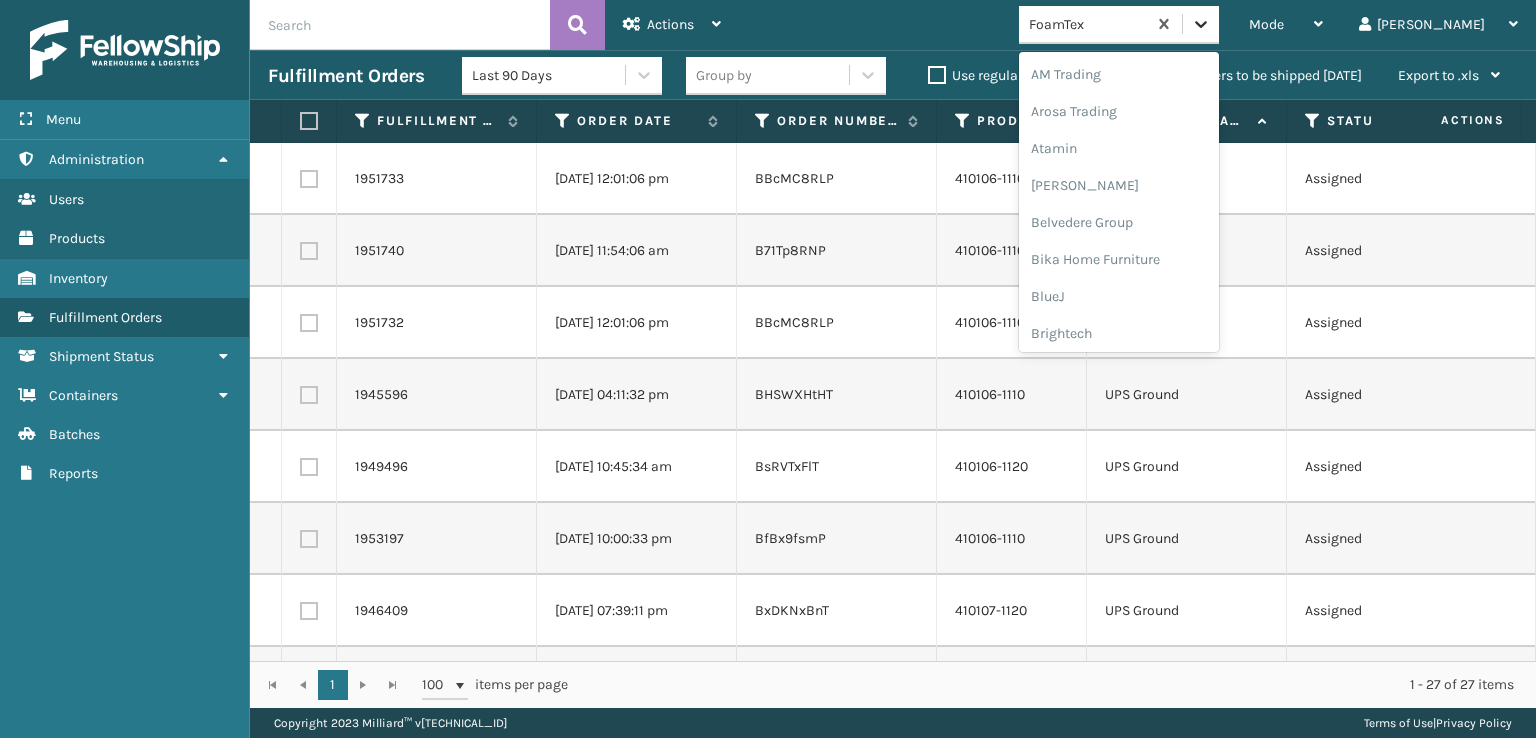 click 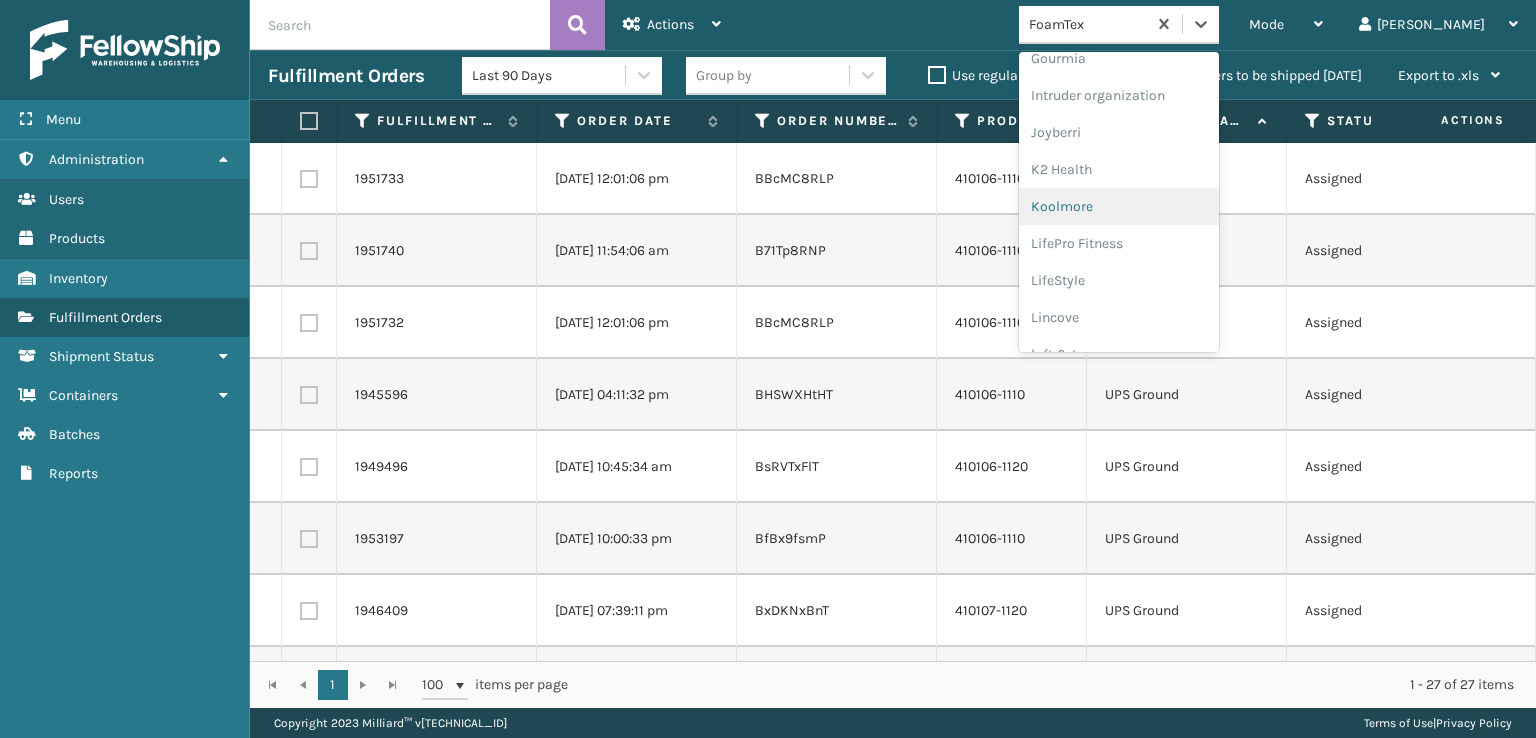 scroll, scrollTop: 597, scrollLeft: 0, axis: vertical 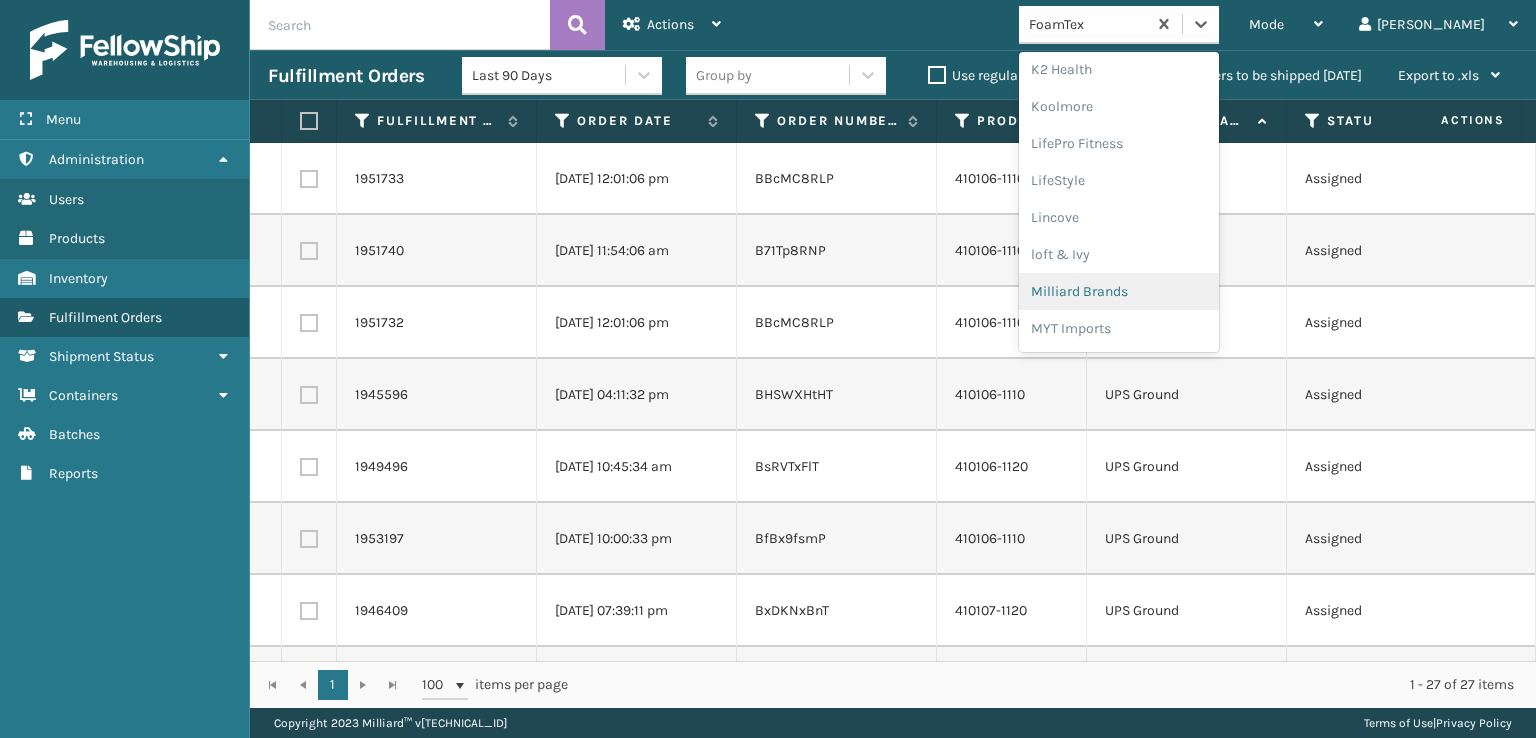 click on "Milliard Brands" at bounding box center (1119, 291) 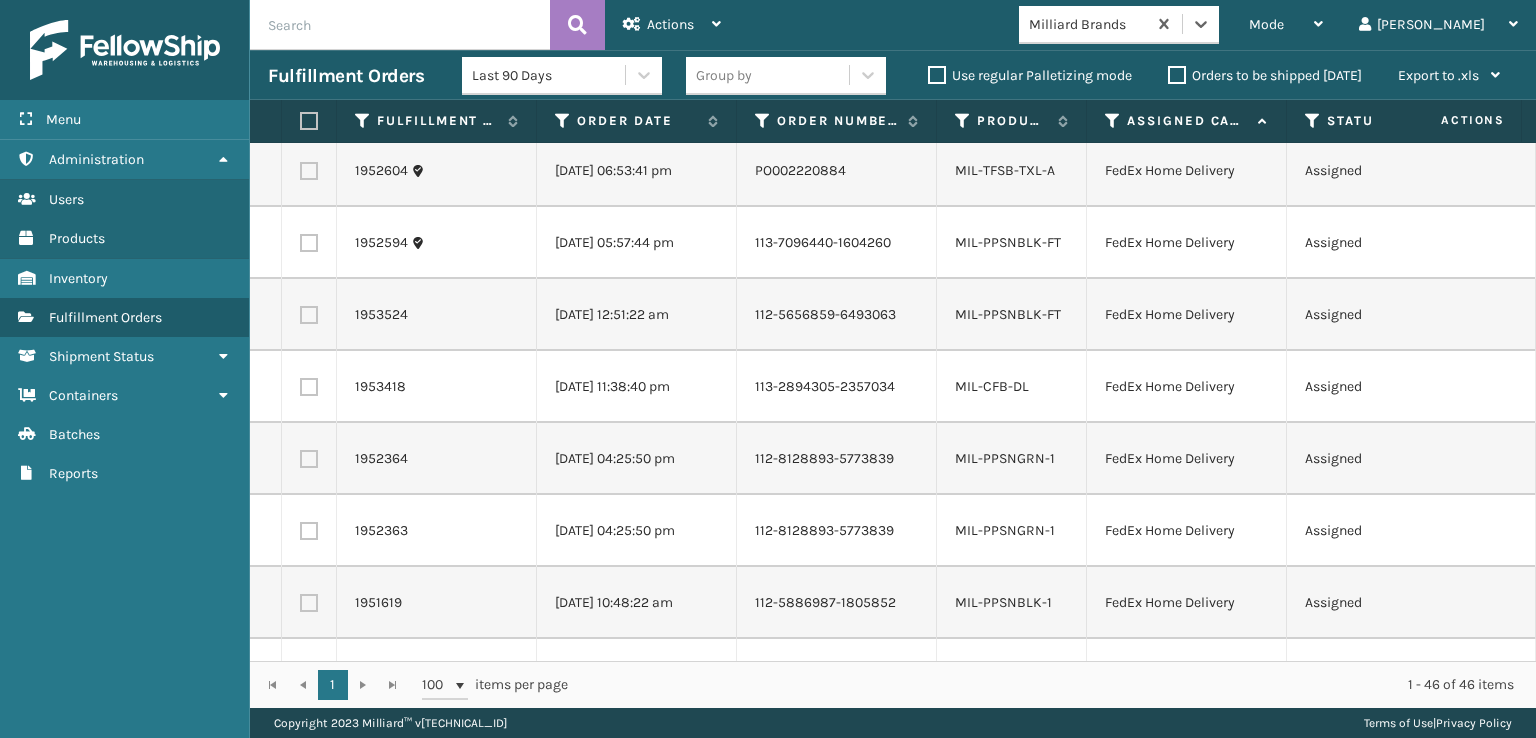 scroll, scrollTop: 0, scrollLeft: 0, axis: both 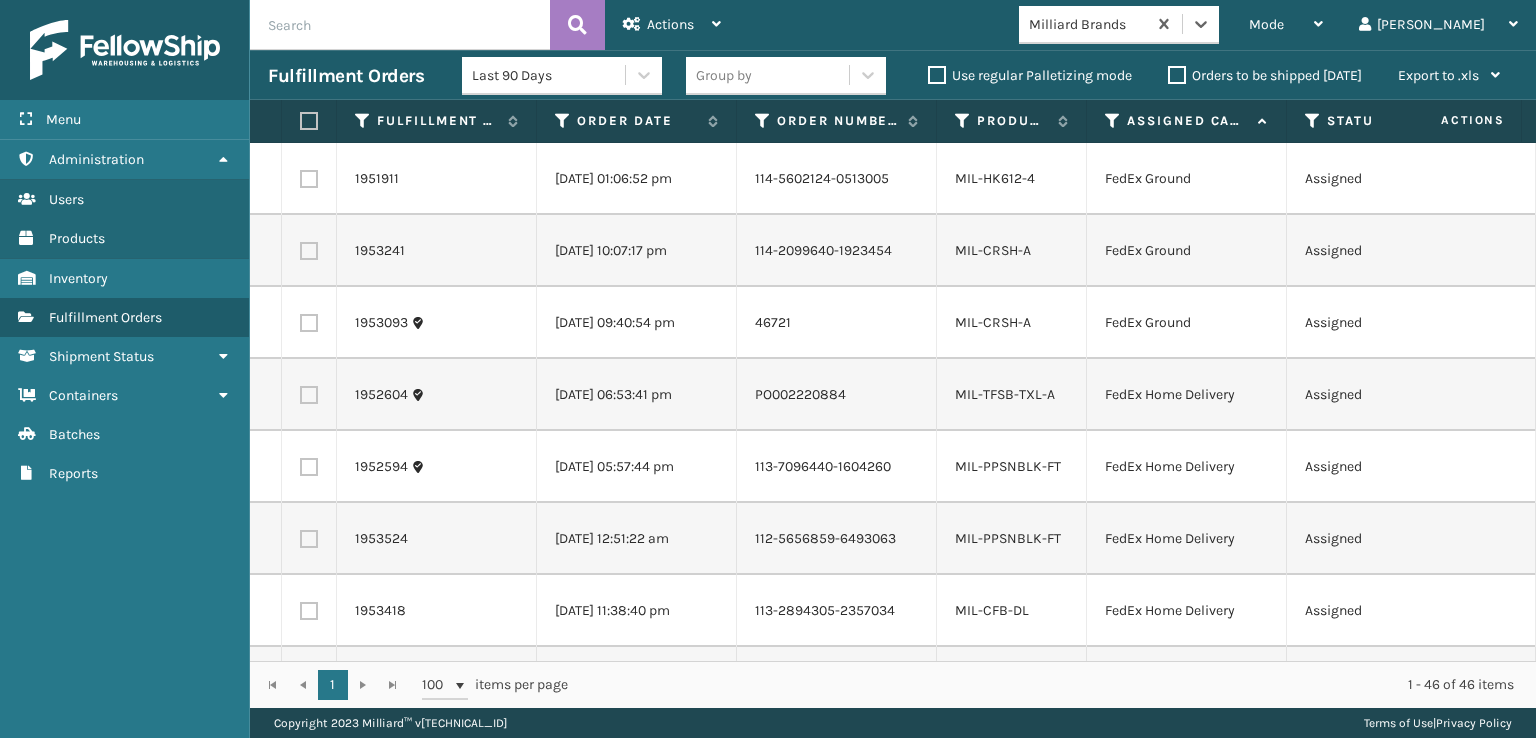 click at bounding box center [309, 121] 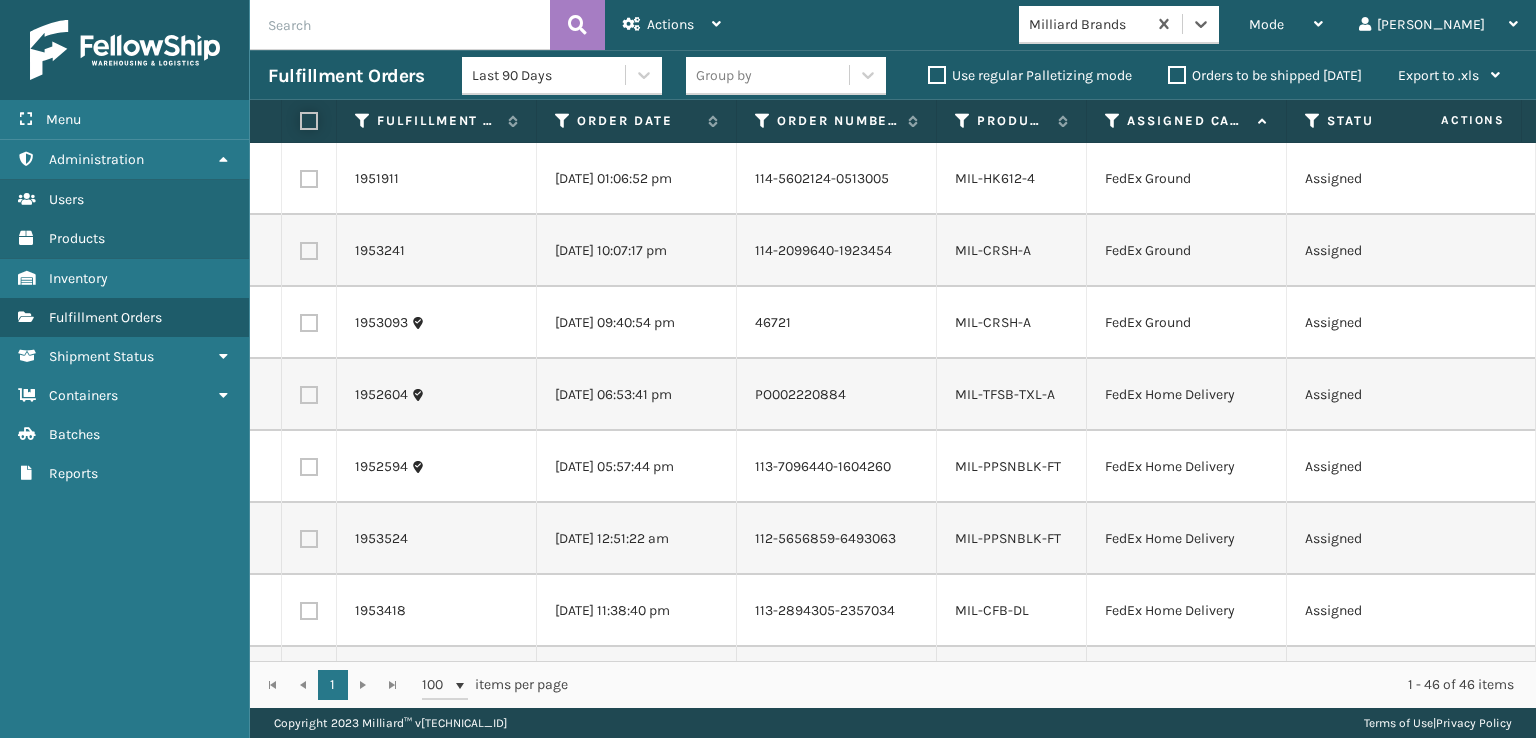 click at bounding box center (300, 121) 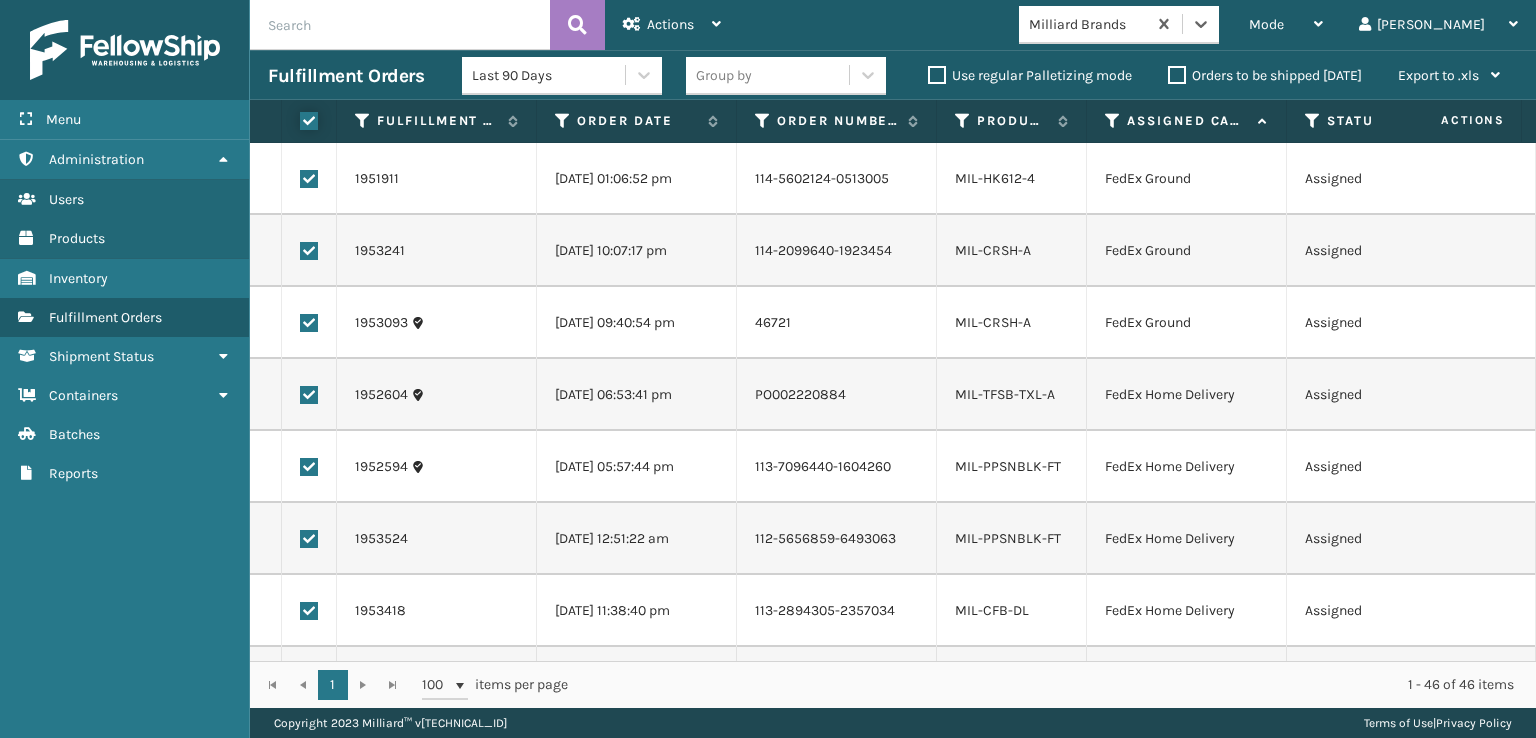 checkbox on "true" 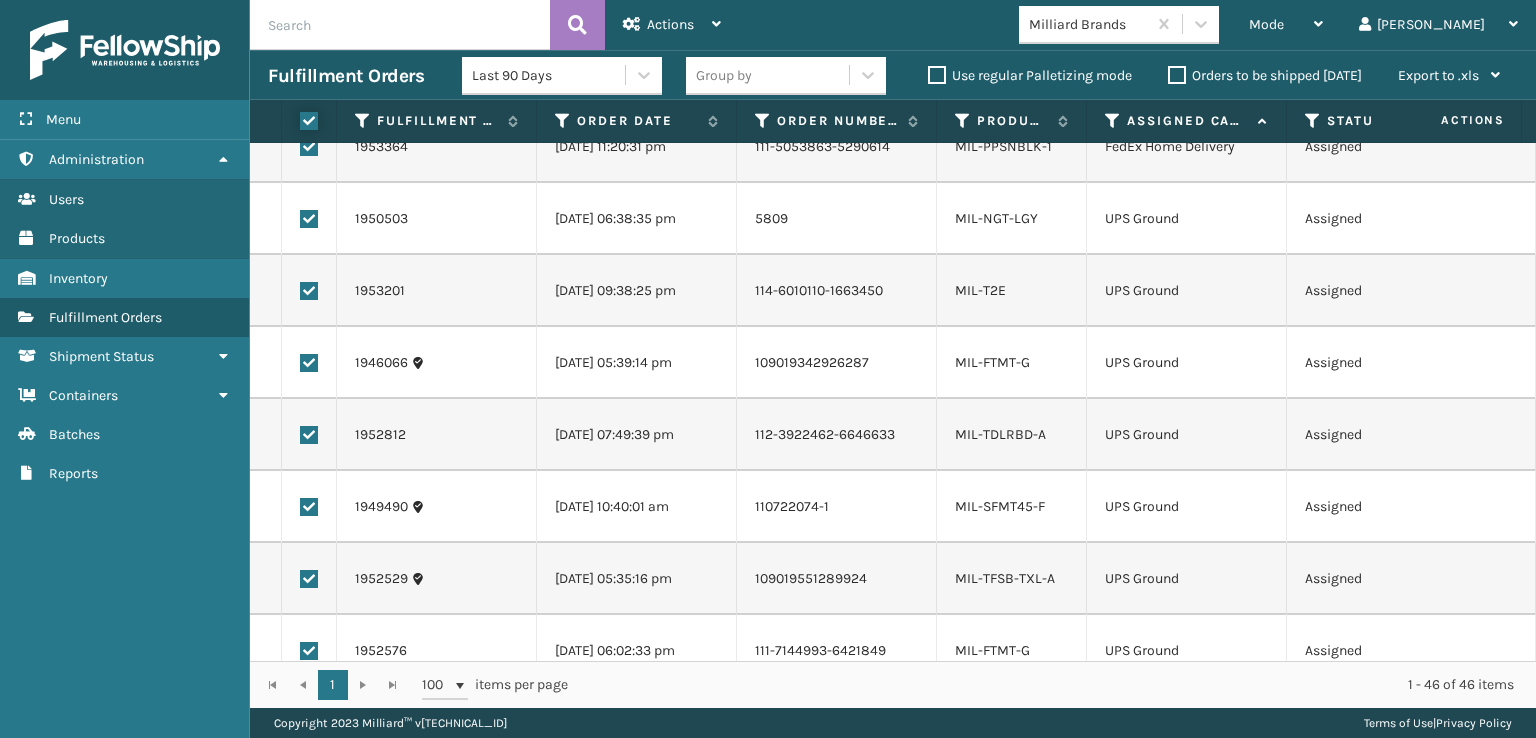 scroll, scrollTop: 2300, scrollLeft: 0, axis: vertical 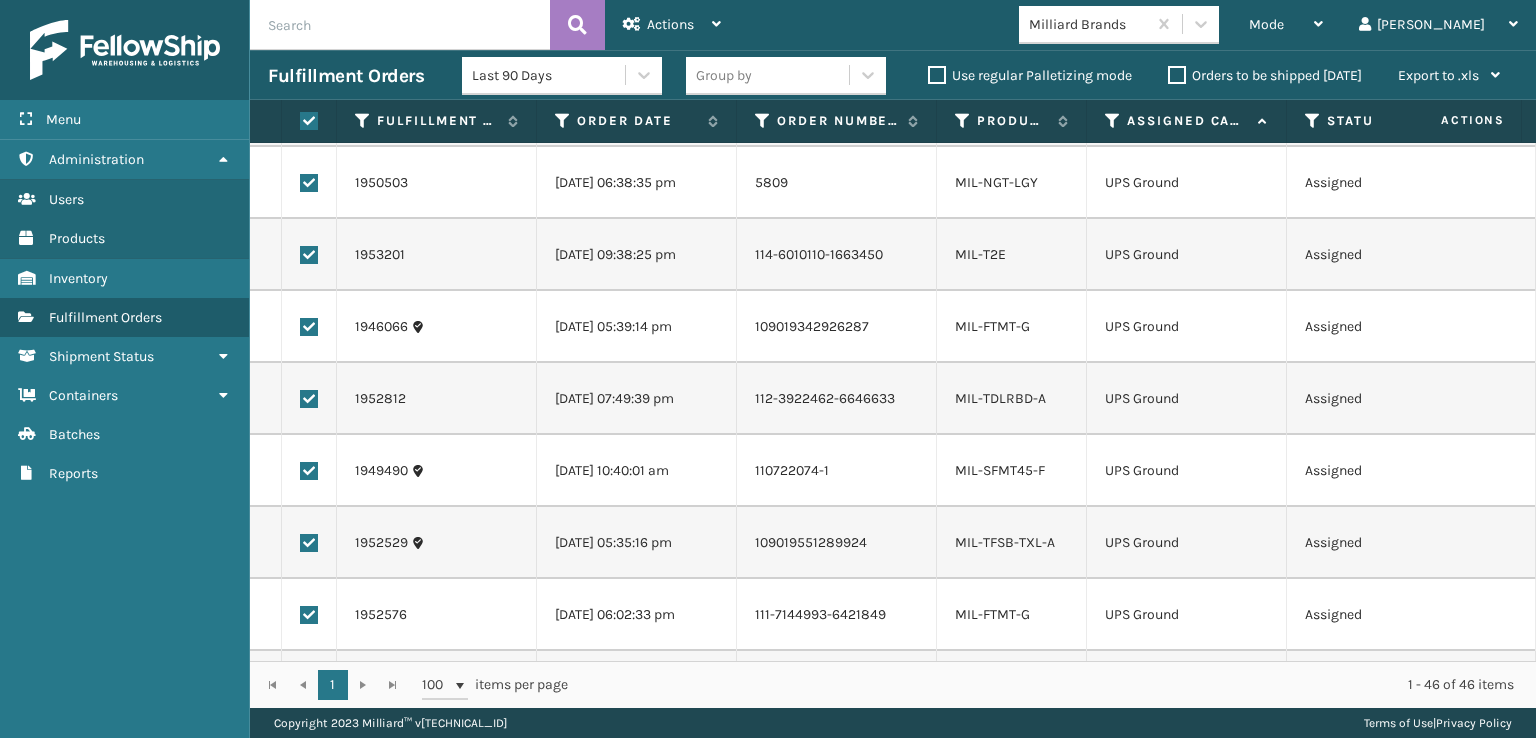 click at bounding box center [309, 183] 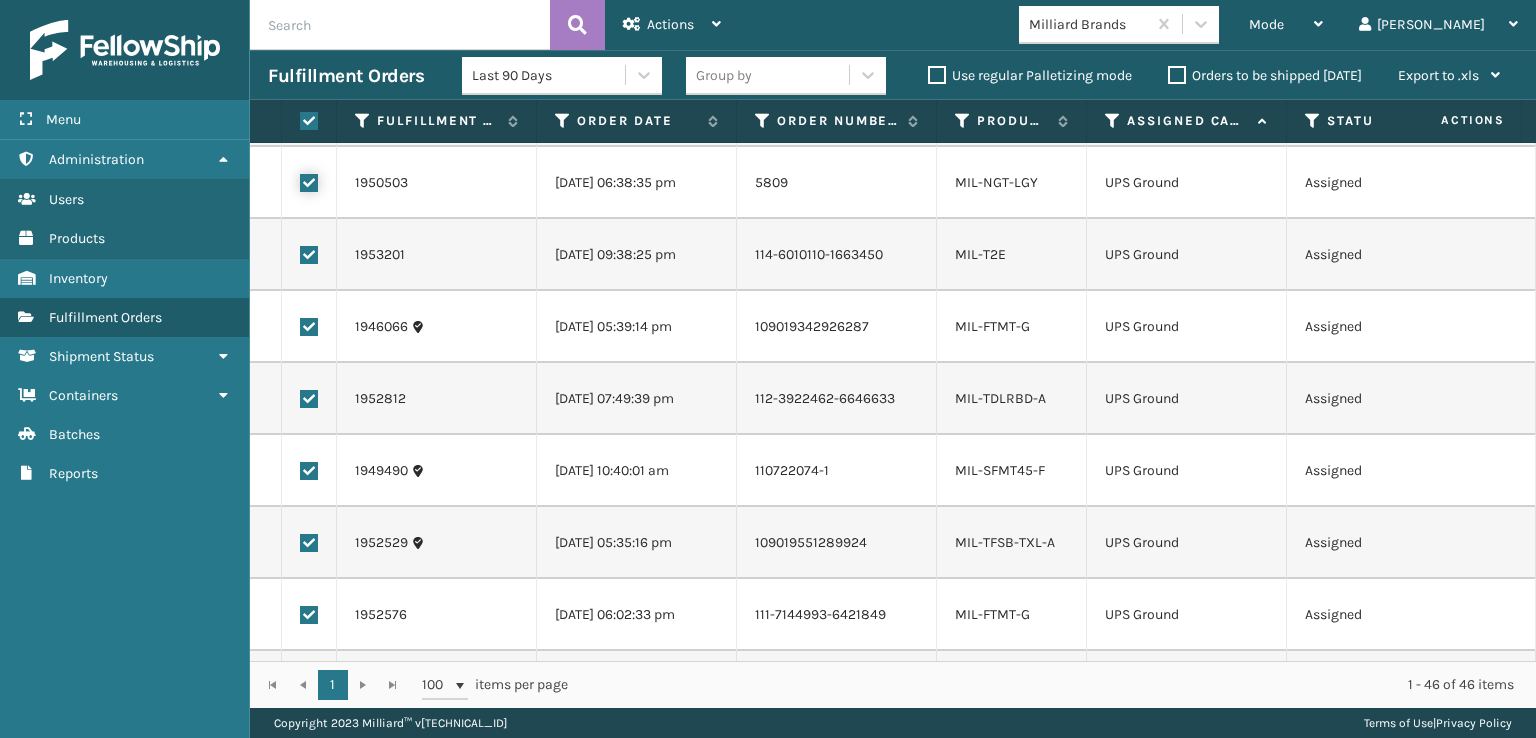 click at bounding box center [300, 180] 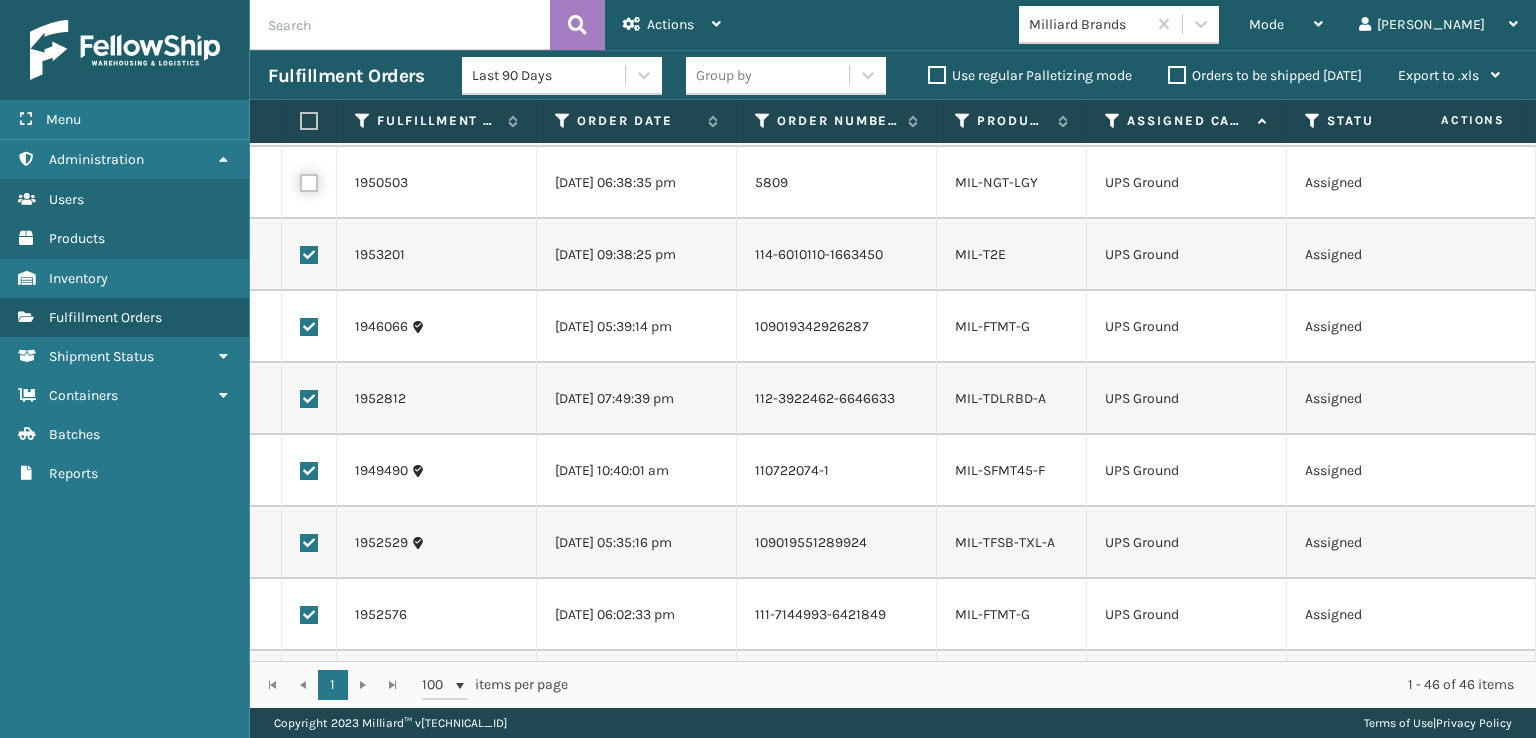 checkbox on "false" 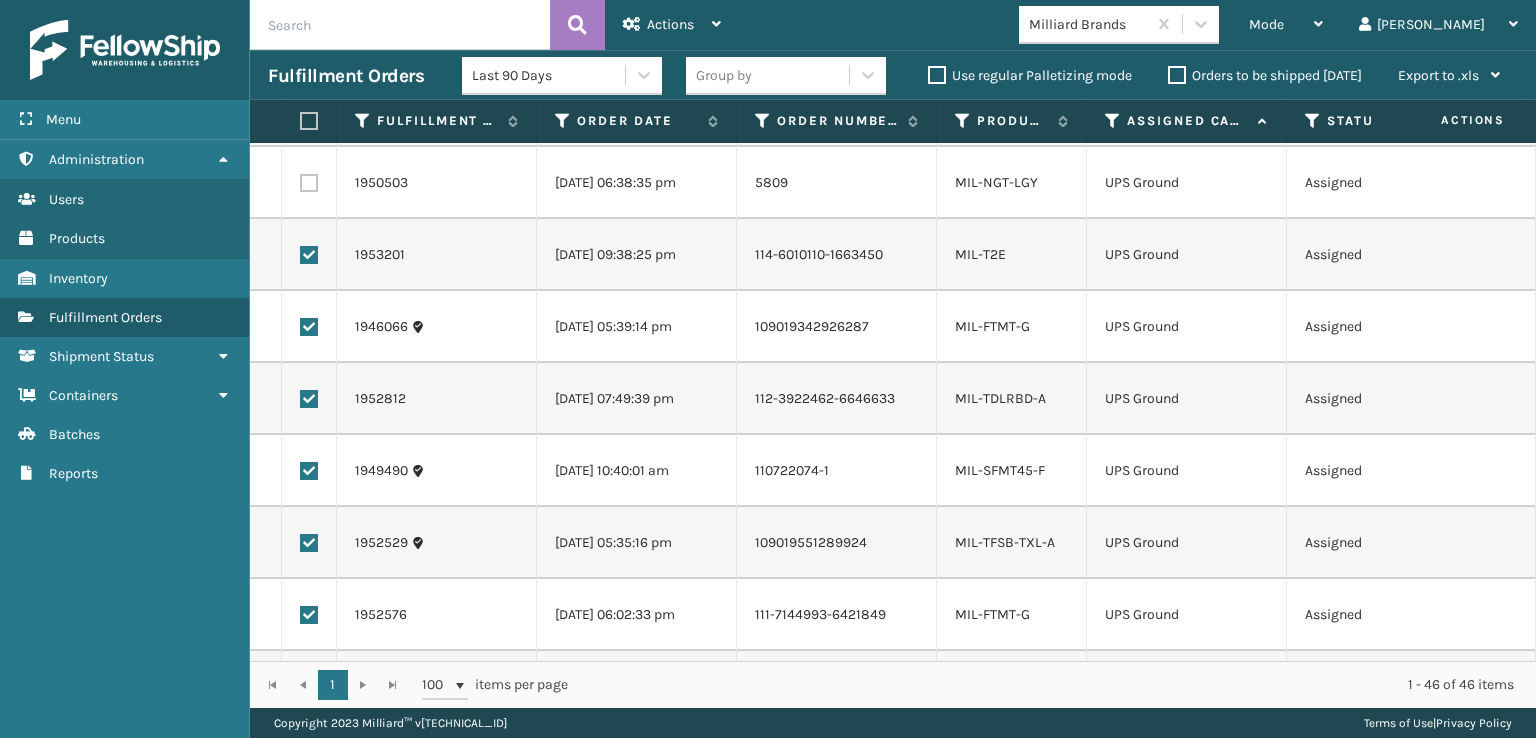 click at bounding box center [309, 255] 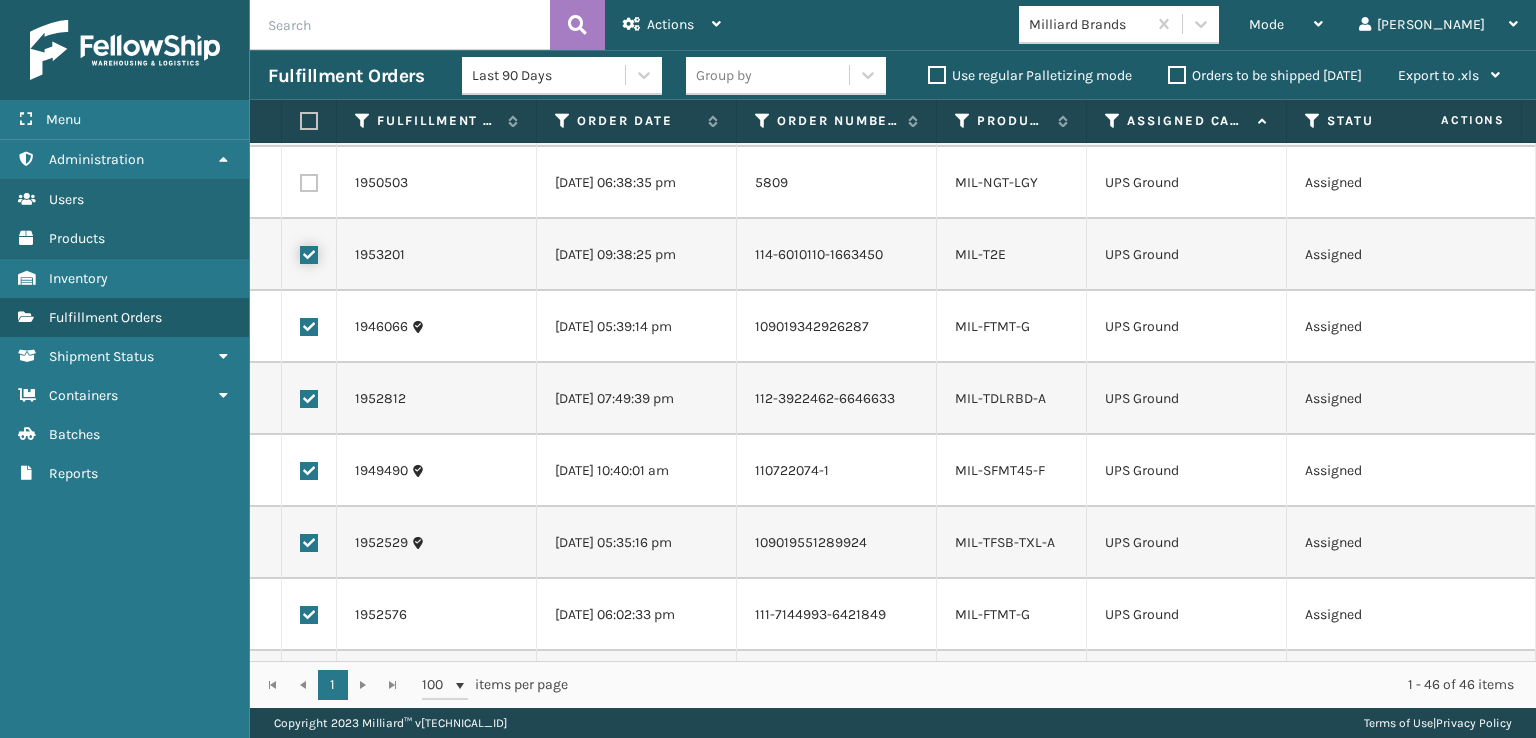 click at bounding box center [300, 252] 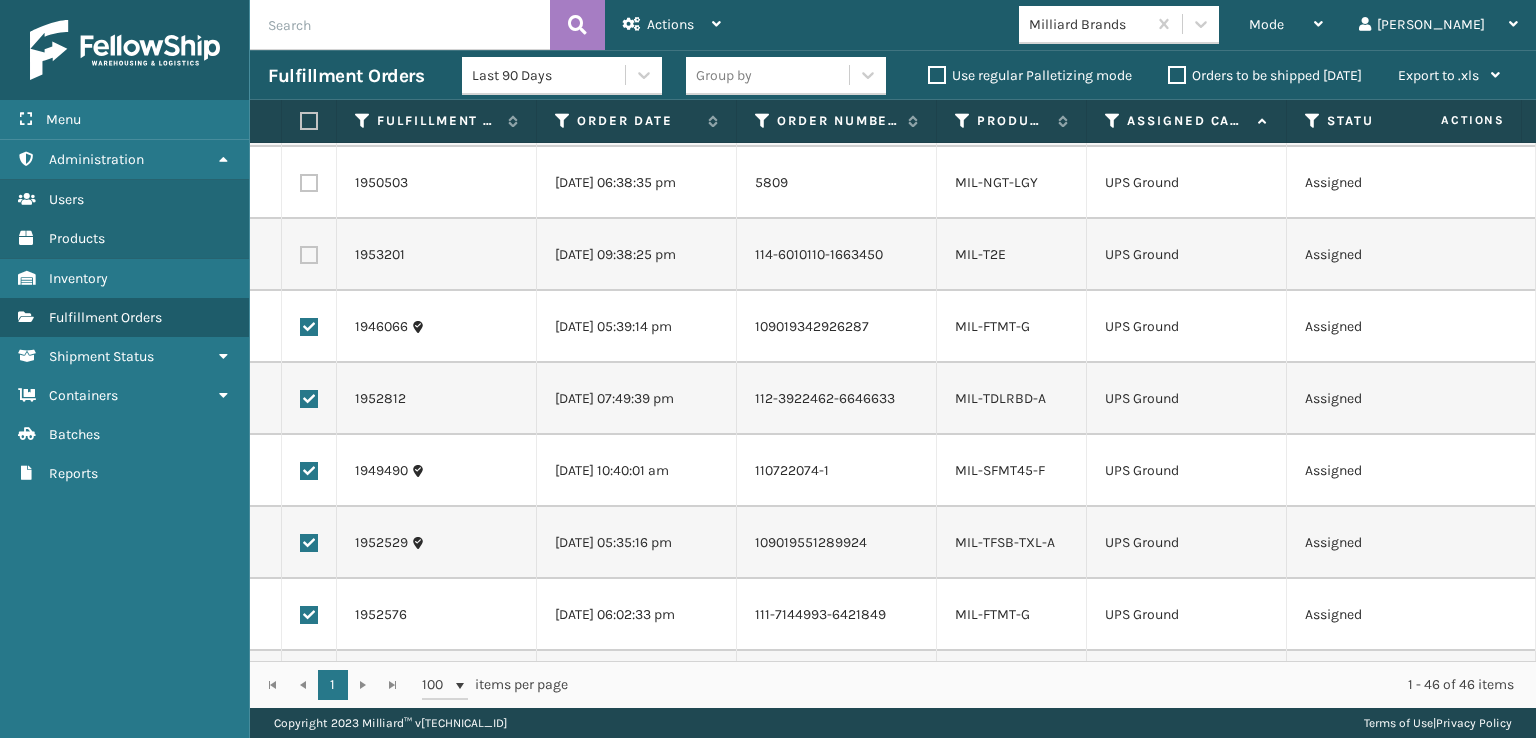 click at bounding box center (309, 327) 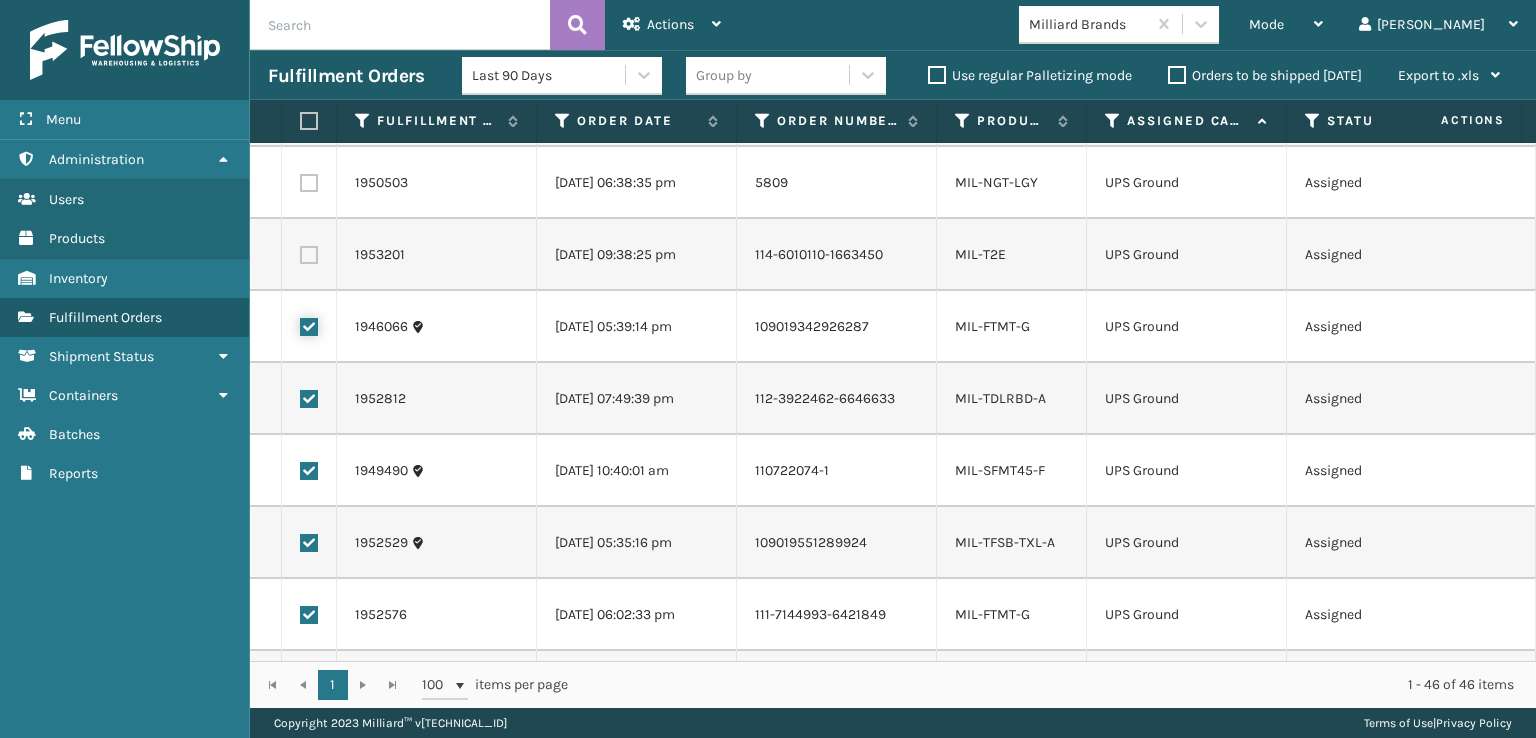 click at bounding box center [300, 324] 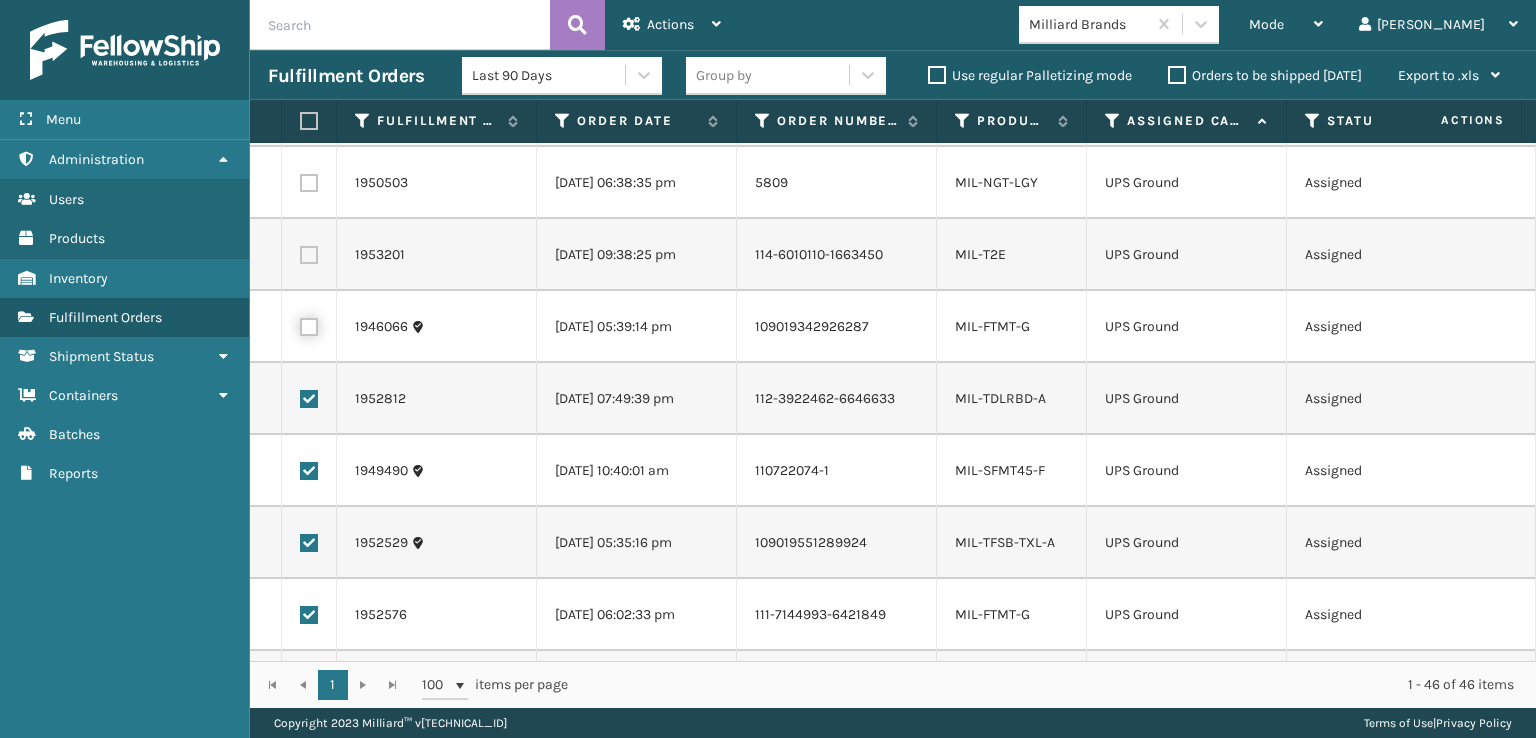 checkbox on "false" 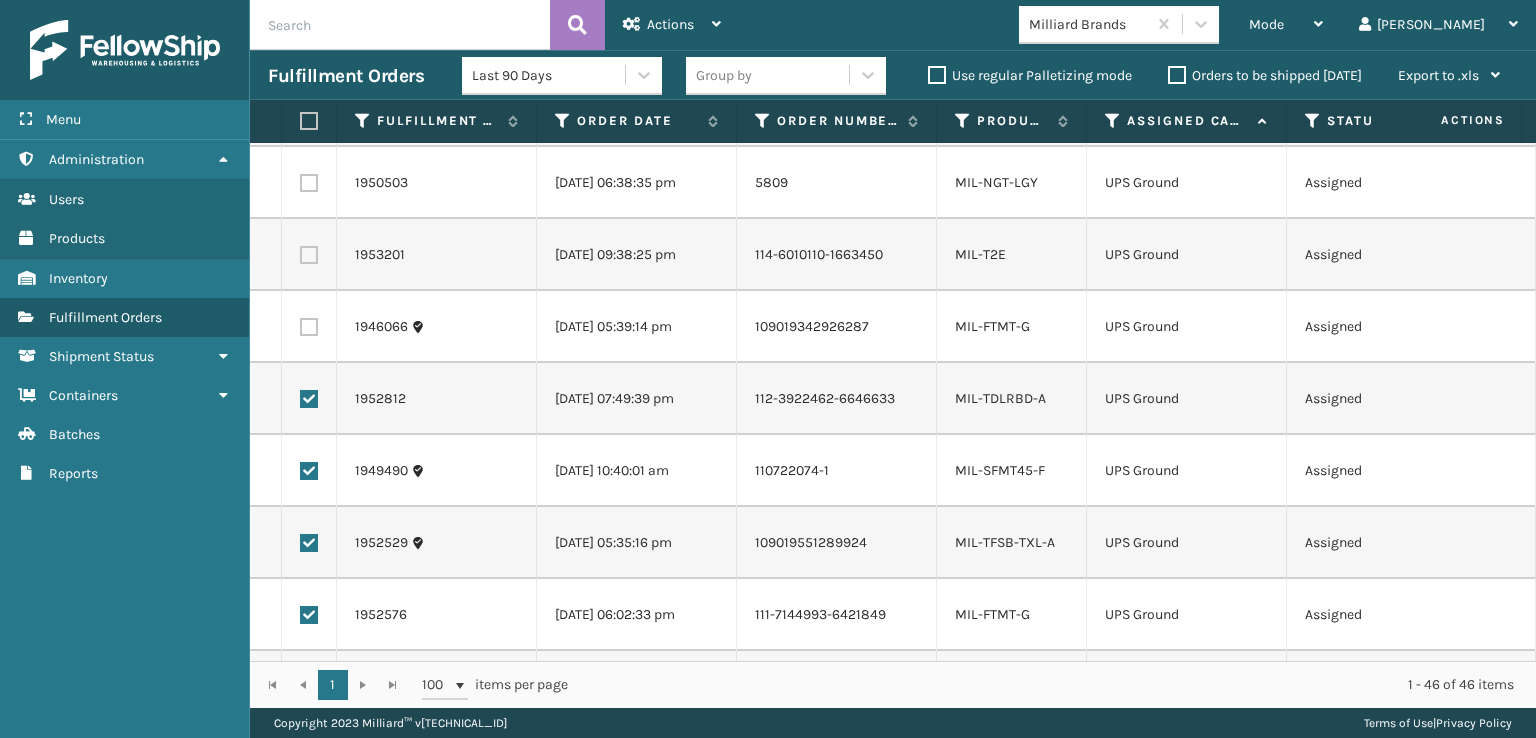 click at bounding box center [309, 399] 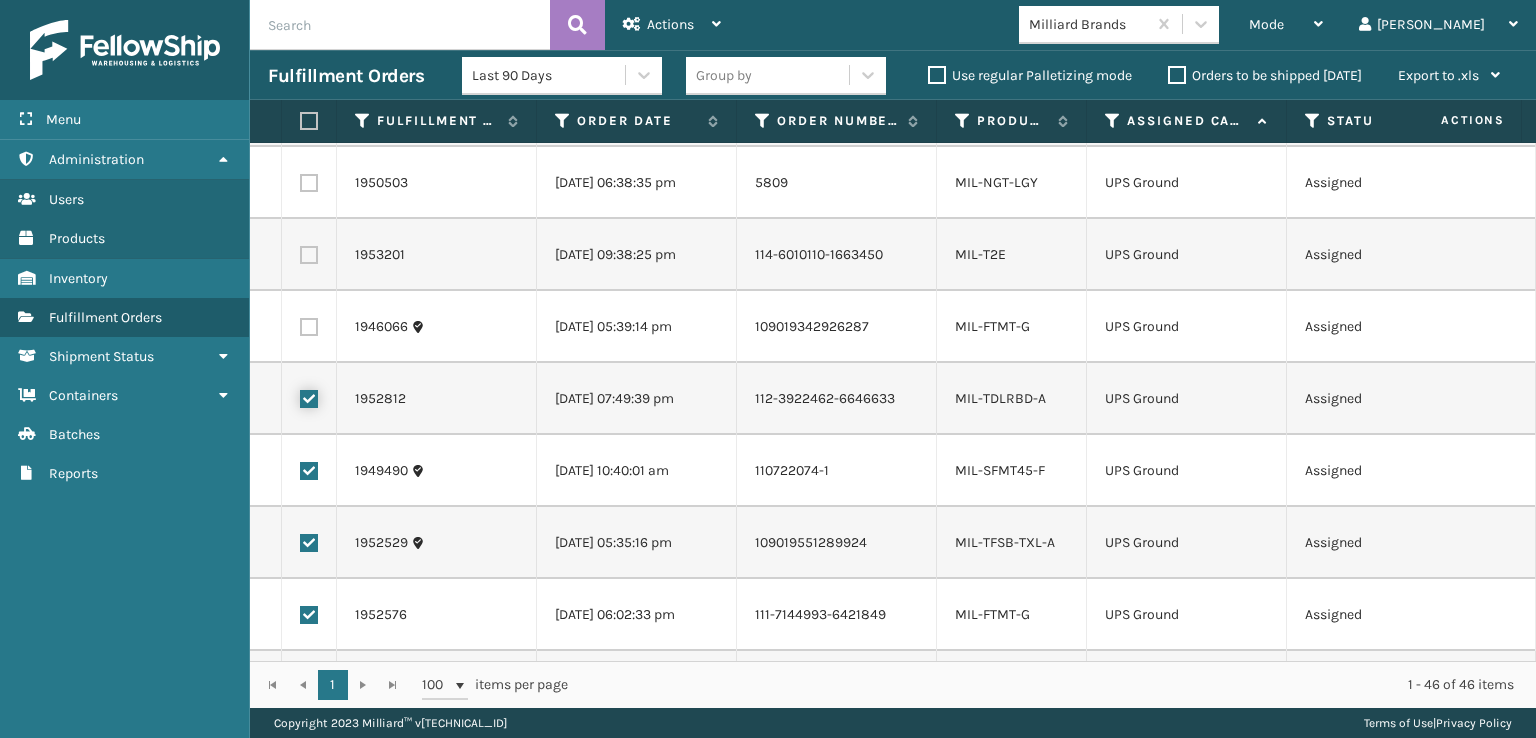 click at bounding box center [300, 396] 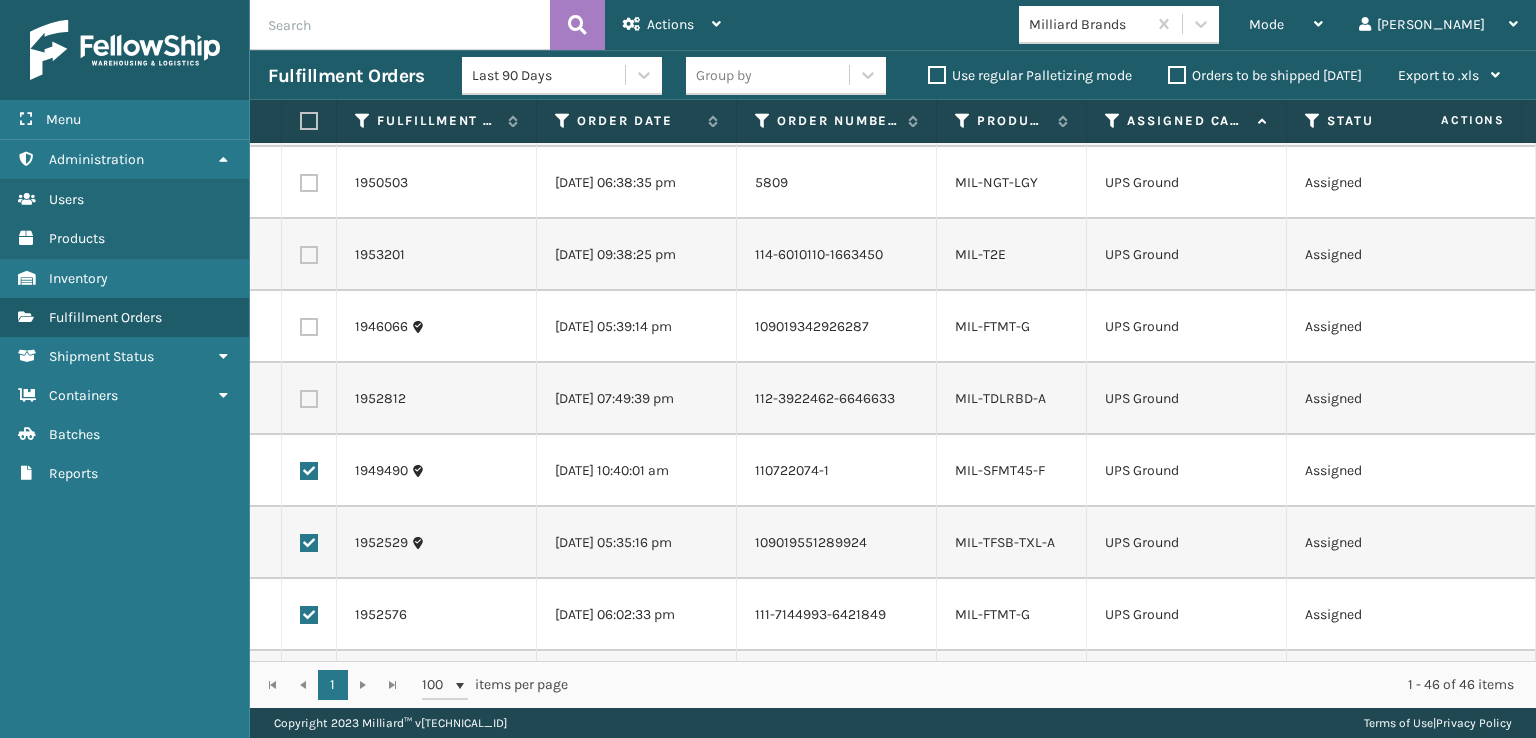 click at bounding box center [309, 471] 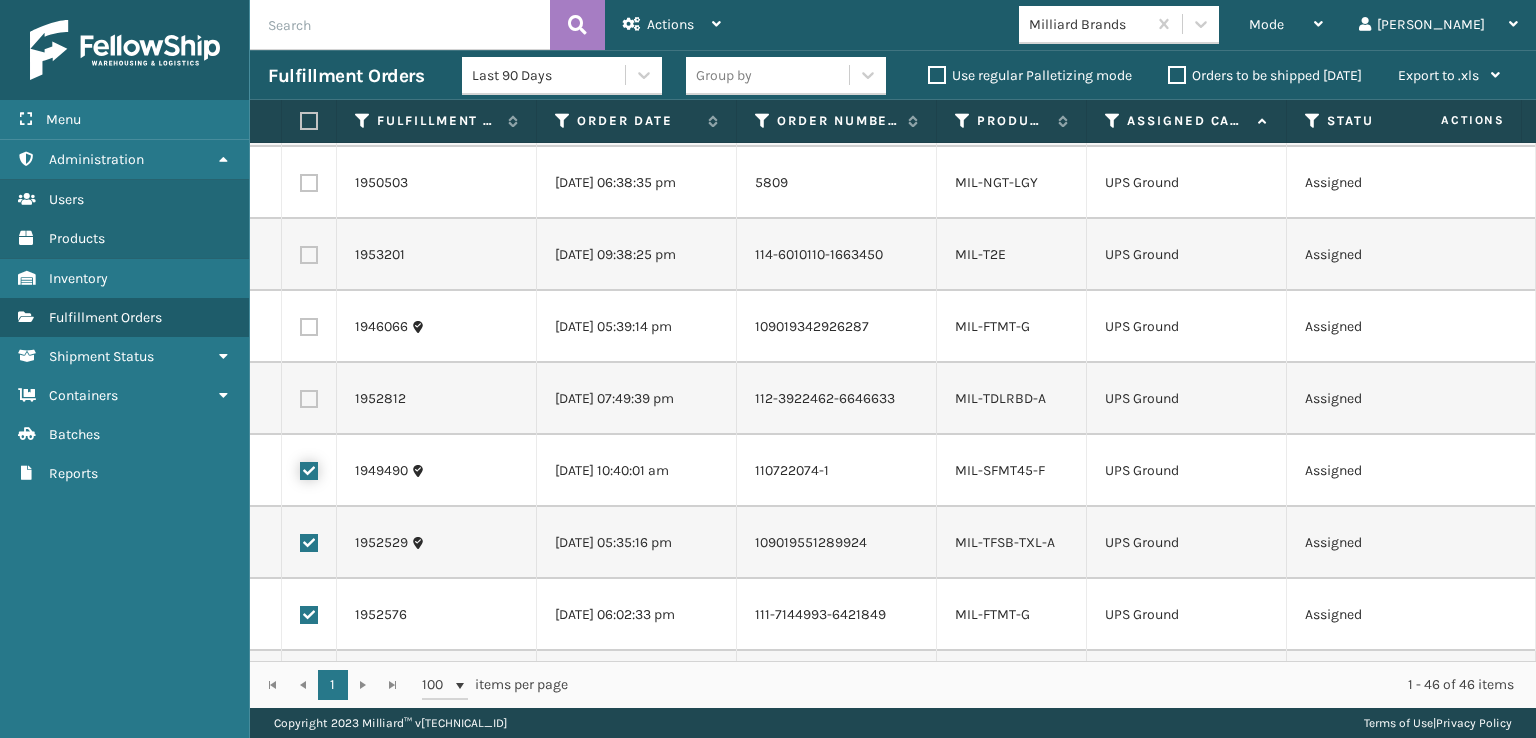 click at bounding box center [300, 468] 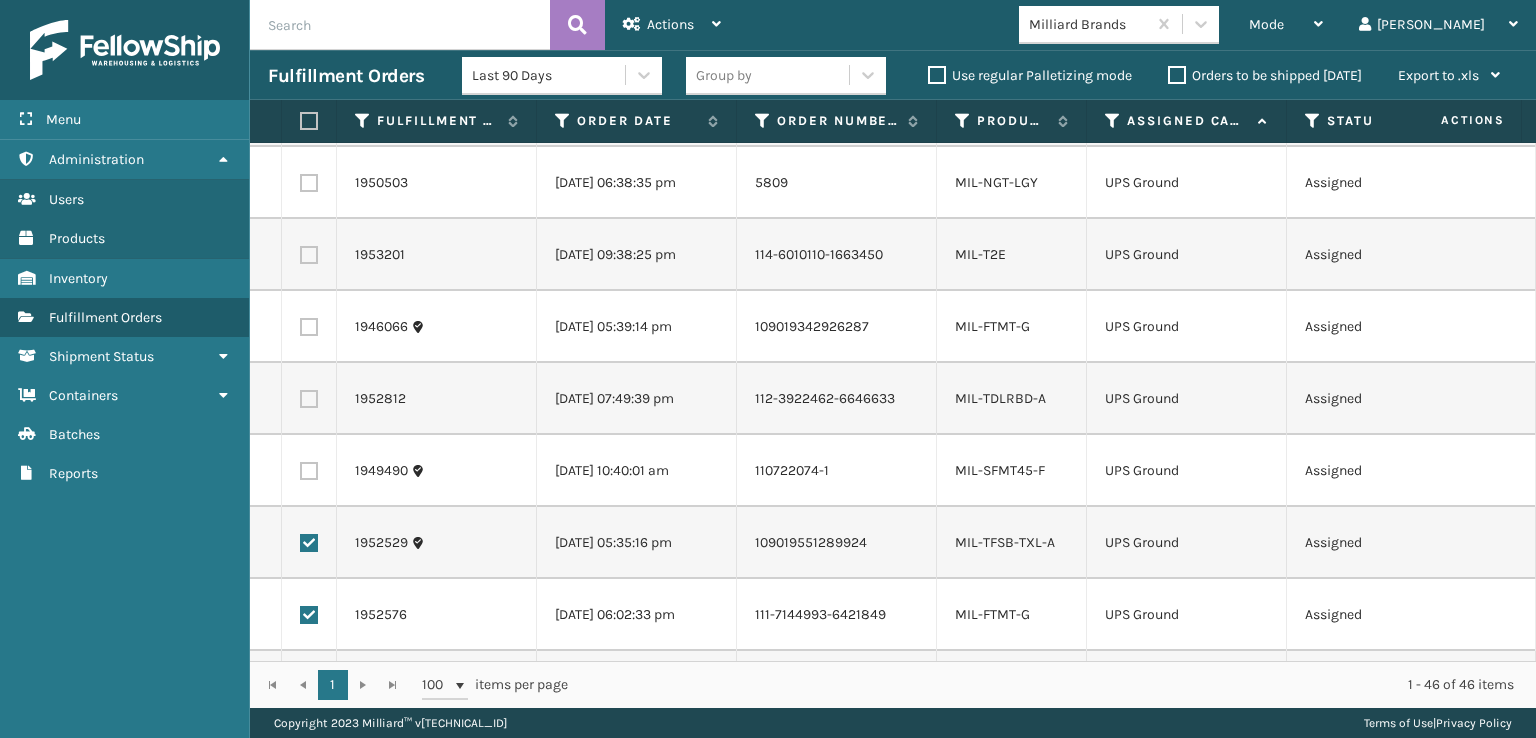 click at bounding box center [309, 543] 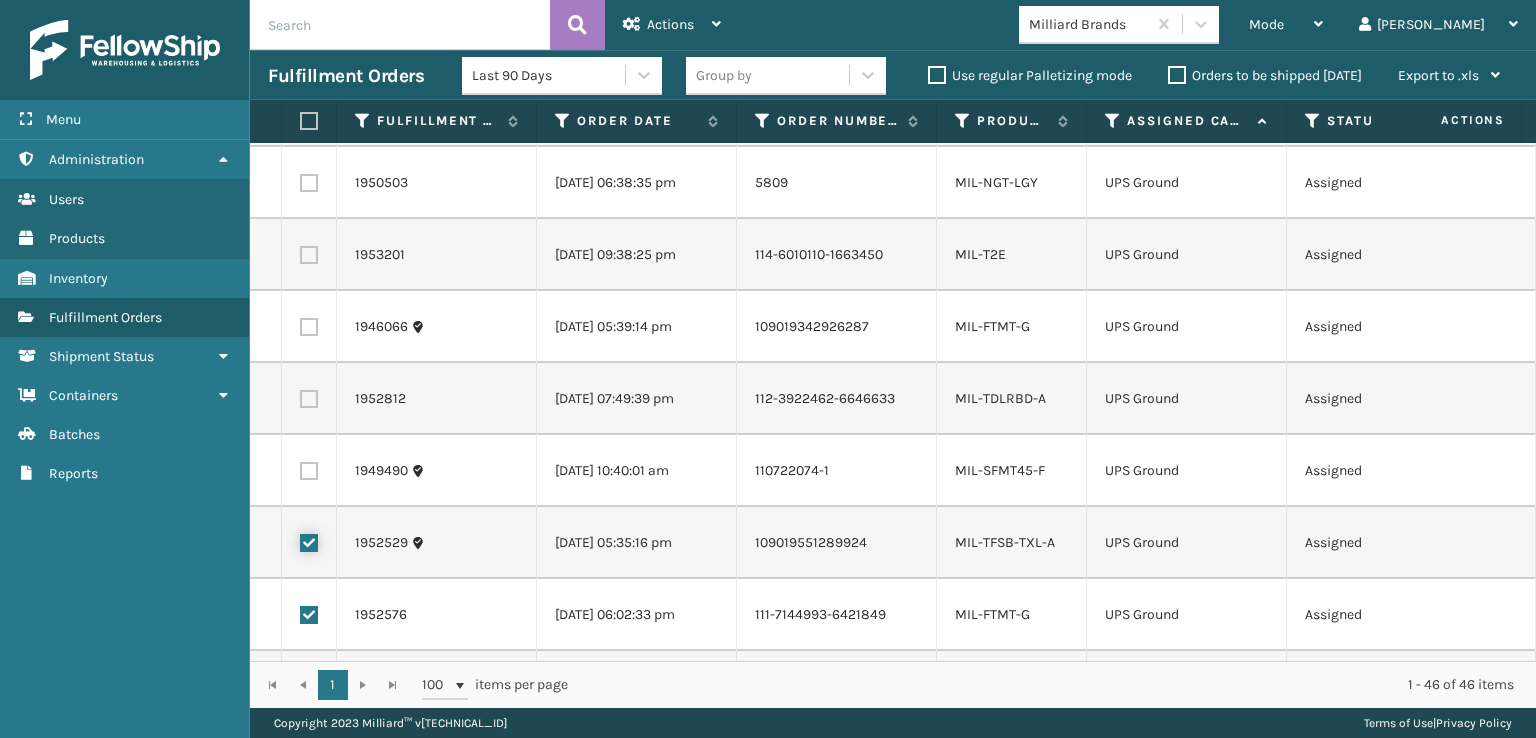 click at bounding box center (300, 540) 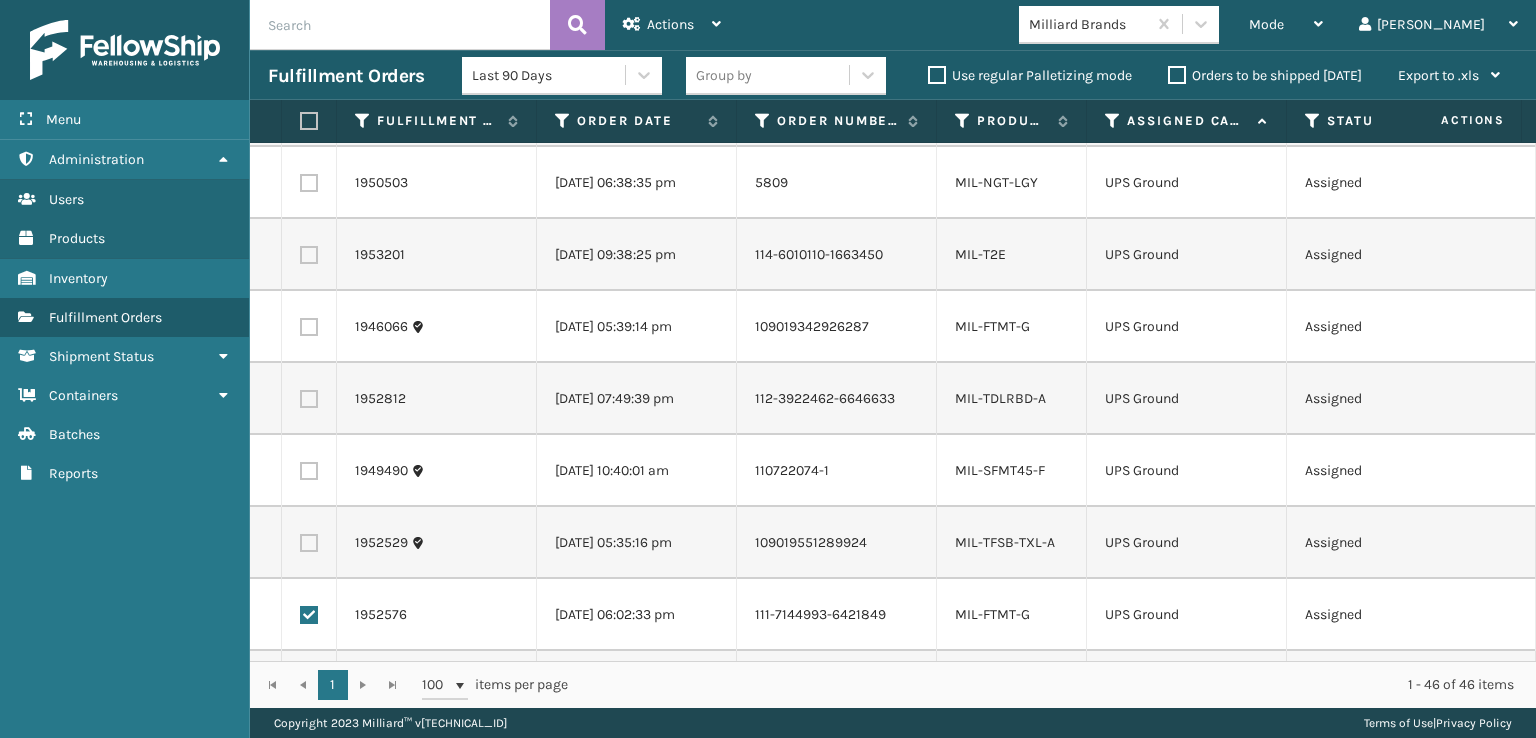click at bounding box center [309, 615] 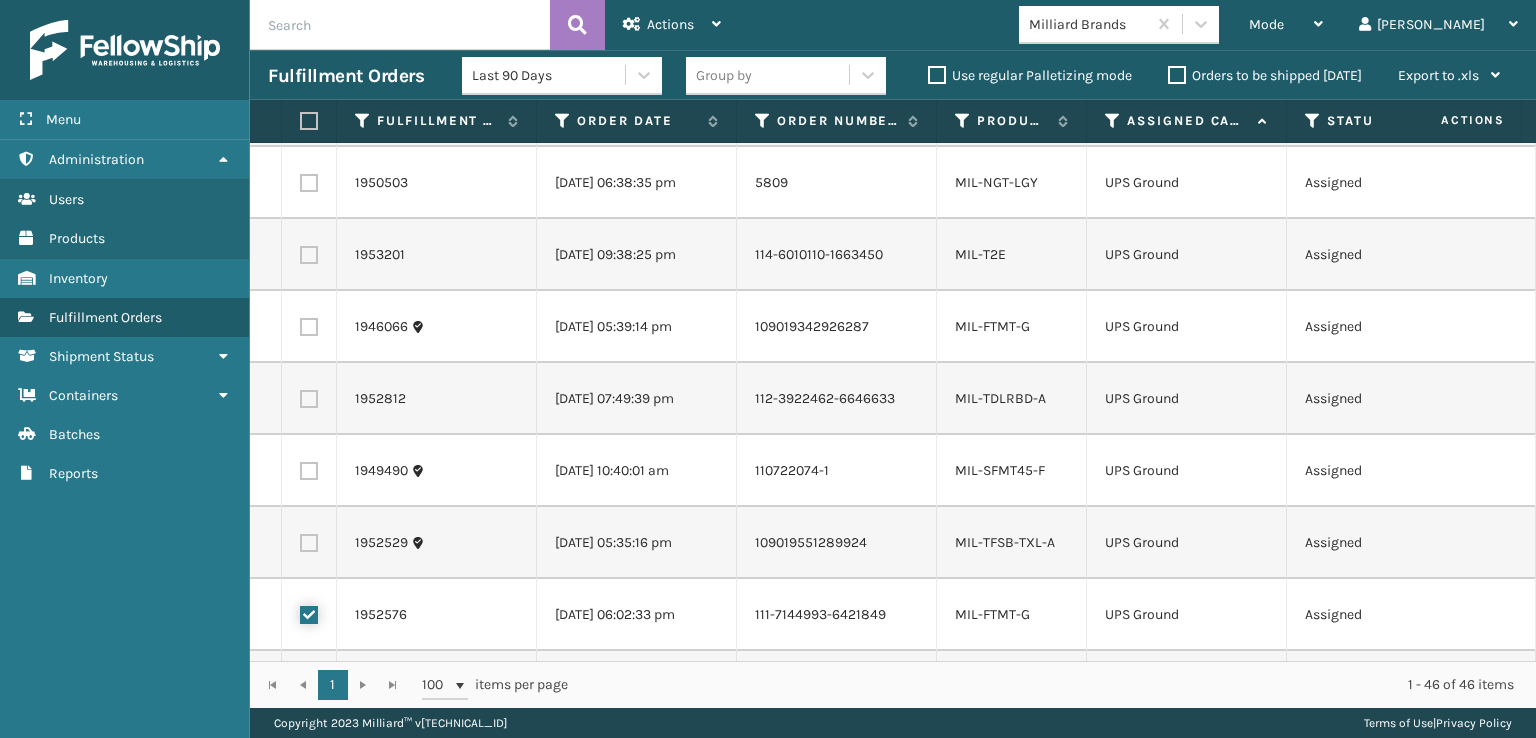click at bounding box center (300, 612) 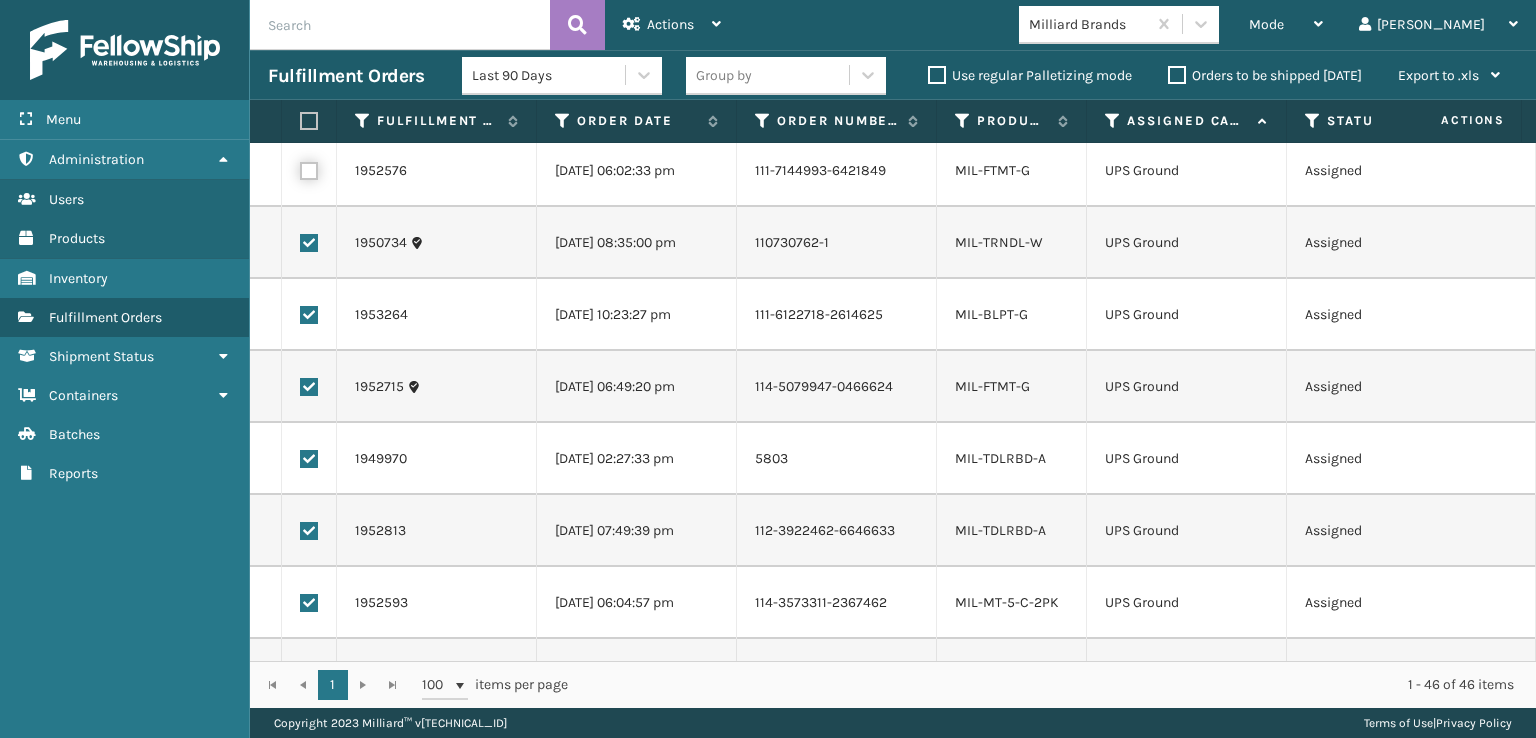 scroll, scrollTop: 2708, scrollLeft: 0, axis: vertical 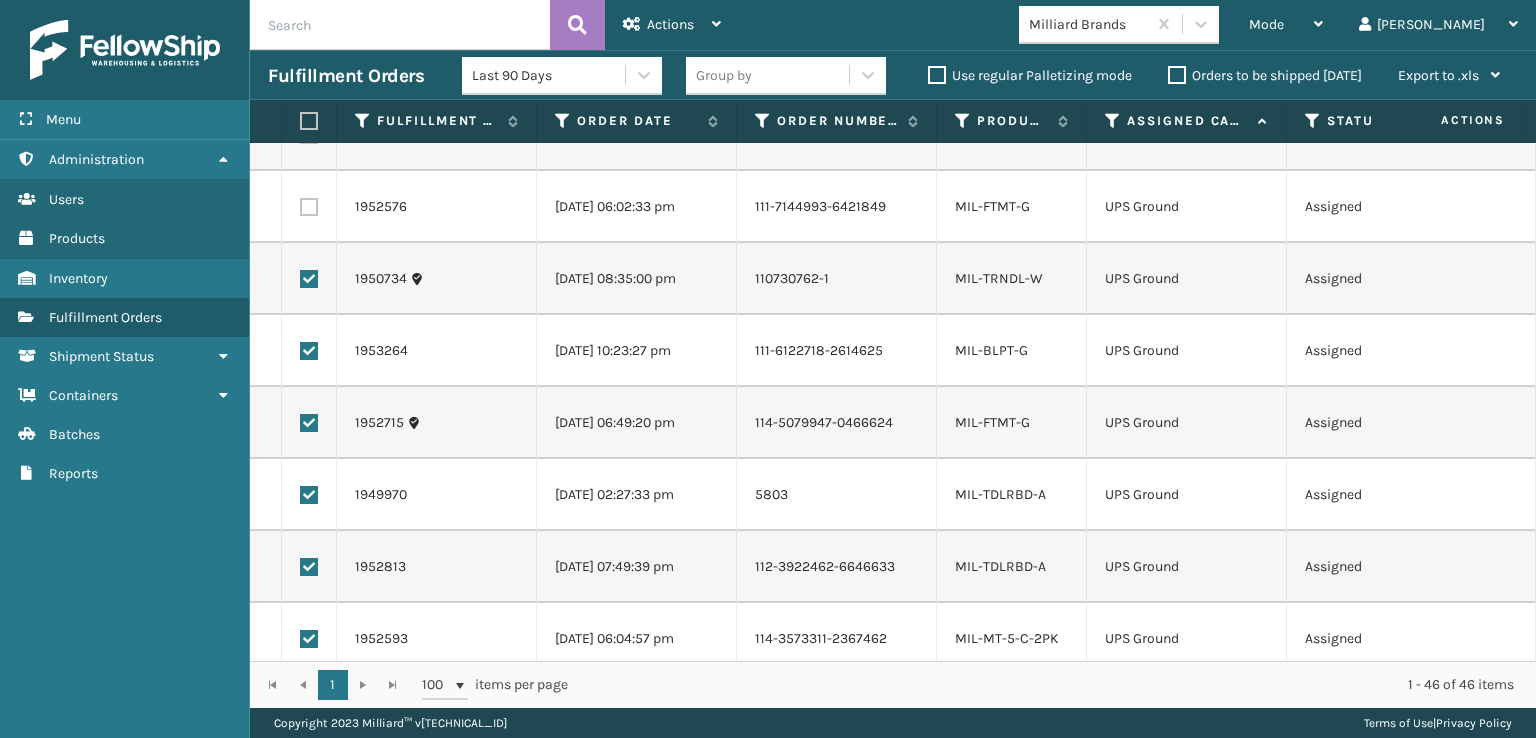 click at bounding box center [309, 279] 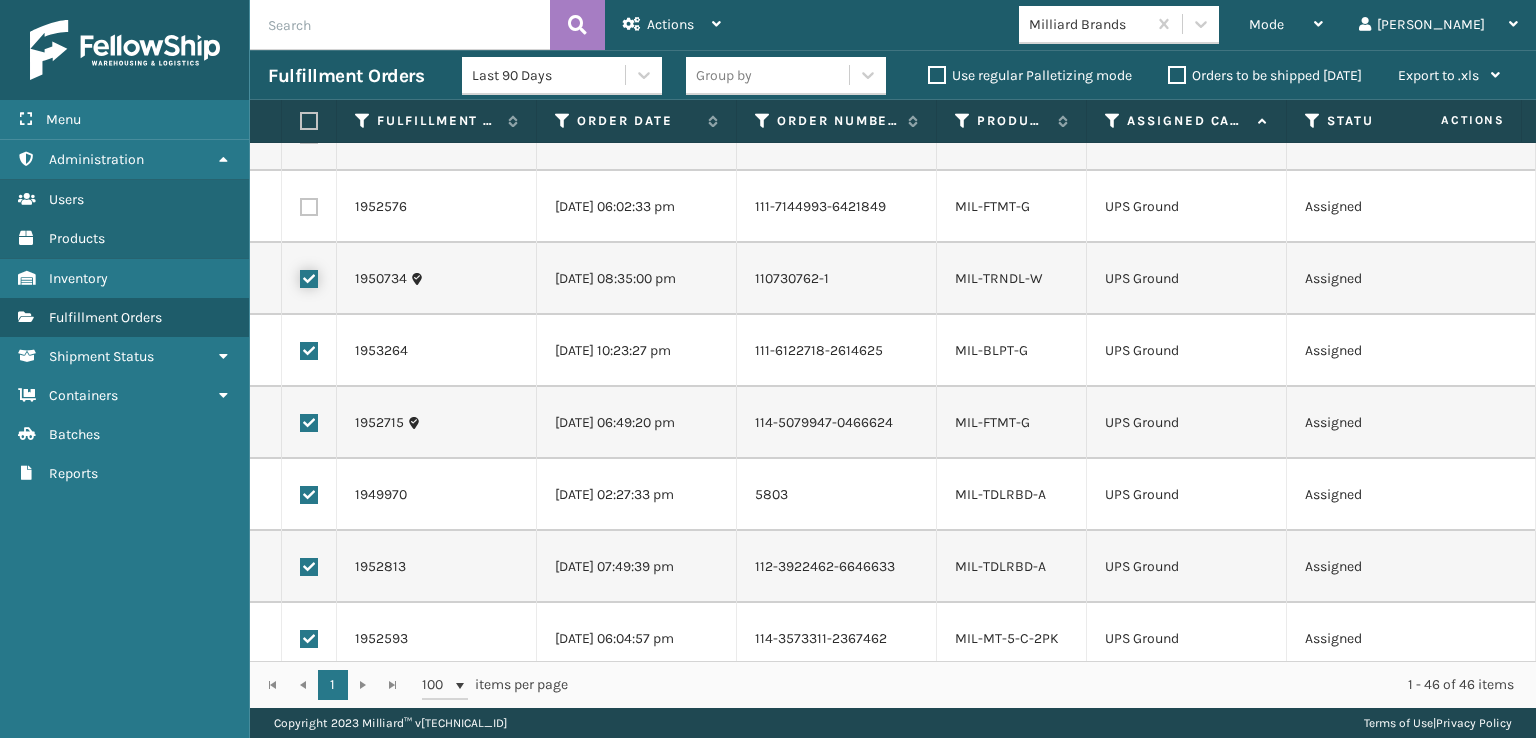 click at bounding box center [300, 276] 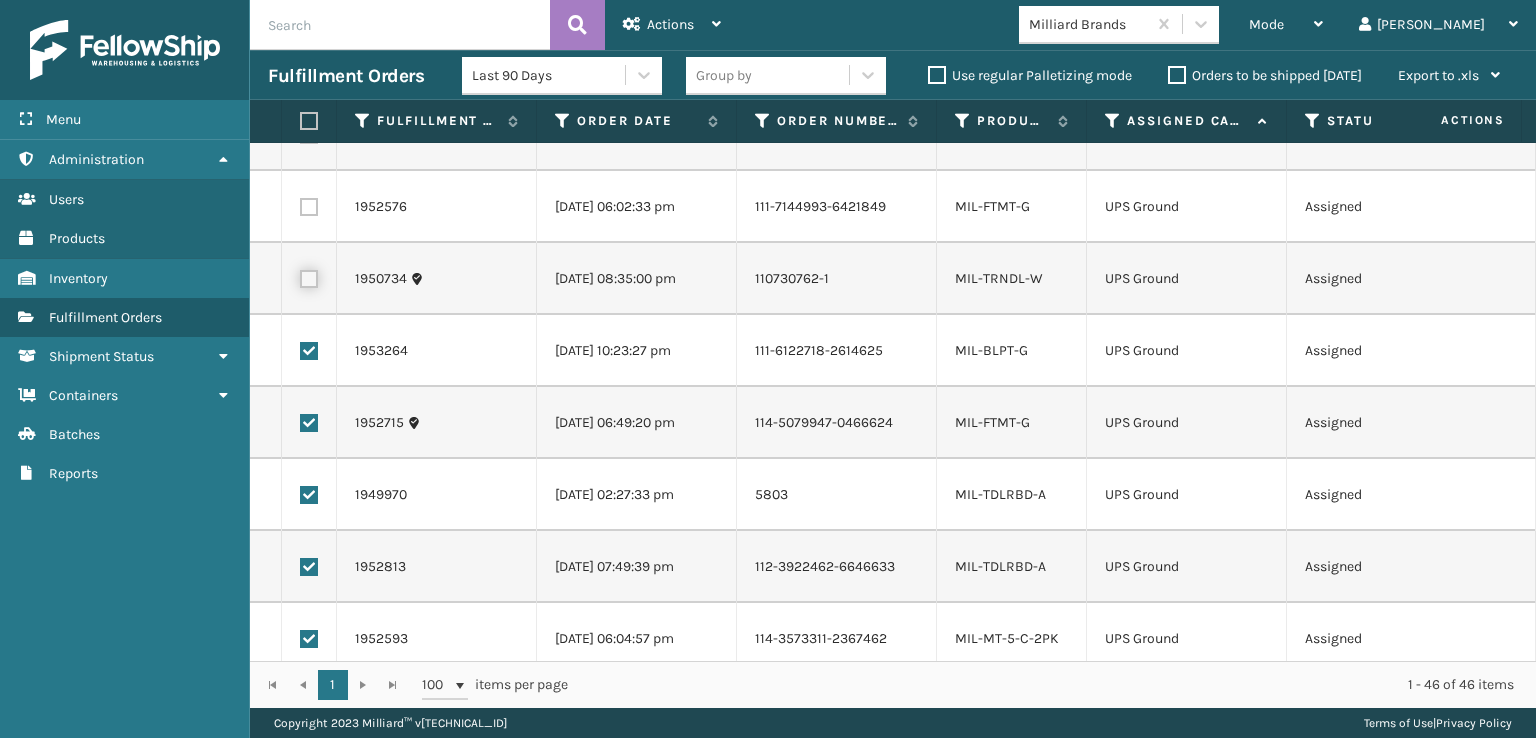 checkbox on "false" 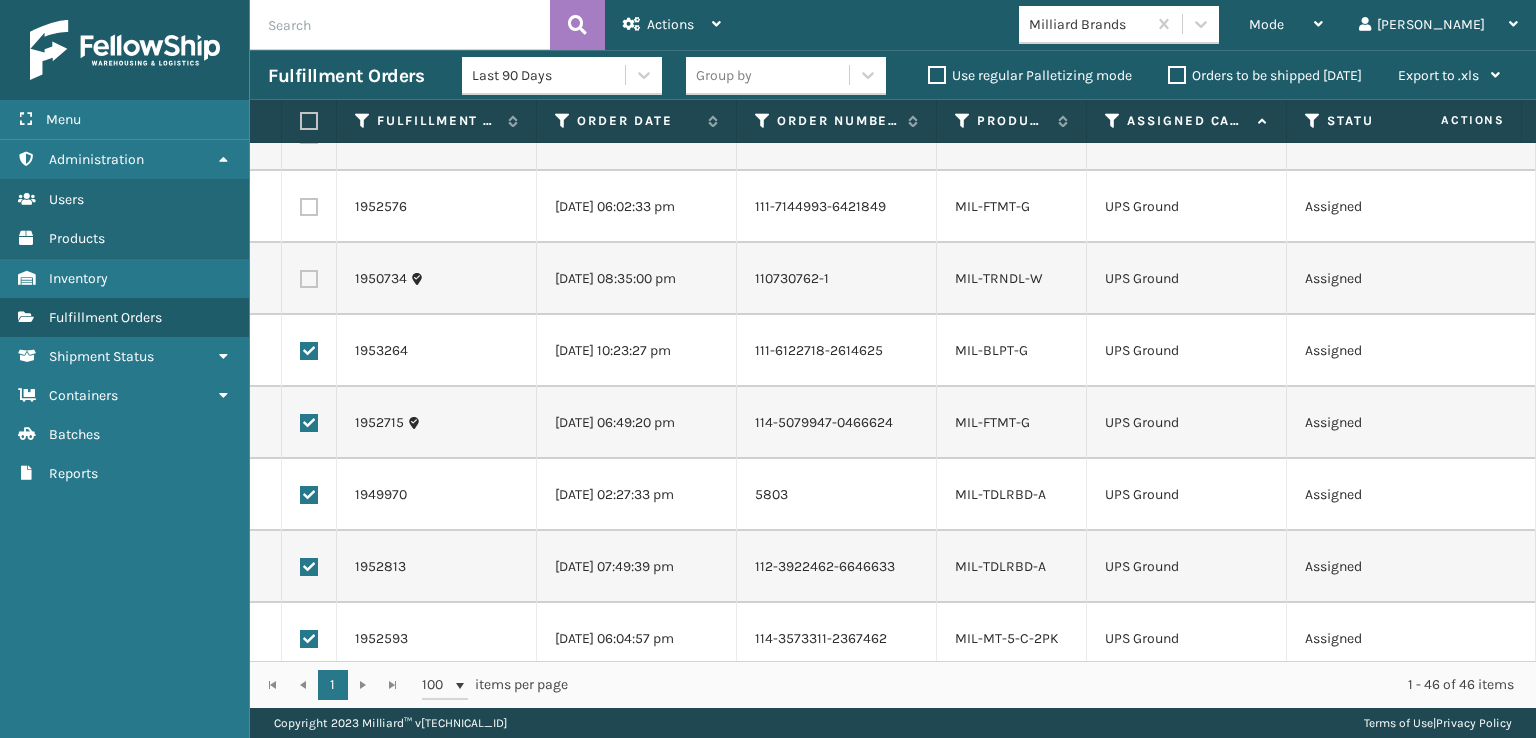 click at bounding box center (309, 351) 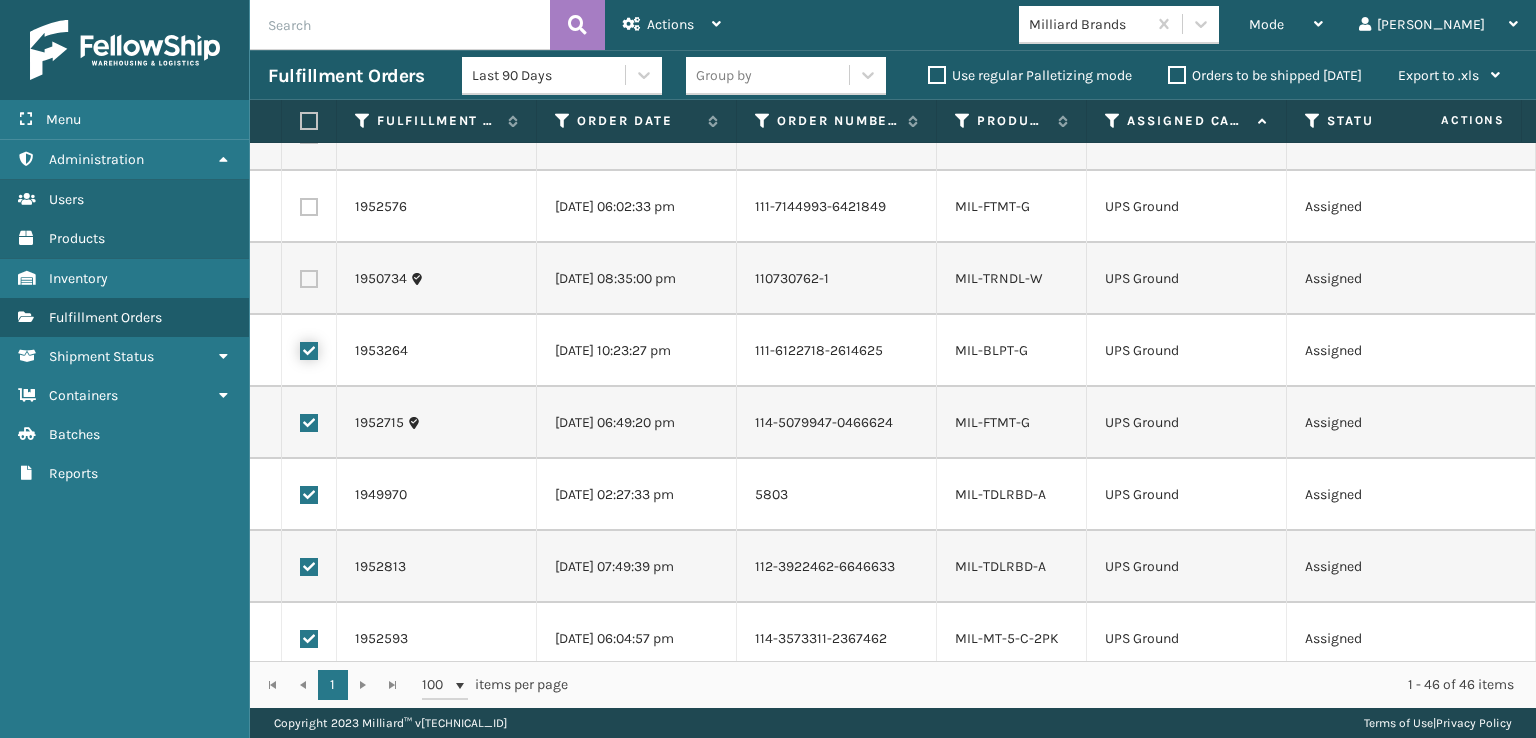 click at bounding box center [300, 348] 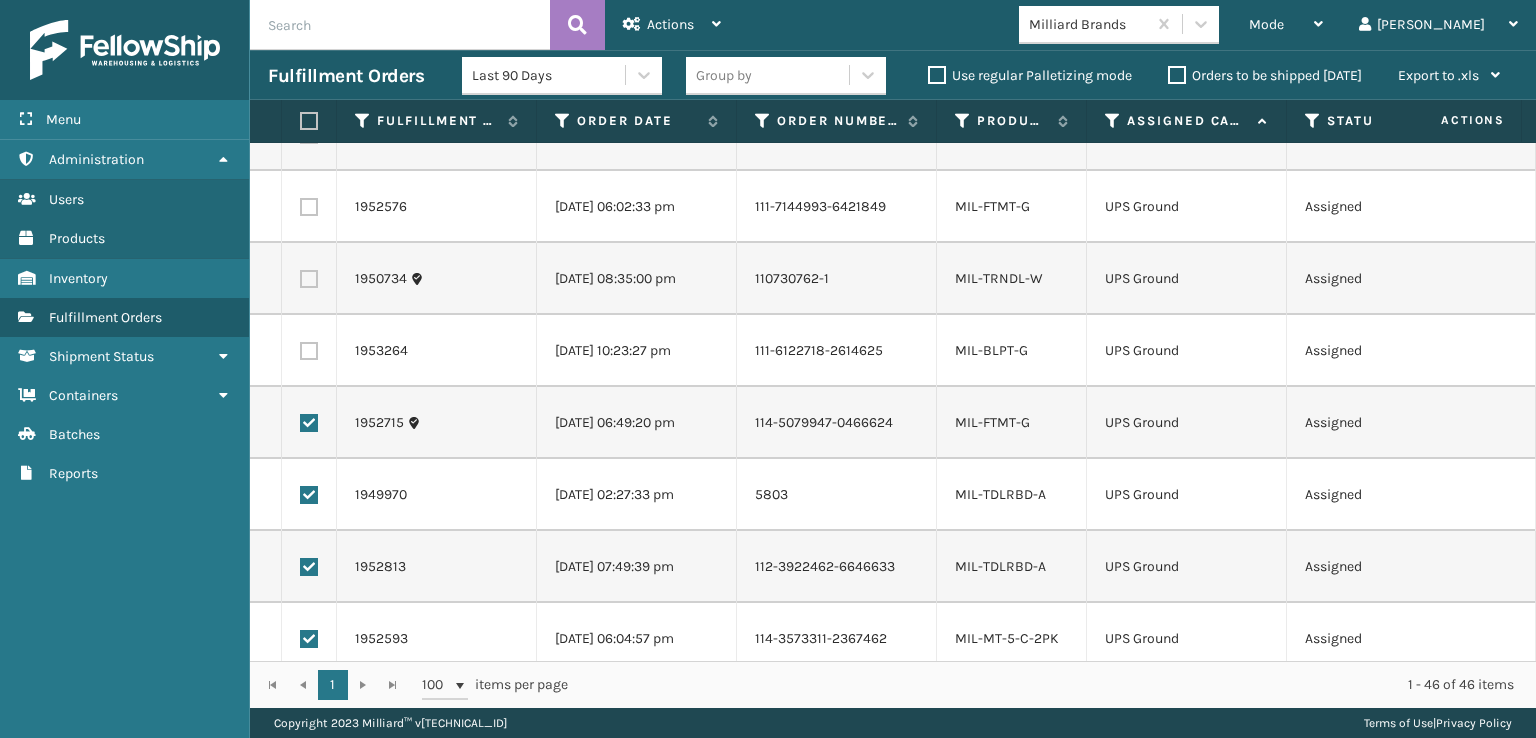 click at bounding box center [309, 423] 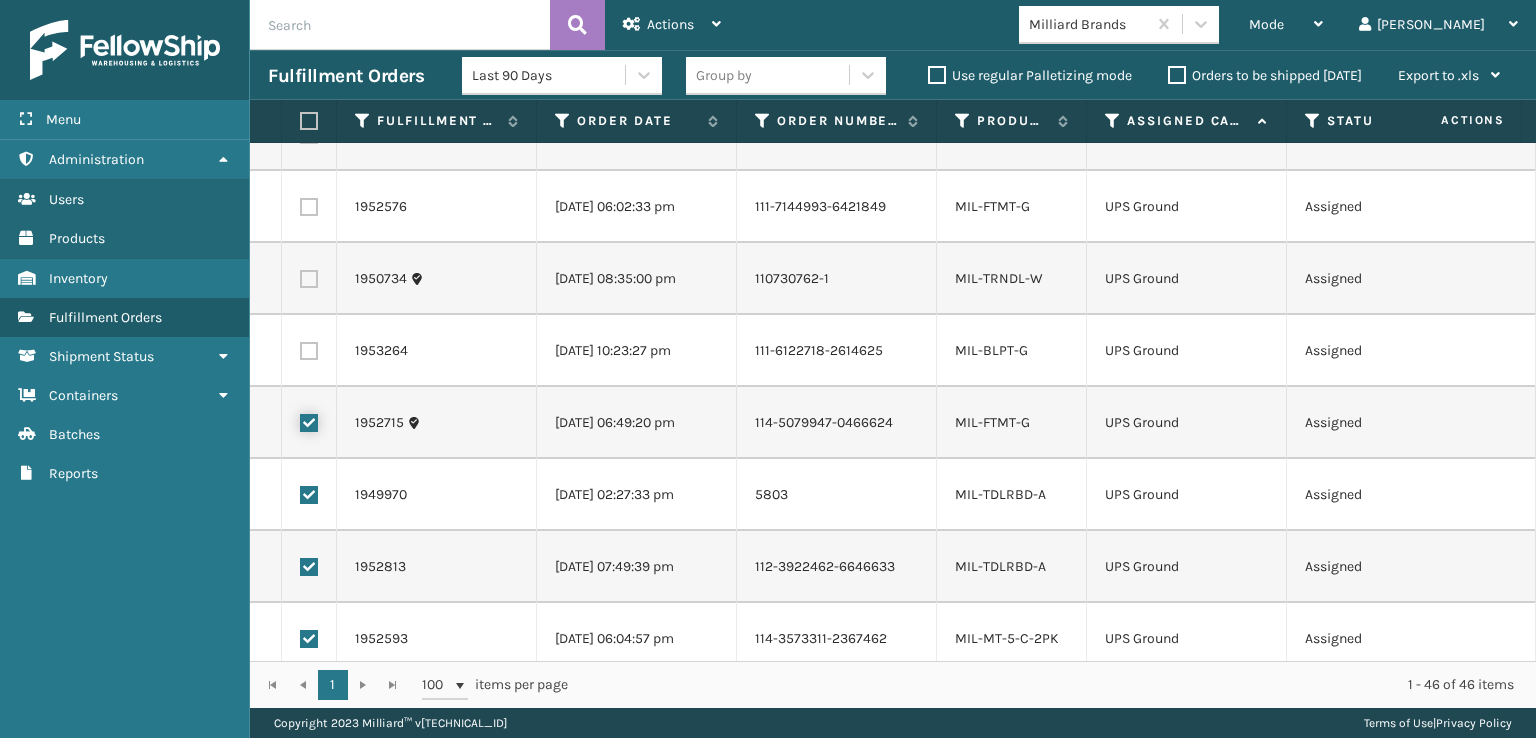 click at bounding box center [300, 420] 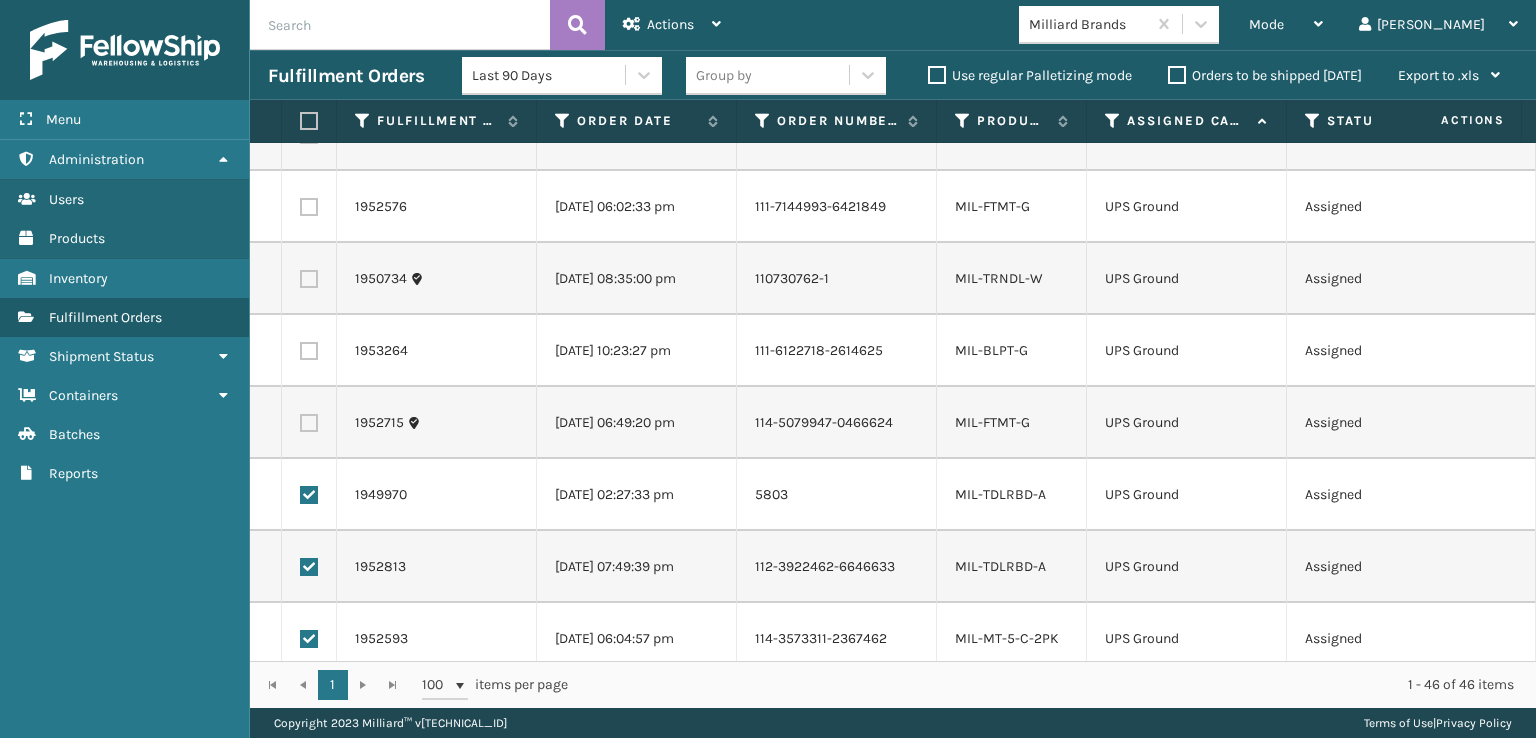 click at bounding box center (309, 495) 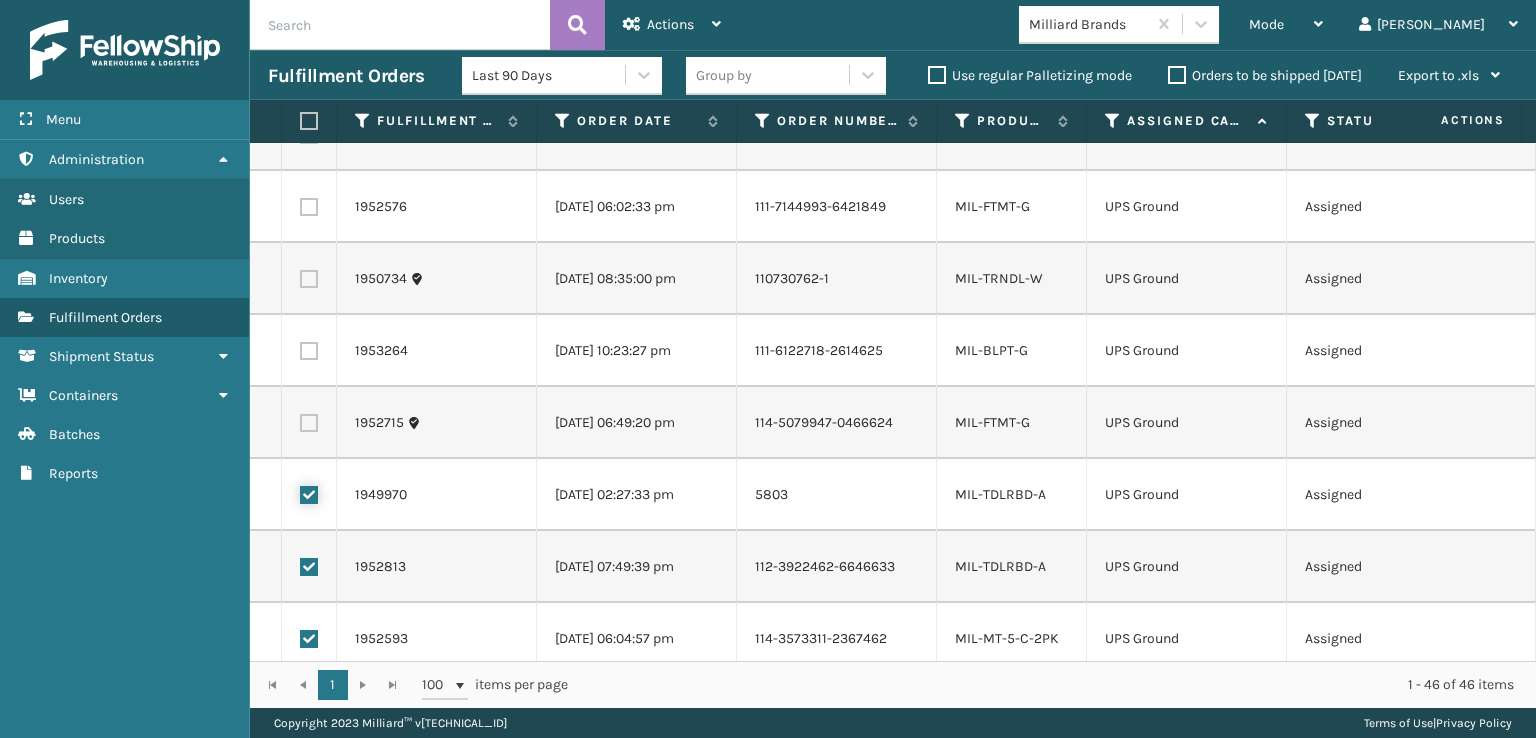 click at bounding box center [300, 492] 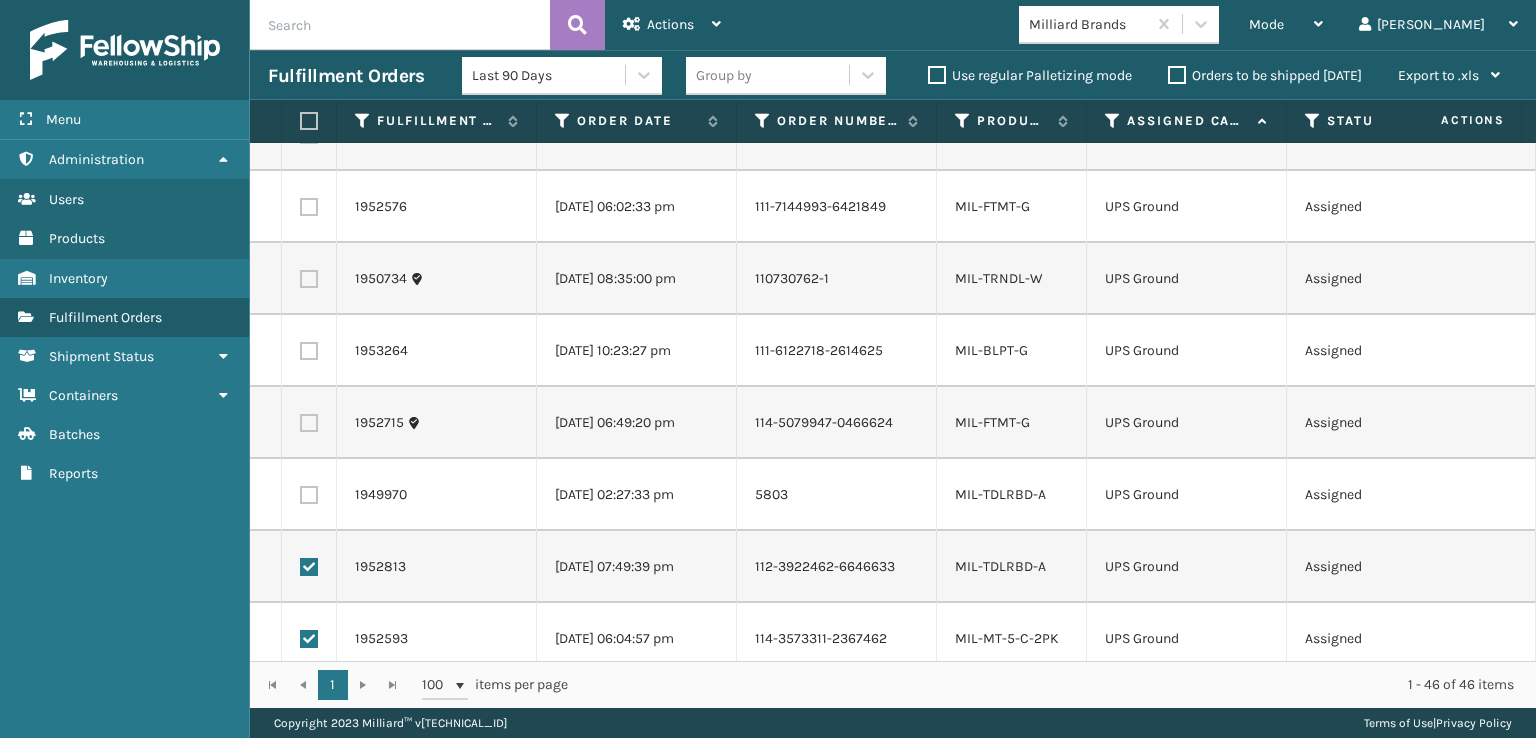 click at bounding box center (309, 567) 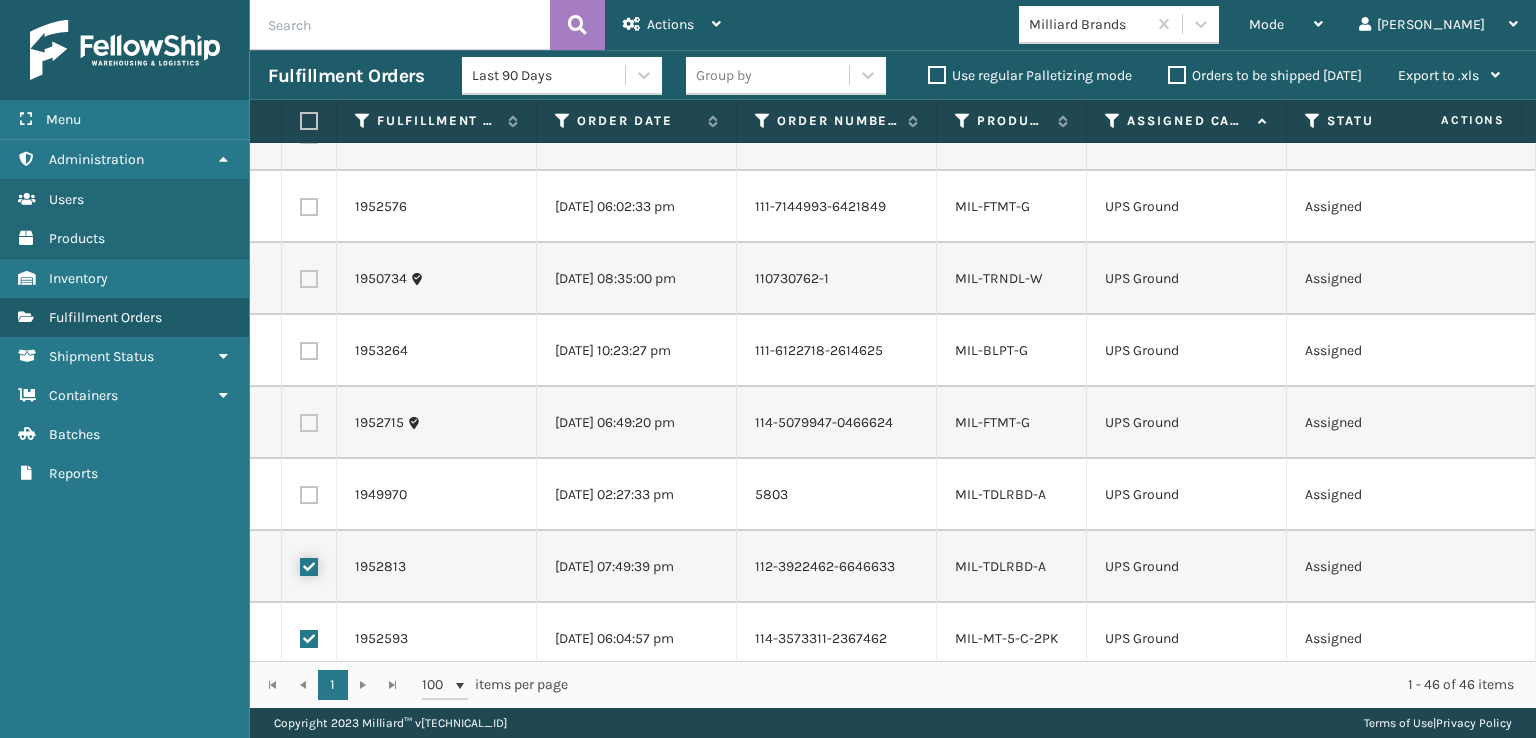 click at bounding box center (300, 564) 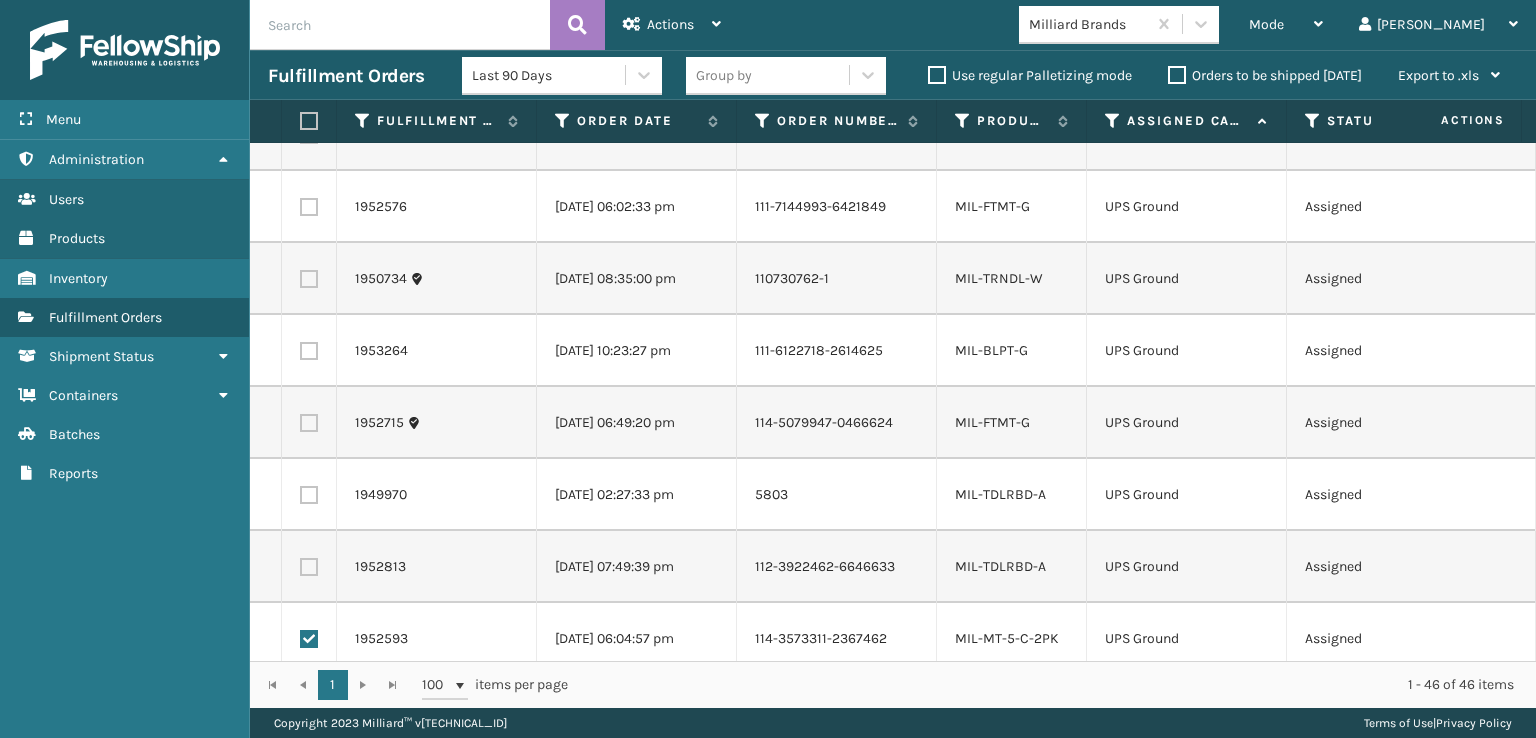 click at bounding box center (309, 639) 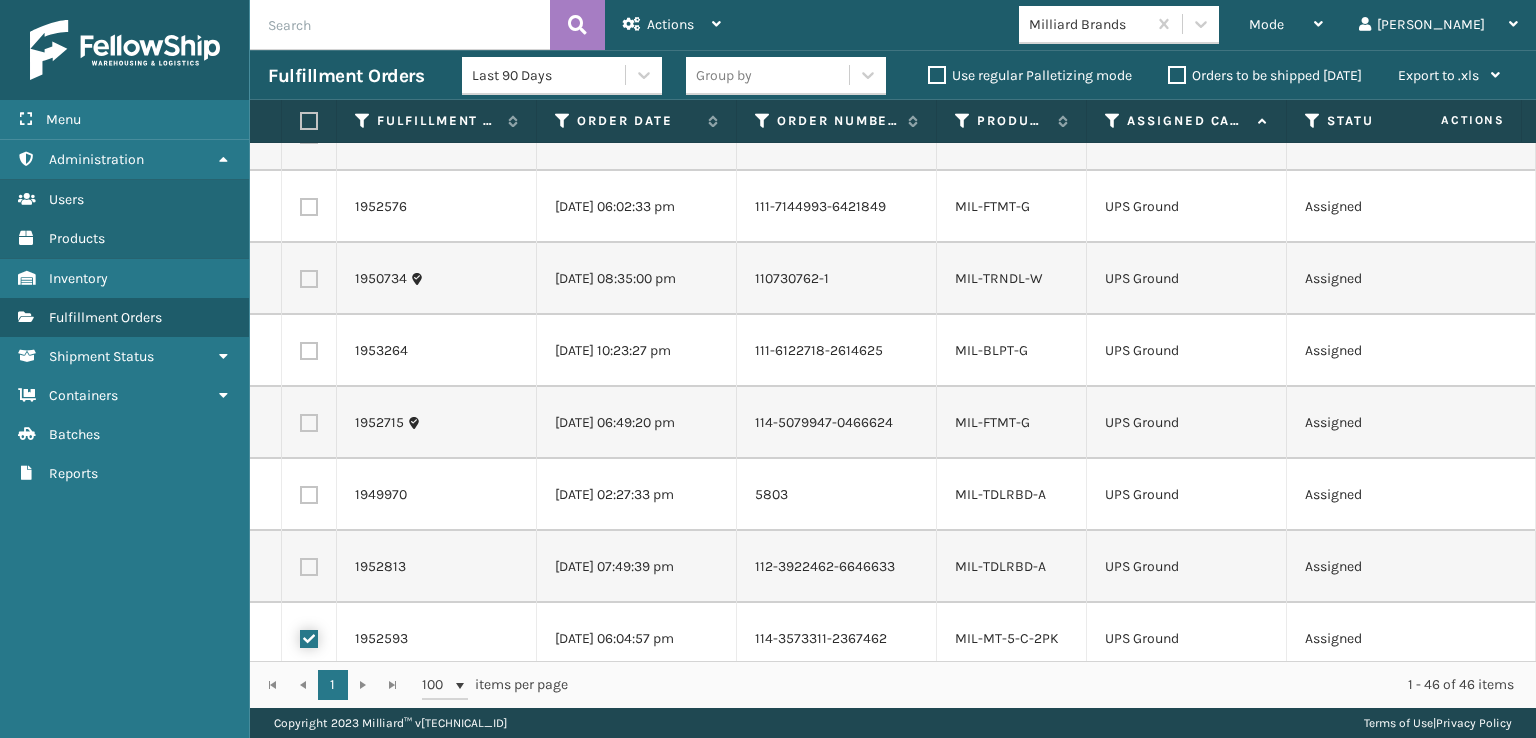 click at bounding box center [300, 636] 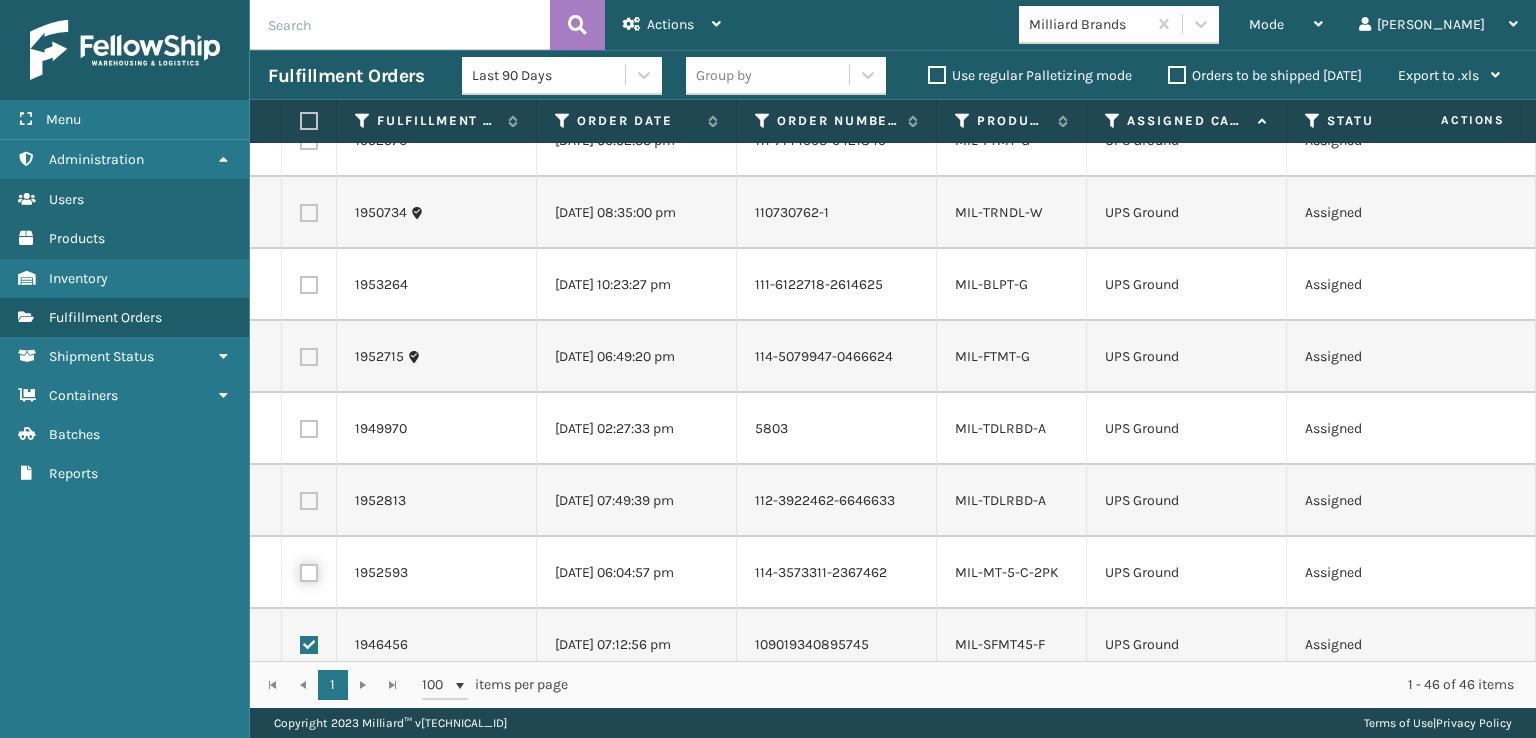 scroll, scrollTop: 2808, scrollLeft: 0, axis: vertical 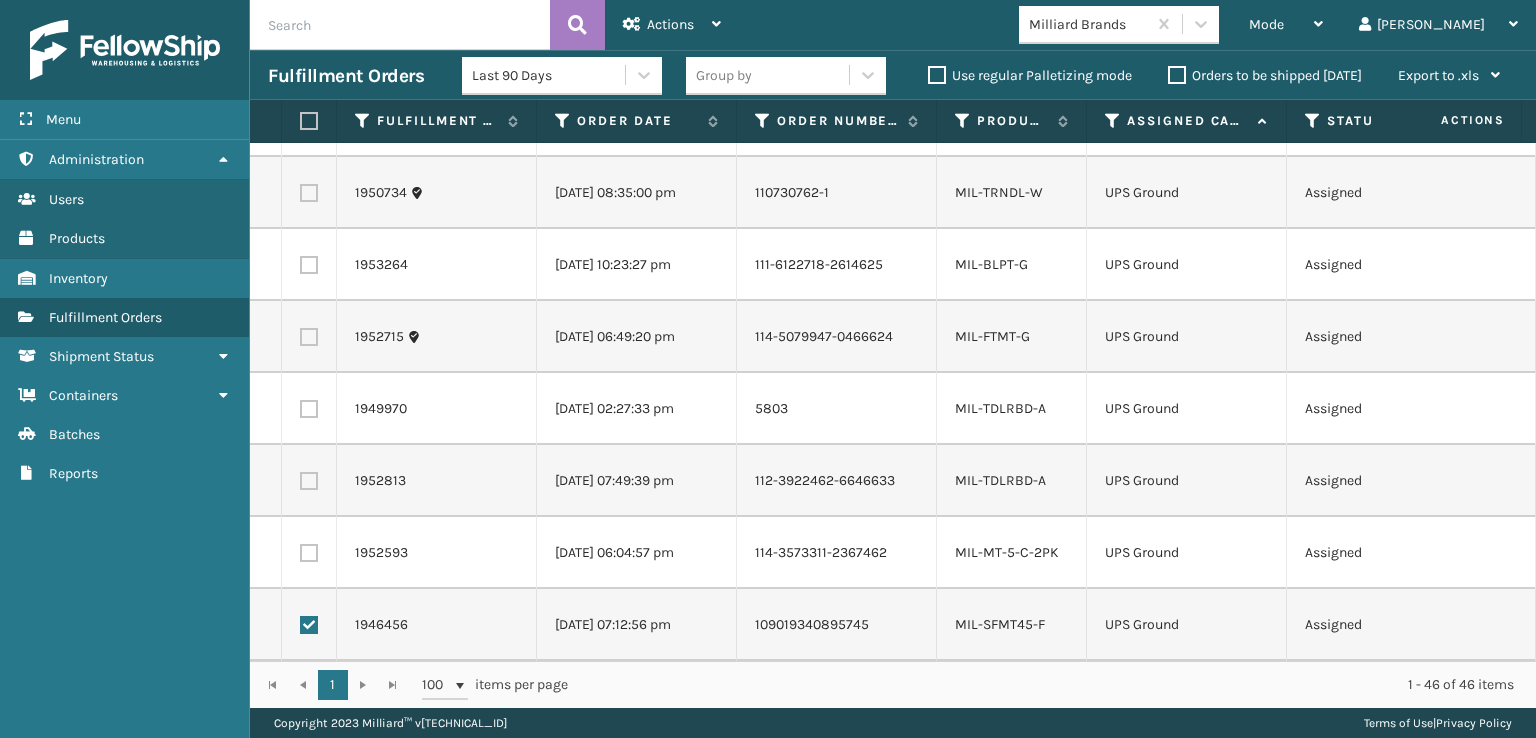 drag, startPoint x: 311, startPoint y: 618, endPoint x: 308, endPoint y: 606, distance: 12.369317 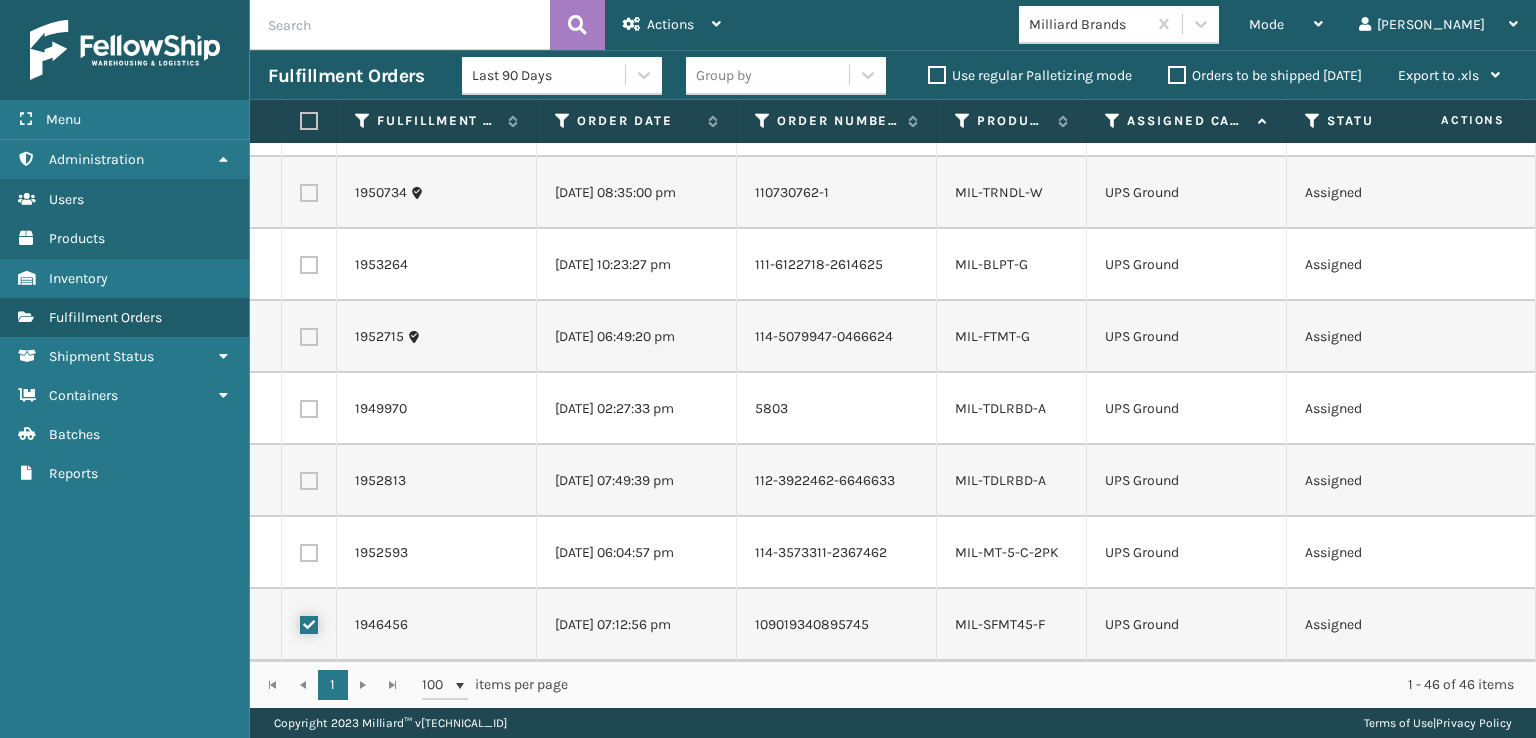 click at bounding box center [300, 622] 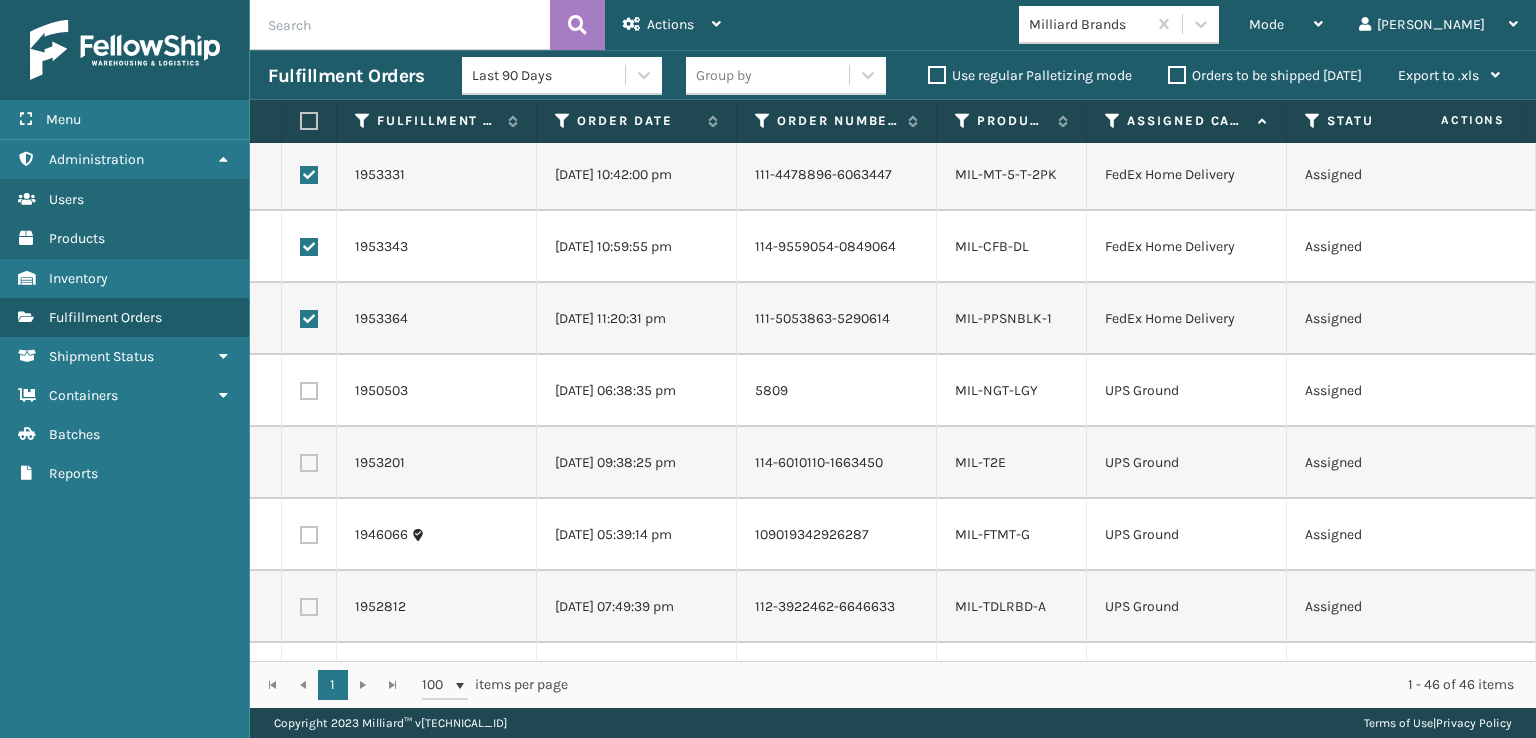 scroll, scrollTop: 2108, scrollLeft: 0, axis: vertical 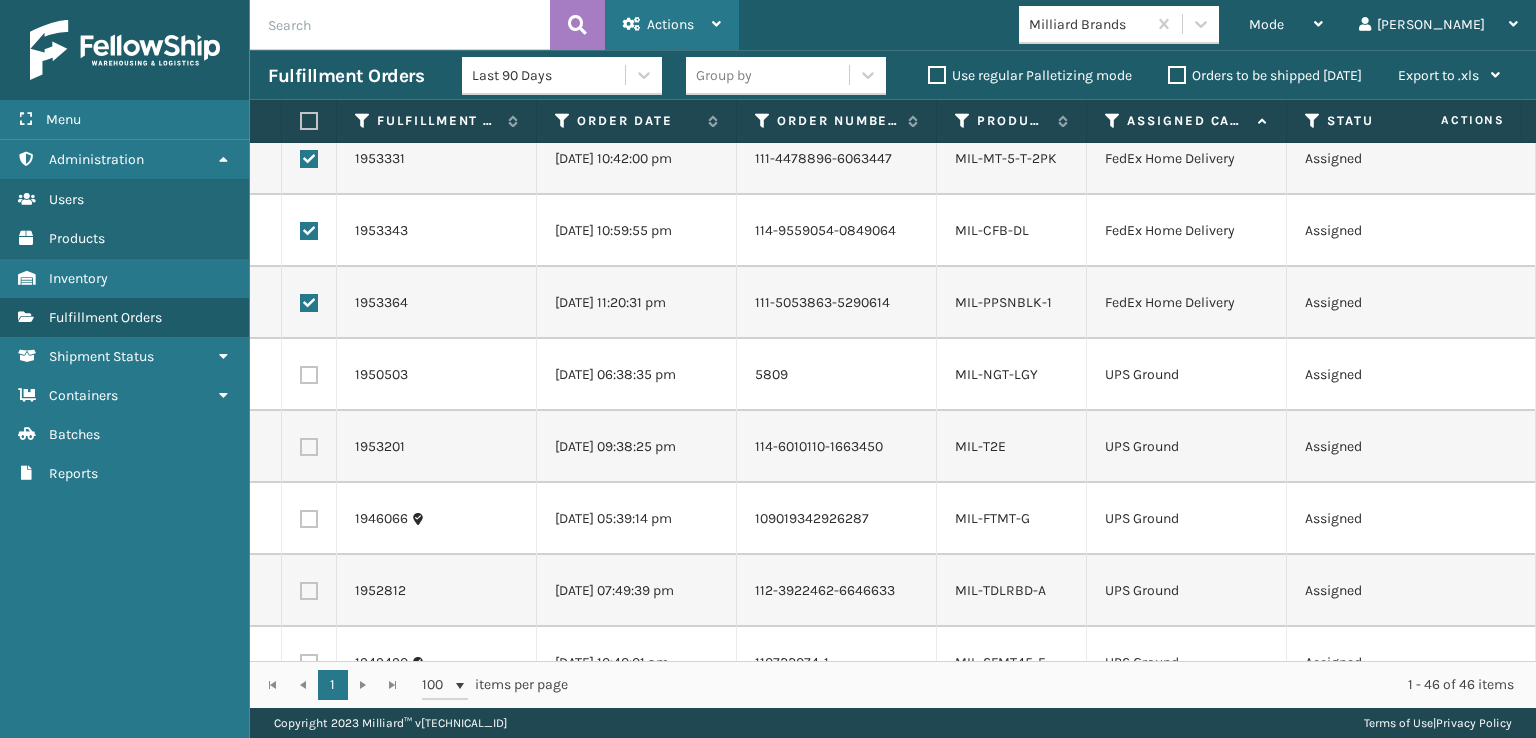 click on "Actions" at bounding box center (672, 25) 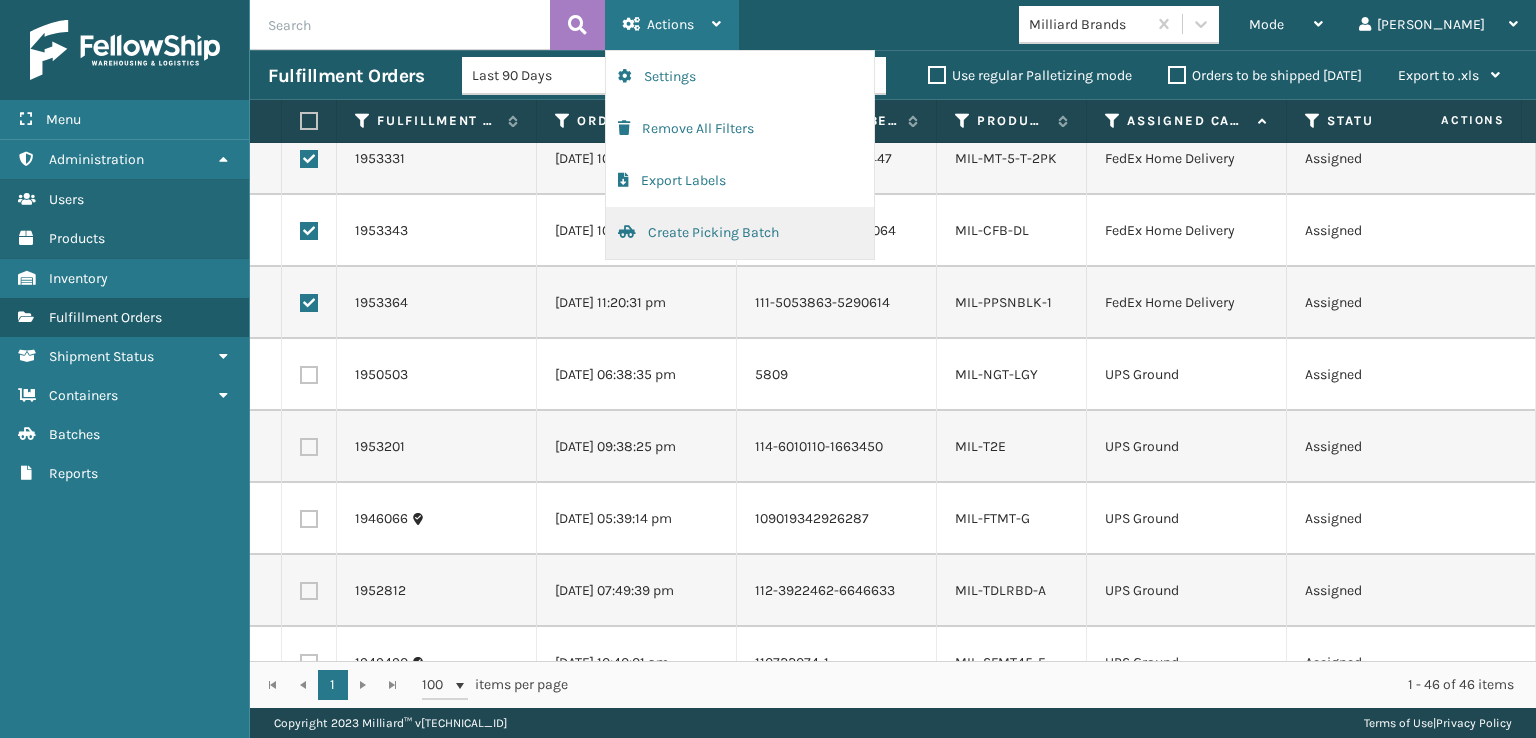 click on "Create Picking Batch" at bounding box center (740, 233) 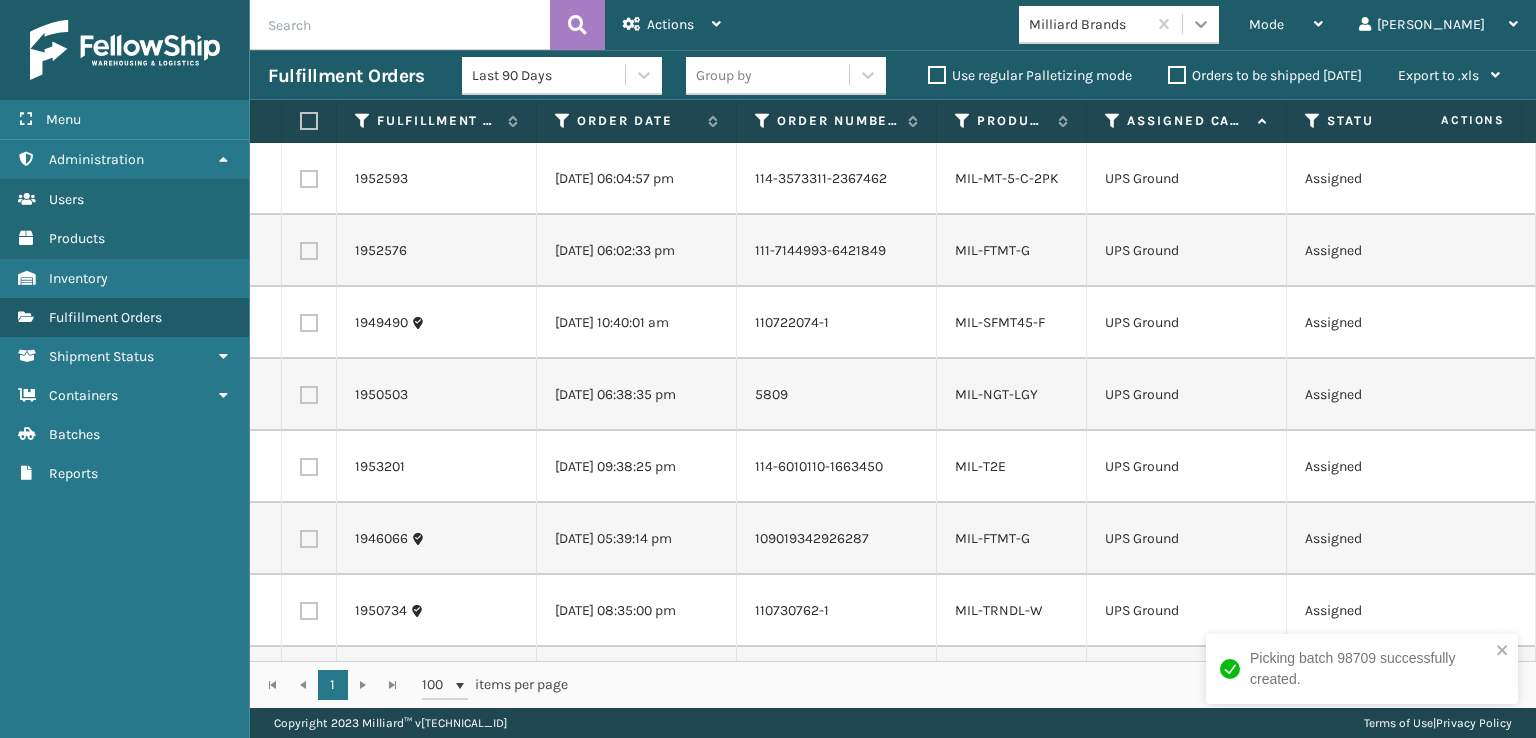 click 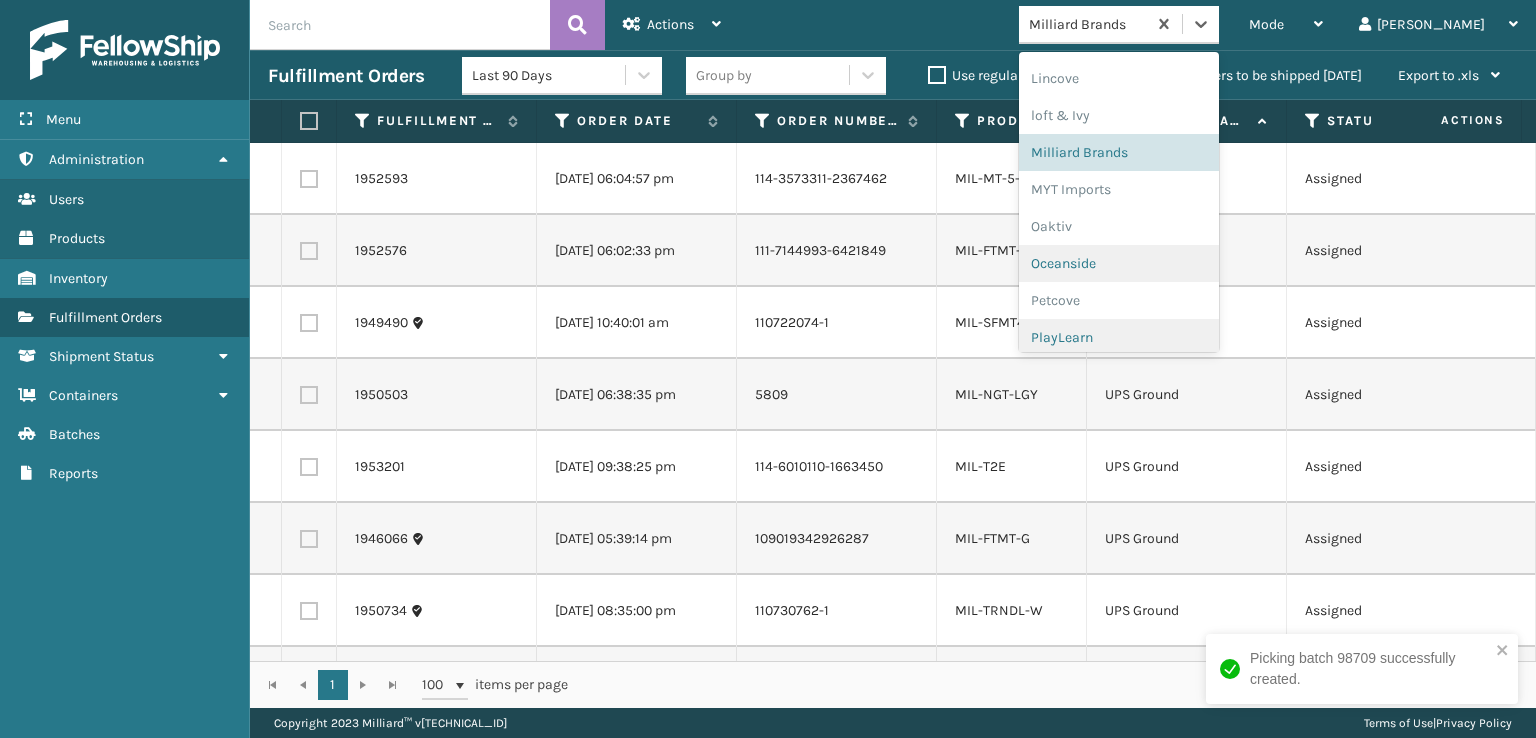 scroll, scrollTop: 892, scrollLeft: 0, axis: vertical 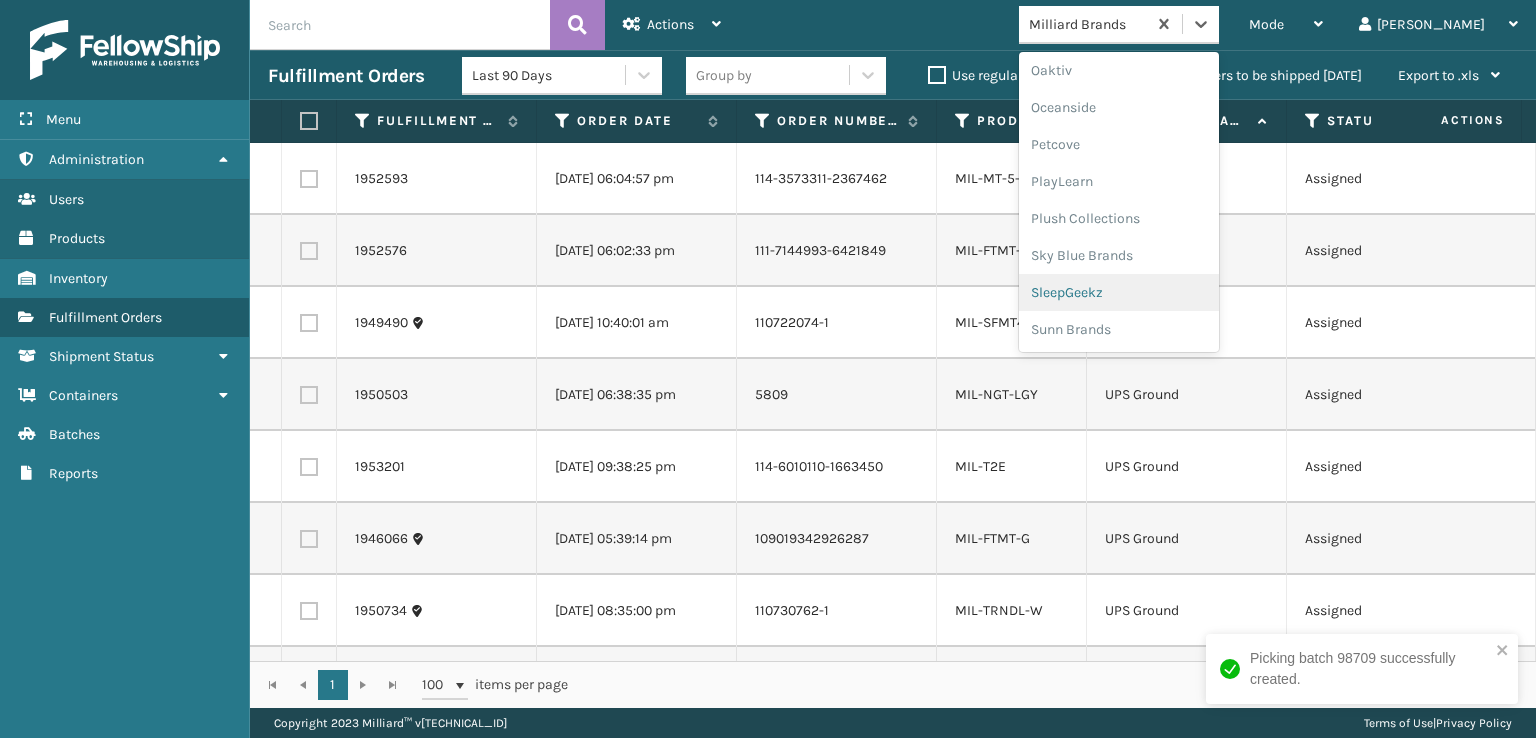 click on "SleepGeekz" at bounding box center [1119, 292] 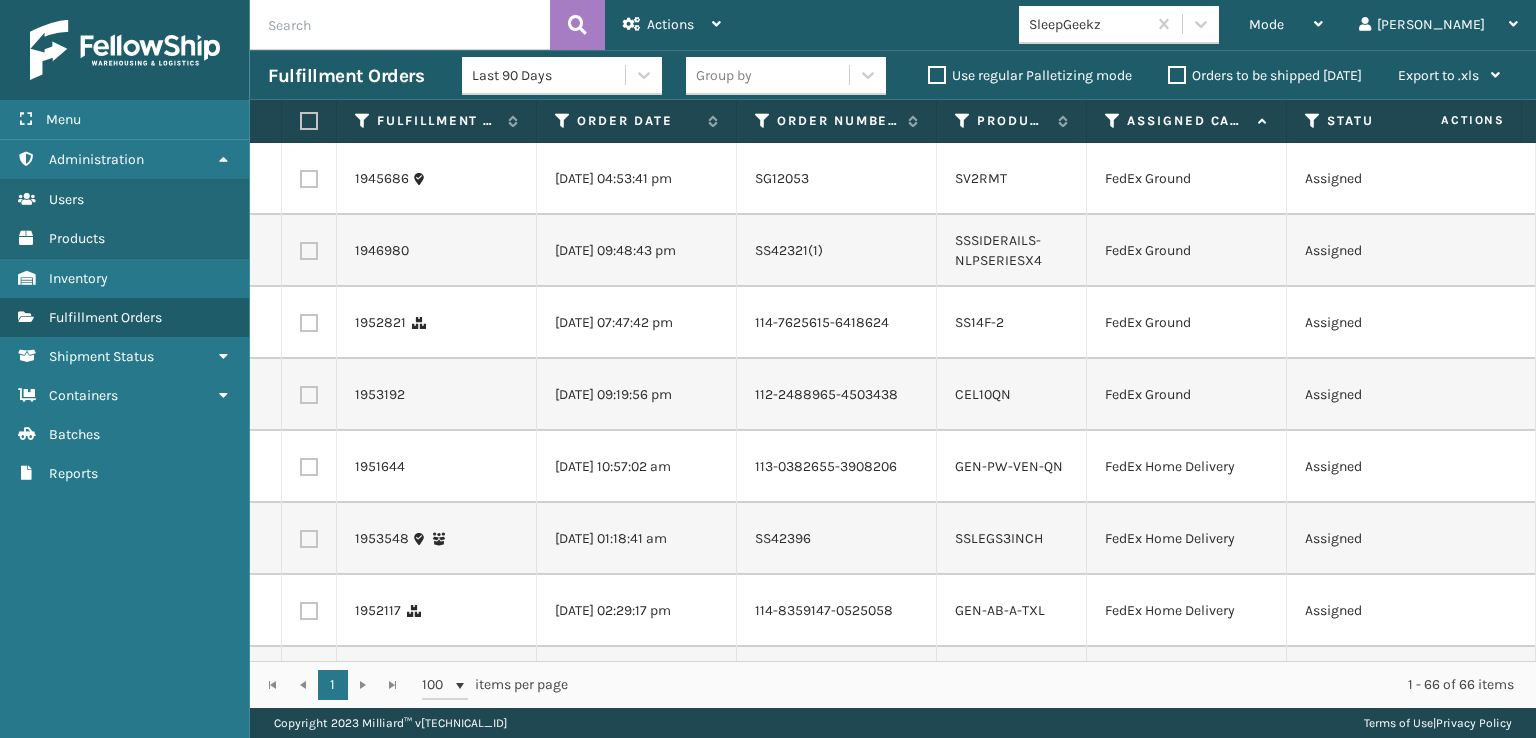 click at bounding box center (309, 323) 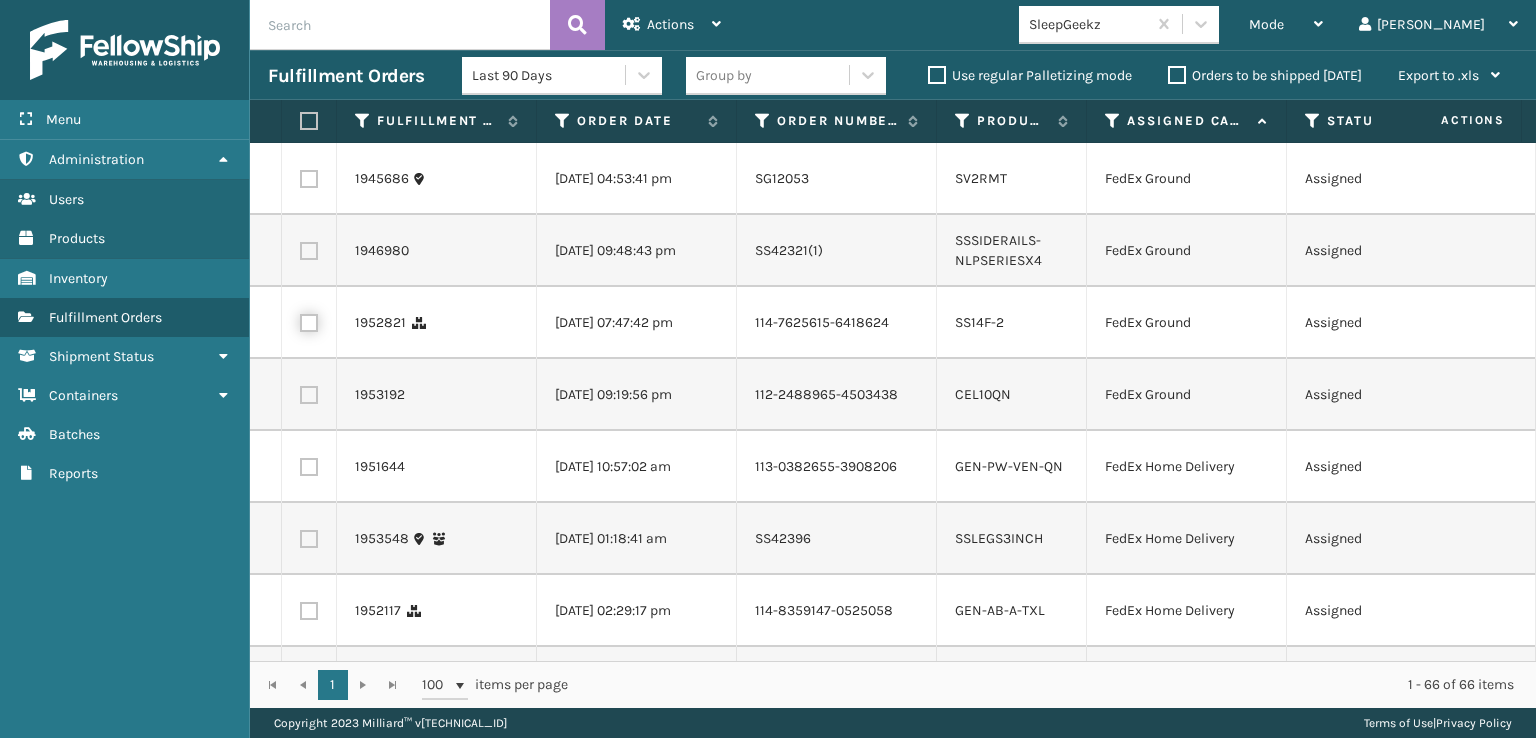 click at bounding box center (300, 320) 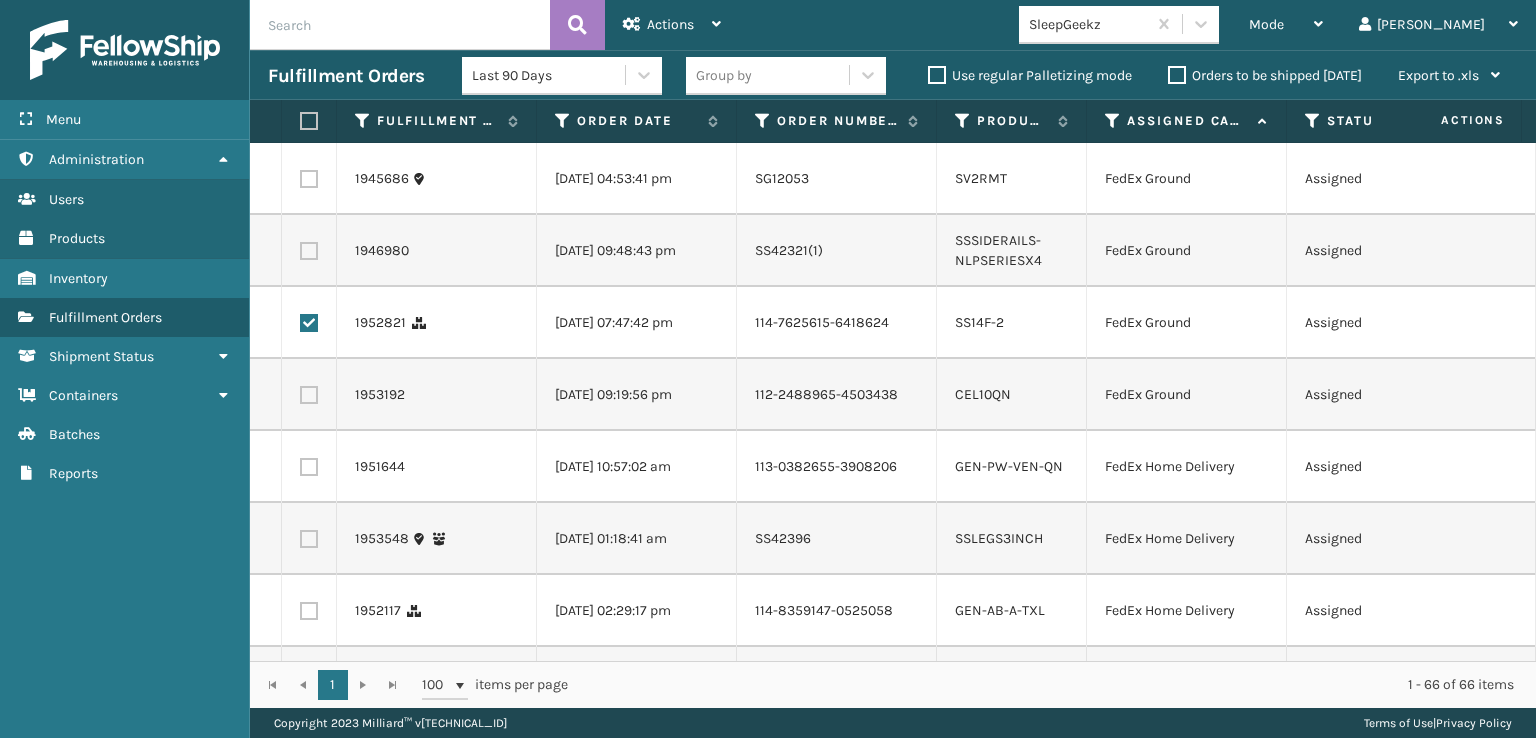 click at bounding box center [309, 395] 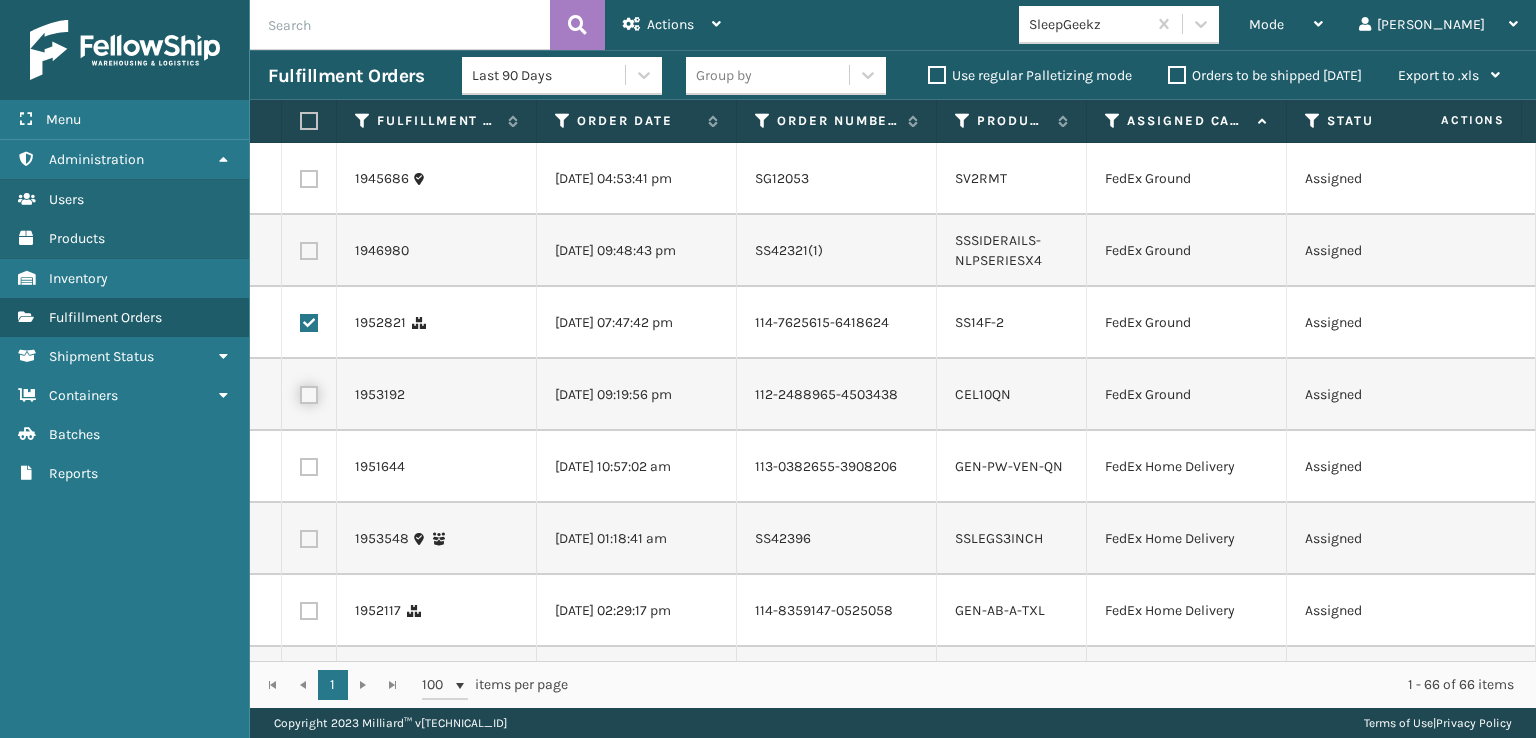 click at bounding box center [300, 392] 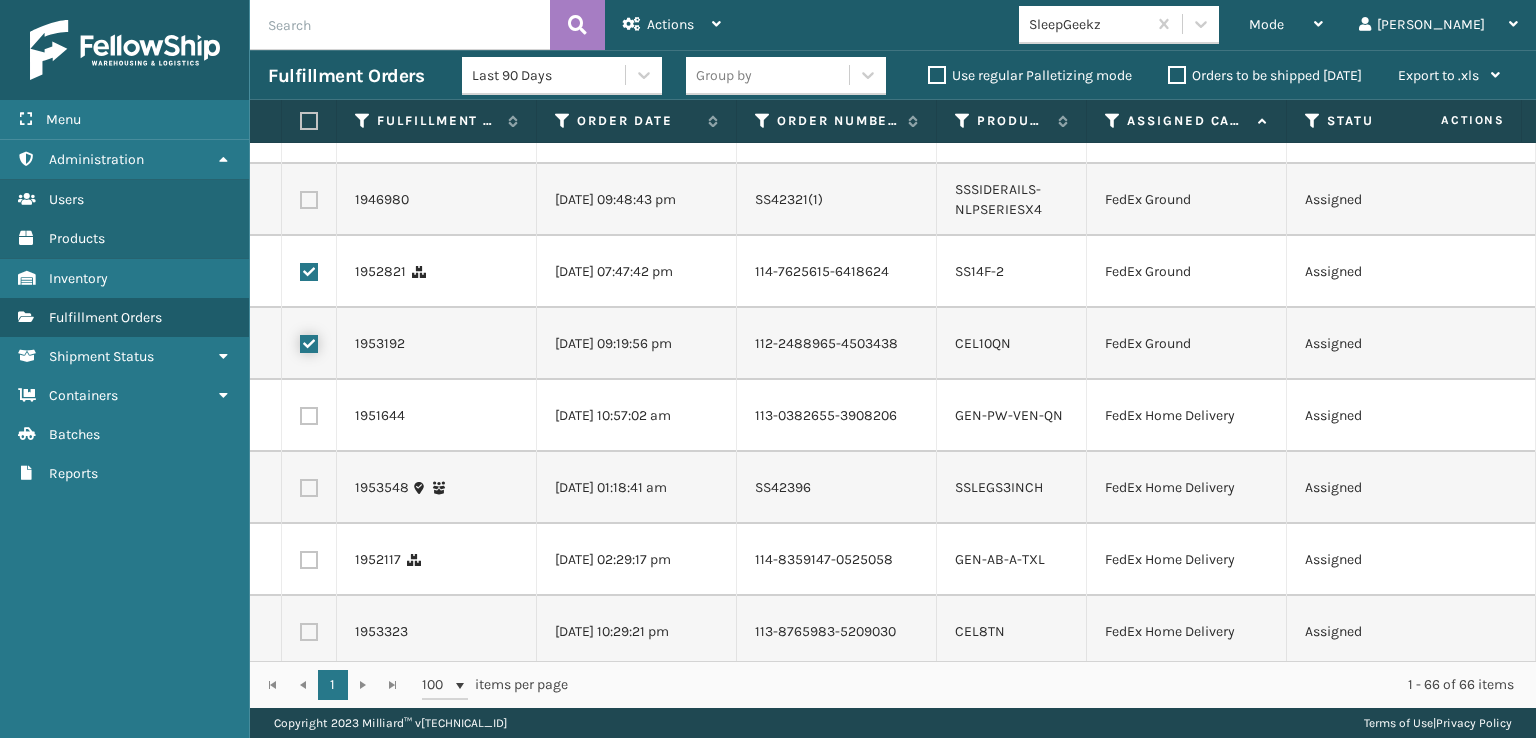 scroll, scrollTop: 200, scrollLeft: 0, axis: vertical 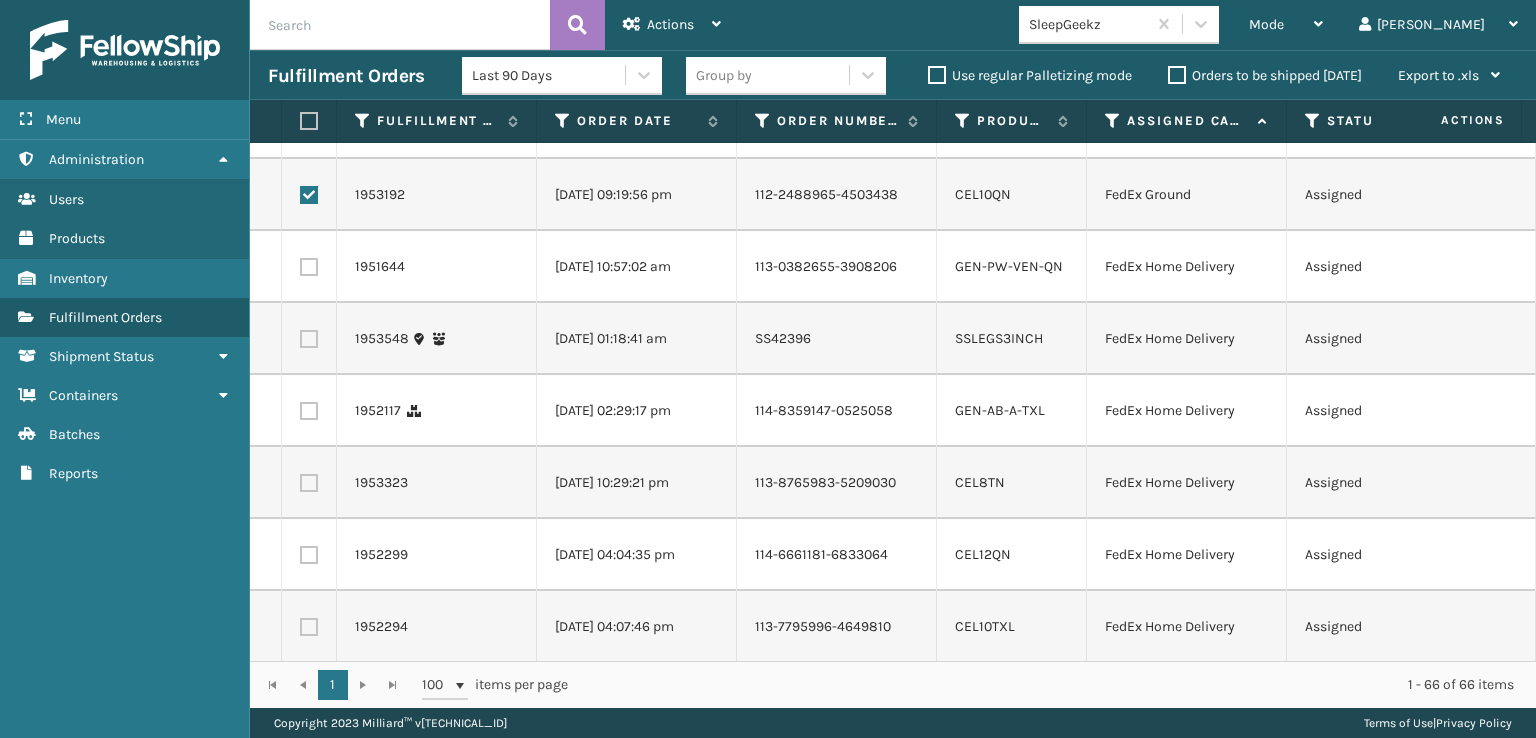 click at bounding box center (309, 411) 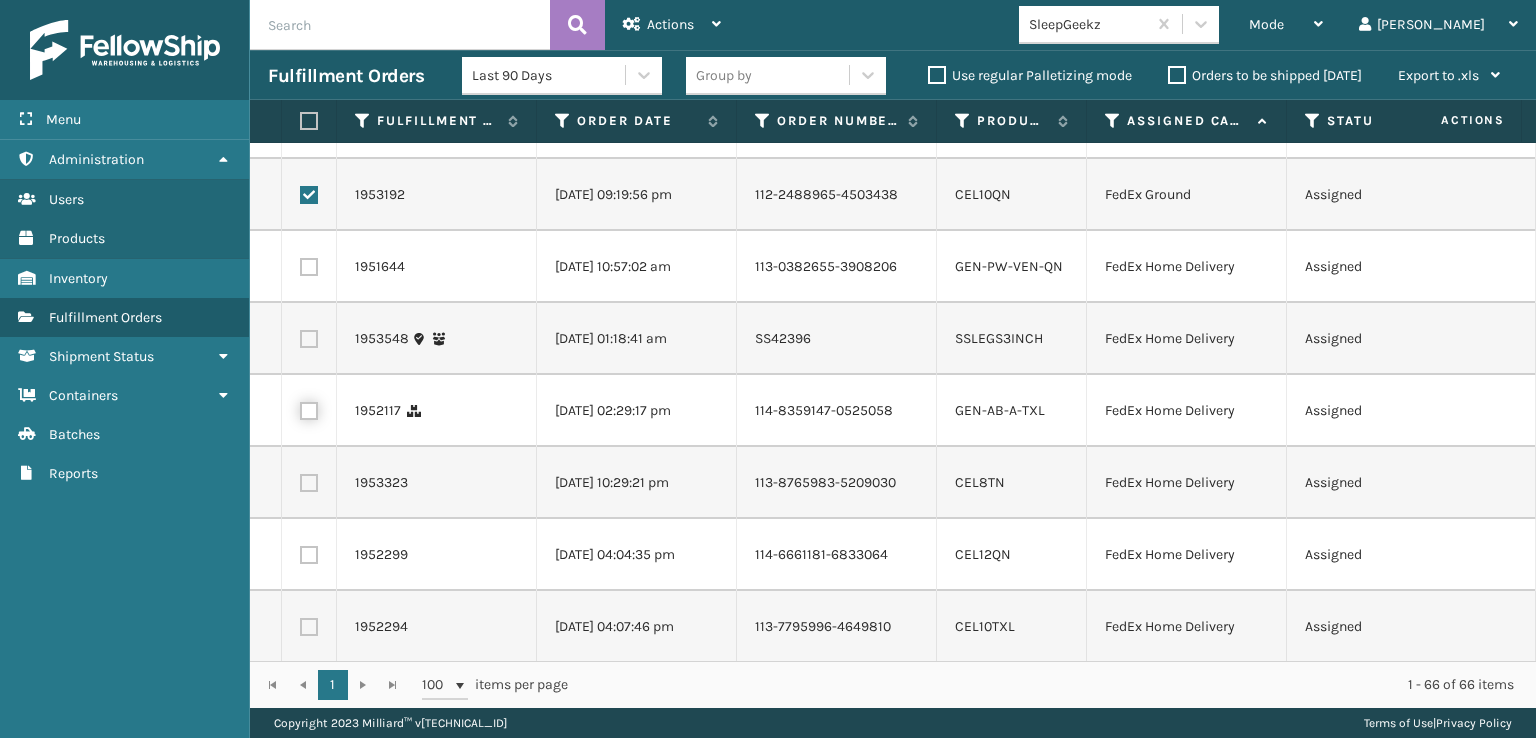 click at bounding box center (300, 408) 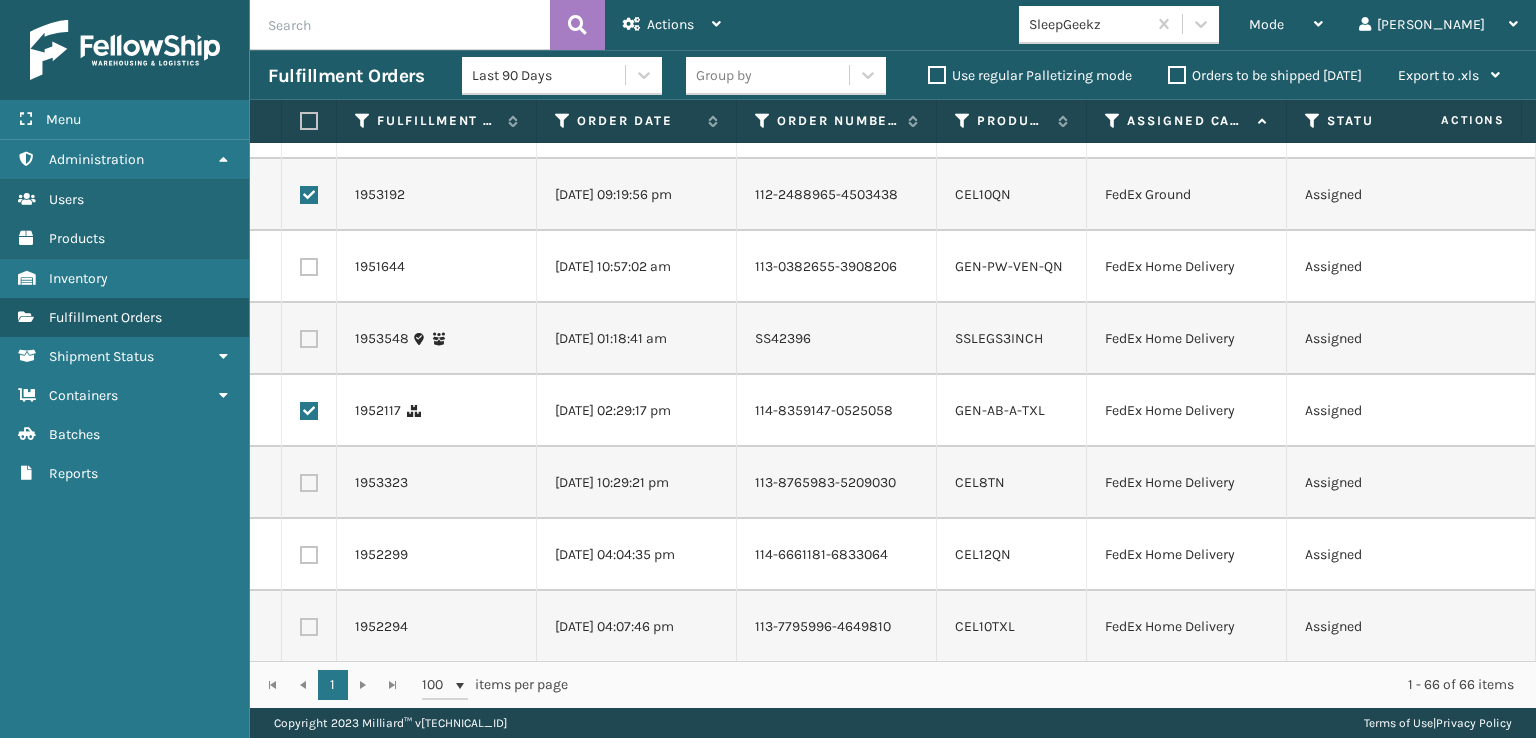 click at bounding box center (309, 483) 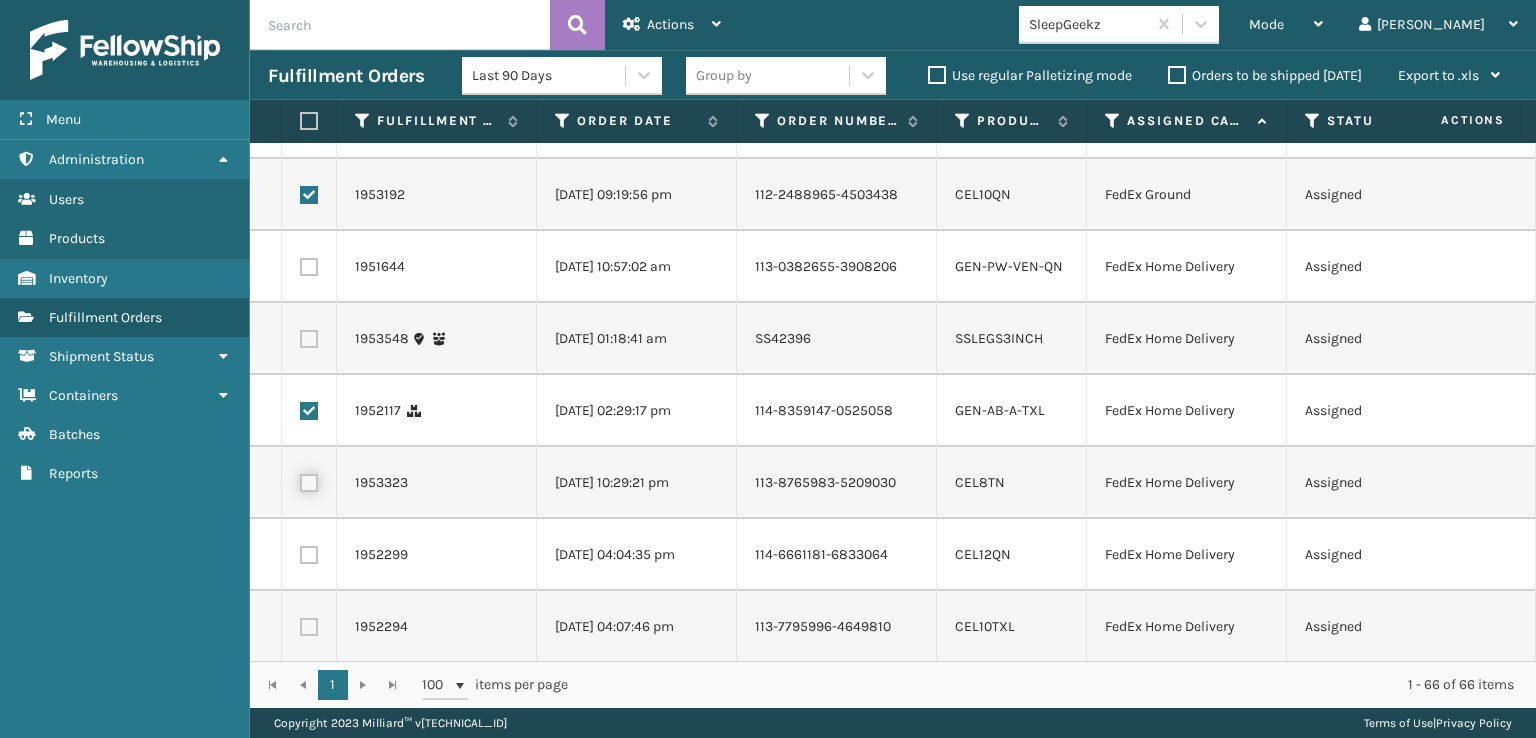 click at bounding box center [300, 480] 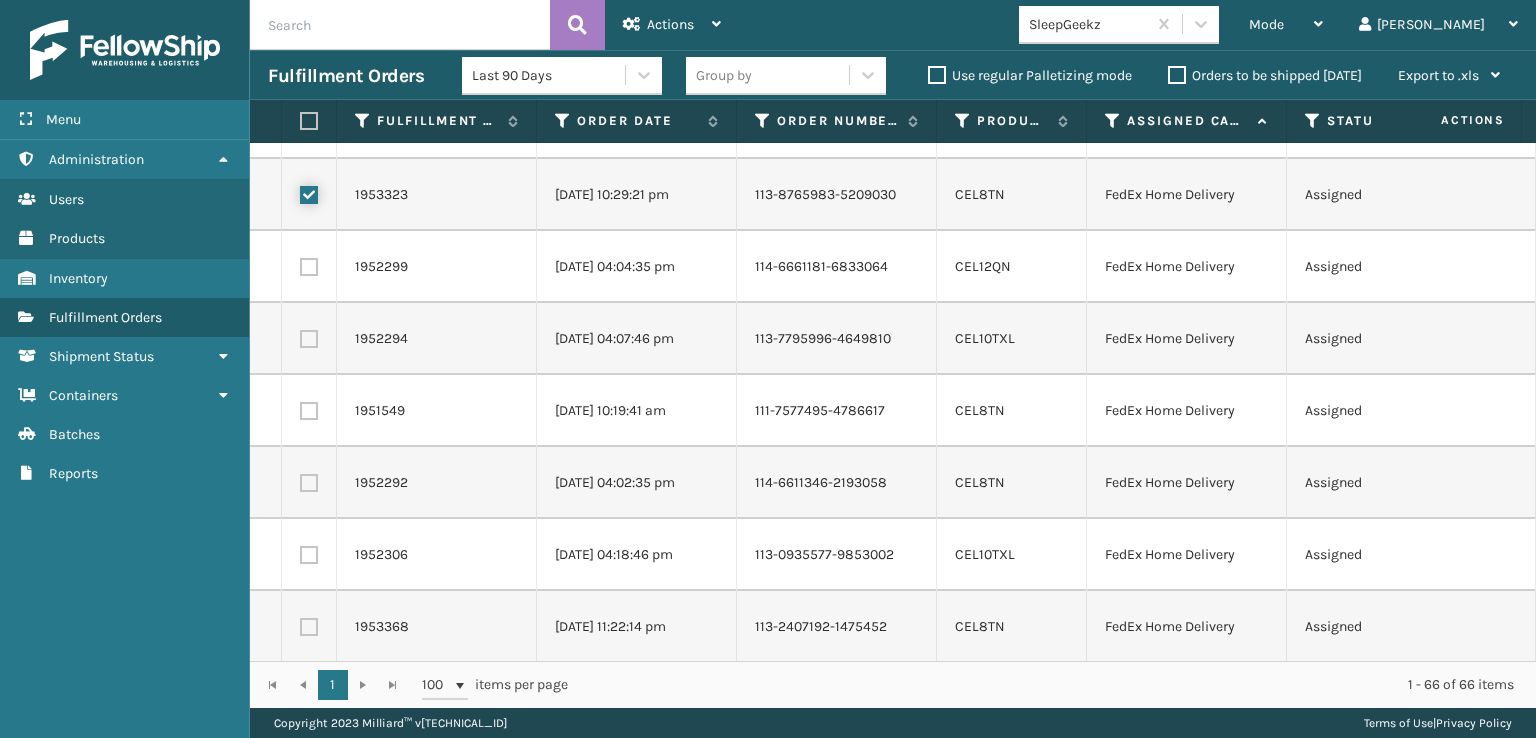 scroll, scrollTop: 500, scrollLeft: 0, axis: vertical 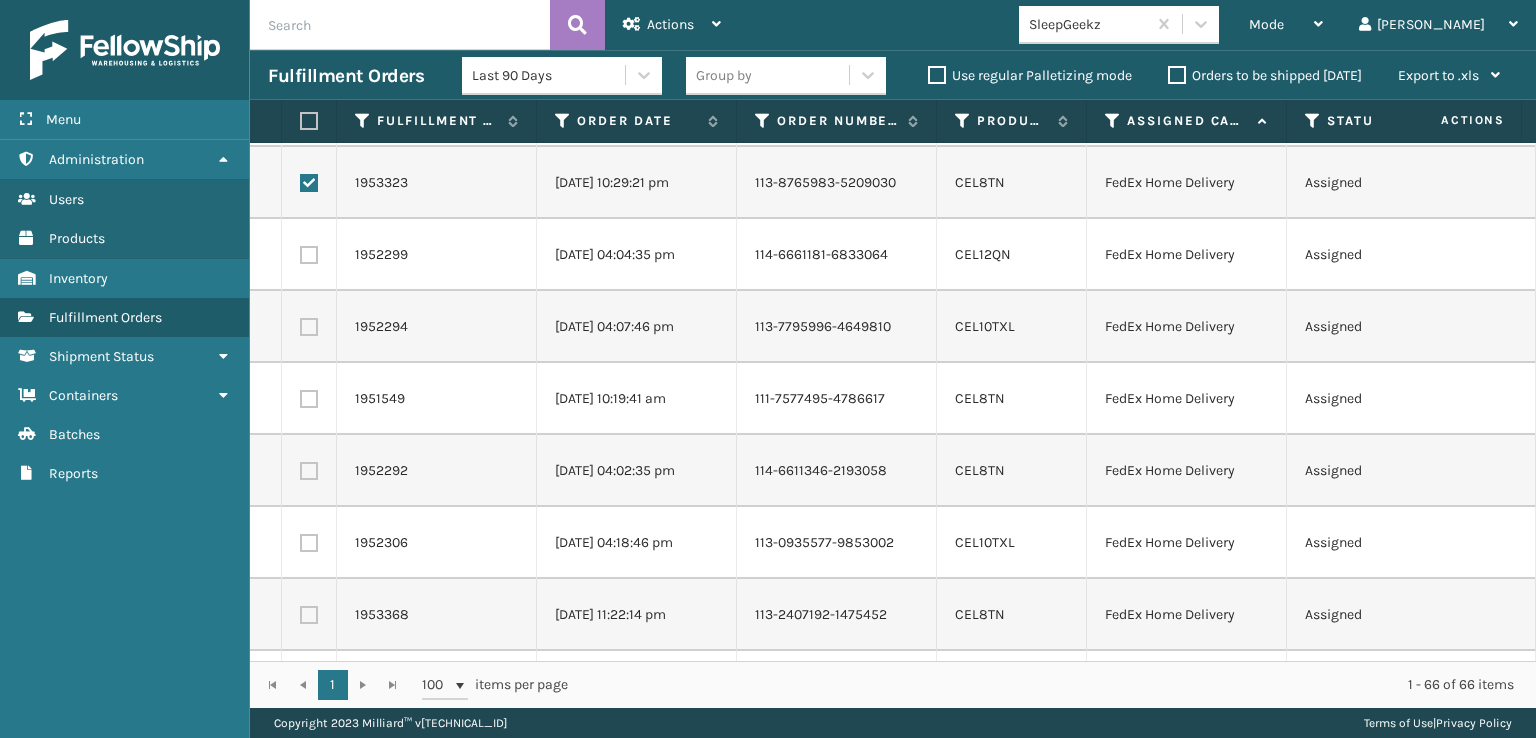 click at bounding box center (309, 255) 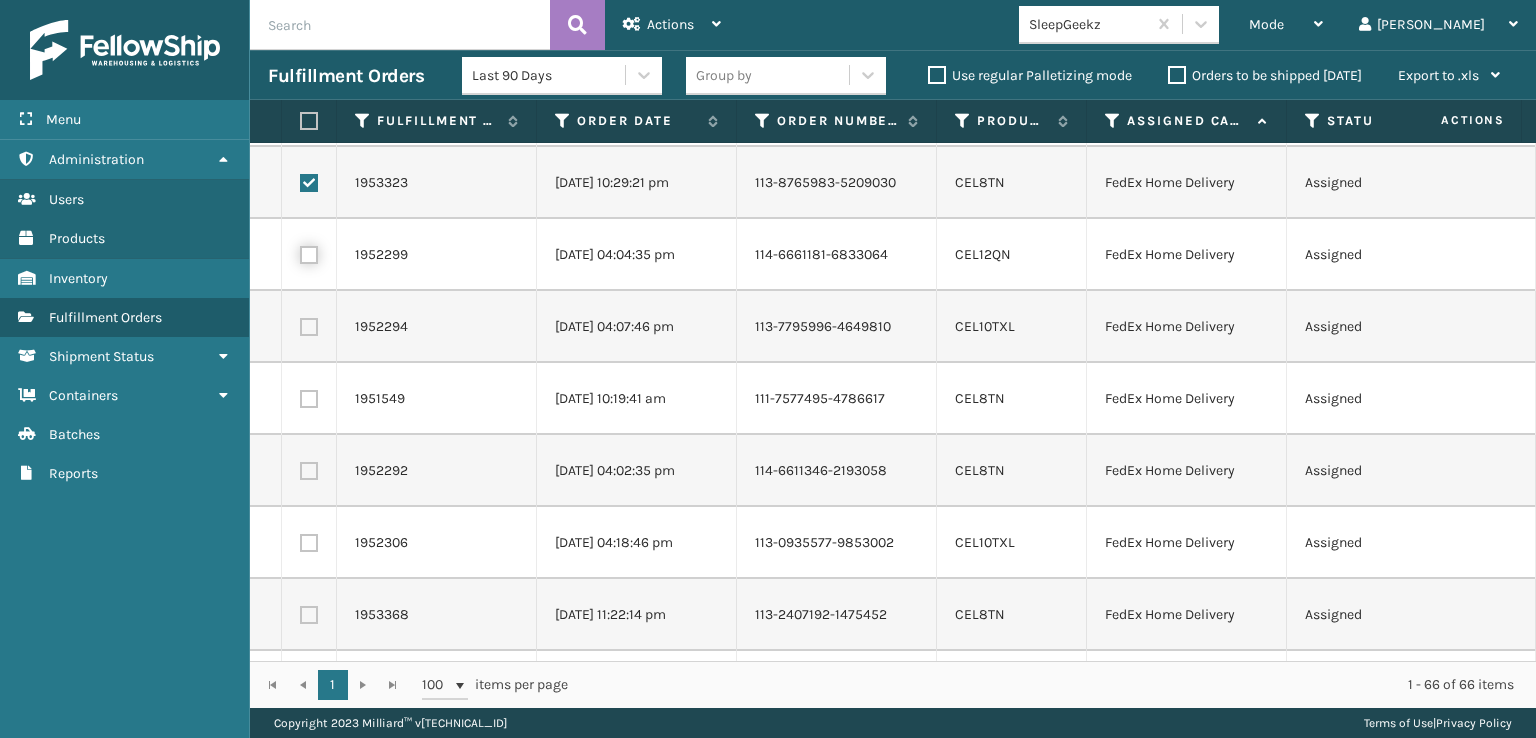 click at bounding box center (300, 252) 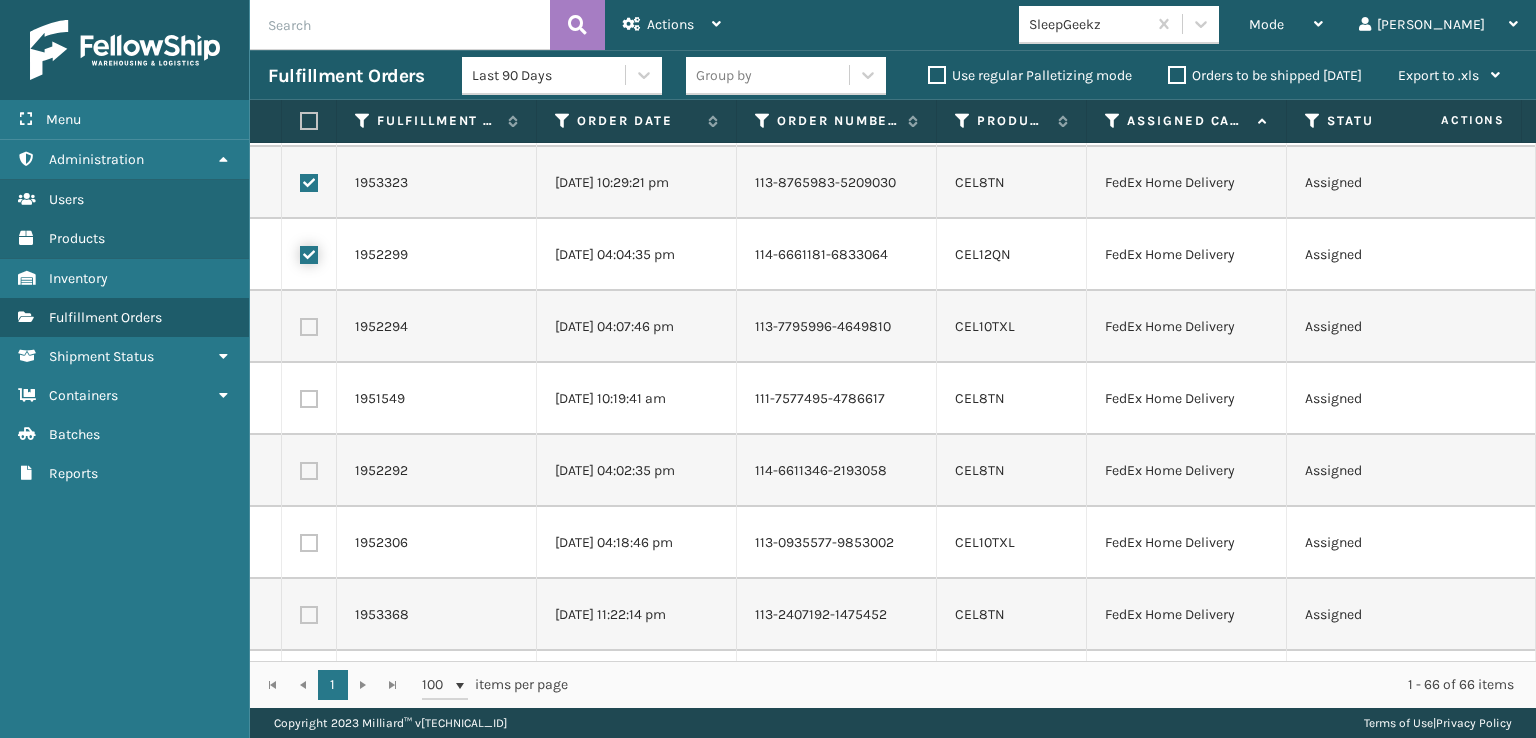 checkbox on "true" 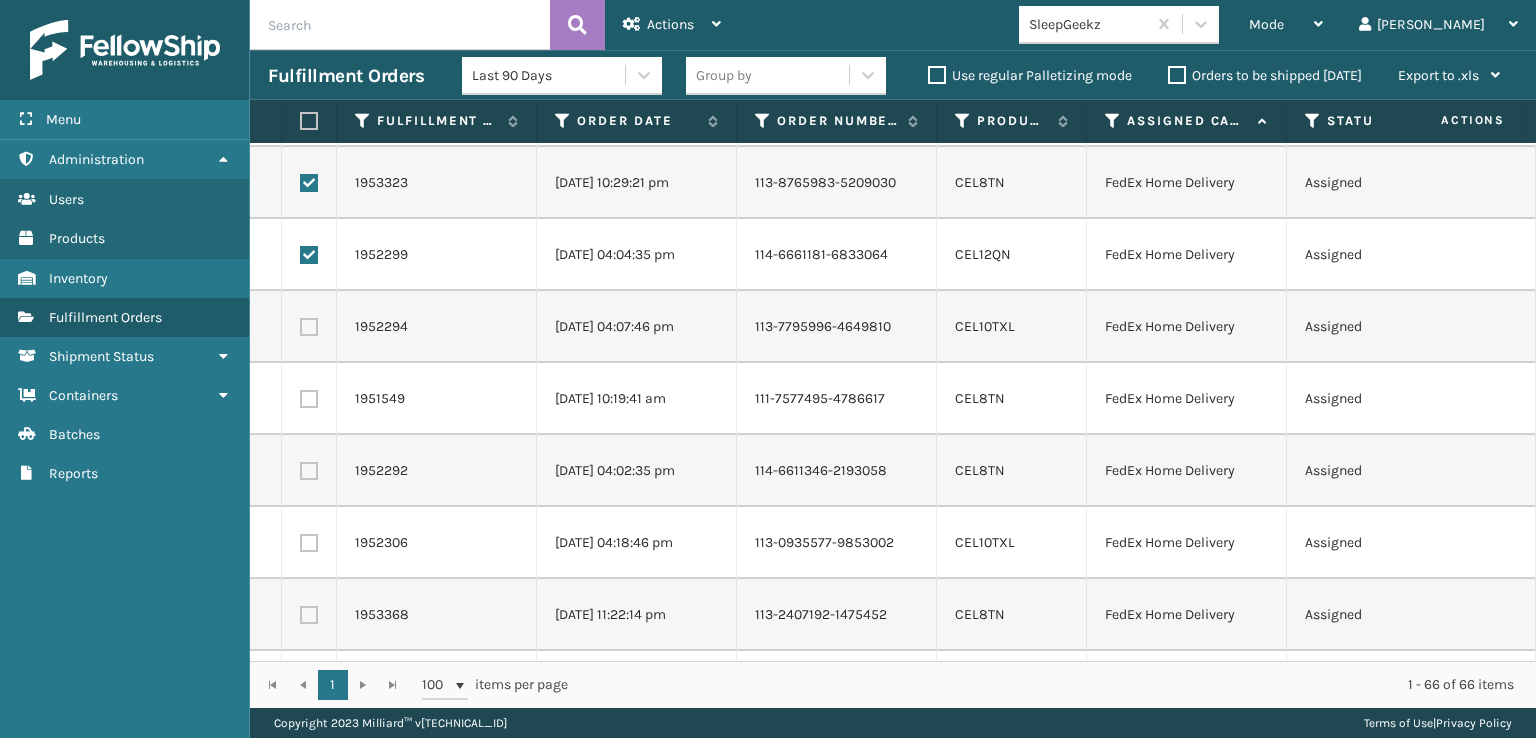 click at bounding box center (309, 327) 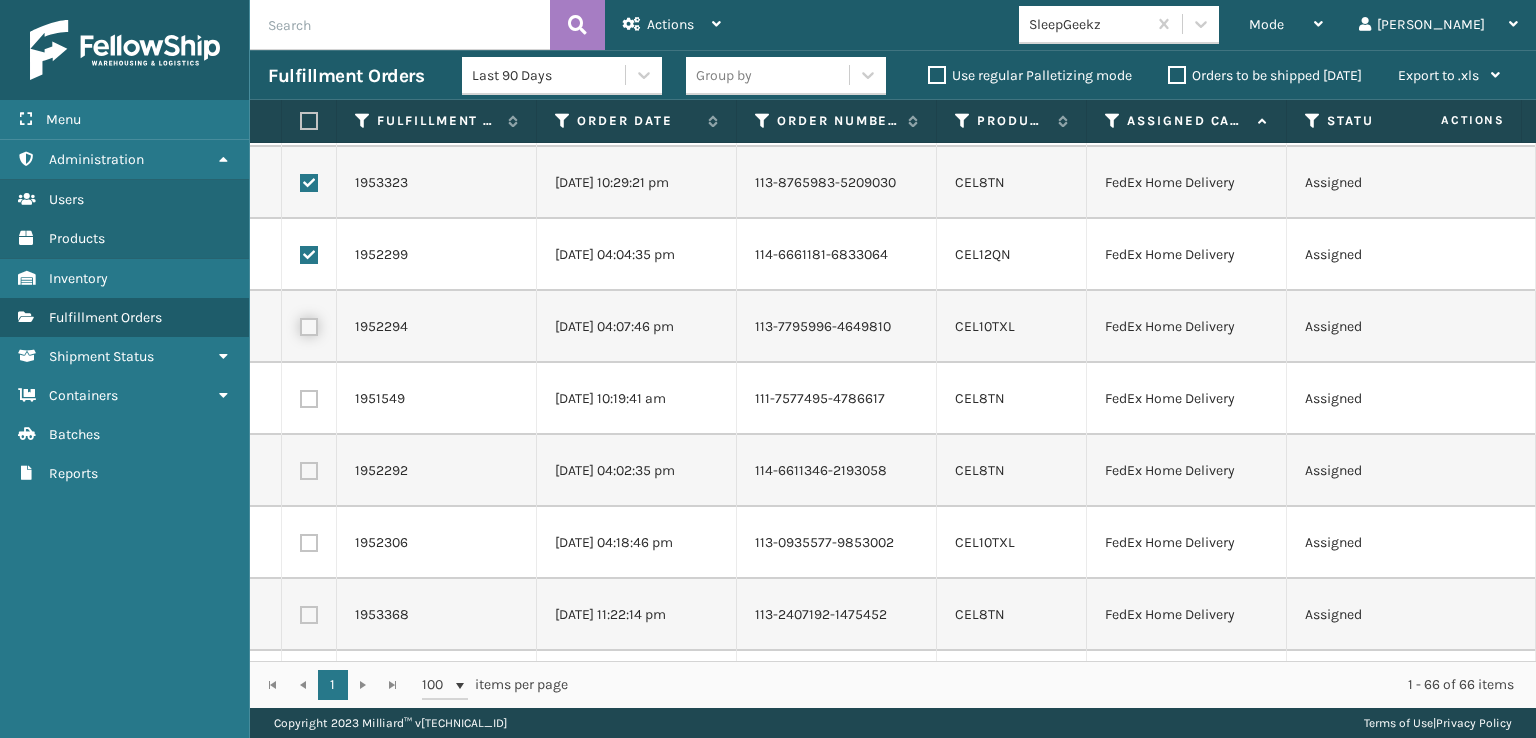 click at bounding box center [300, 324] 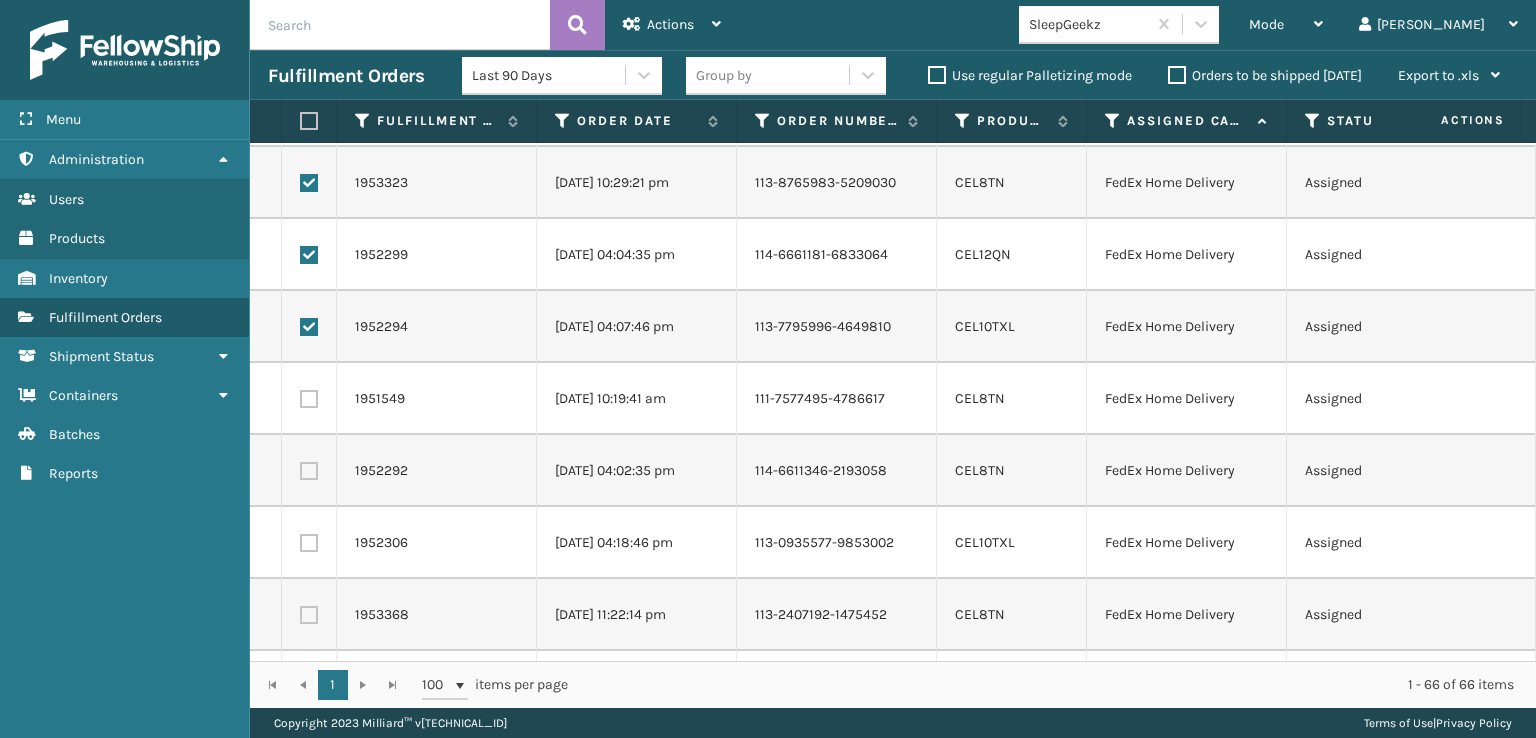 click at bounding box center (309, 399) 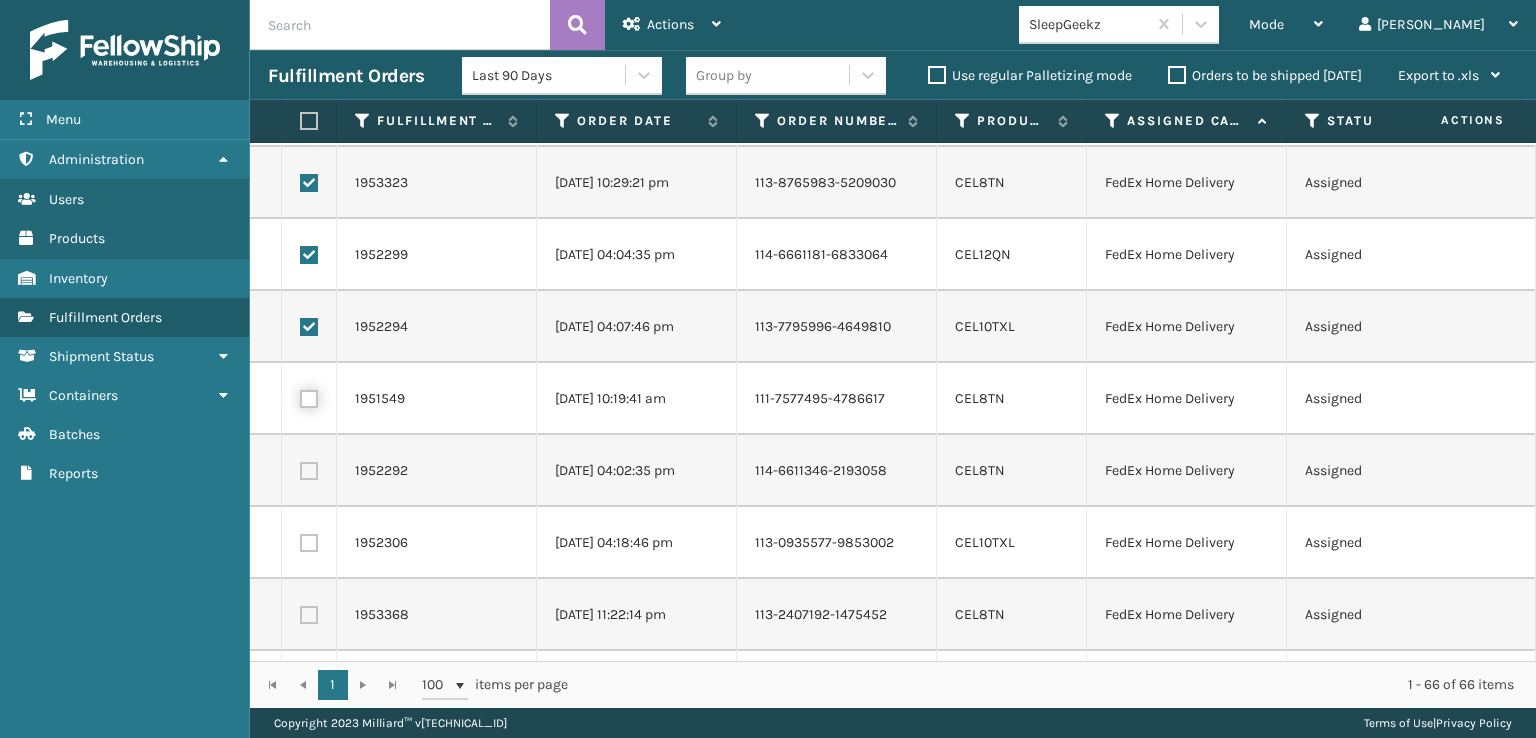 click at bounding box center [300, 396] 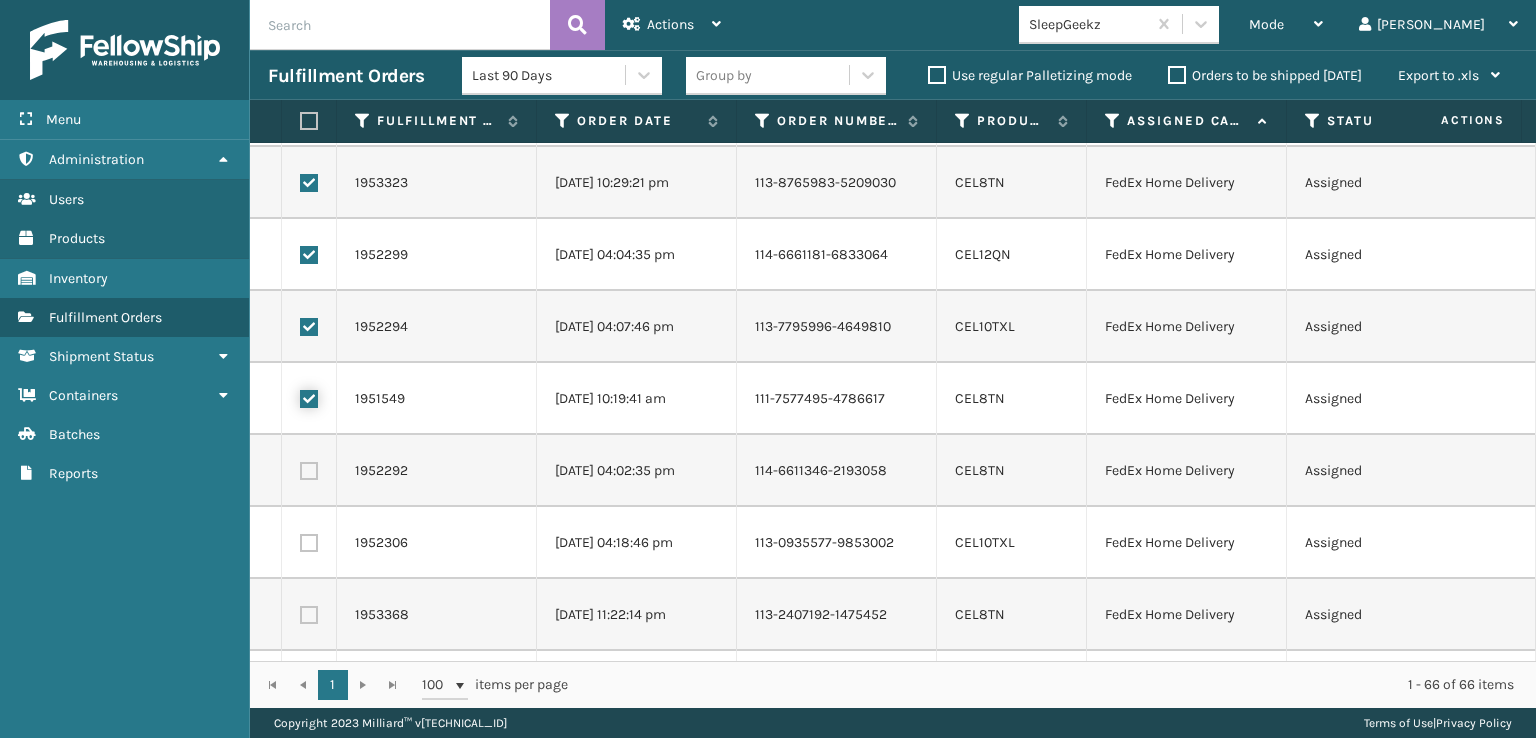 checkbox on "true" 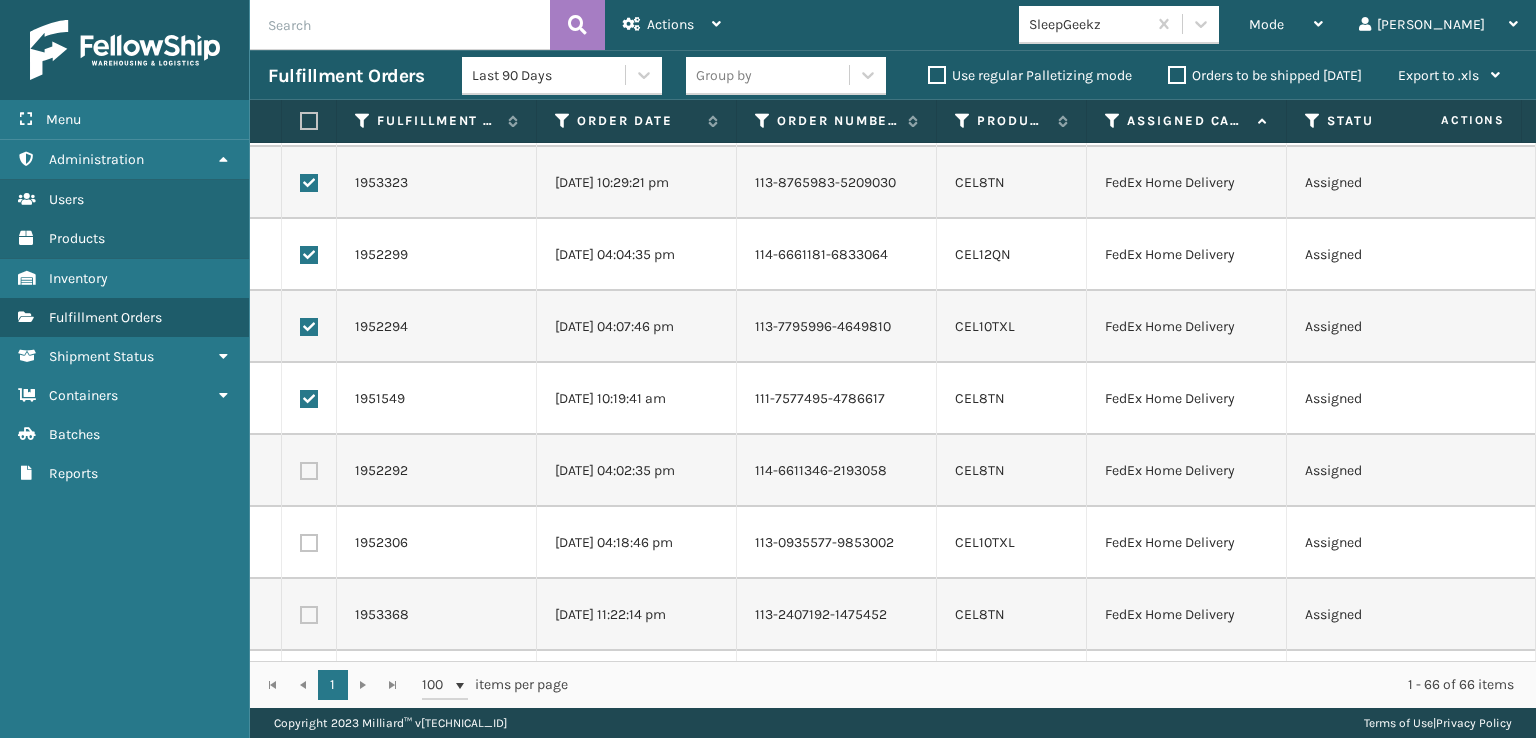 click at bounding box center [309, 471] 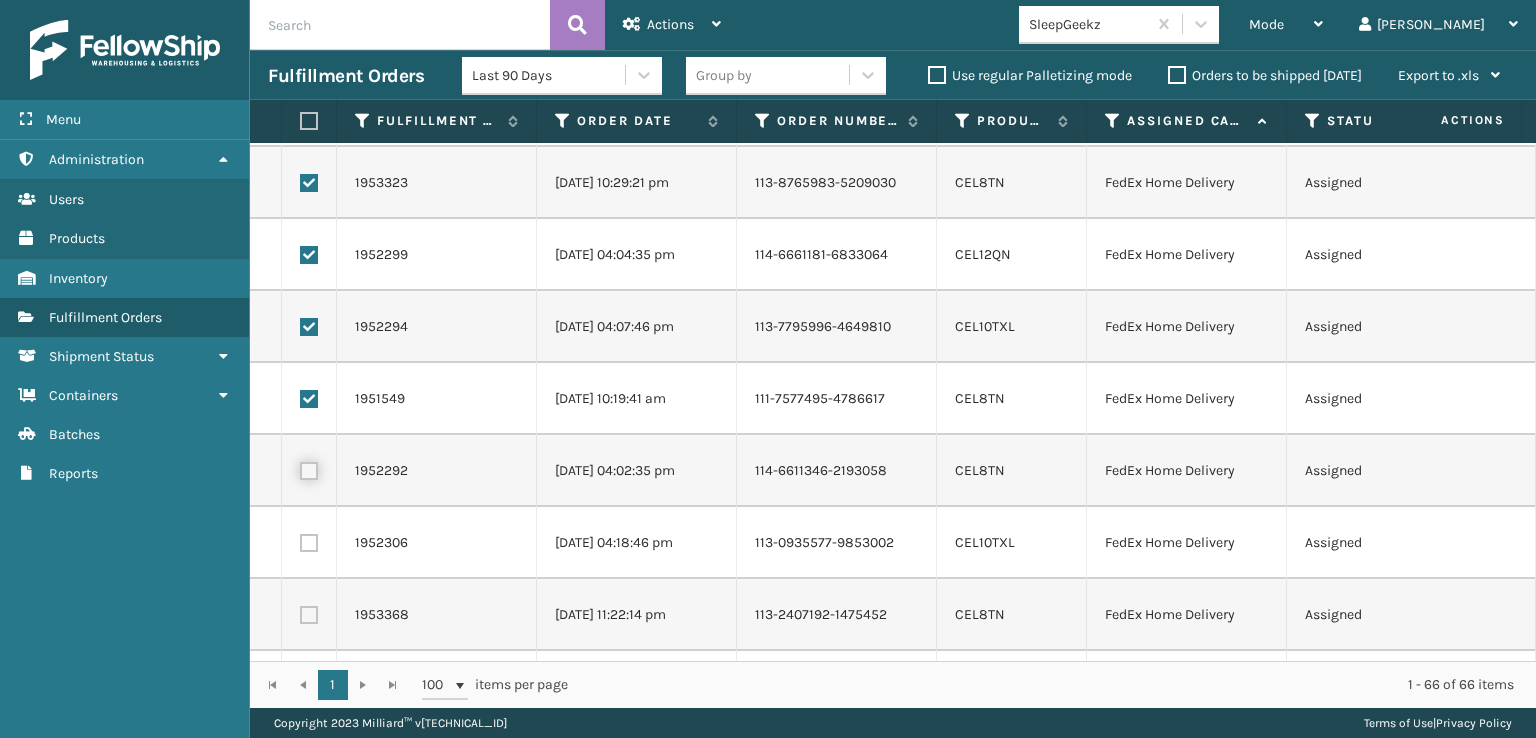 click at bounding box center (300, 468) 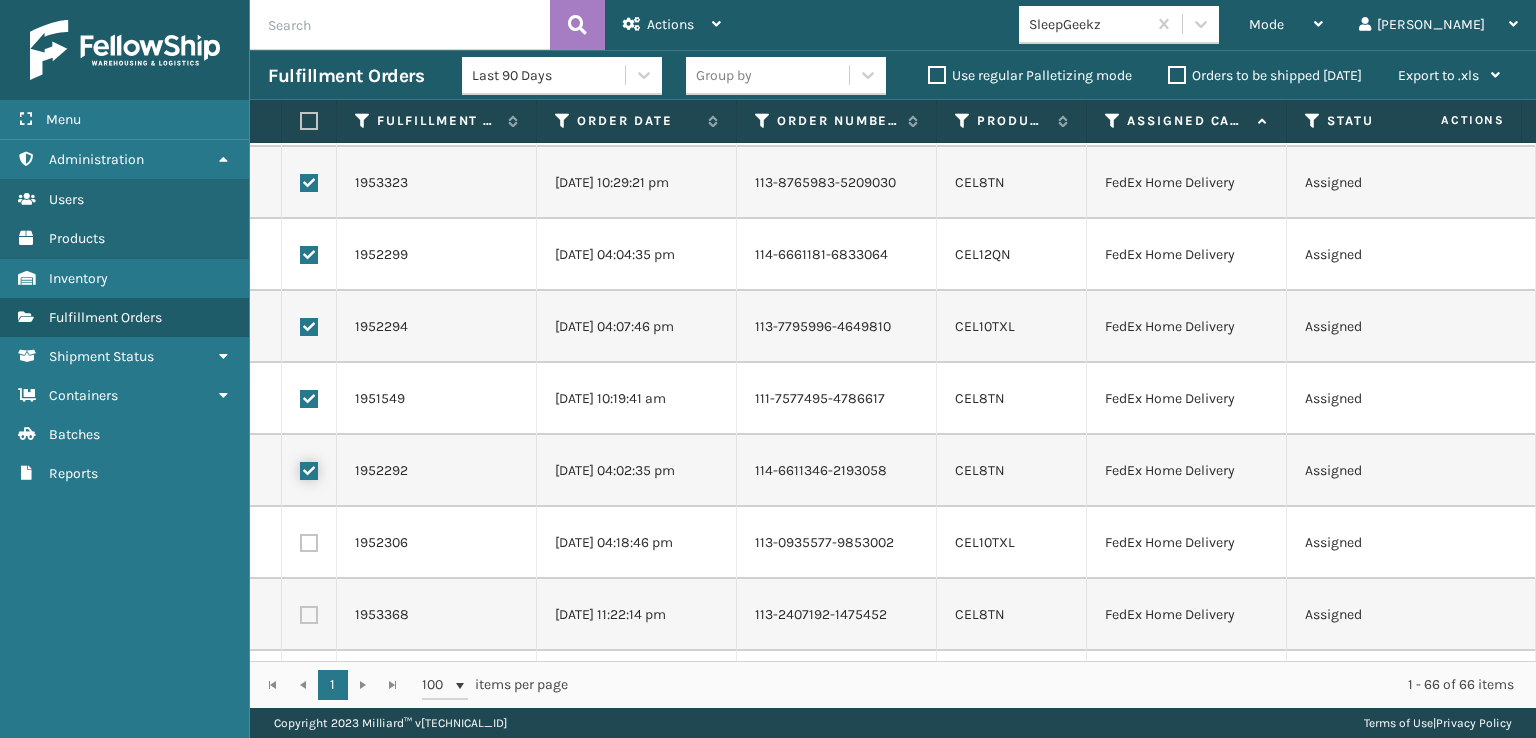 scroll, scrollTop: 600, scrollLeft: 0, axis: vertical 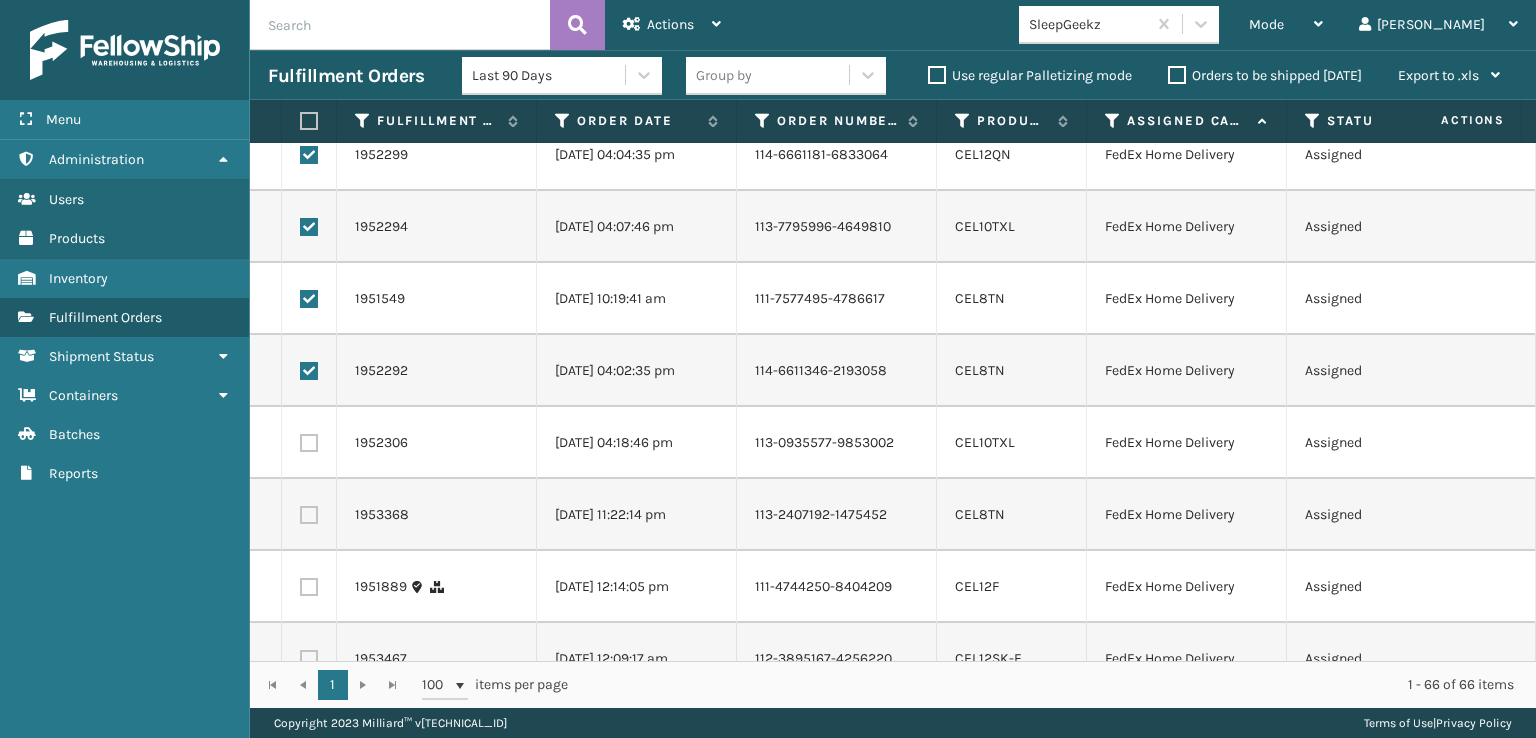 click at bounding box center (309, 443) 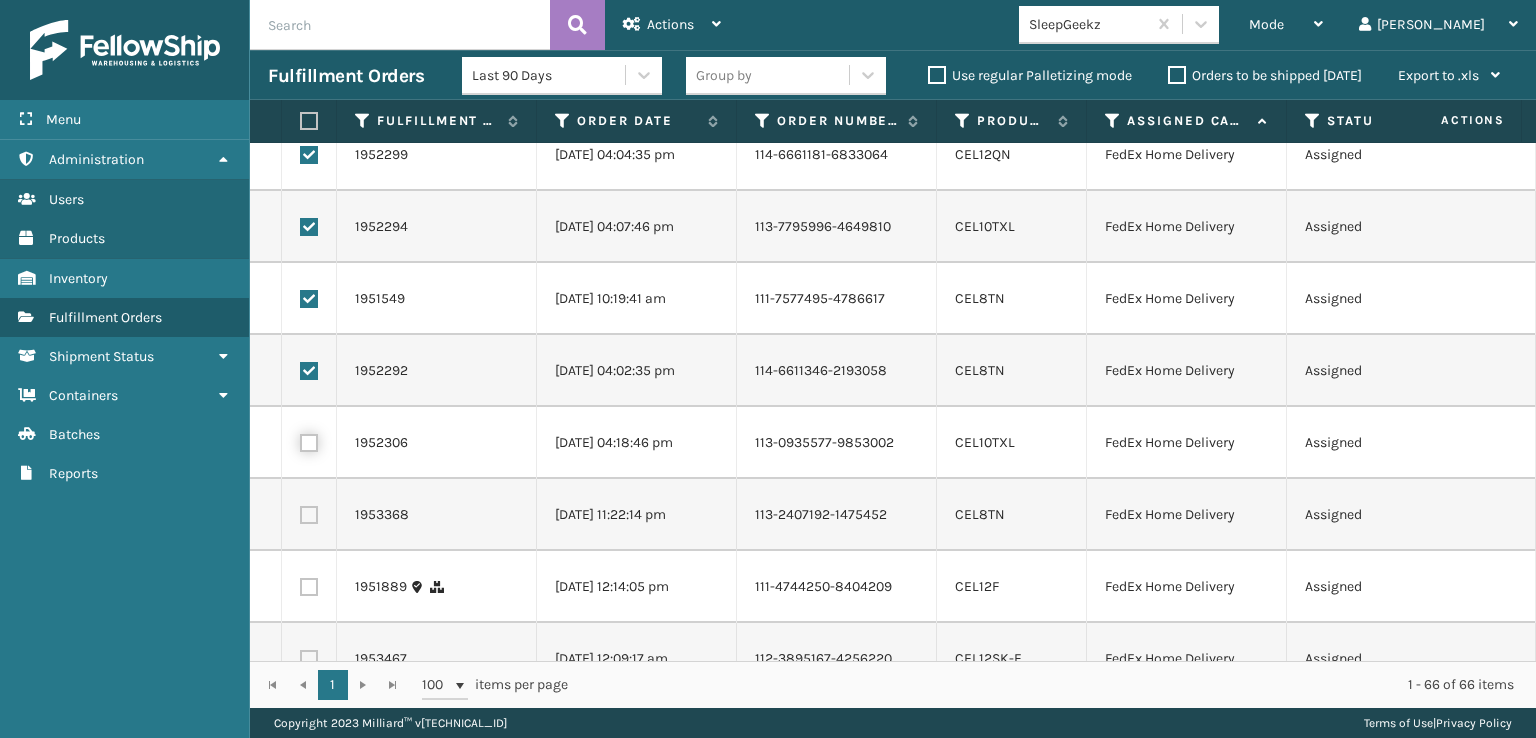 click at bounding box center (300, 440) 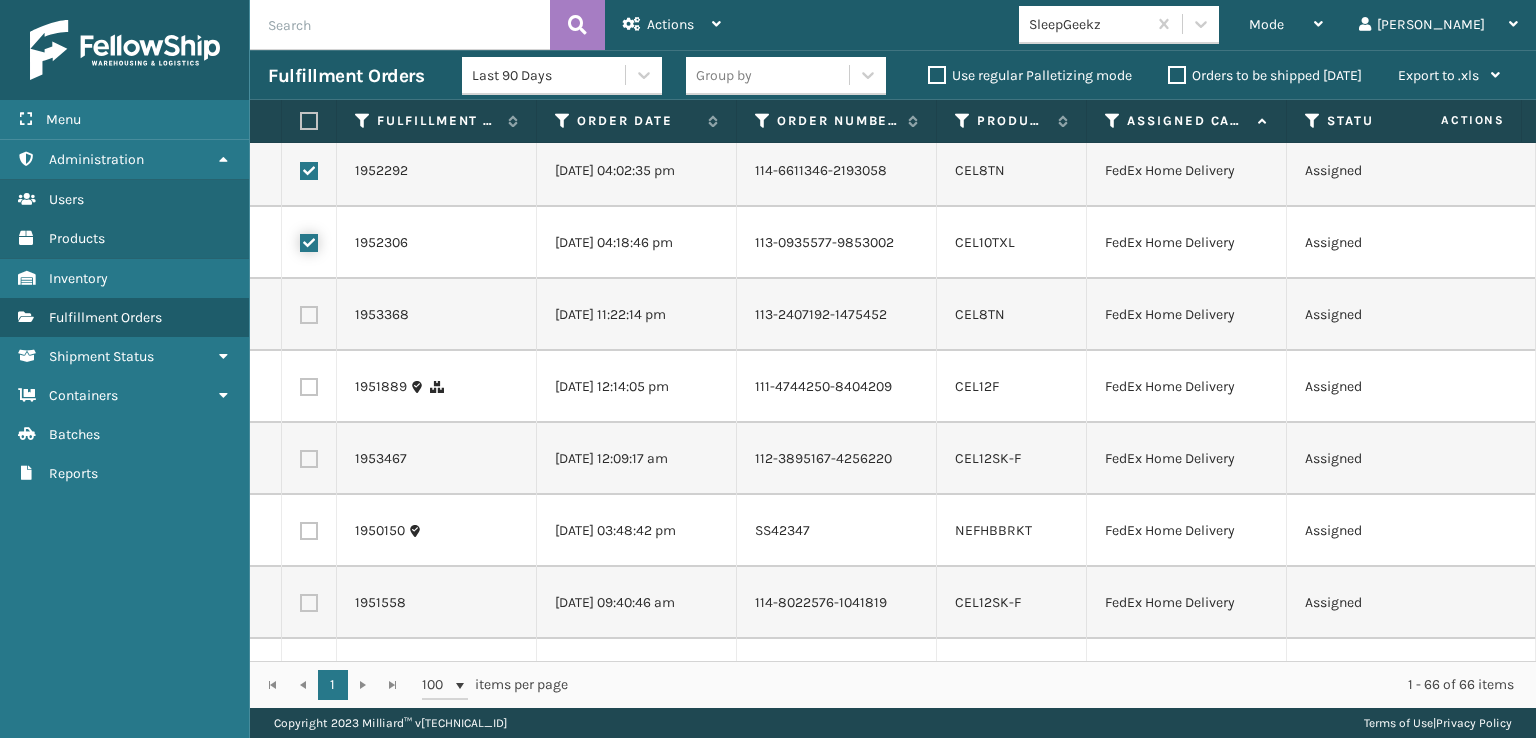 scroll, scrollTop: 900, scrollLeft: 0, axis: vertical 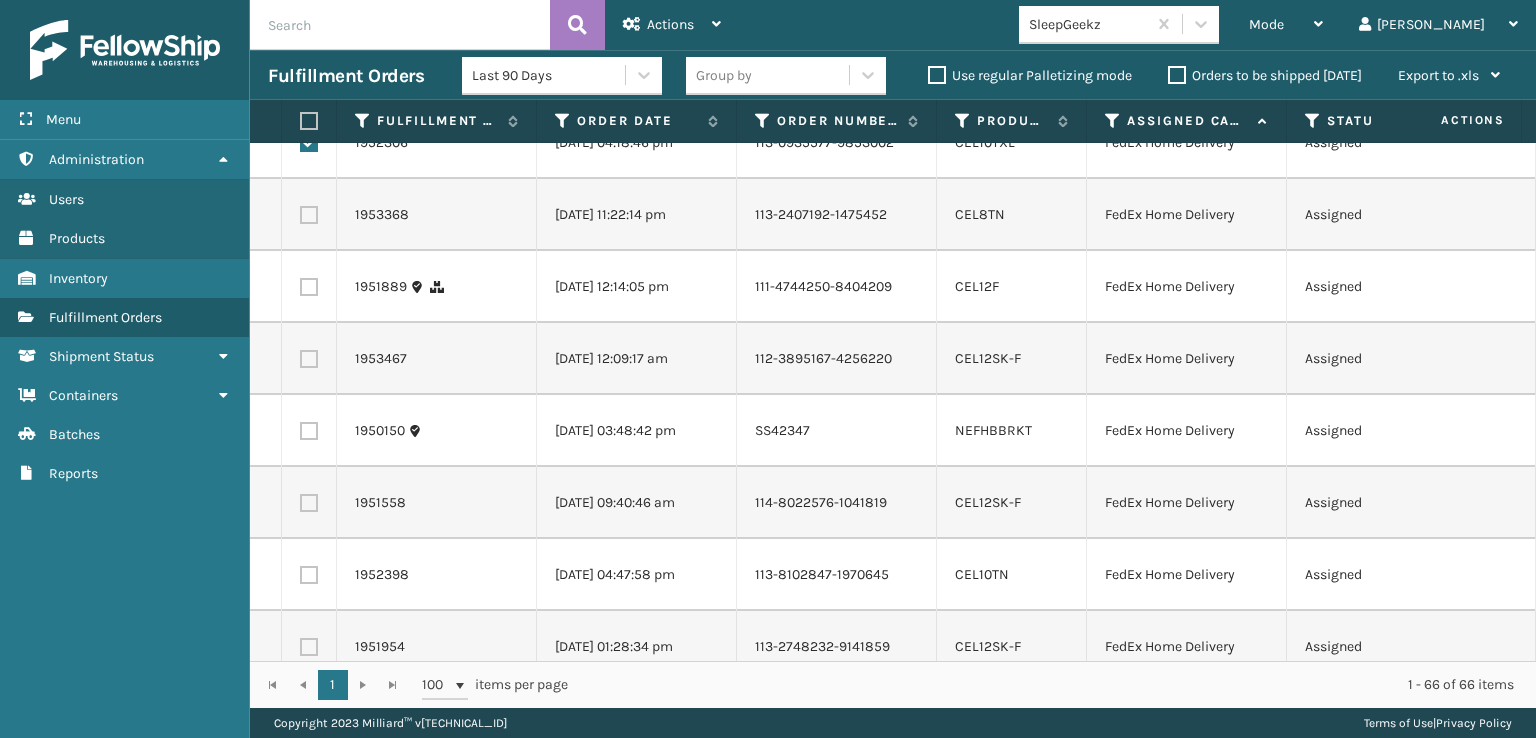 click at bounding box center [309, 215] 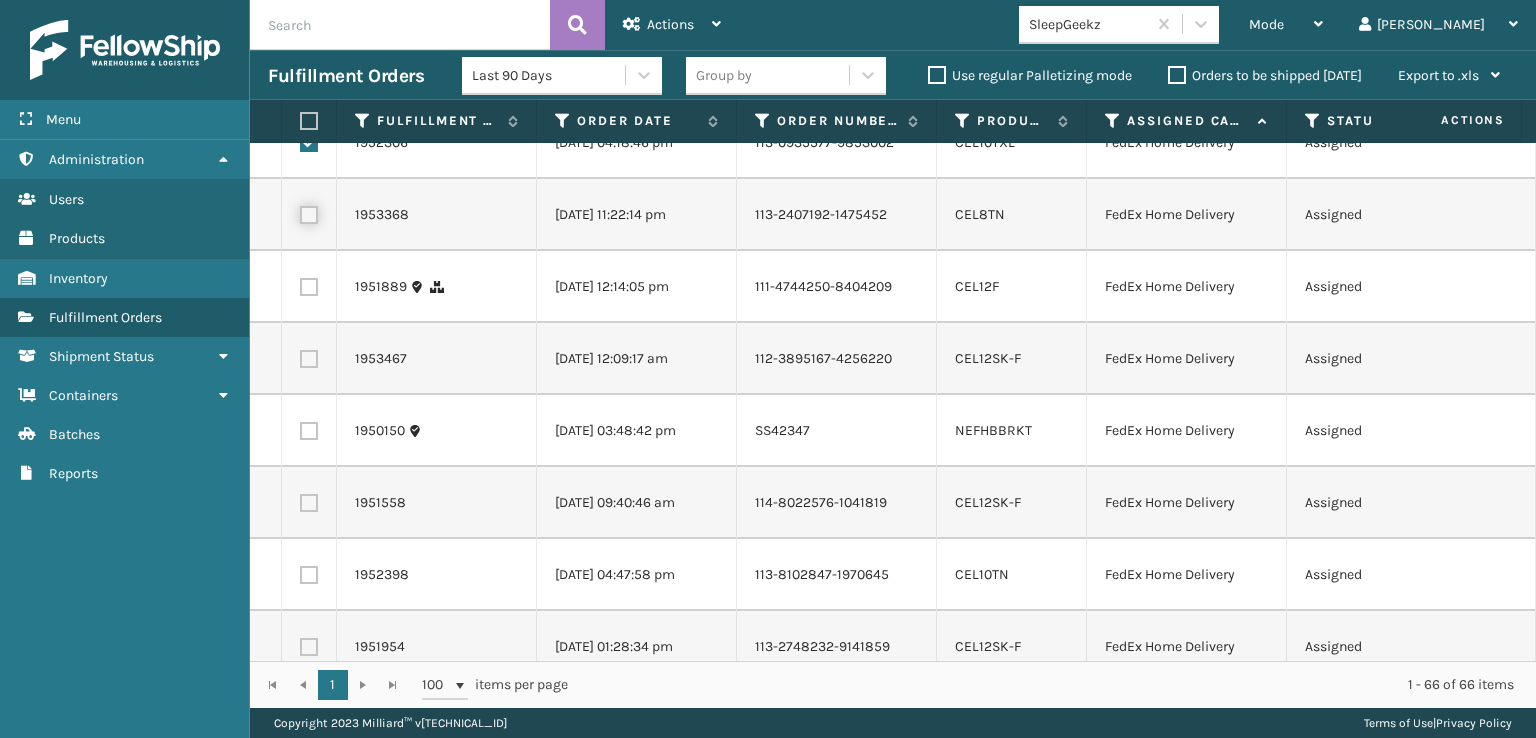 click at bounding box center [300, 212] 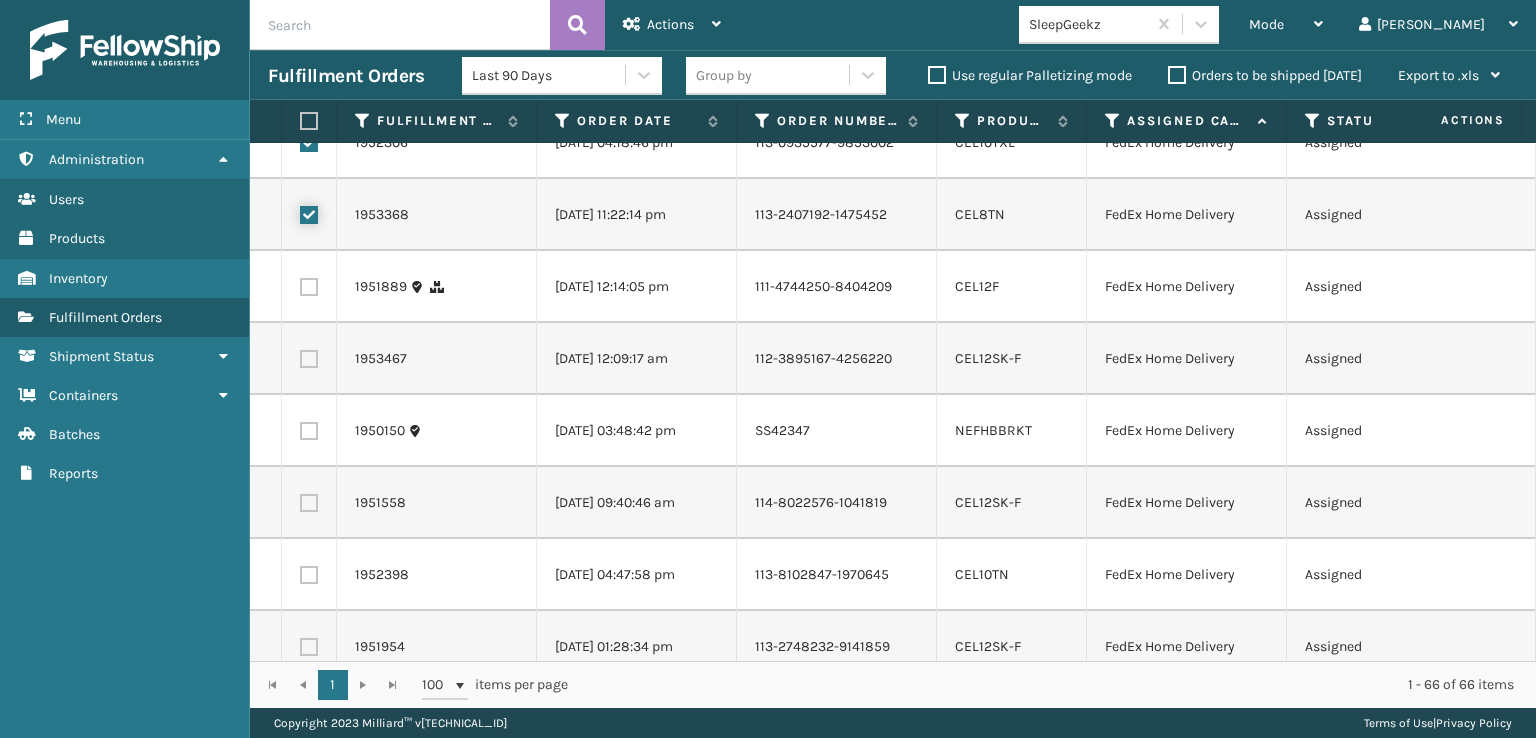 checkbox on "true" 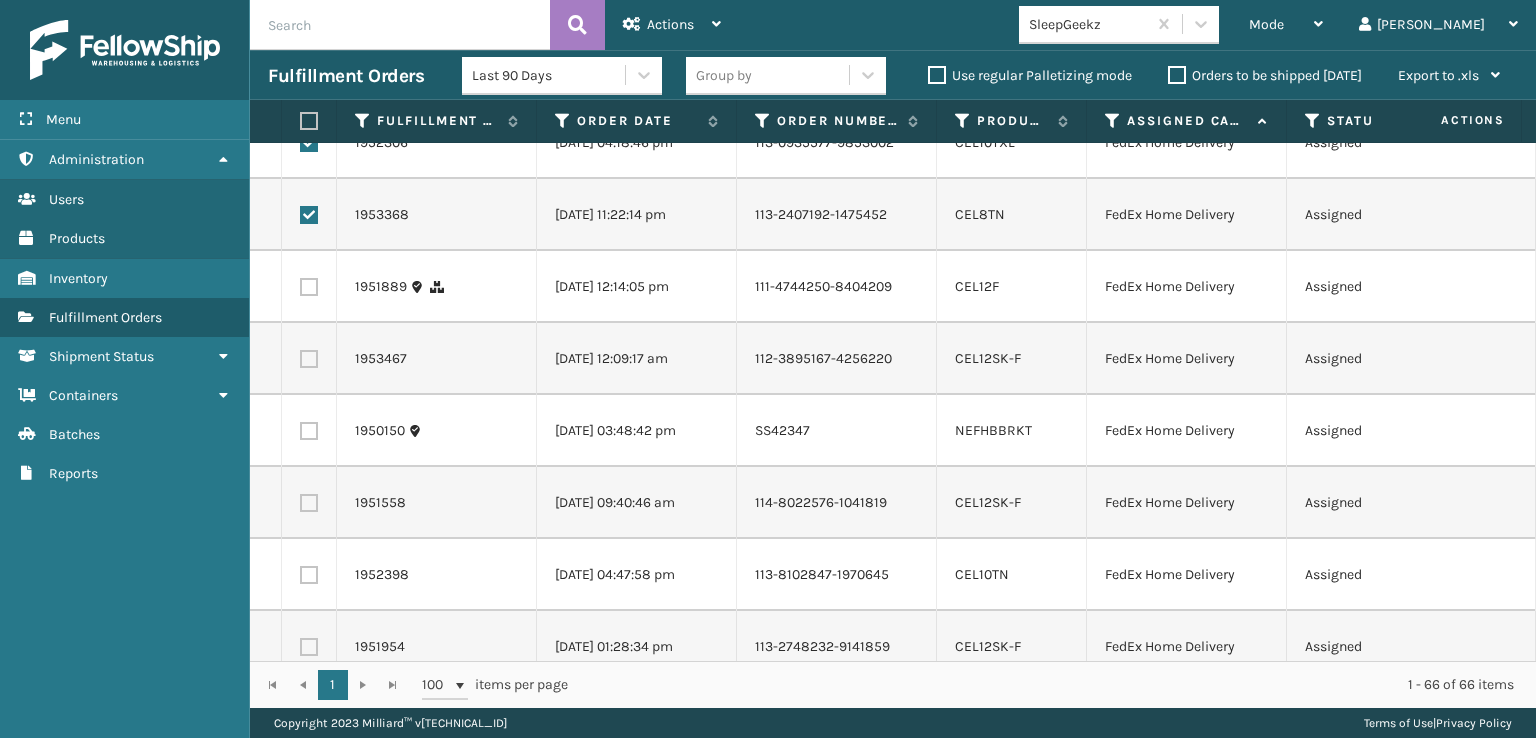click at bounding box center [309, 287] 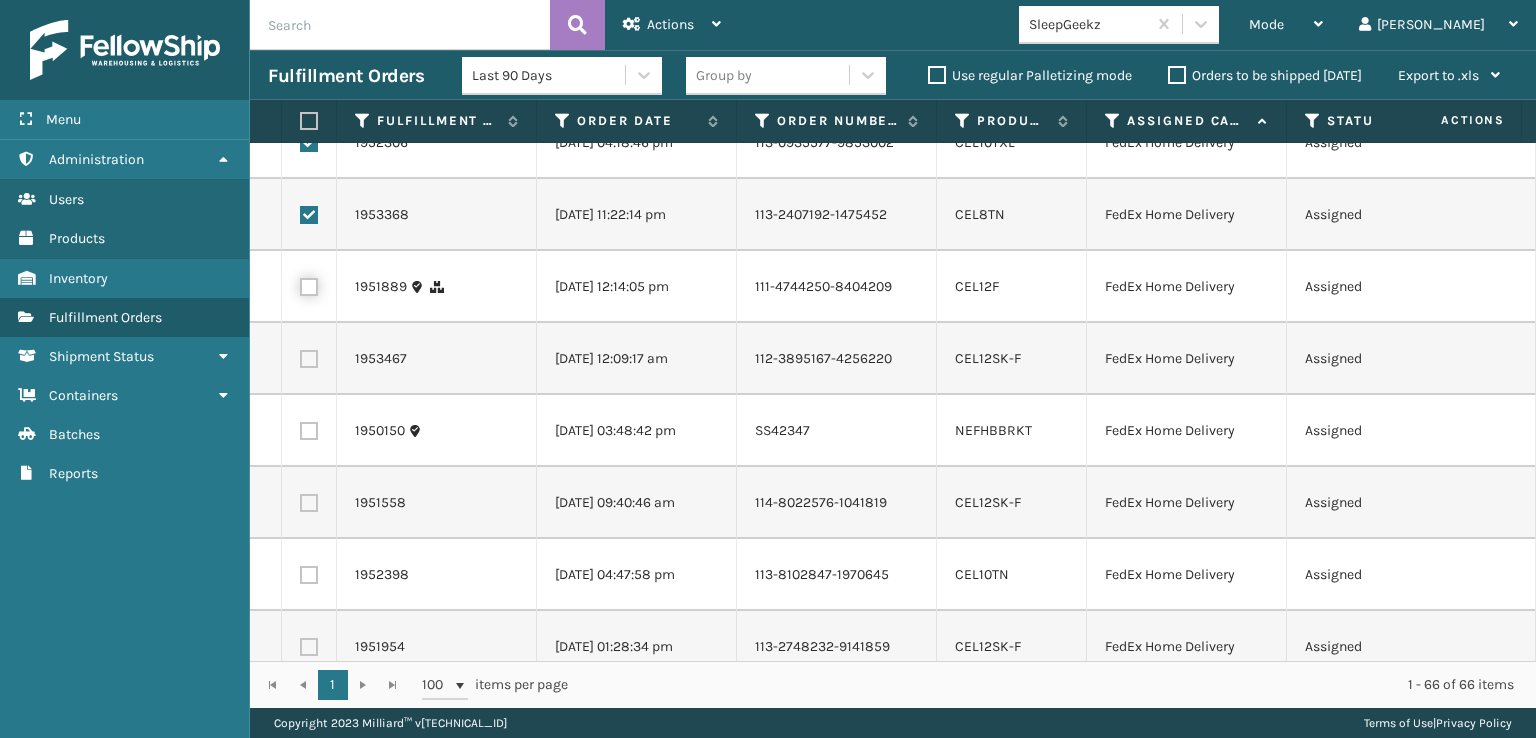 click at bounding box center (300, 284) 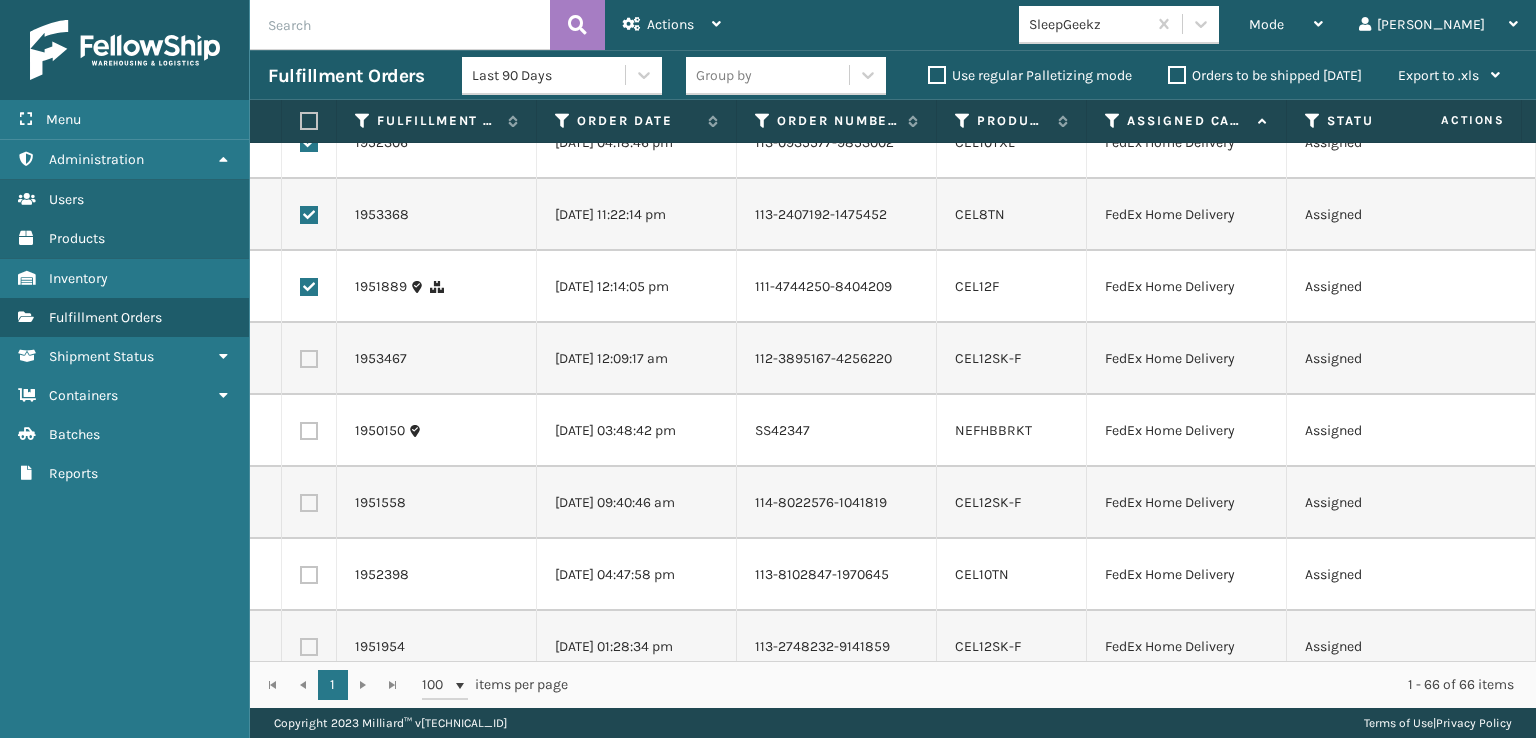 click at bounding box center (309, 359) 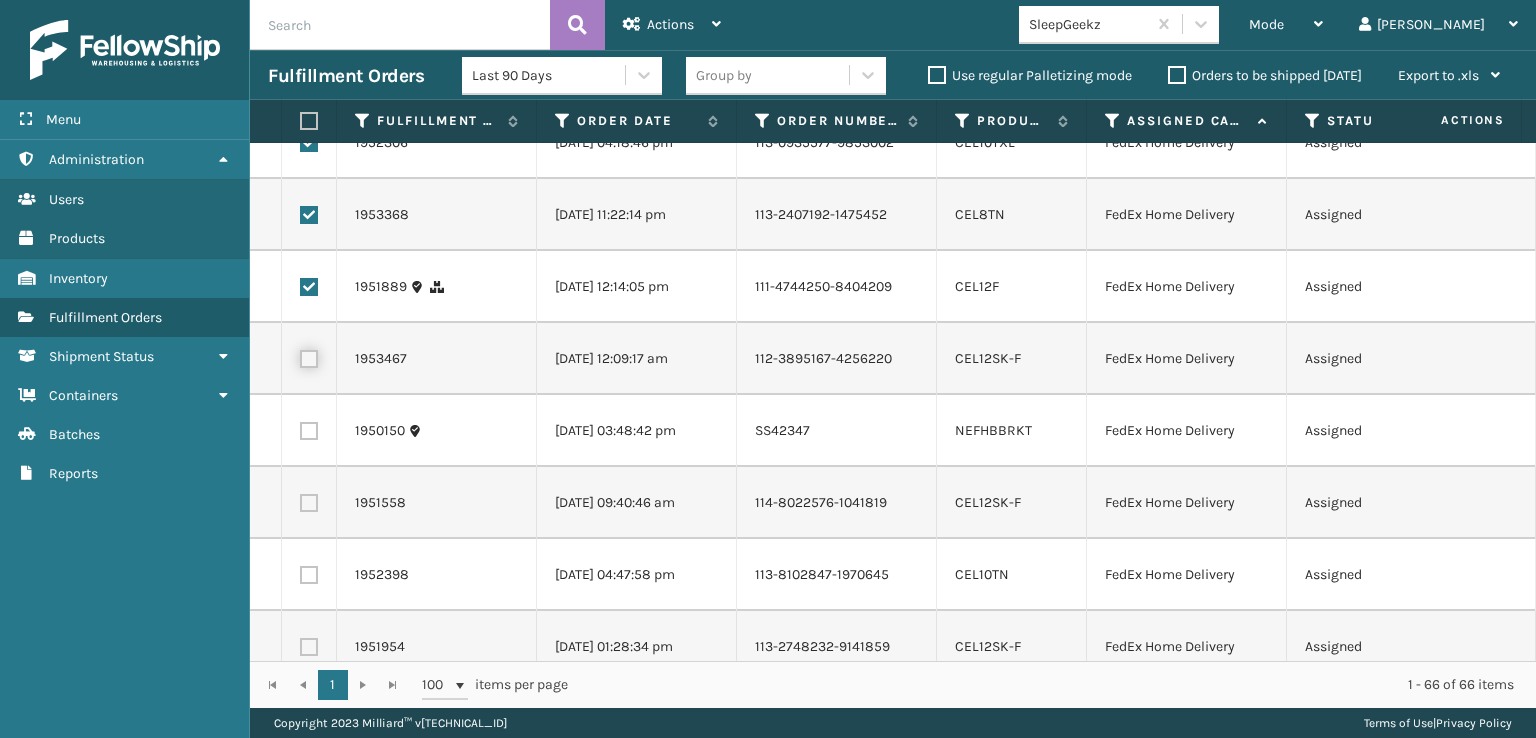 click at bounding box center [300, 356] 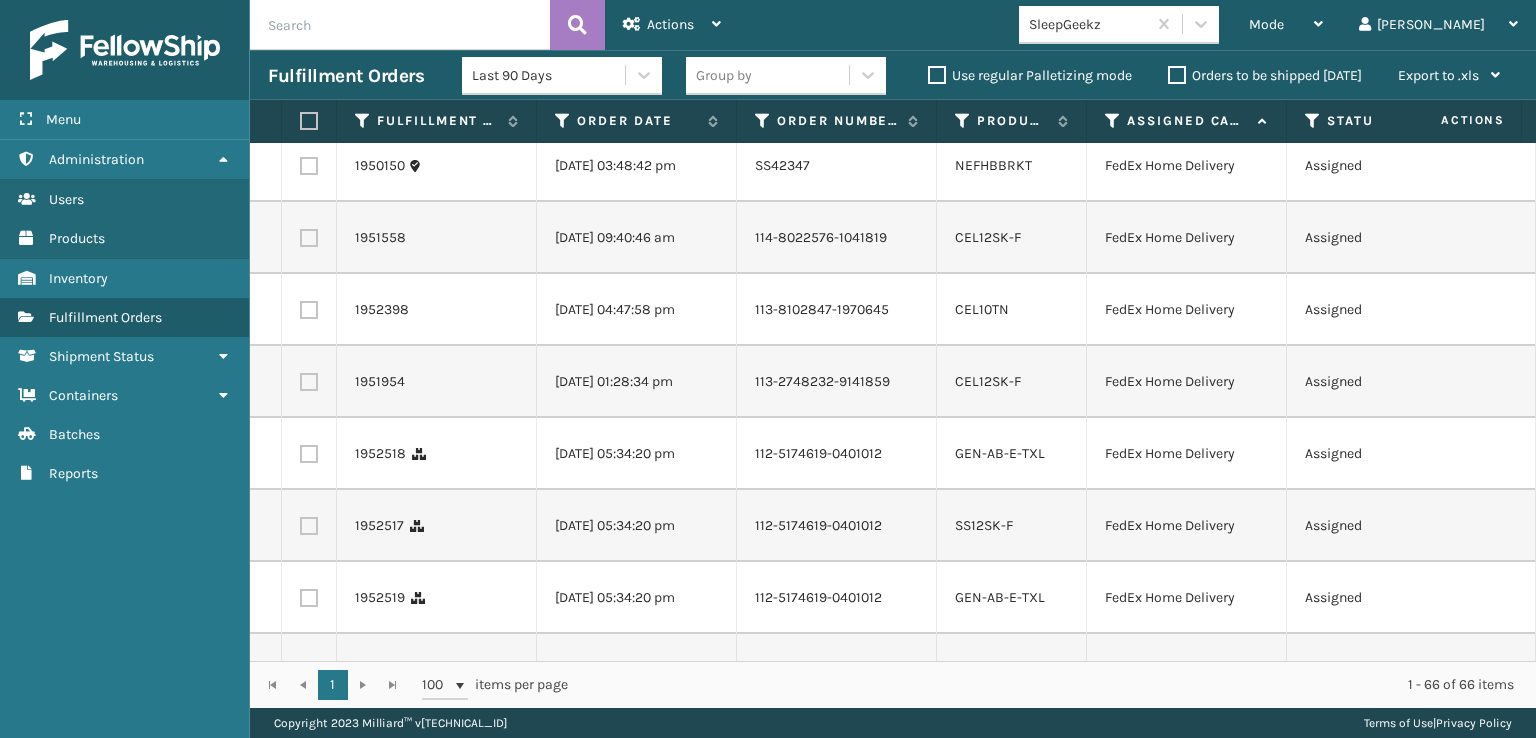 scroll, scrollTop: 1200, scrollLeft: 0, axis: vertical 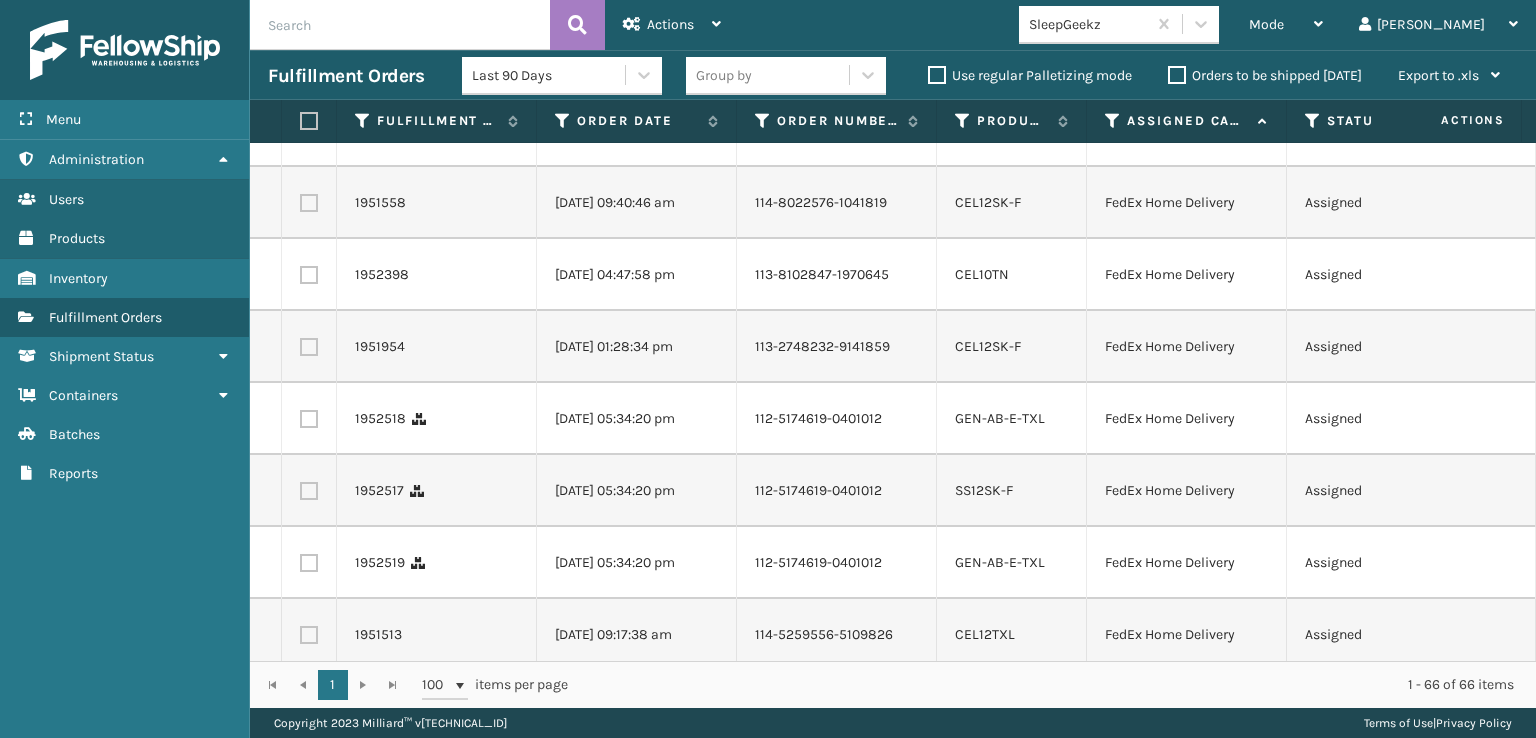 click at bounding box center (309, 203) 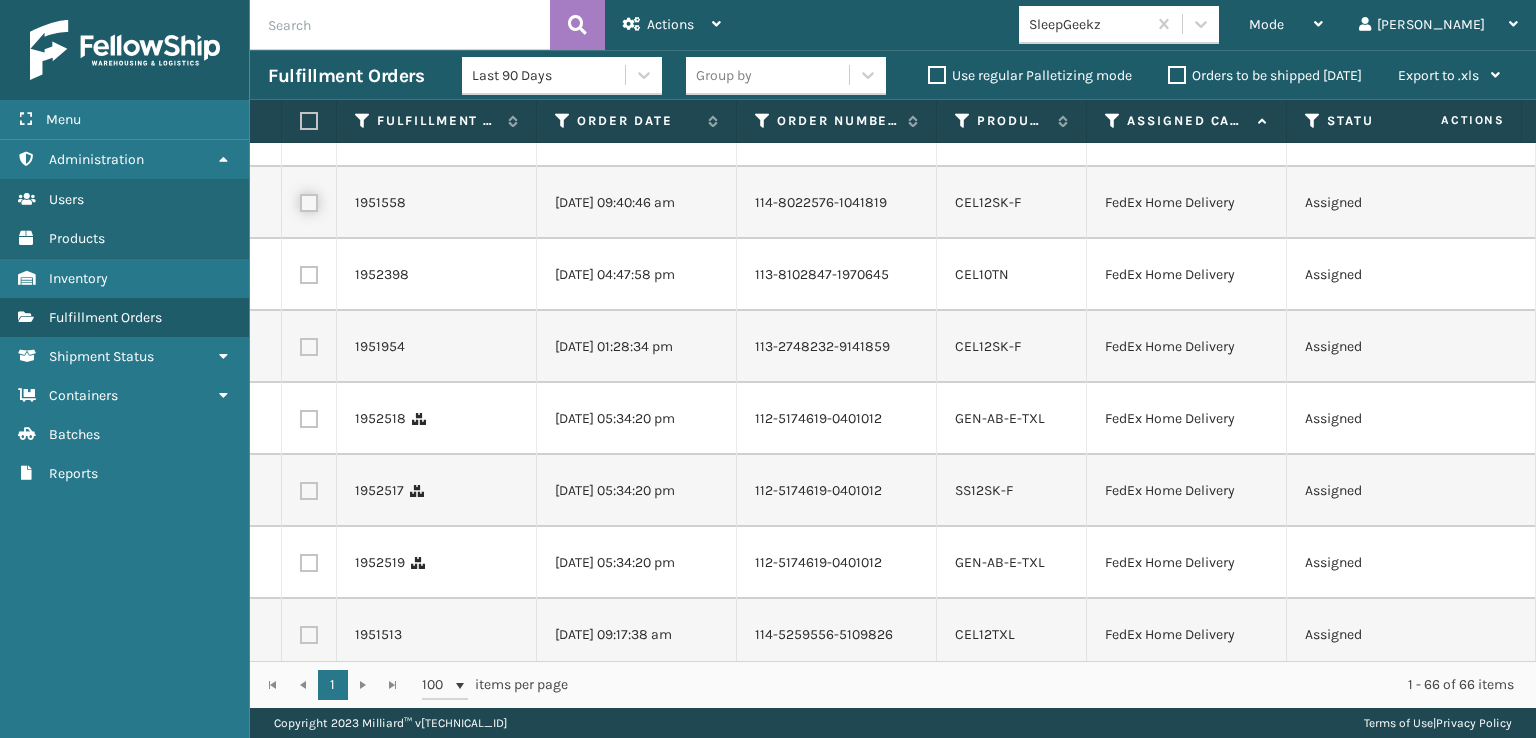 click at bounding box center [300, 200] 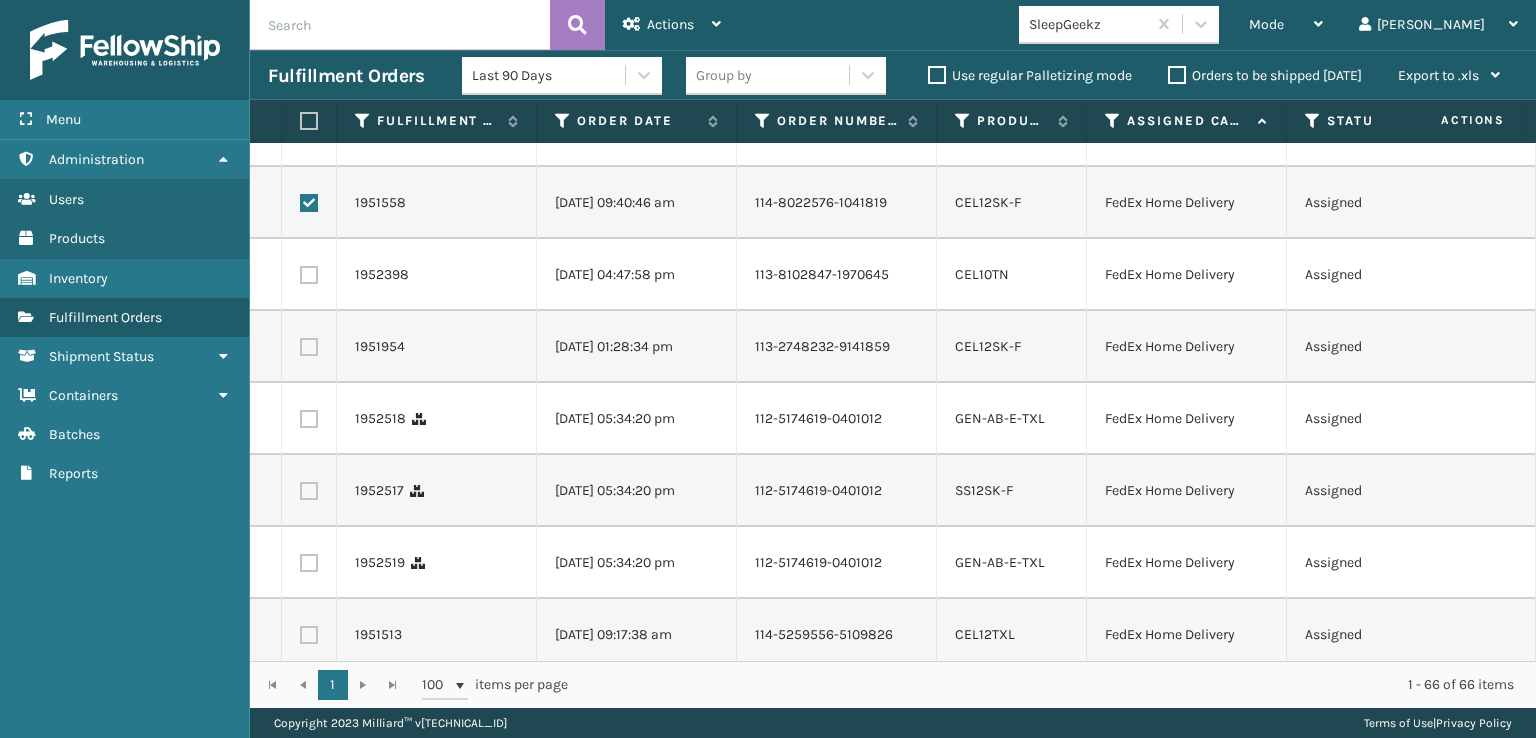 click at bounding box center [309, 275] 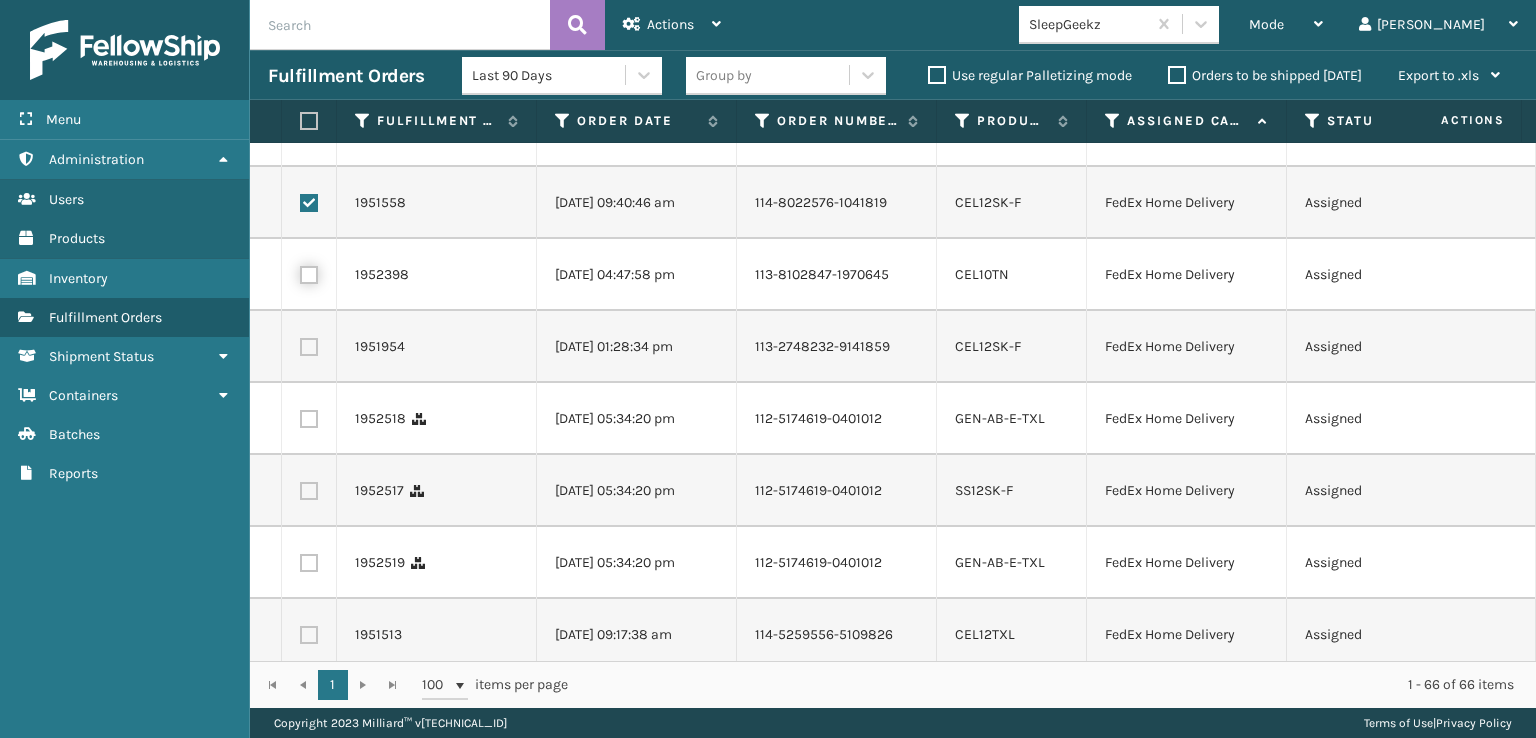 click at bounding box center [300, 272] 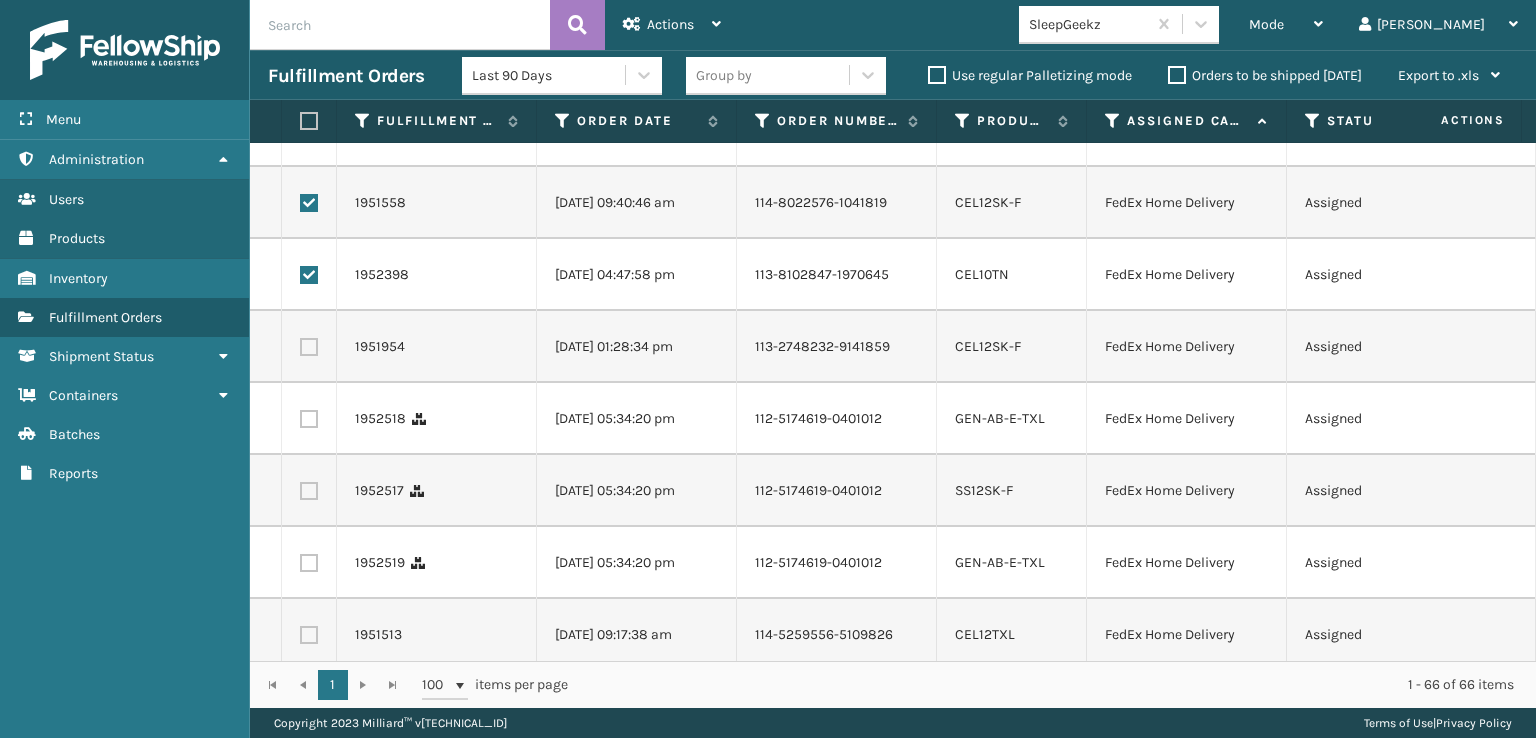 click at bounding box center (309, 347) 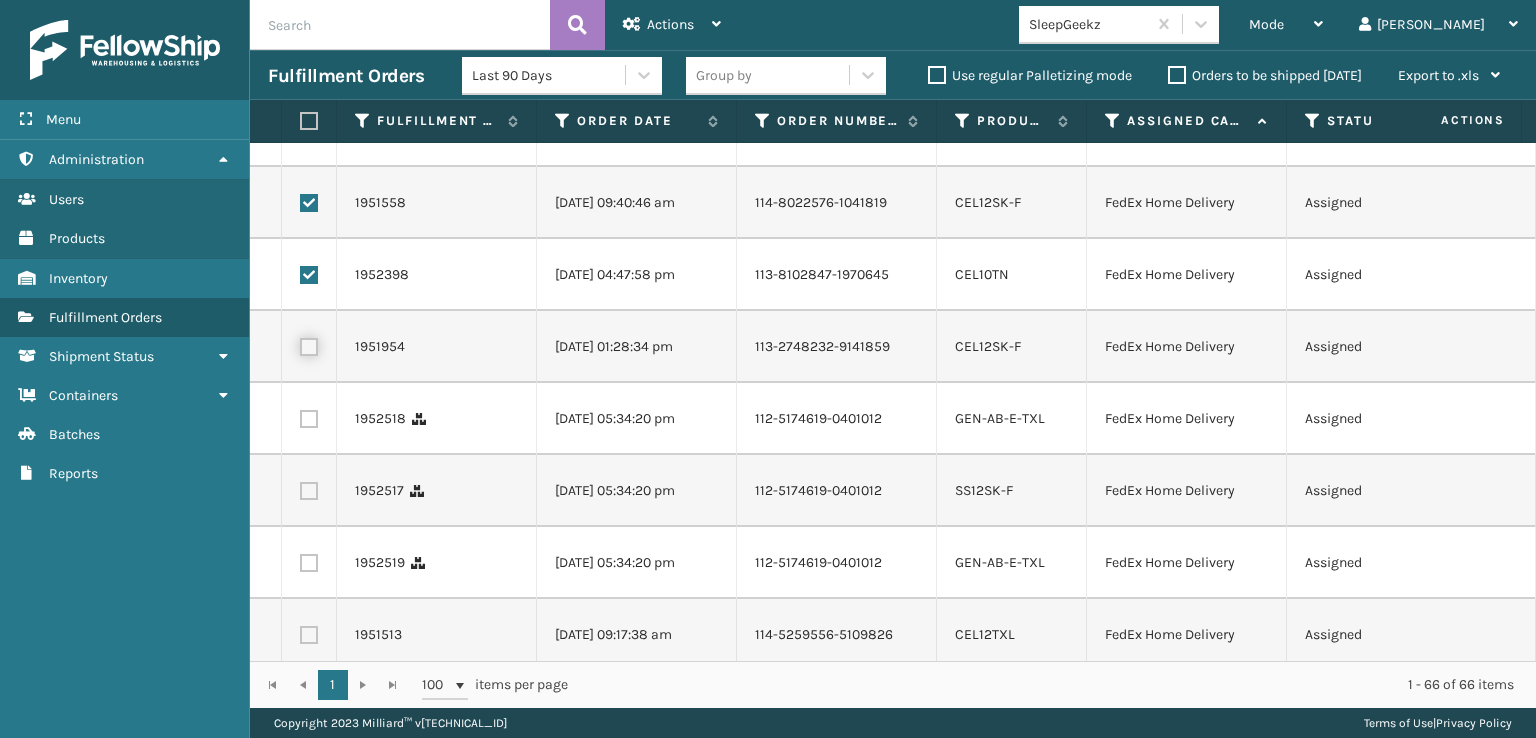 click at bounding box center [300, 344] 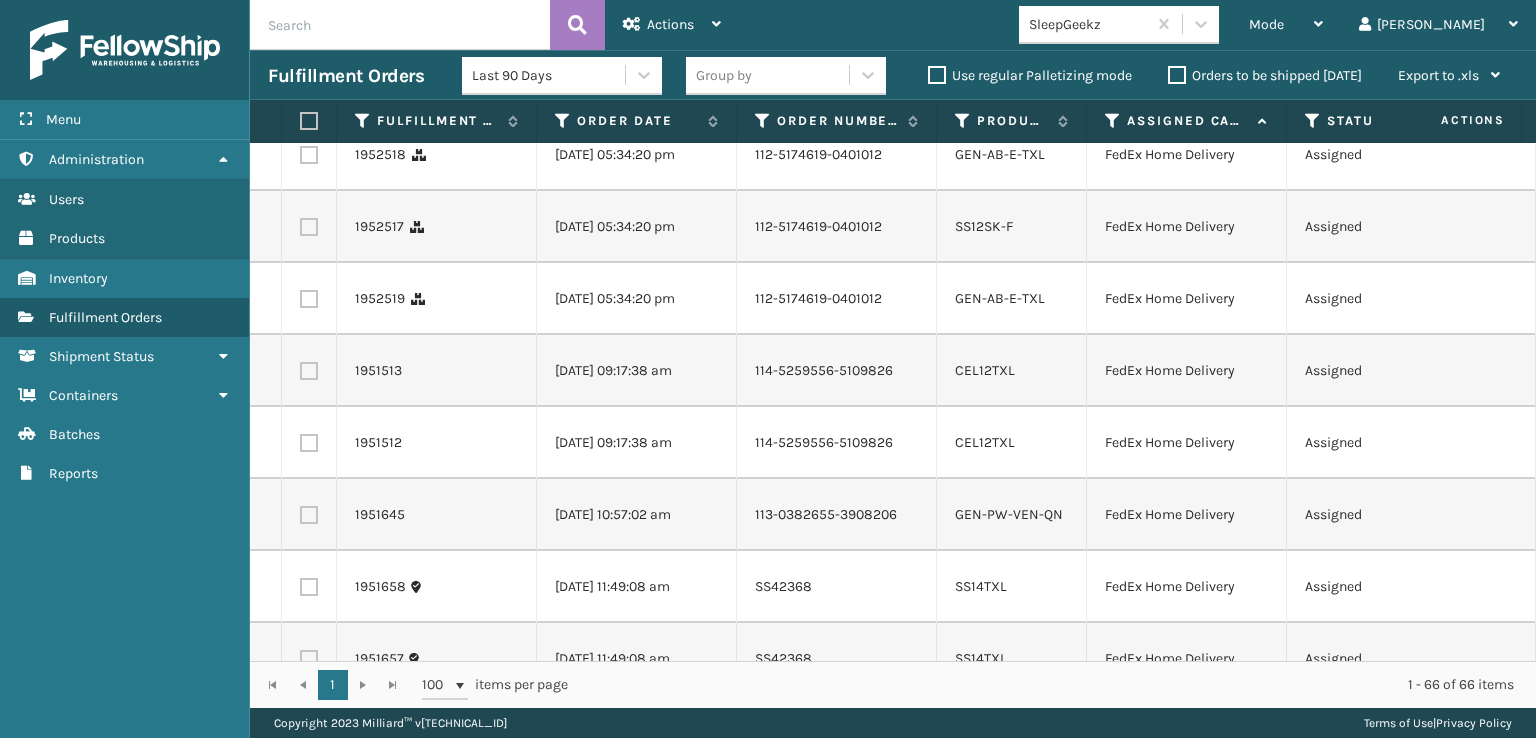 scroll, scrollTop: 1500, scrollLeft: 0, axis: vertical 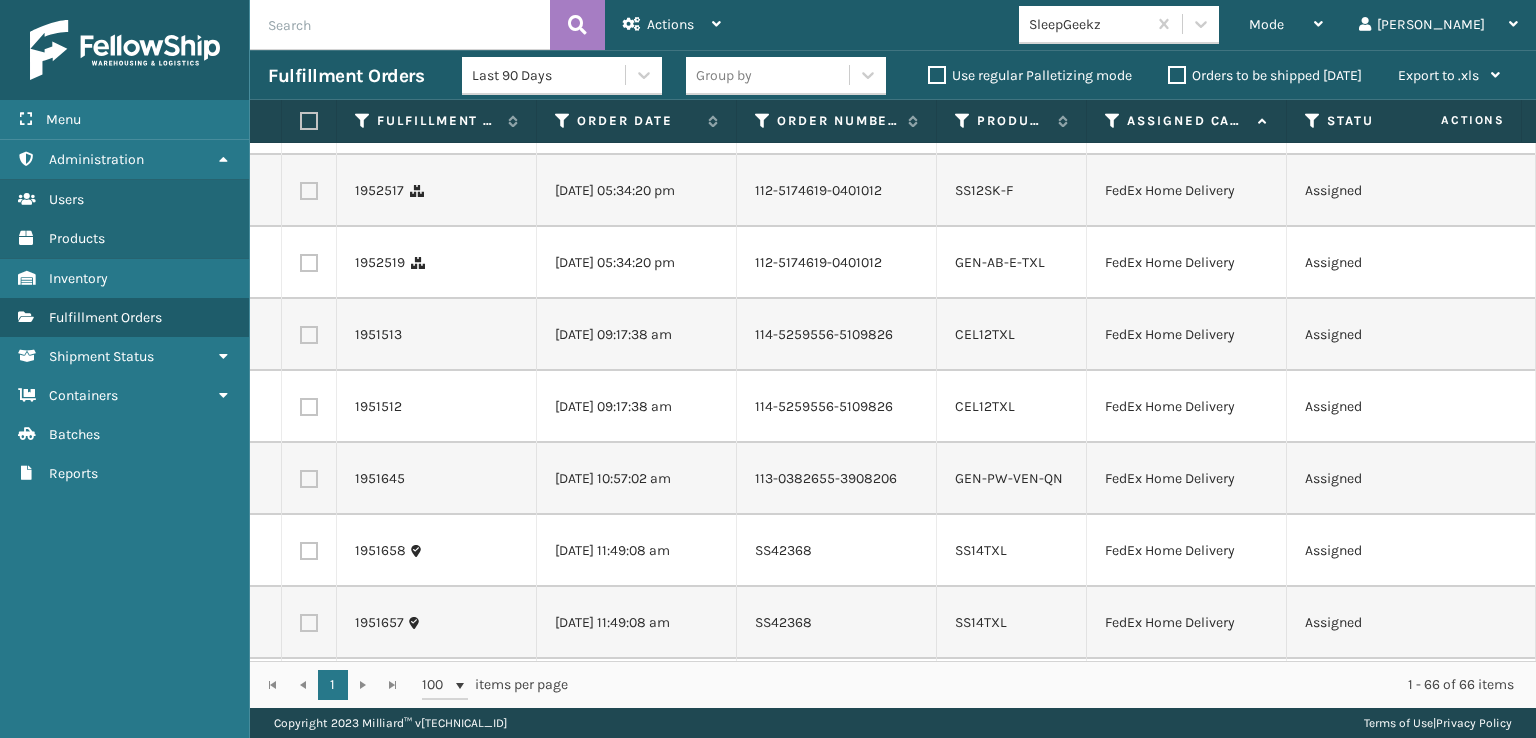 click at bounding box center [309, 119] 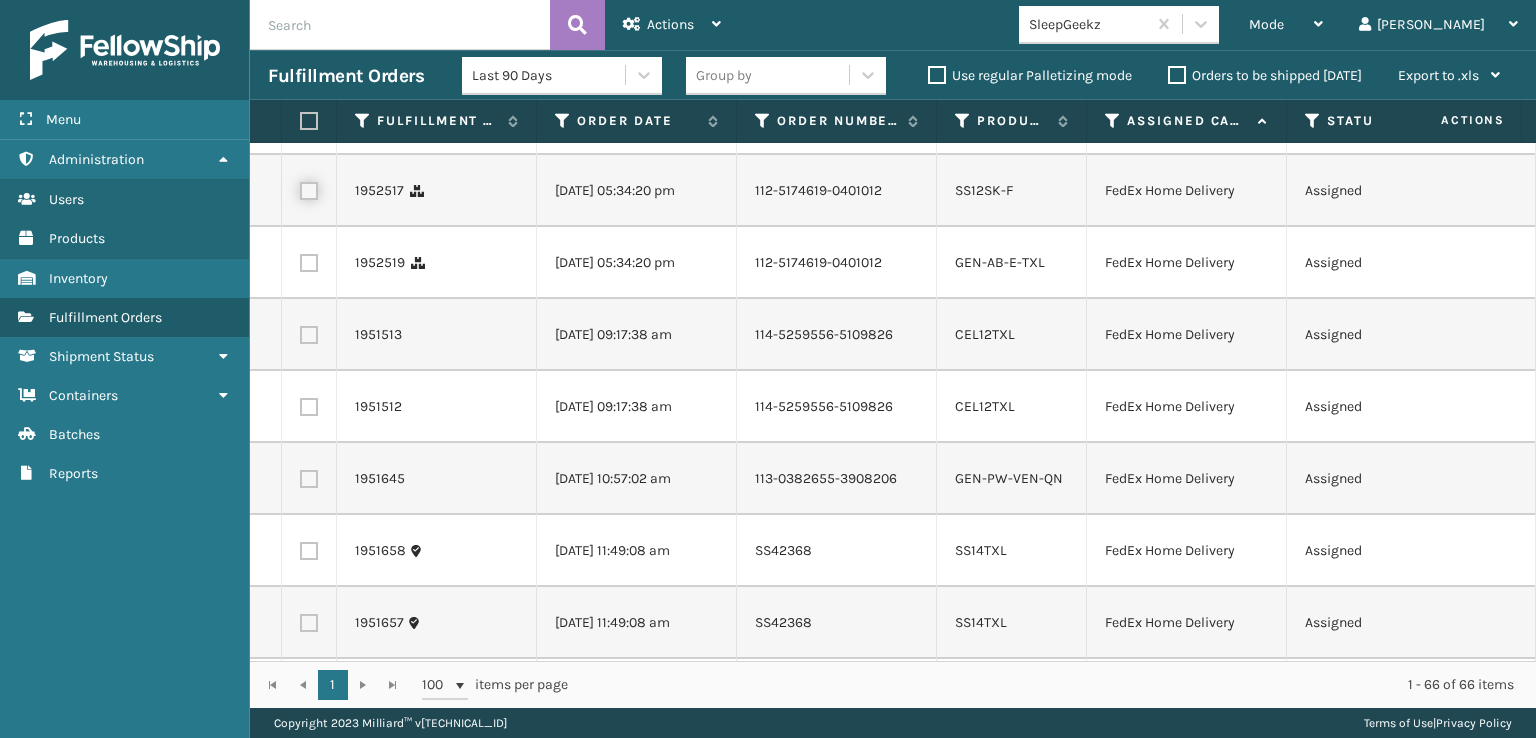 click at bounding box center [300, 188] 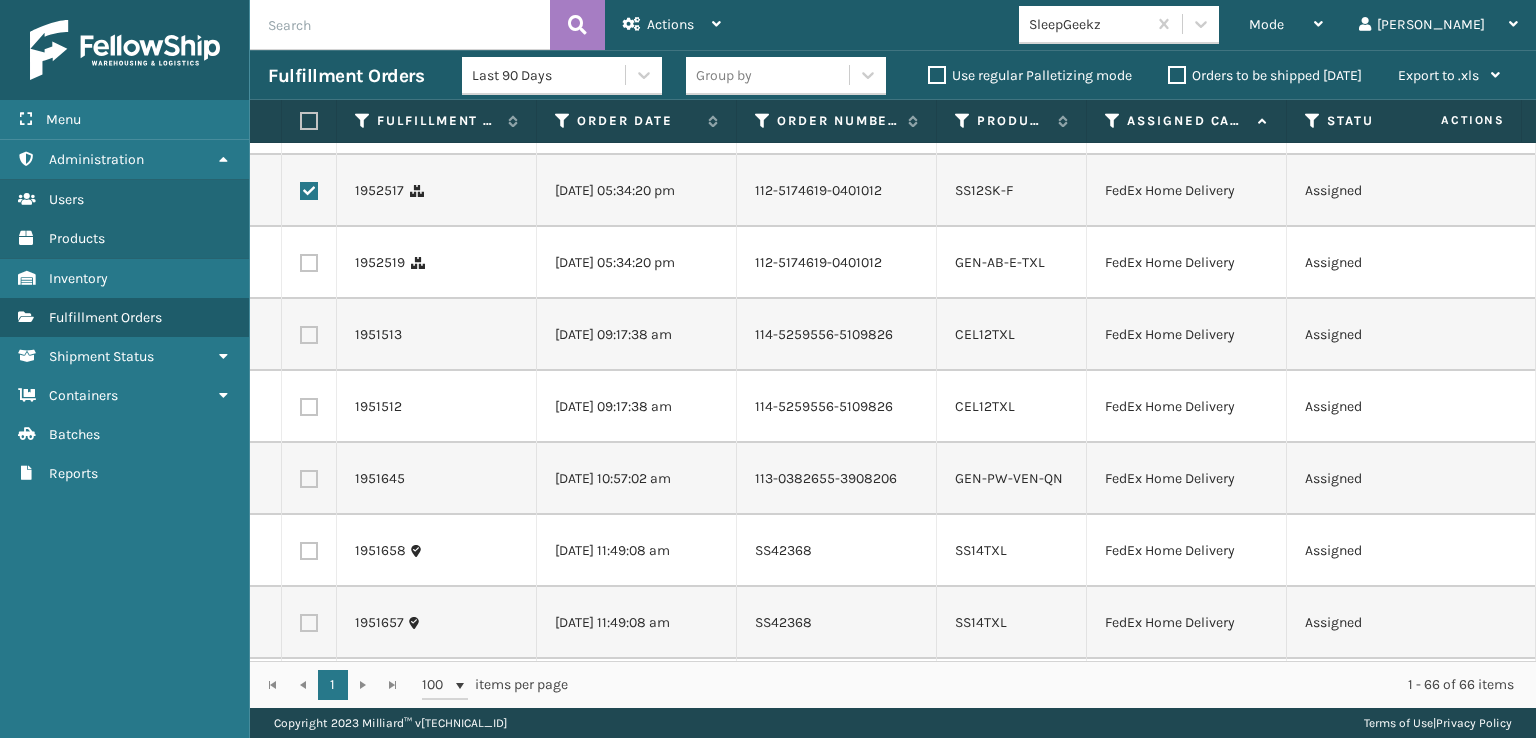 click at bounding box center (309, 263) 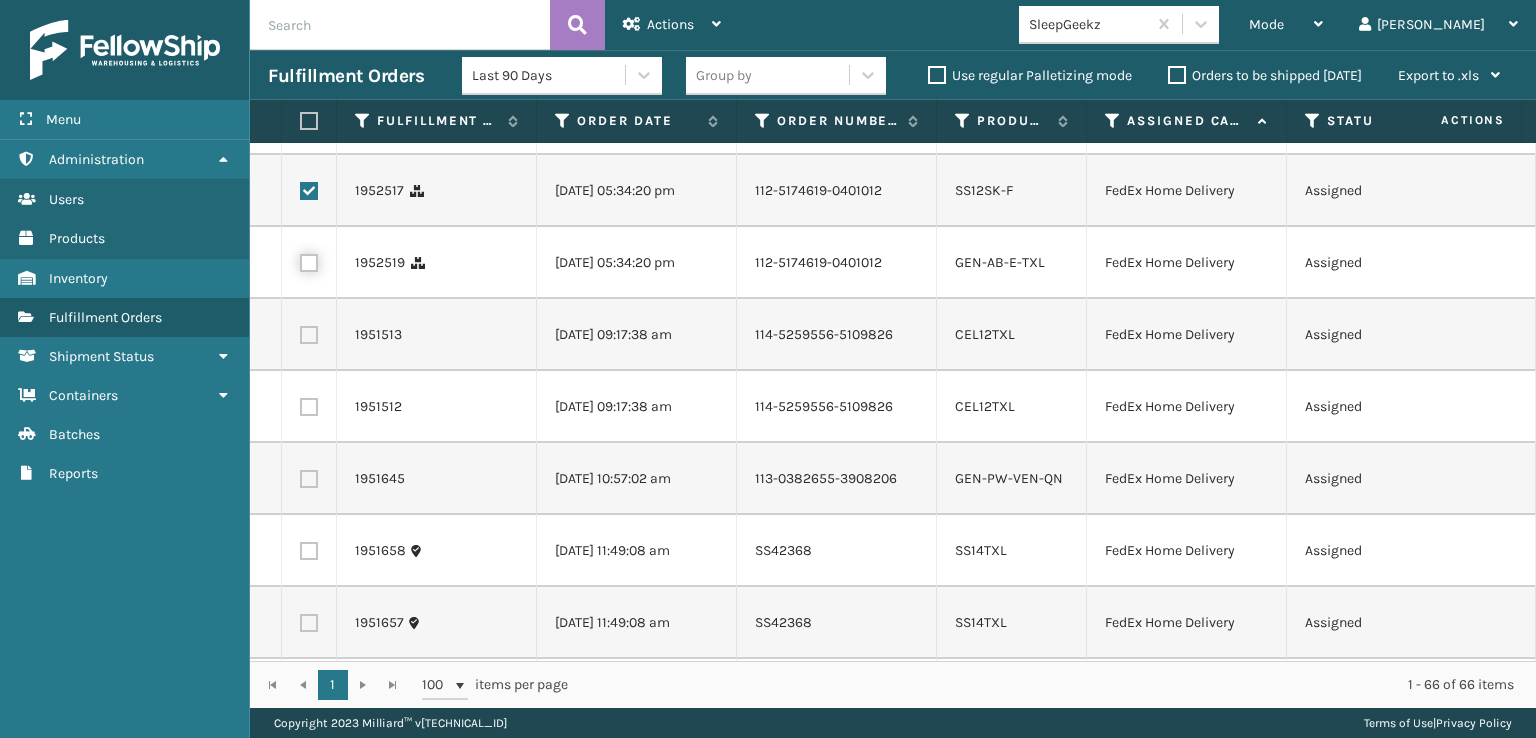 click at bounding box center [300, 260] 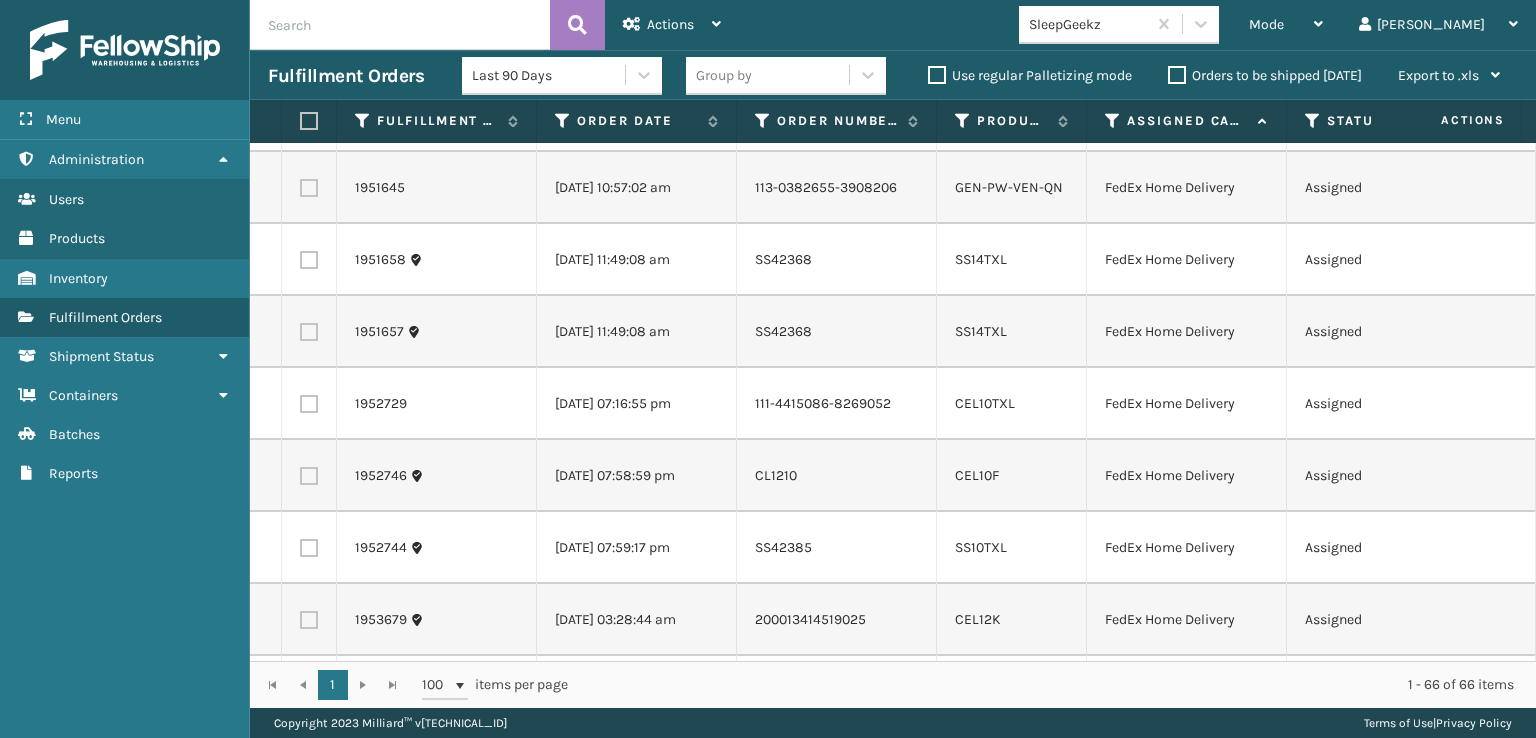 scroll, scrollTop: 1800, scrollLeft: 0, axis: vertical 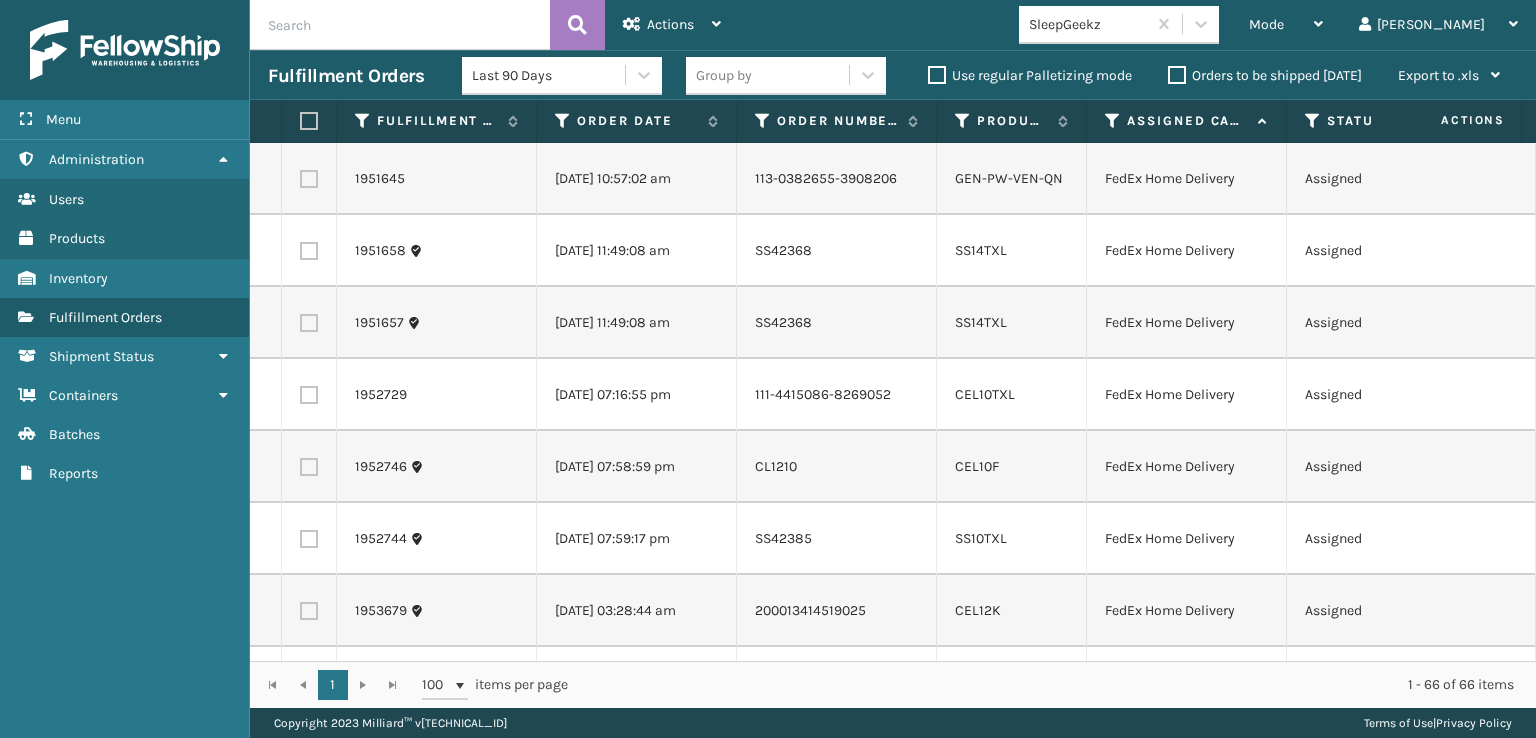 click at bounding box center [309, 35] 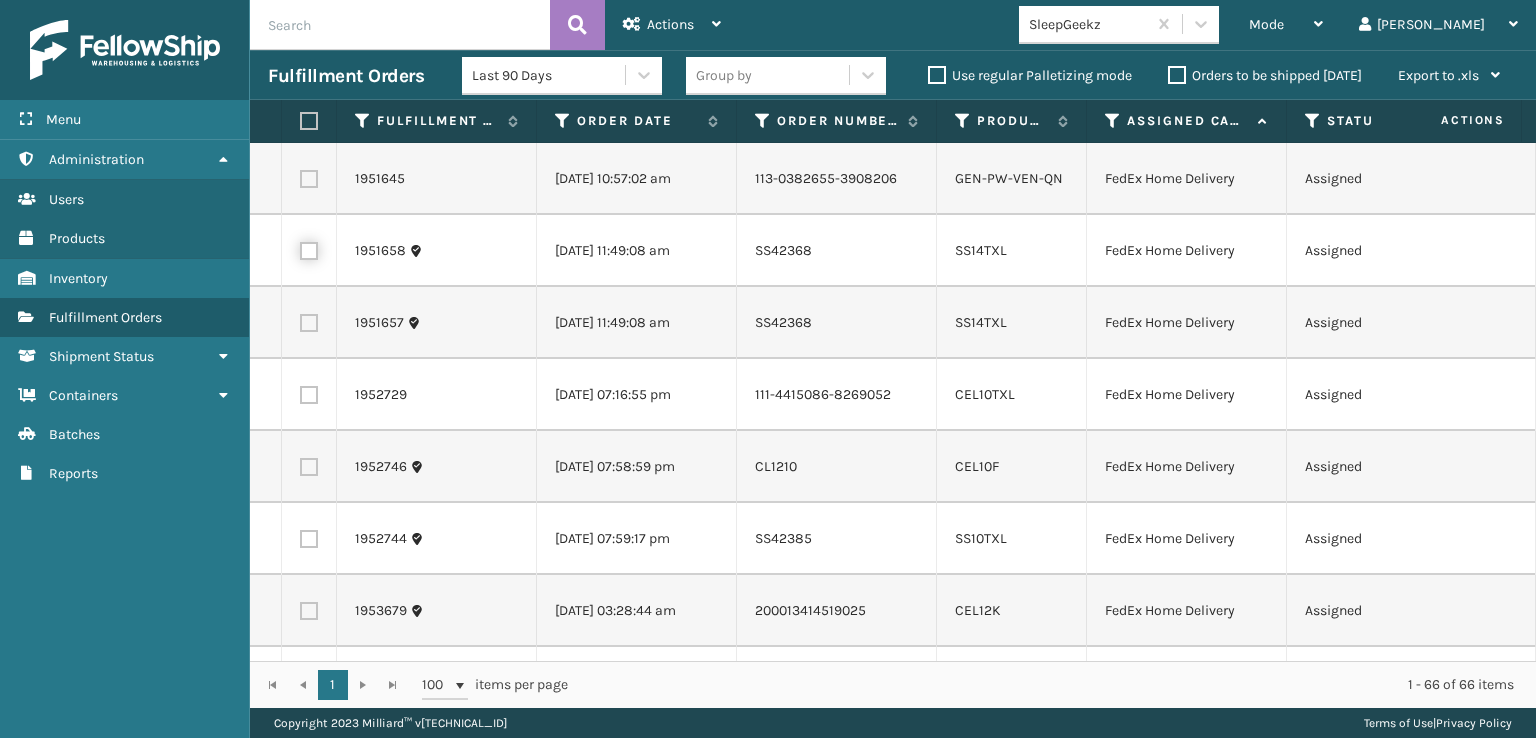 click at bounding box center [300, 248] 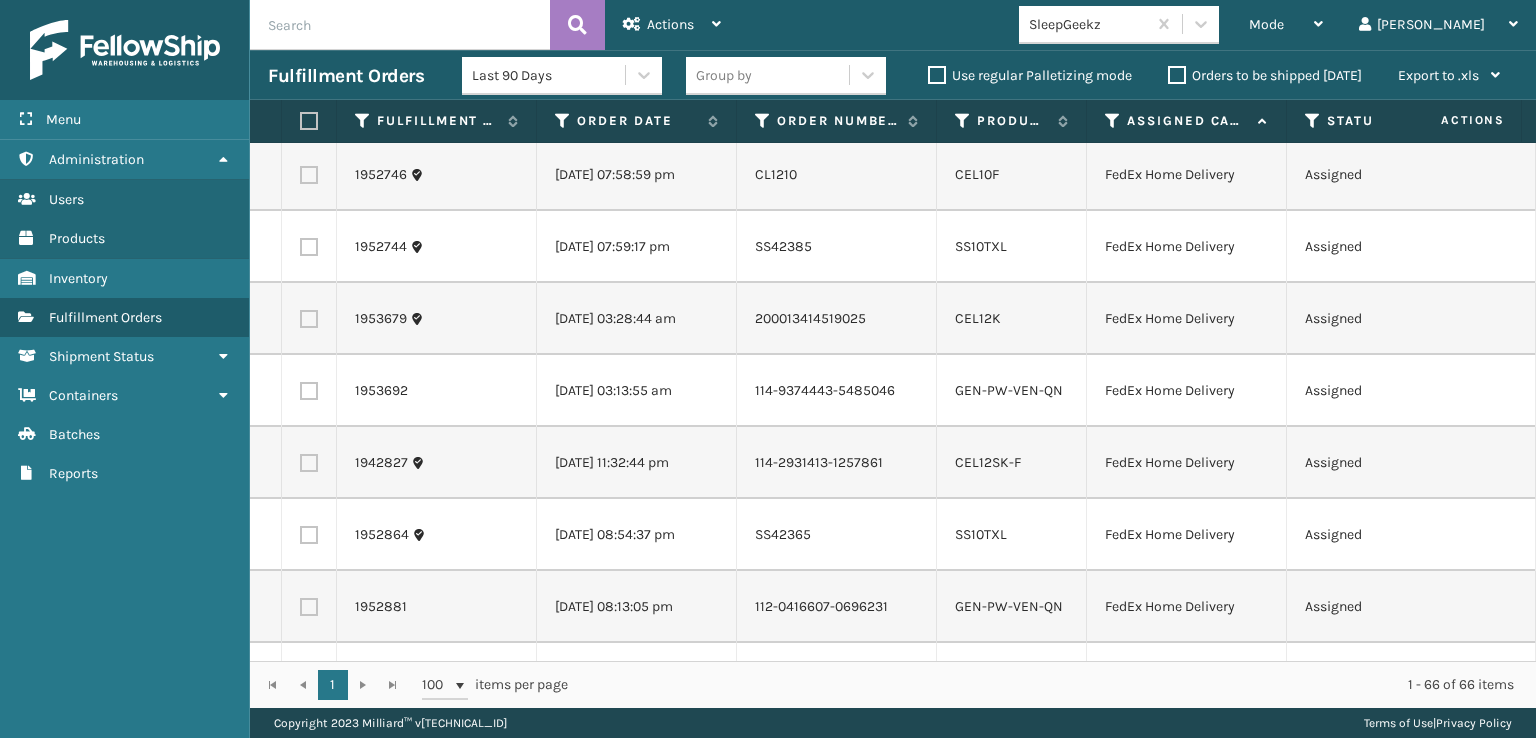 scroll, scrollTop: 2100, scrollLeft: 0, axis: vertical 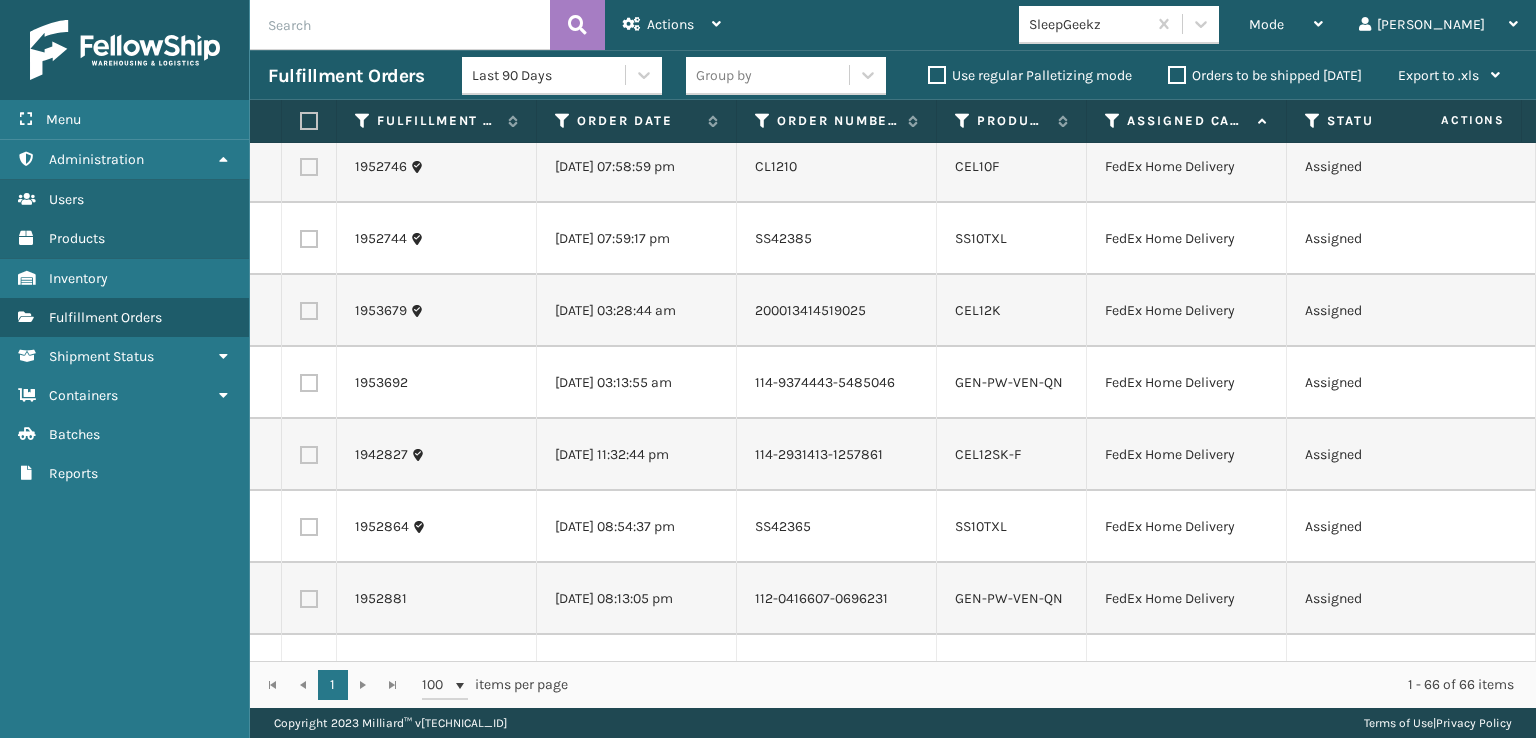 click at bounding box center (309, 23) 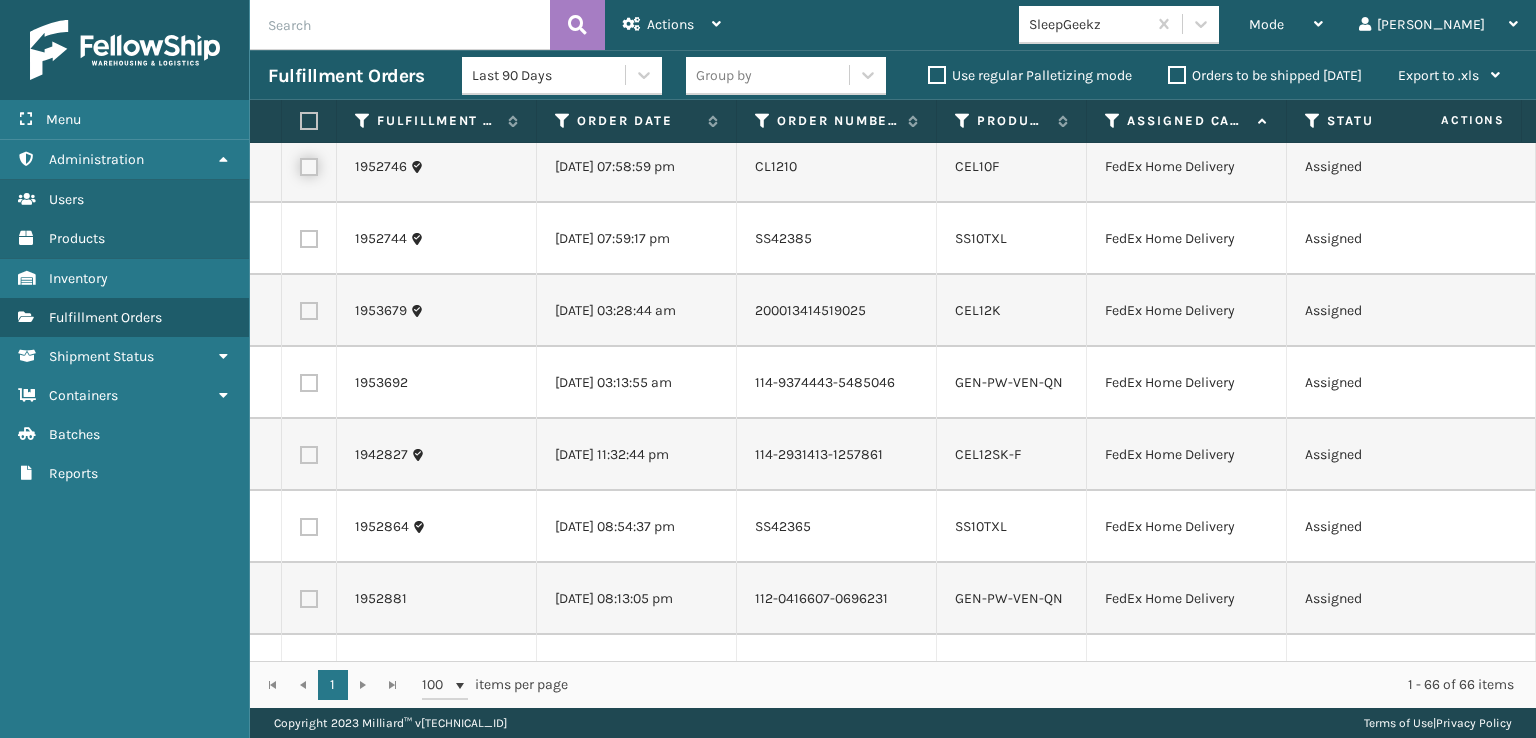 click at bounding box center (300, 164) 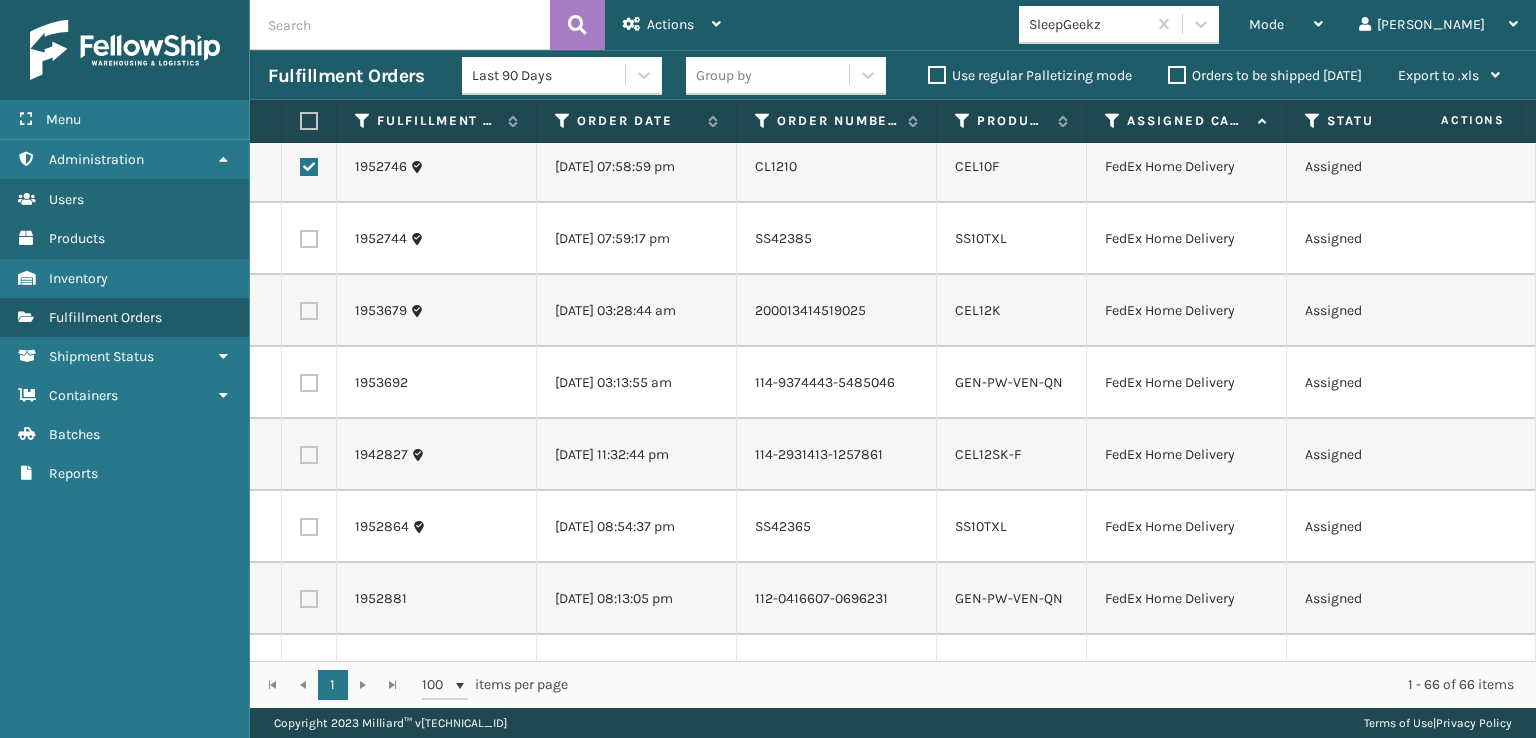 click at bounding box center (309, 239) 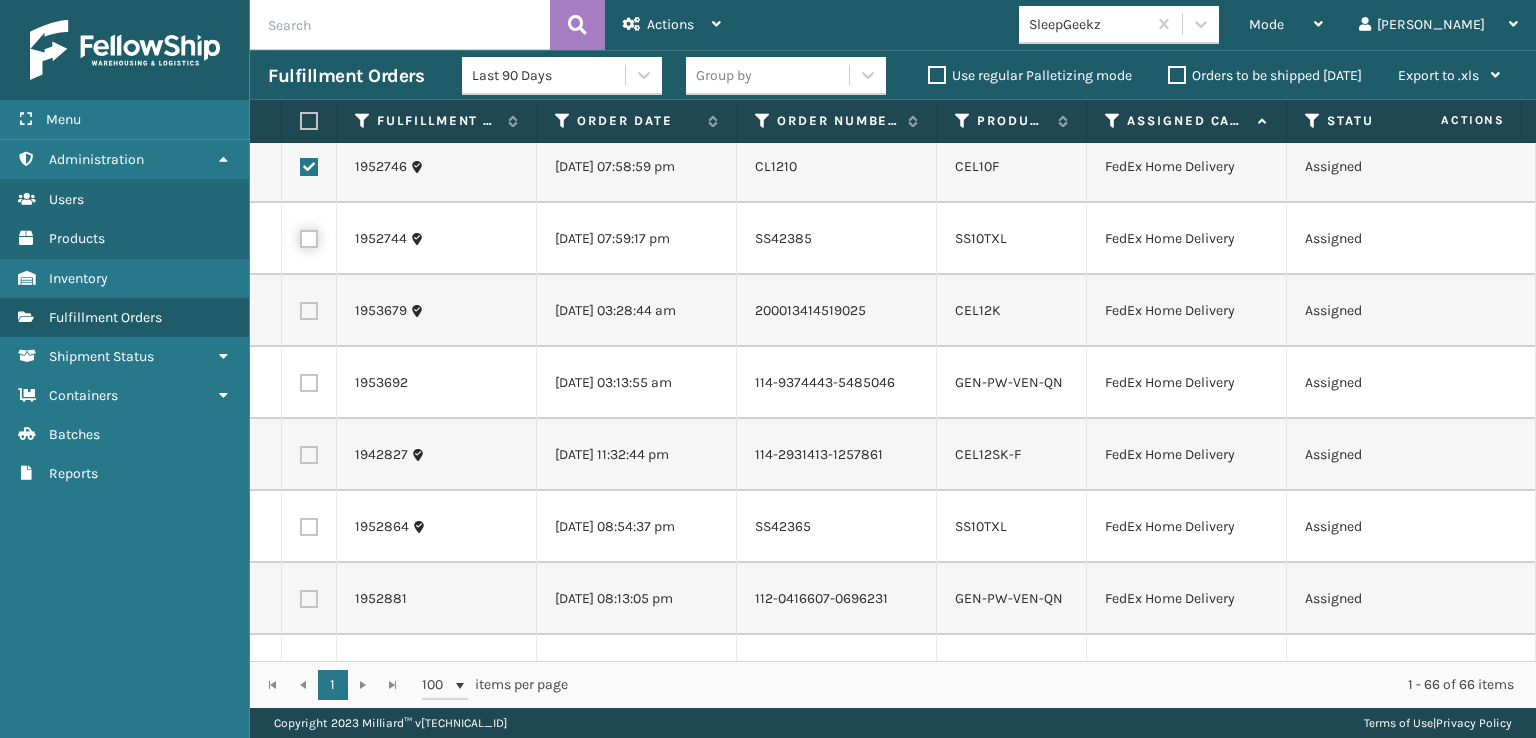click at bounding box center (300, 236) 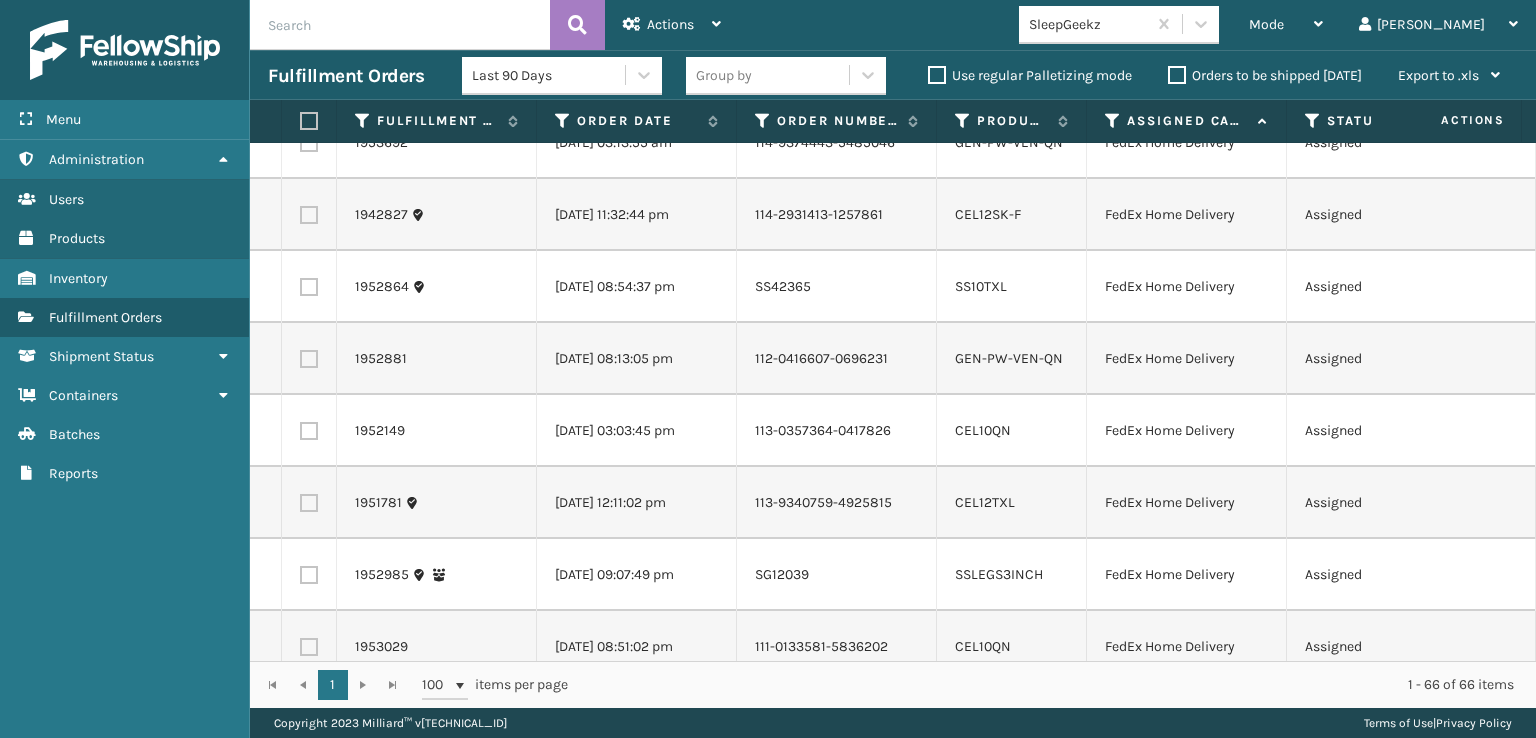 scroll, scrollTop: 2400, scrollLeft: 0, axis: vertical 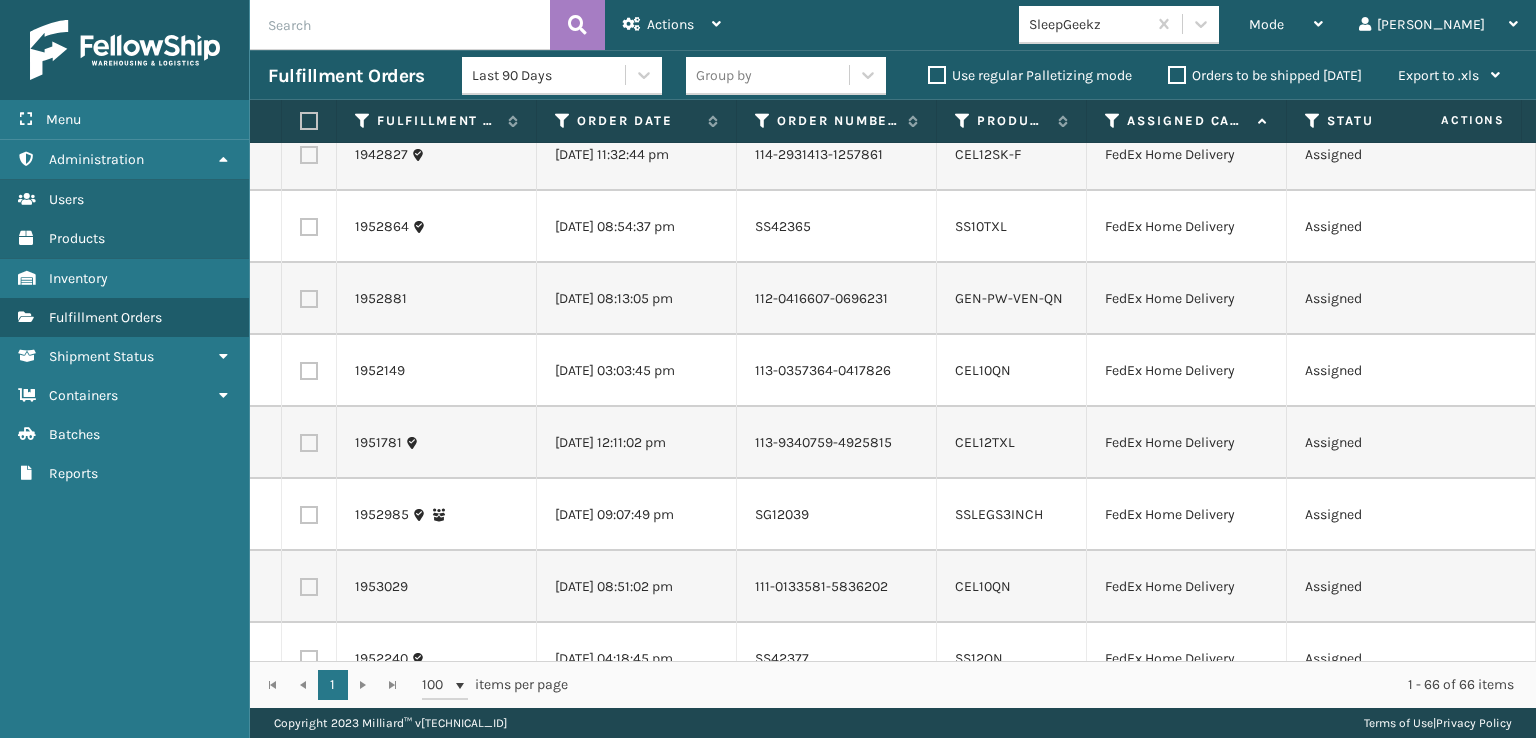 click at bounding box center [309, 11] 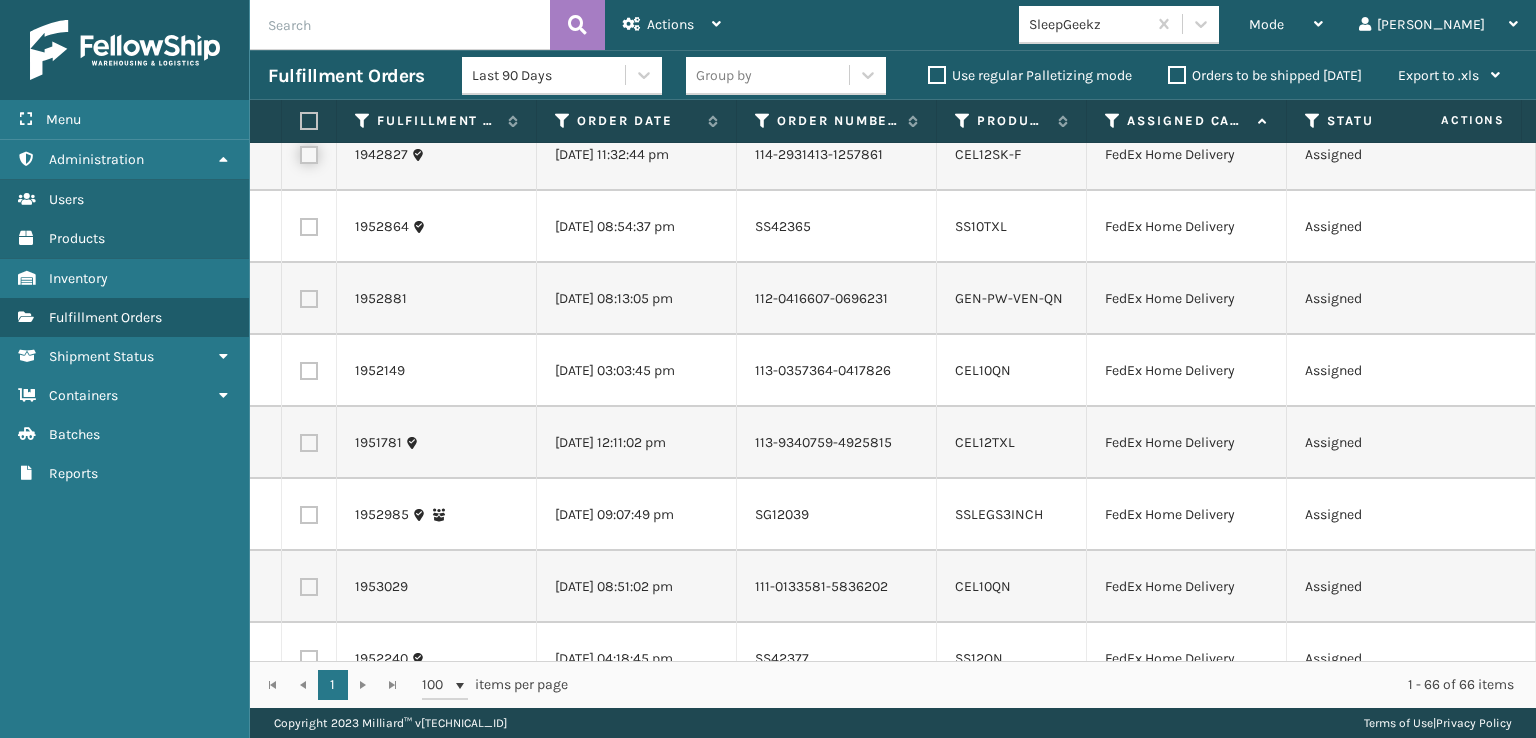 click at bounding box center [300, 152] 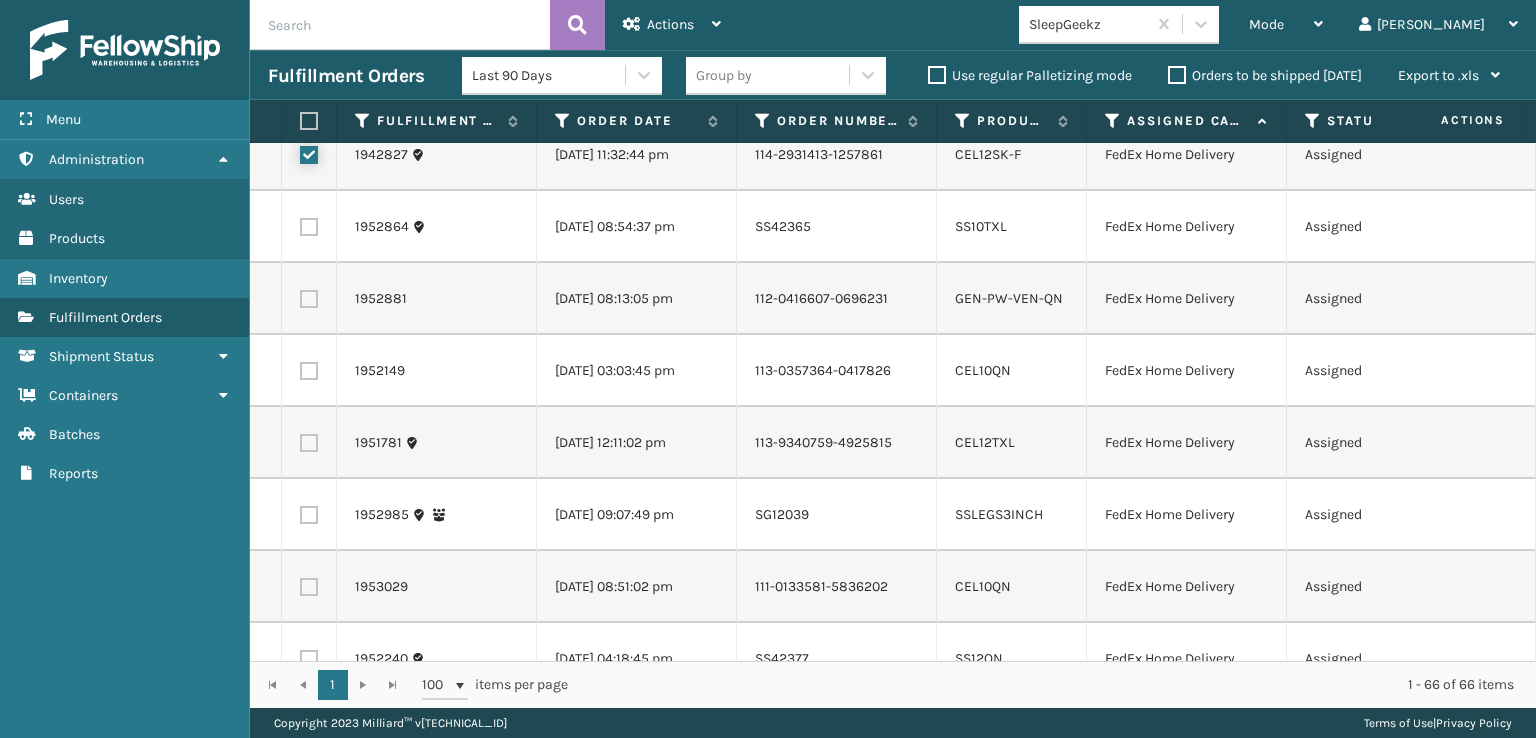 checkbox on "true" 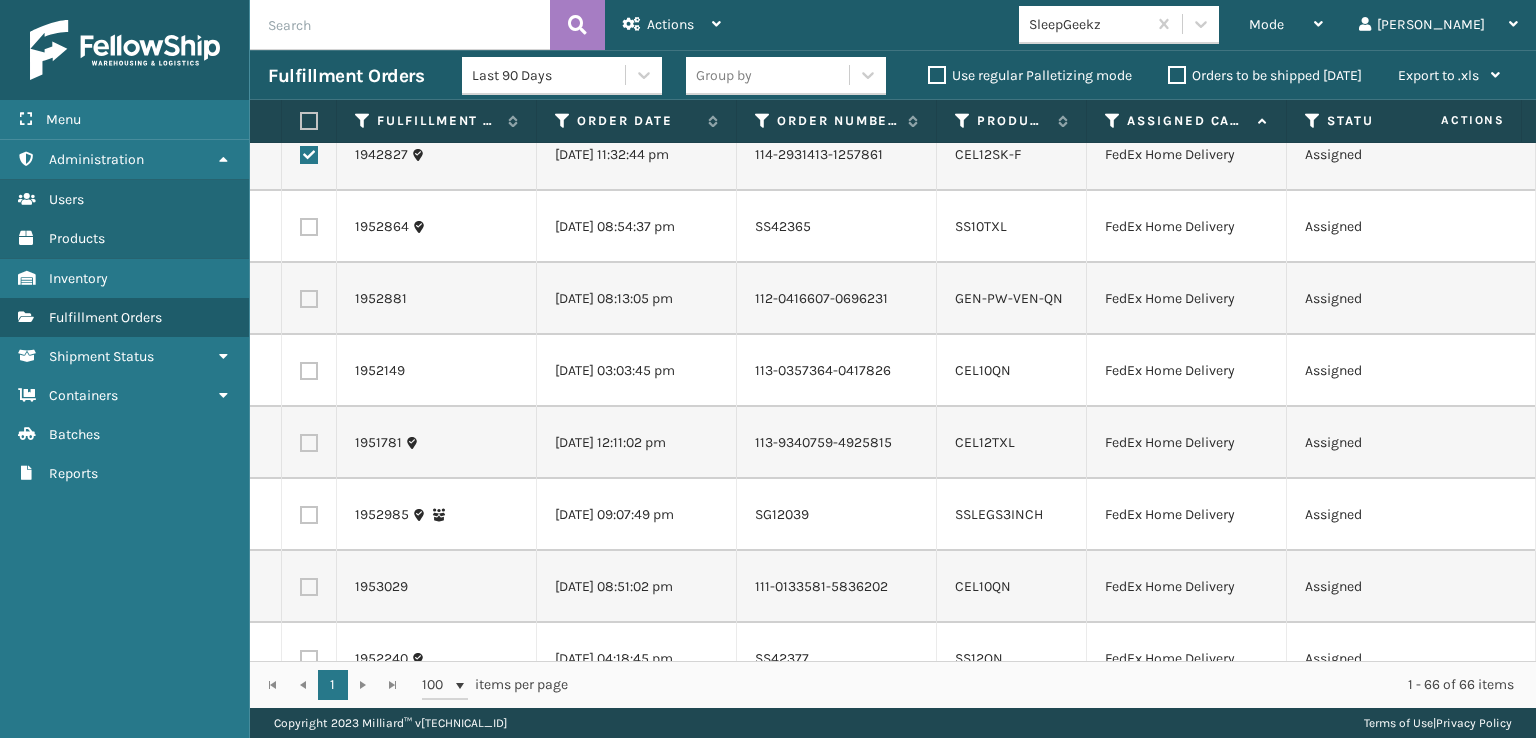 click at bounding box center (309, 227) 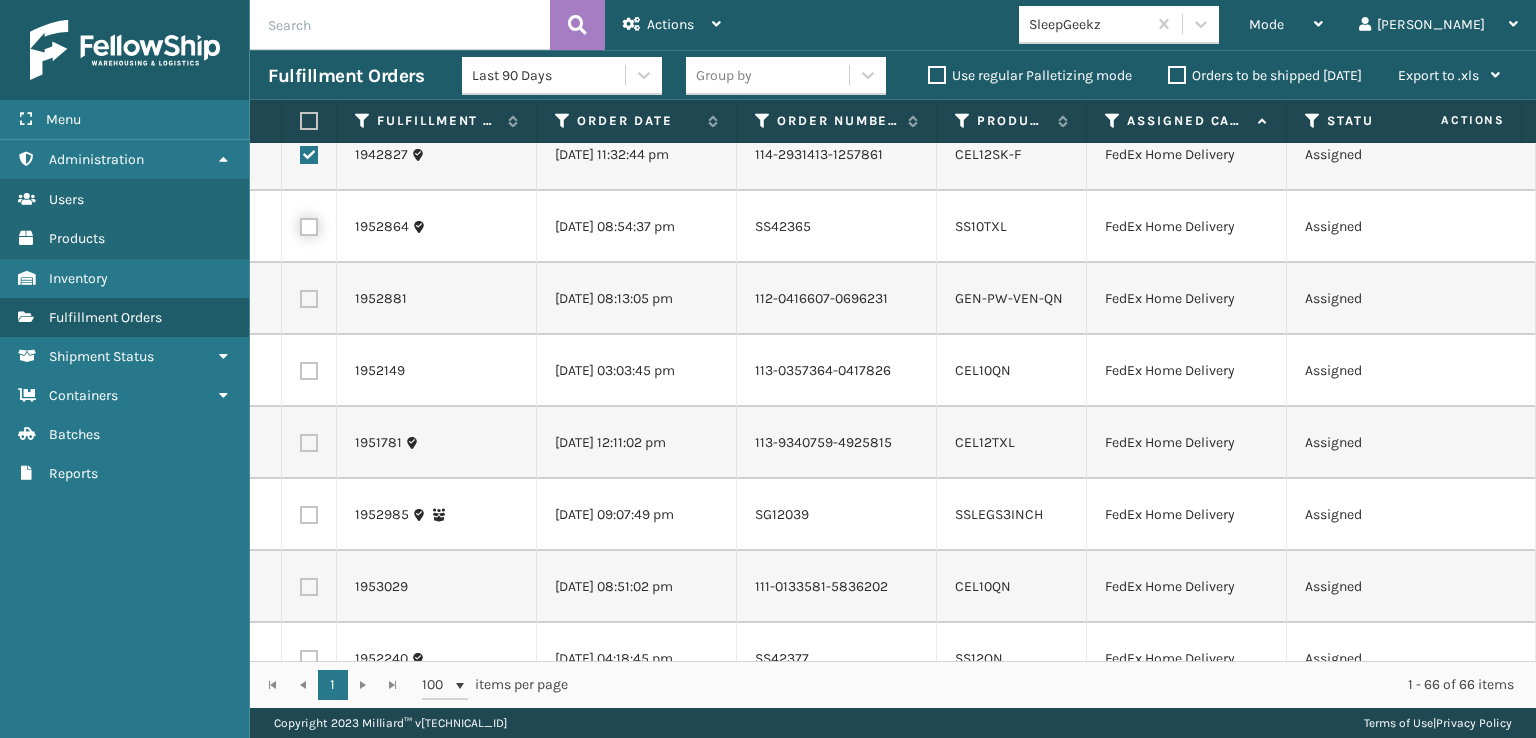 click at bounding box center [300, 224] 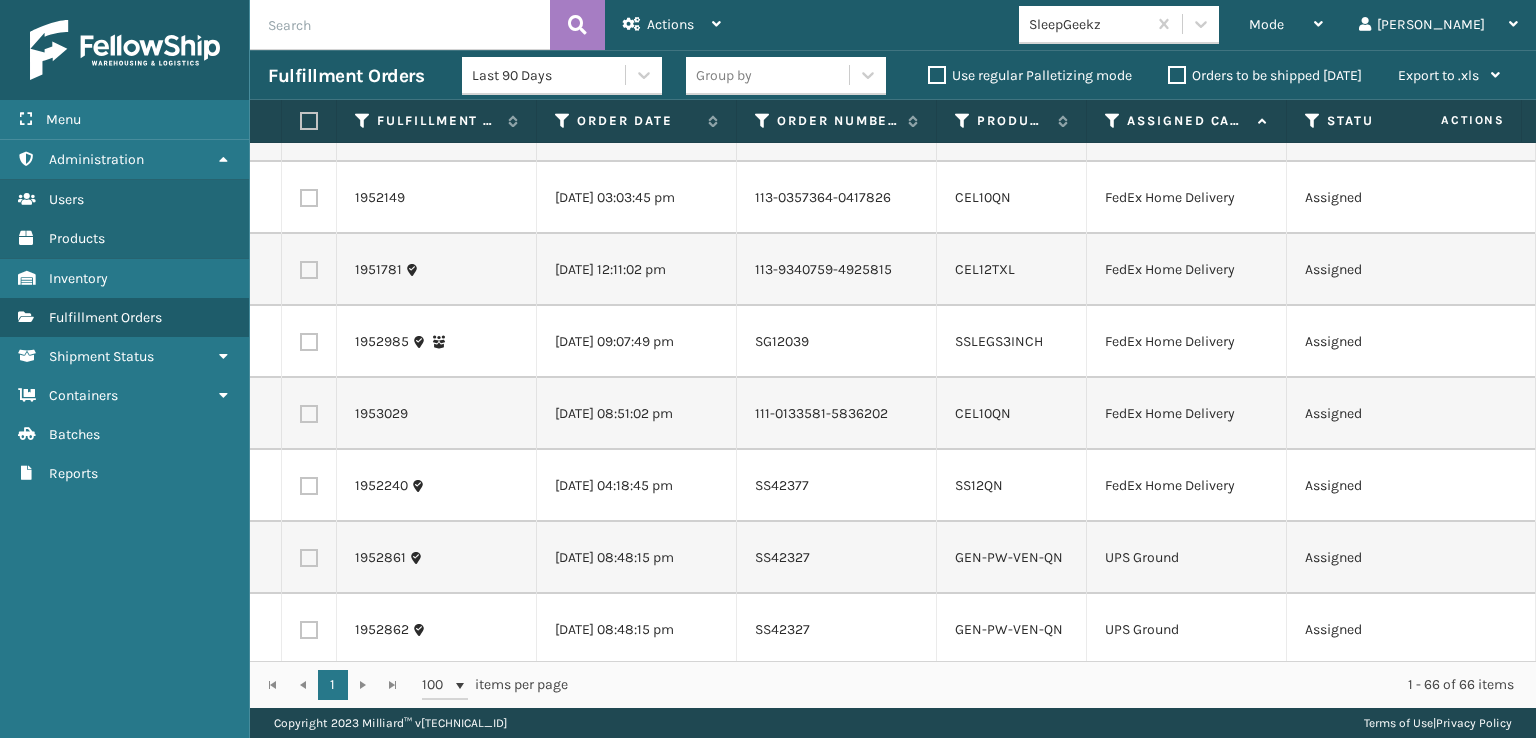scroll, scrollTop: 2600, scrollLeft: 0, axis: vertical 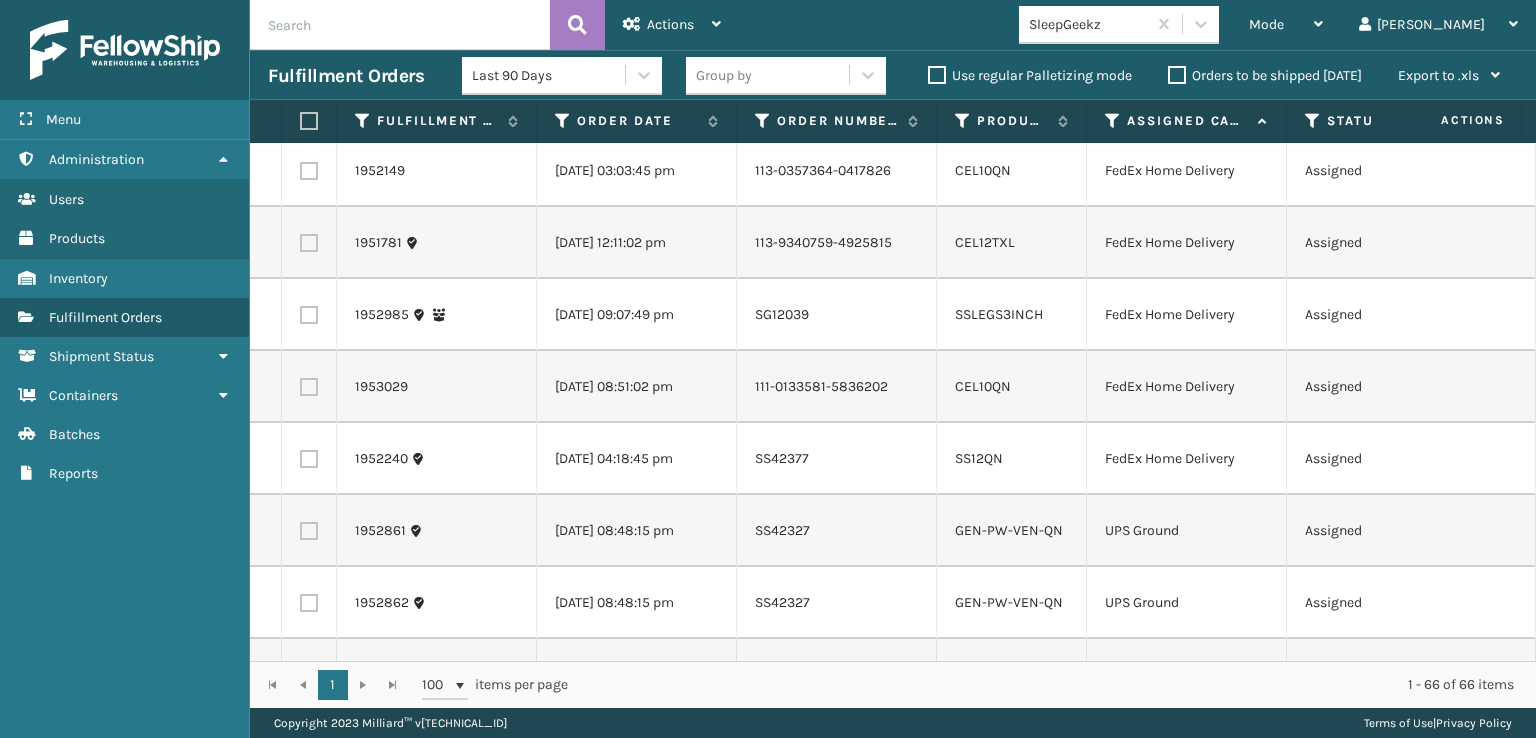 click at bounding box center (309, 171) 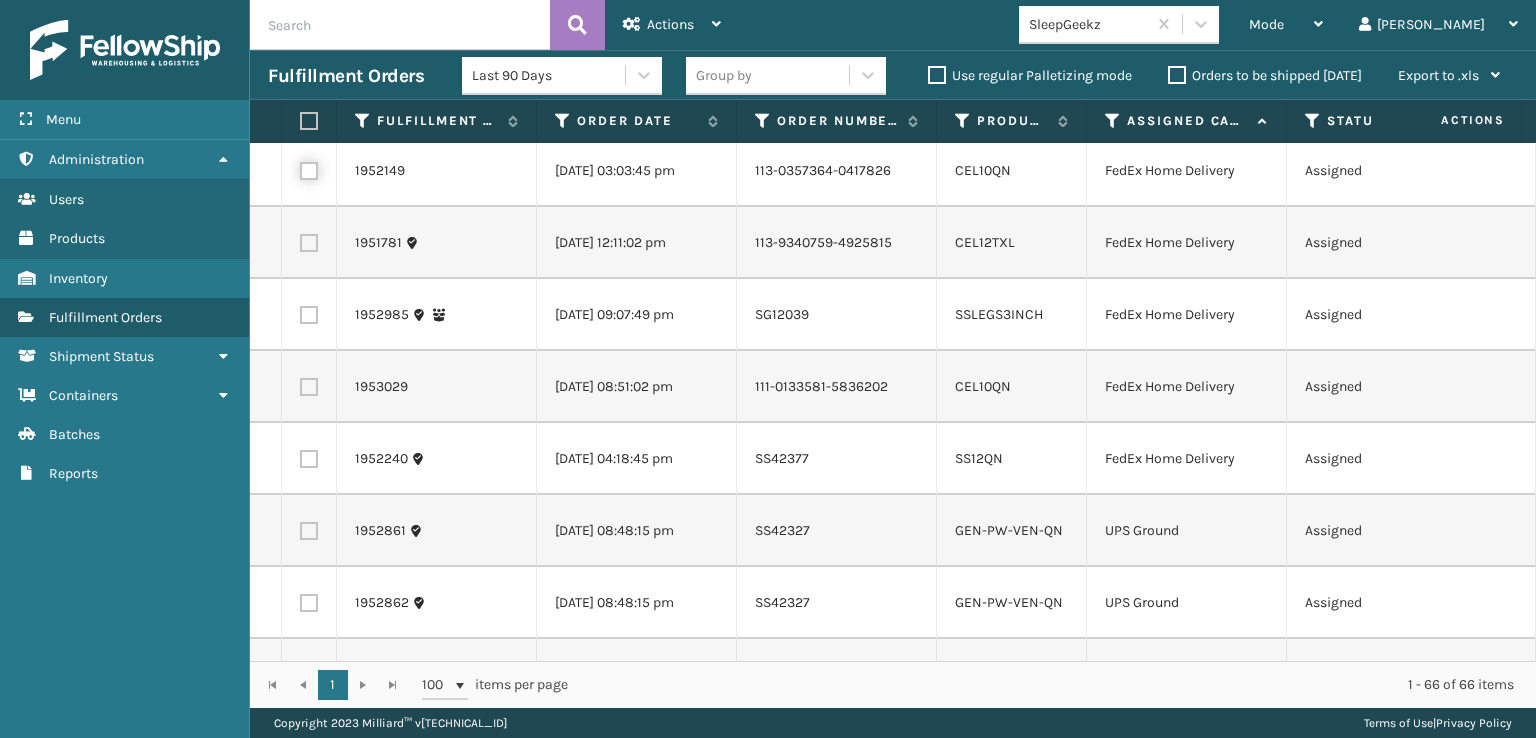 click at bounding box center (300, 168) 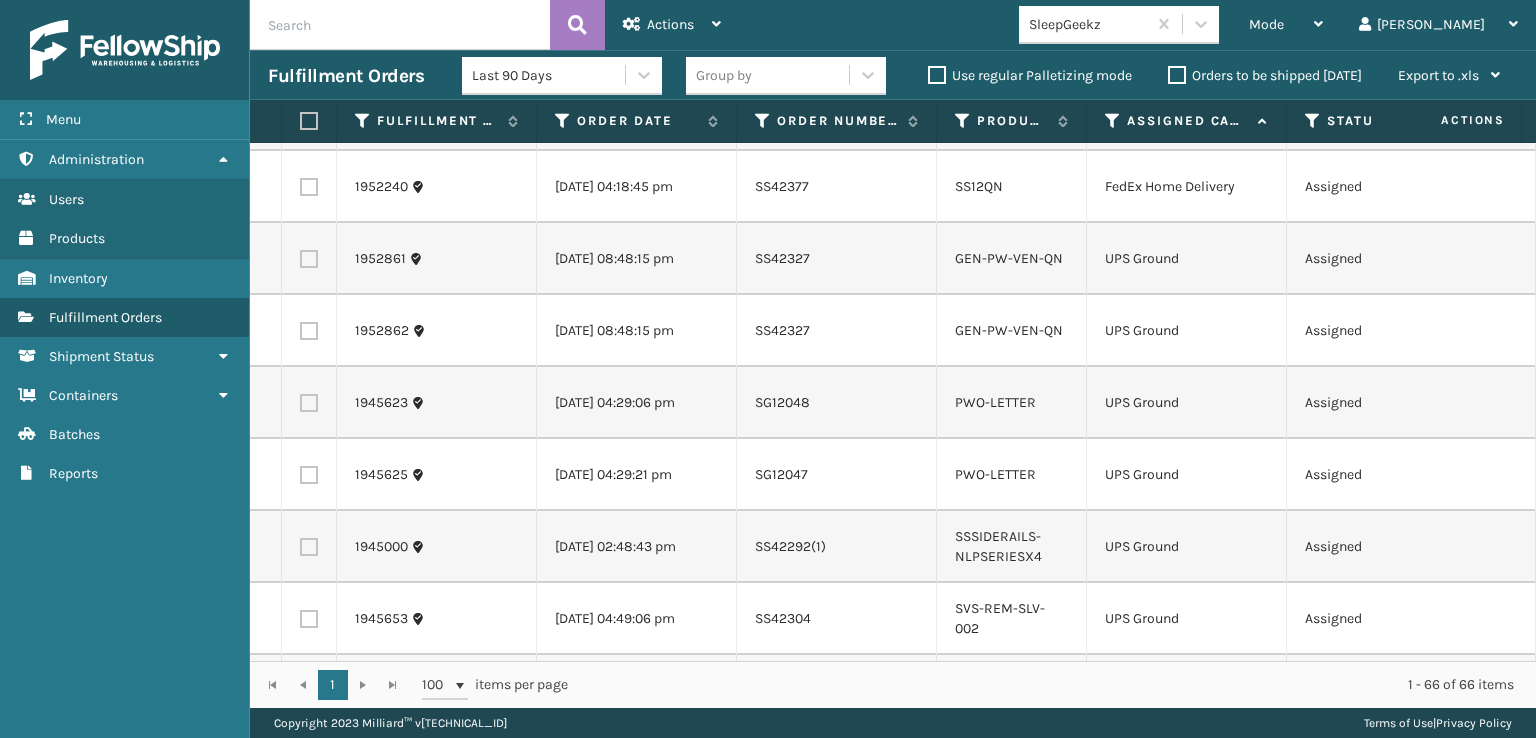 scroll, scrollTop: 2900, scrollLeft: 0, axis: vertical 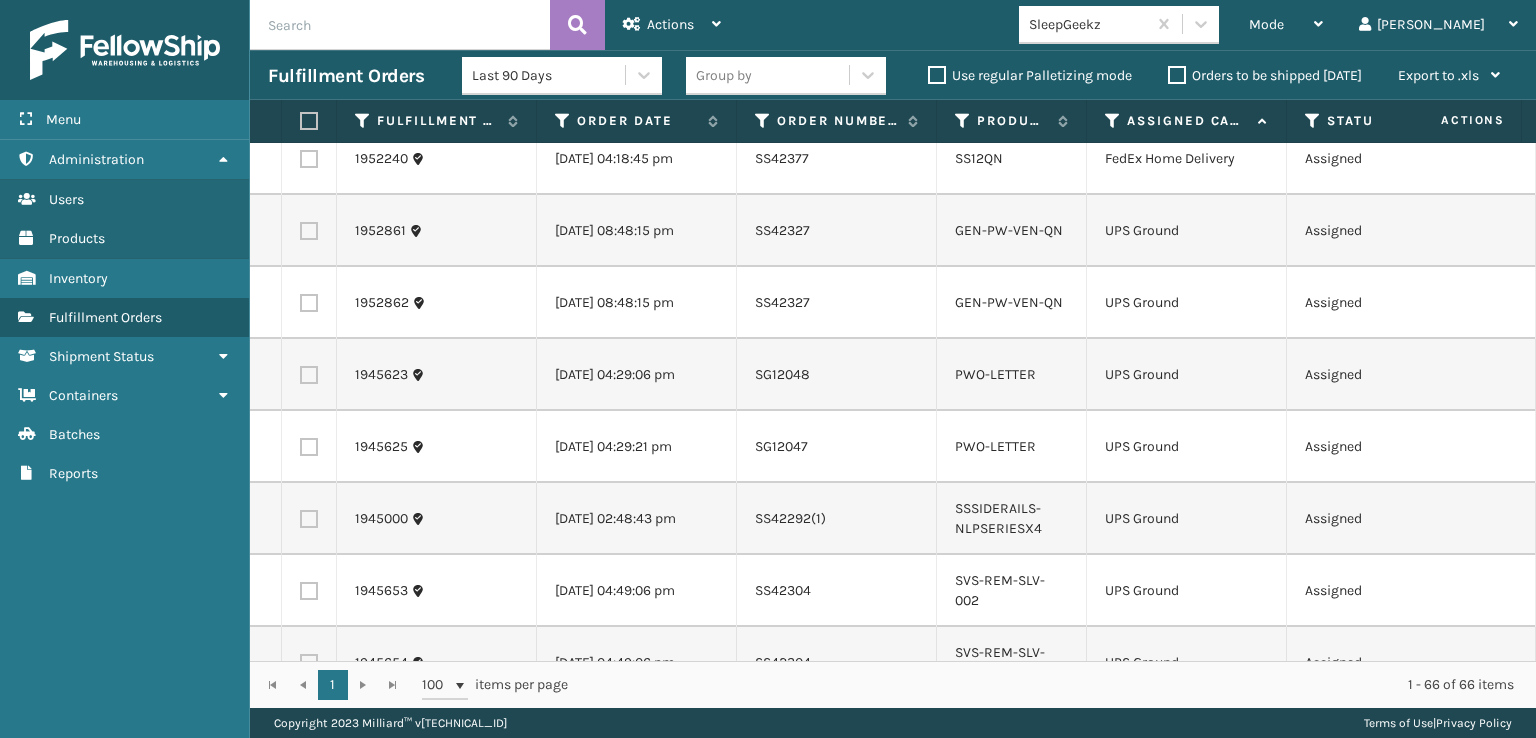 click at bounding box center [309, -57] 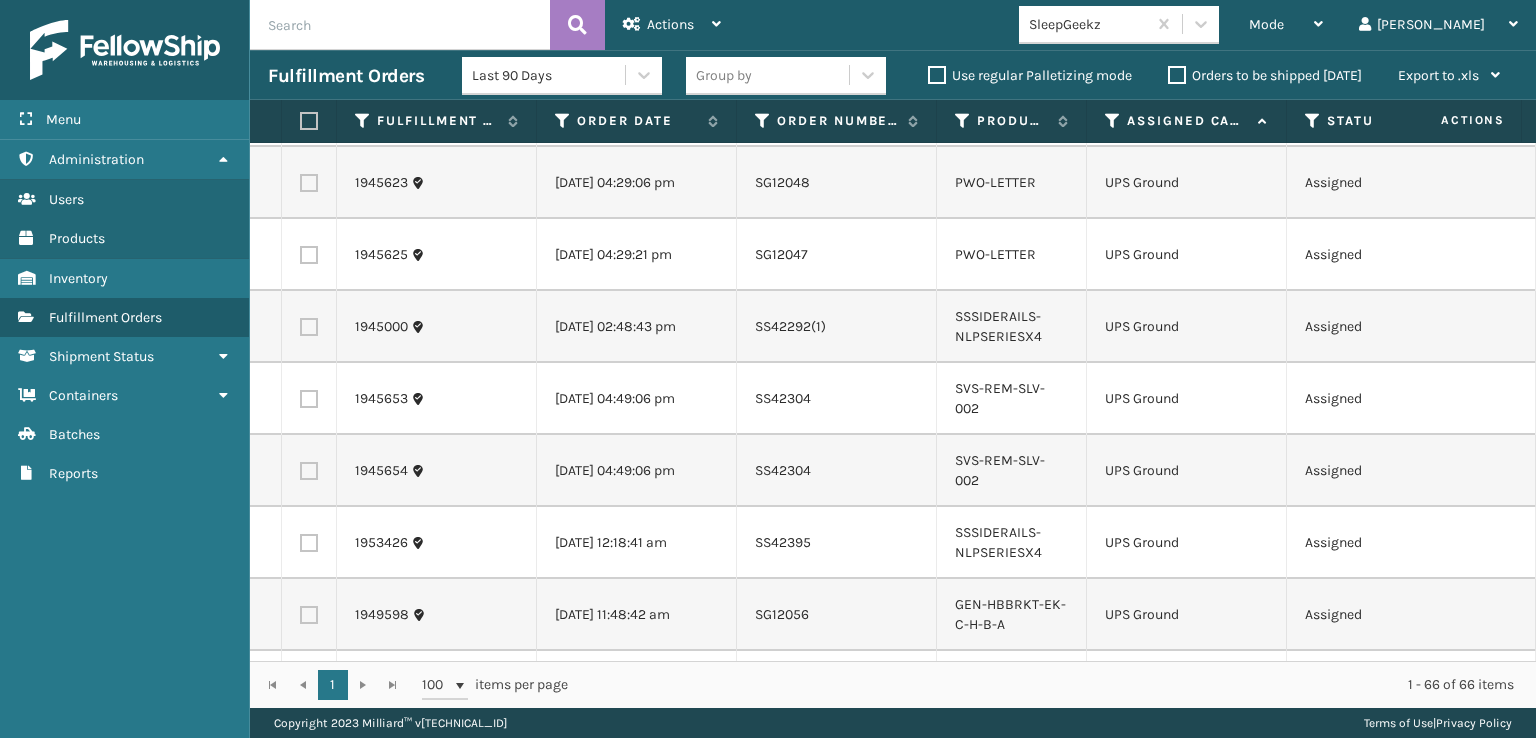scroll, scrollTop: 3100, scrollLeft: 0, axis: vertical 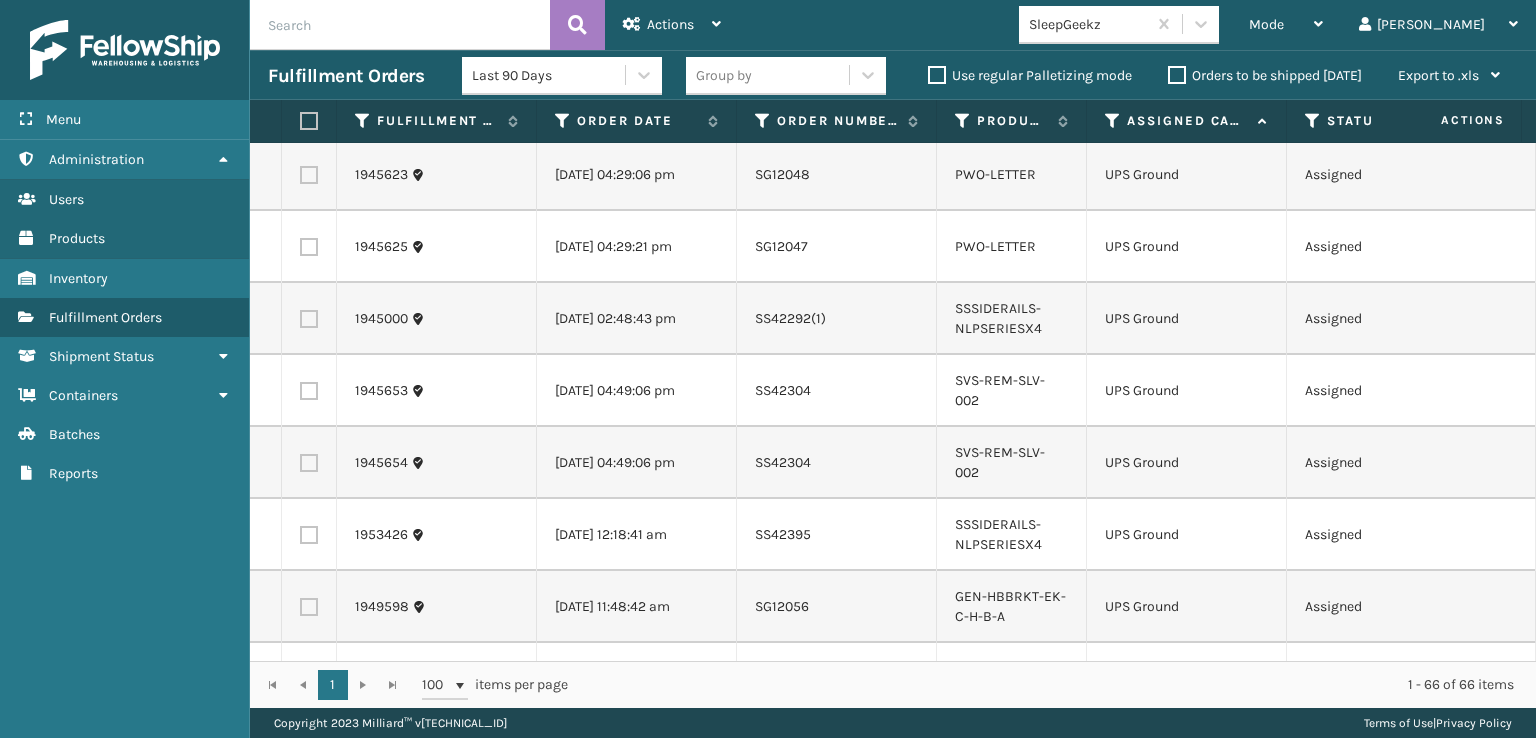 click at bounding box center [309, -41] 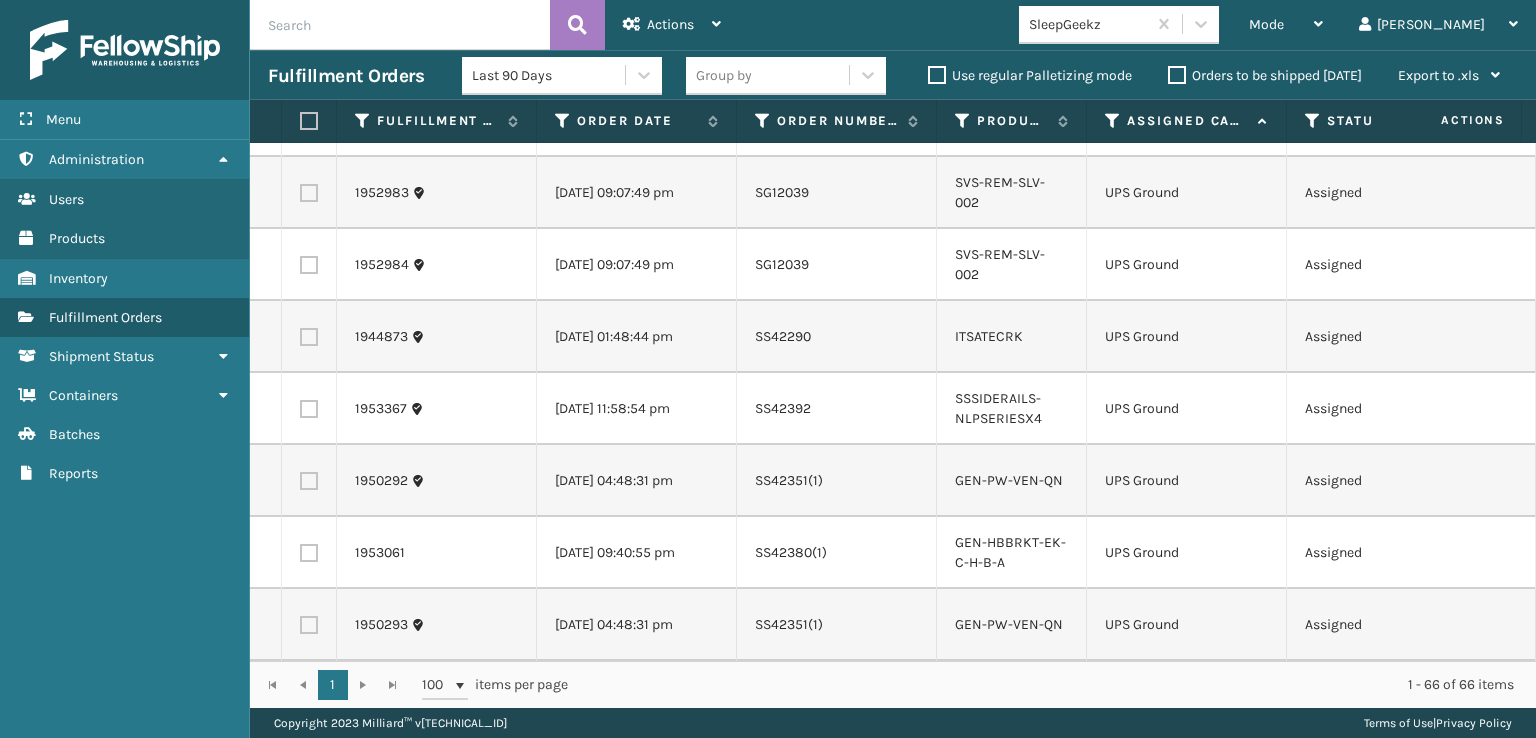 scroll, scrollTop: 4740, scrollLeft: 0, axis: vertical 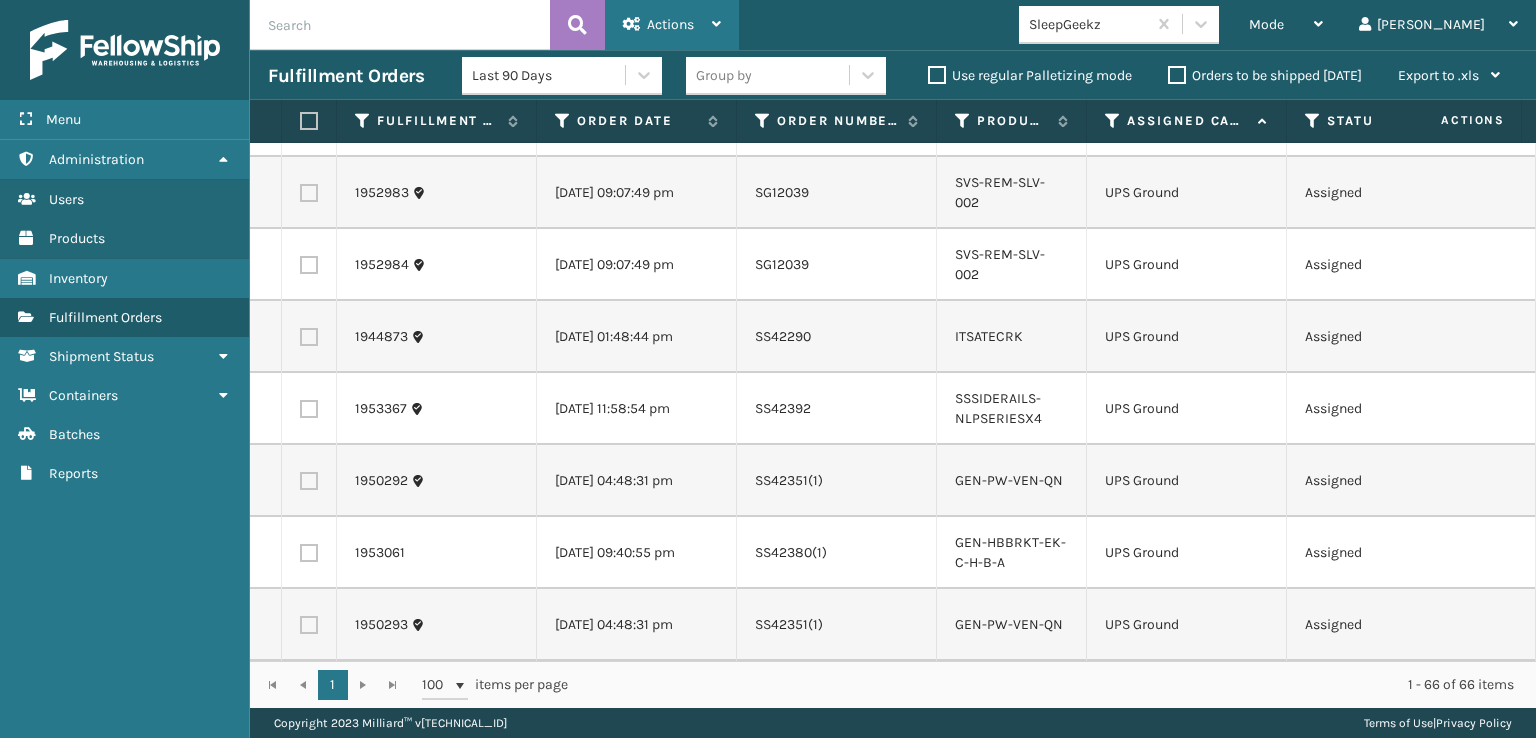 click on "Actions" at bounding box center (670, 24) 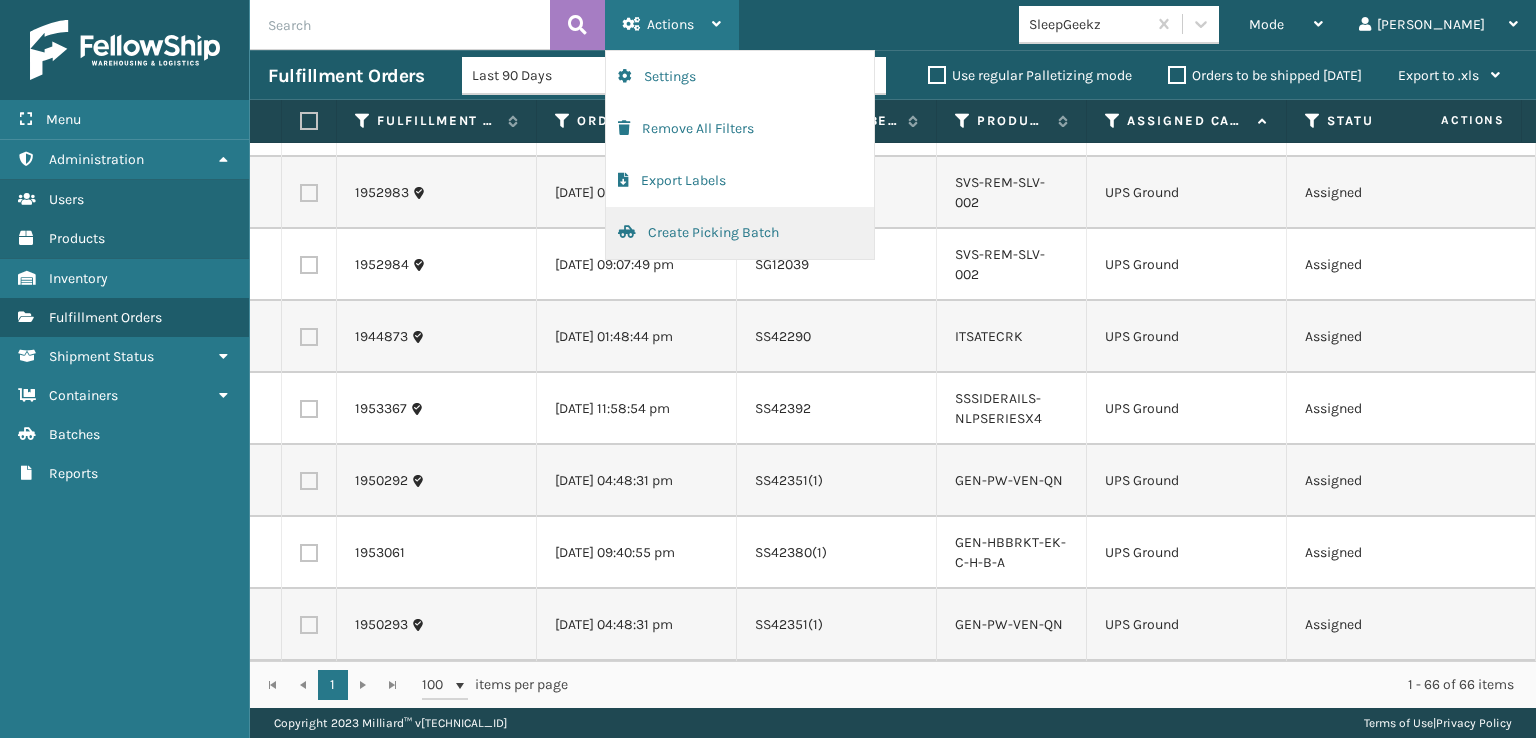 click on "Create Picking Batch" at bounding box center (740, 233) 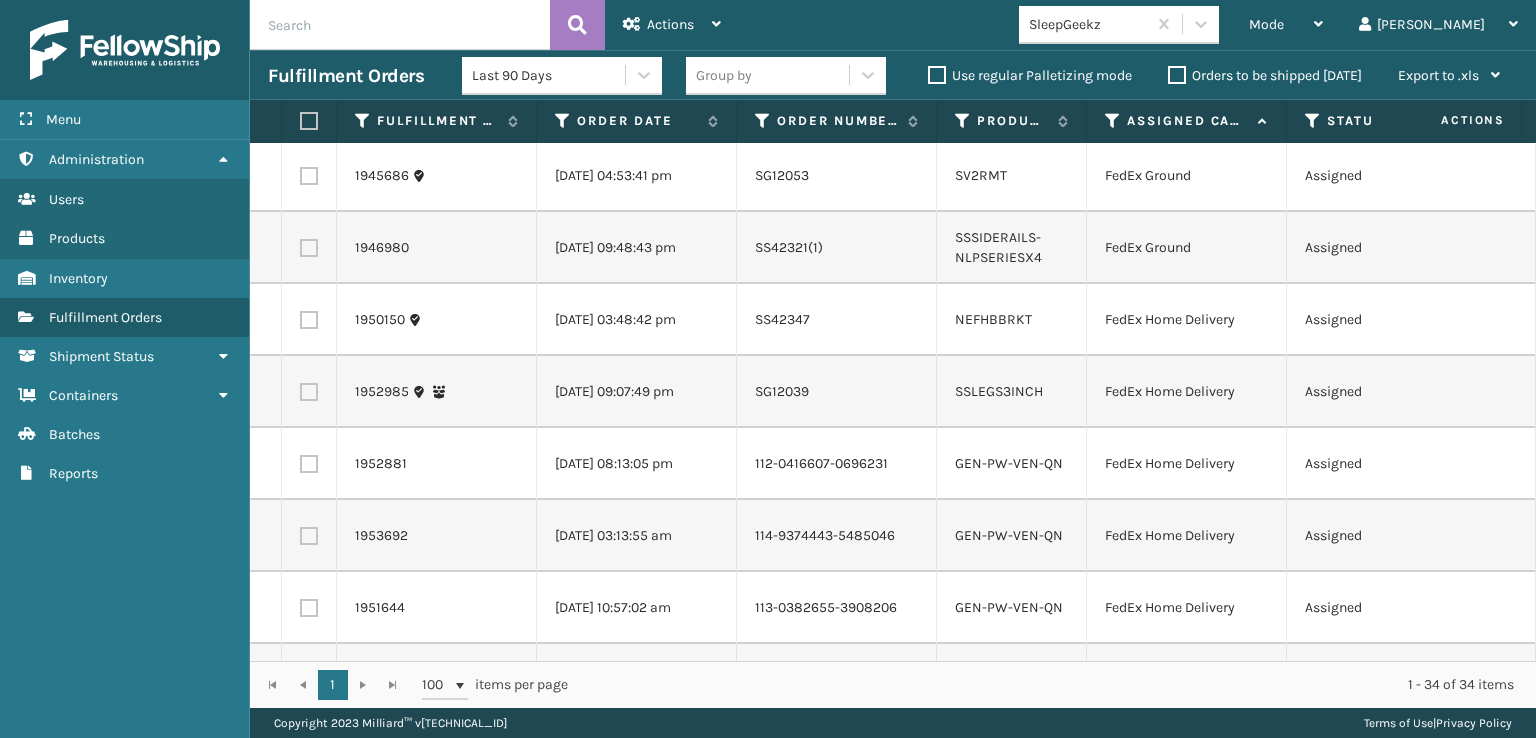 scroll, scrollTop: 0, scrollLeft: 0, axis: both 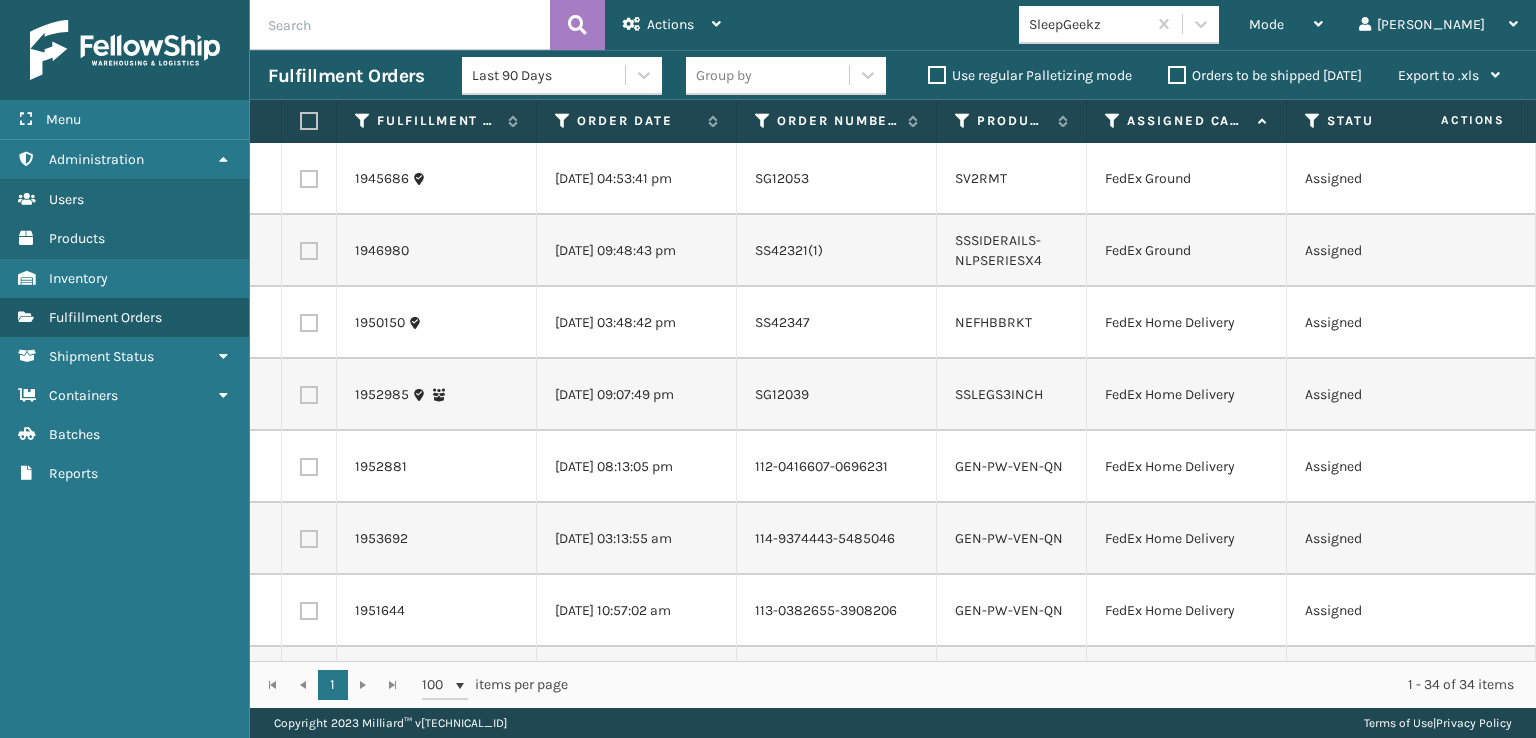 click at bounding box center [309, 121] 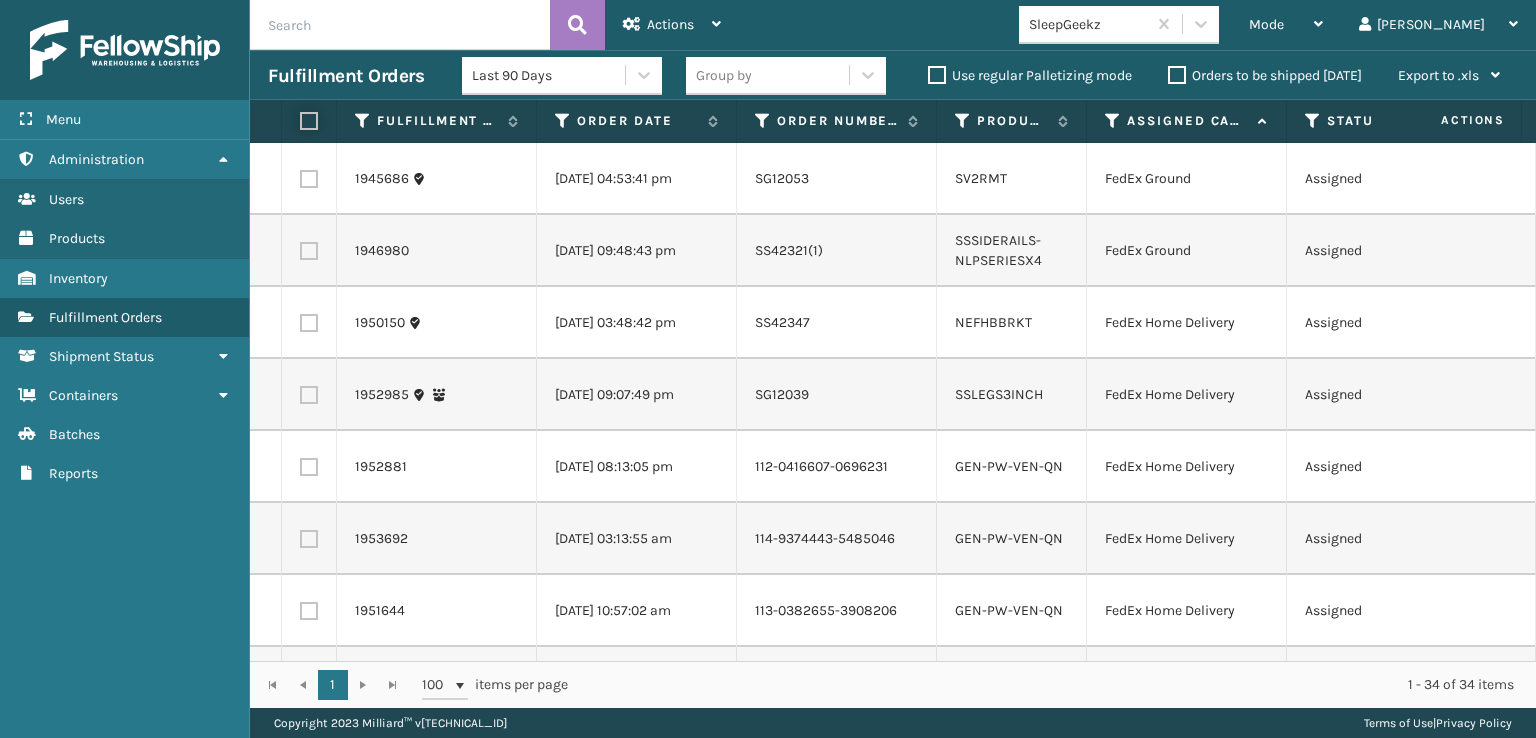 click at bounding box center [300, 121] 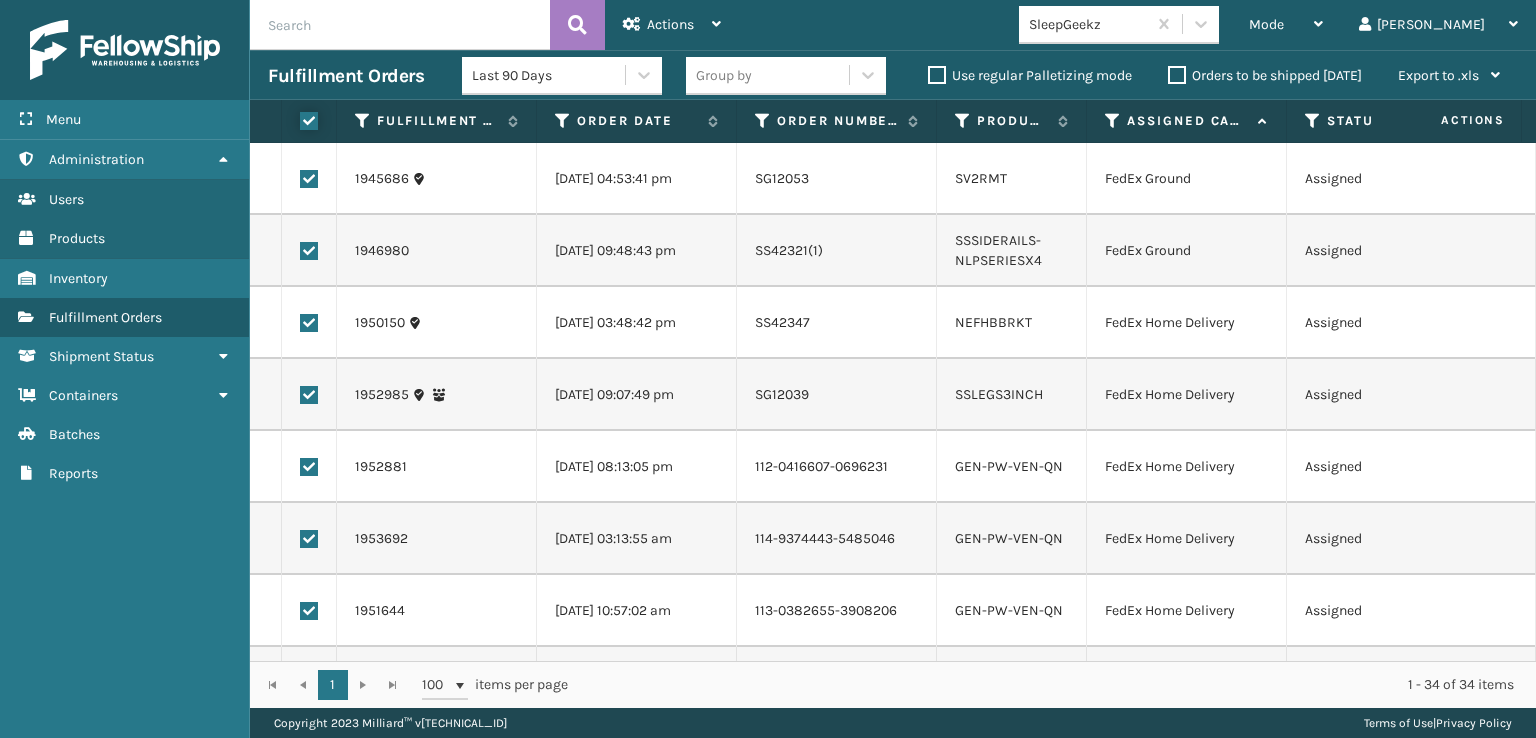 checkbox on "true" 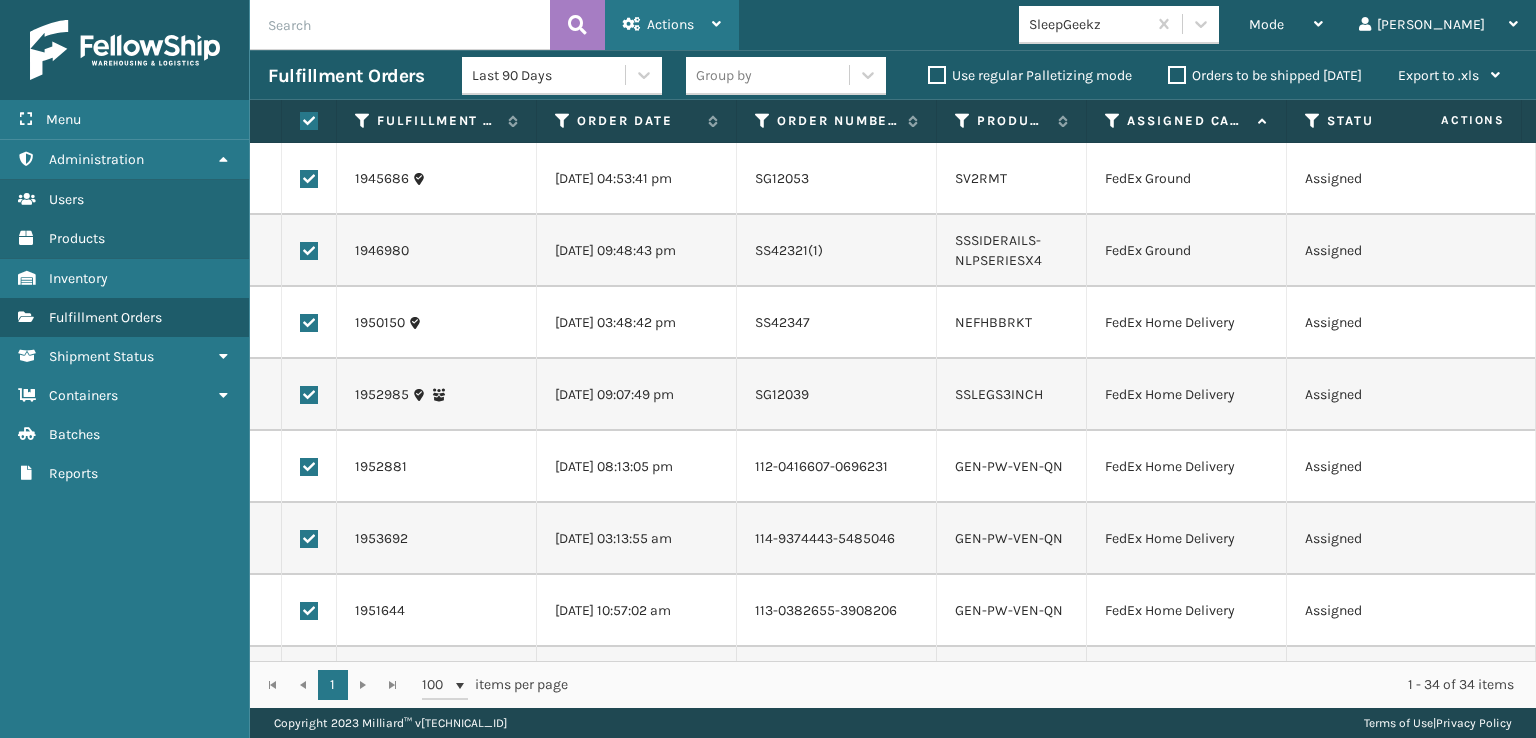 click on "Actions" at bounding box center (670, 24) 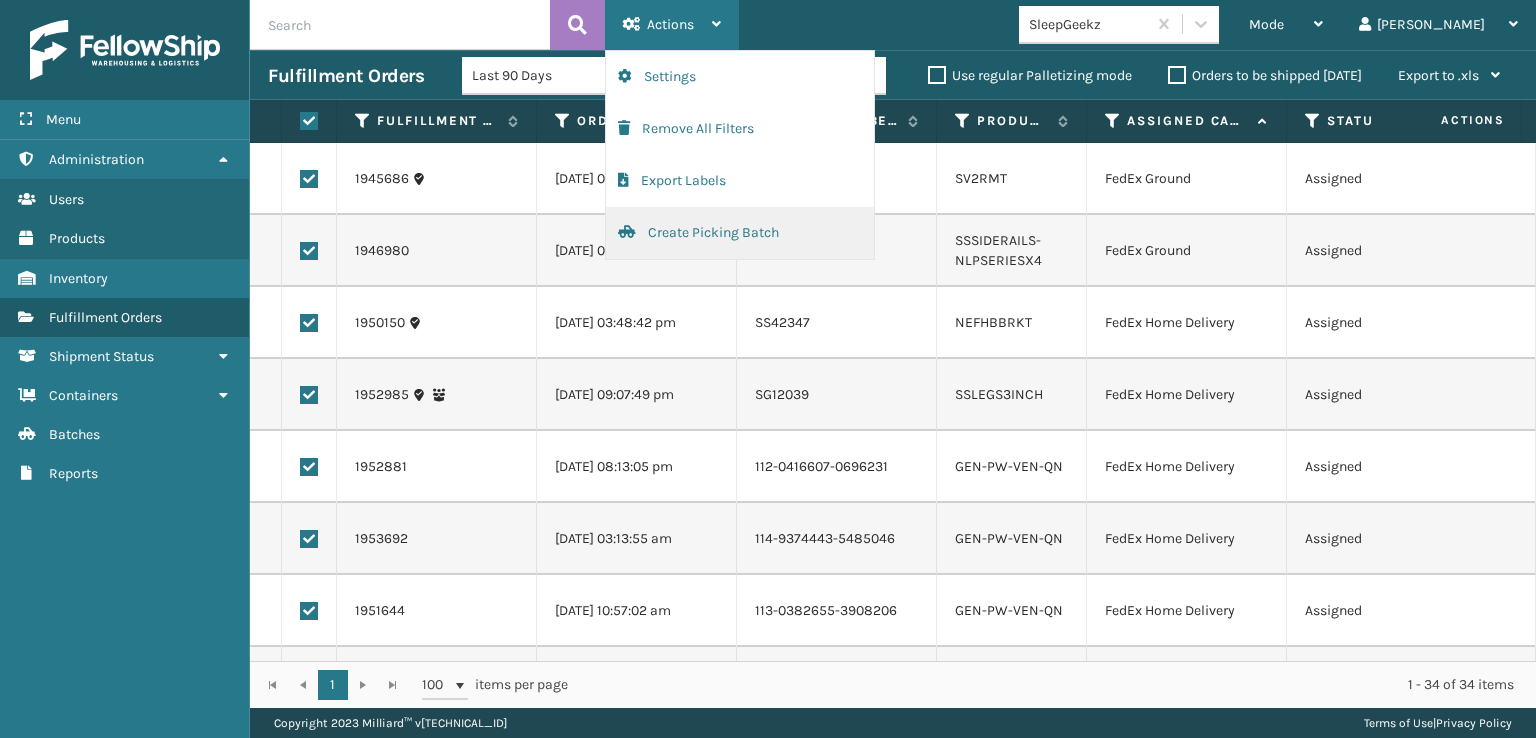 click on "Create Picking Batch" at bounding box center (740, 233) 